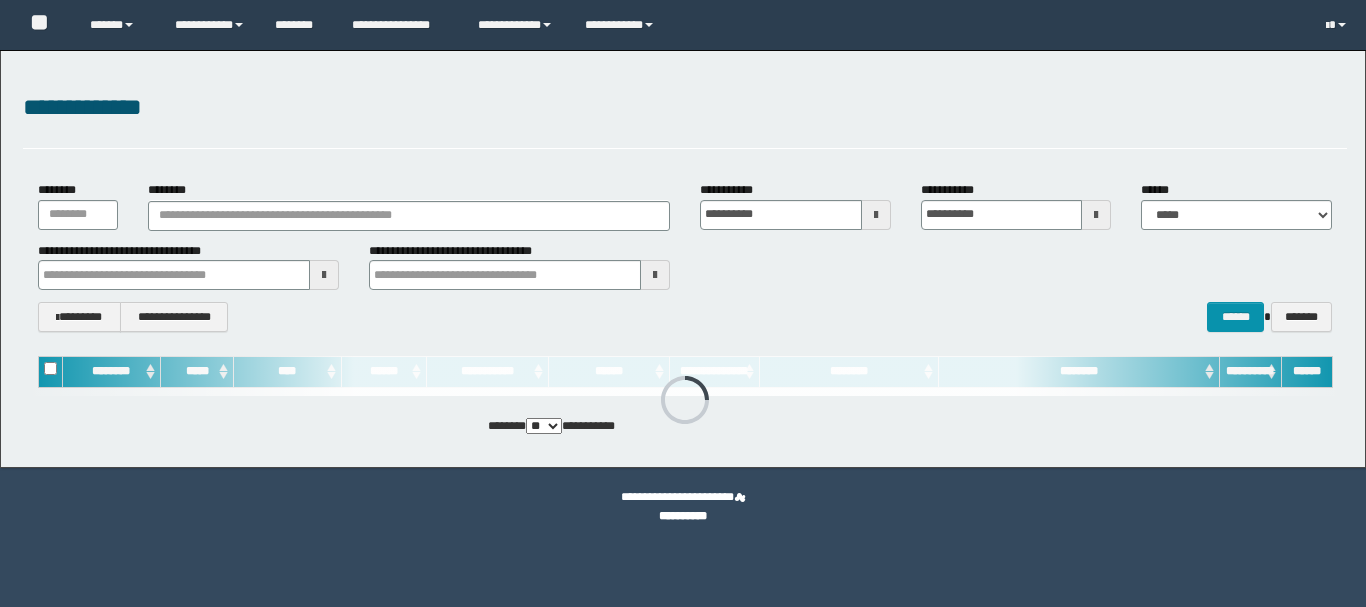 scroll, scrollTop: 0, scrollLeft: 0, axis: both 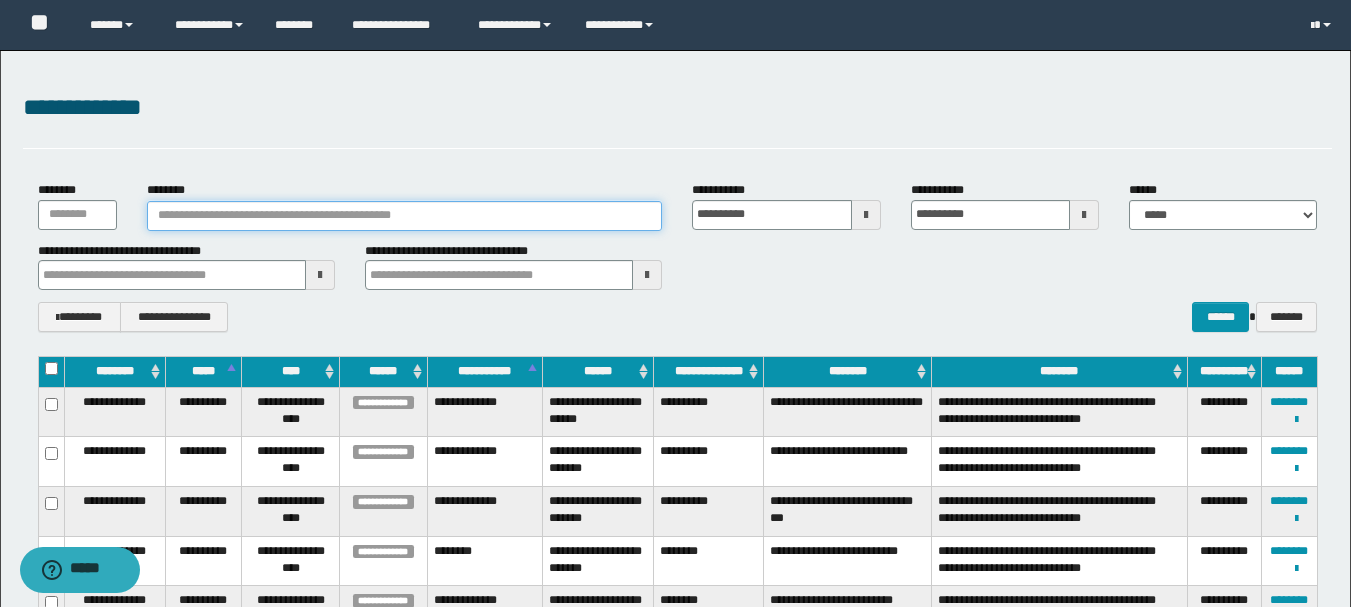 click on "********" at bounding box center [405, 216] 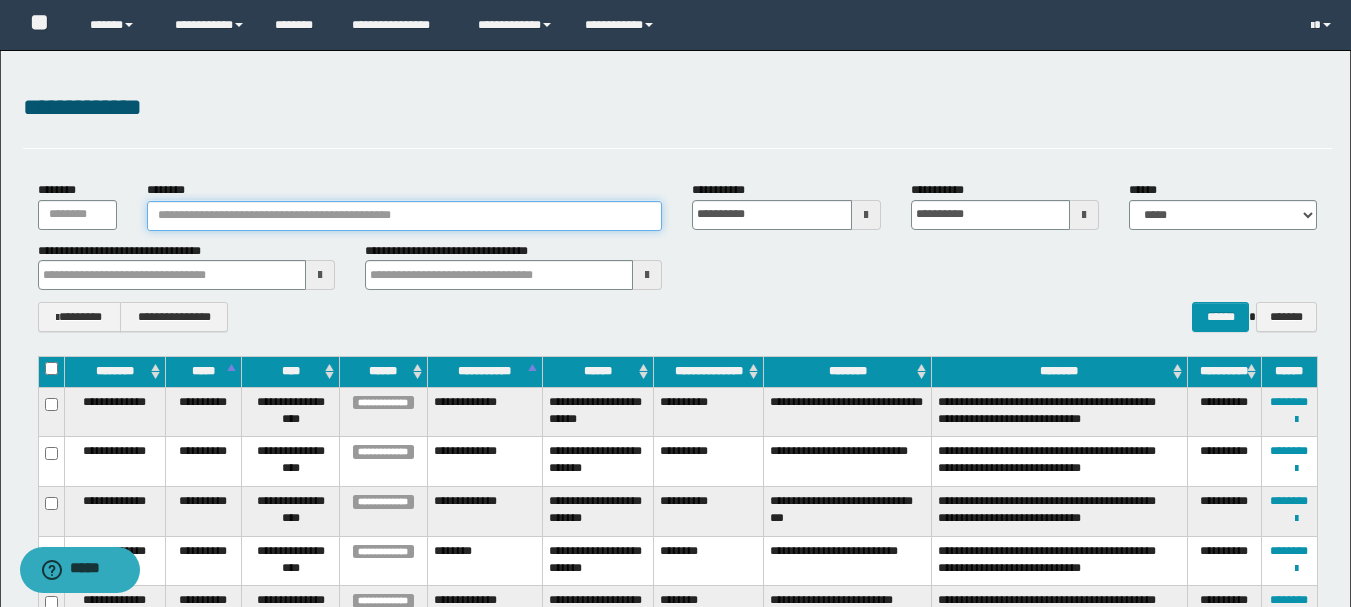 paste on "********" 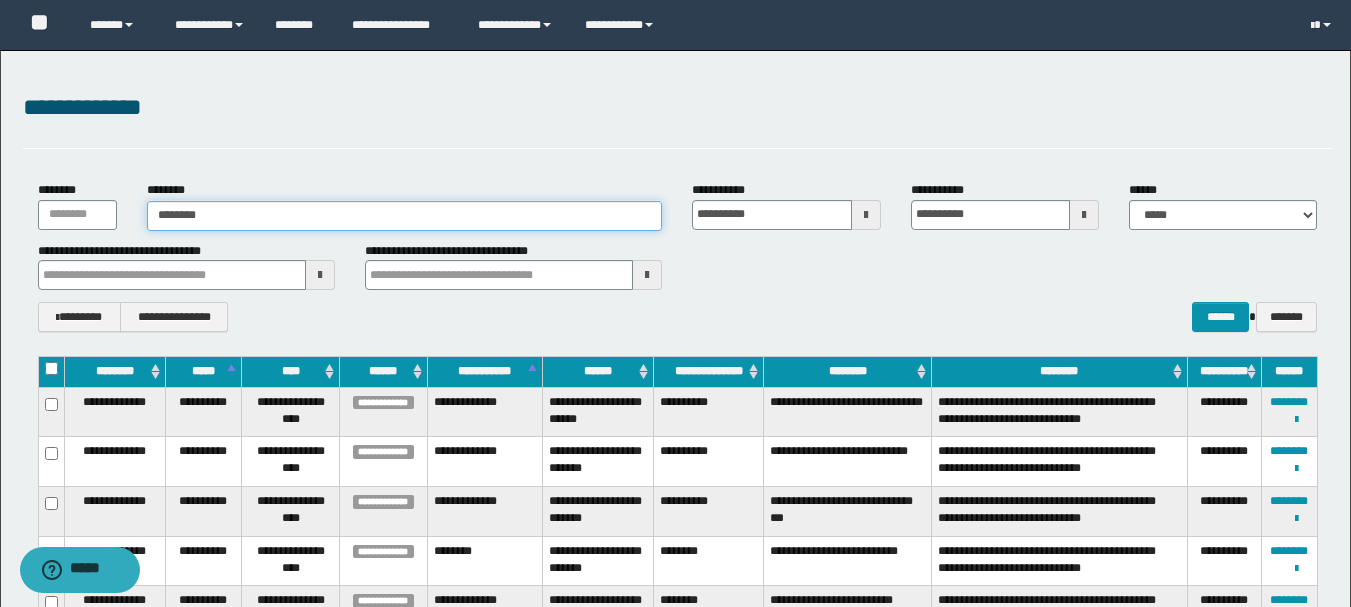 type on "********" 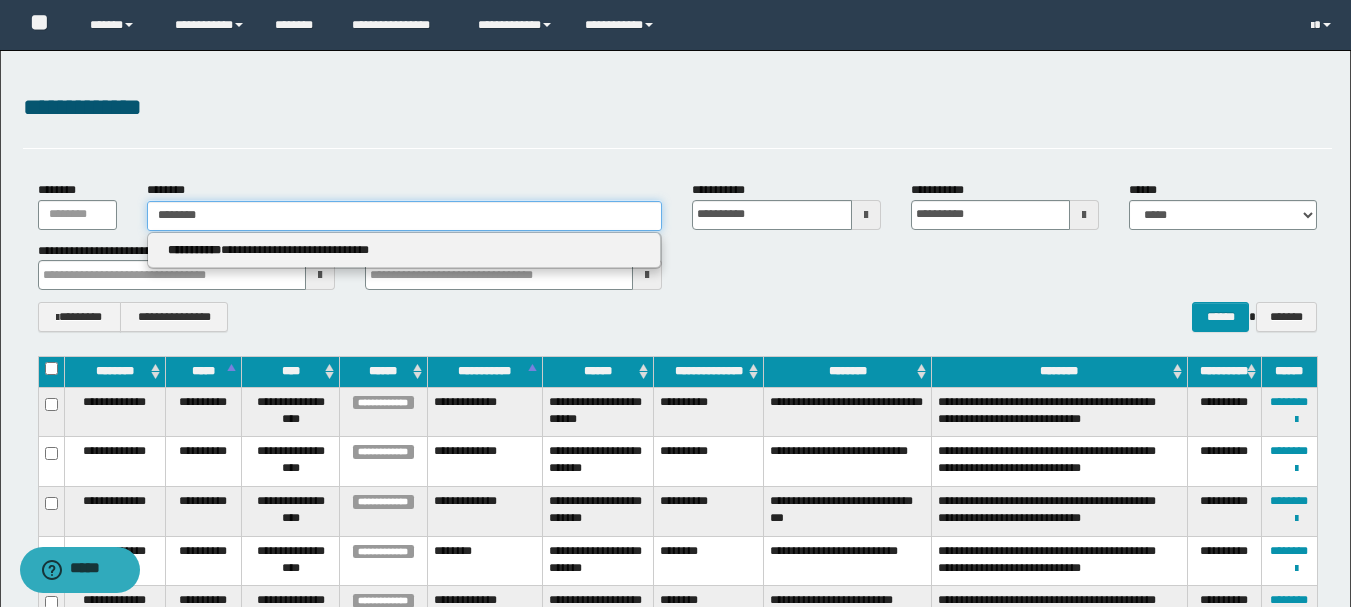 type on "********" 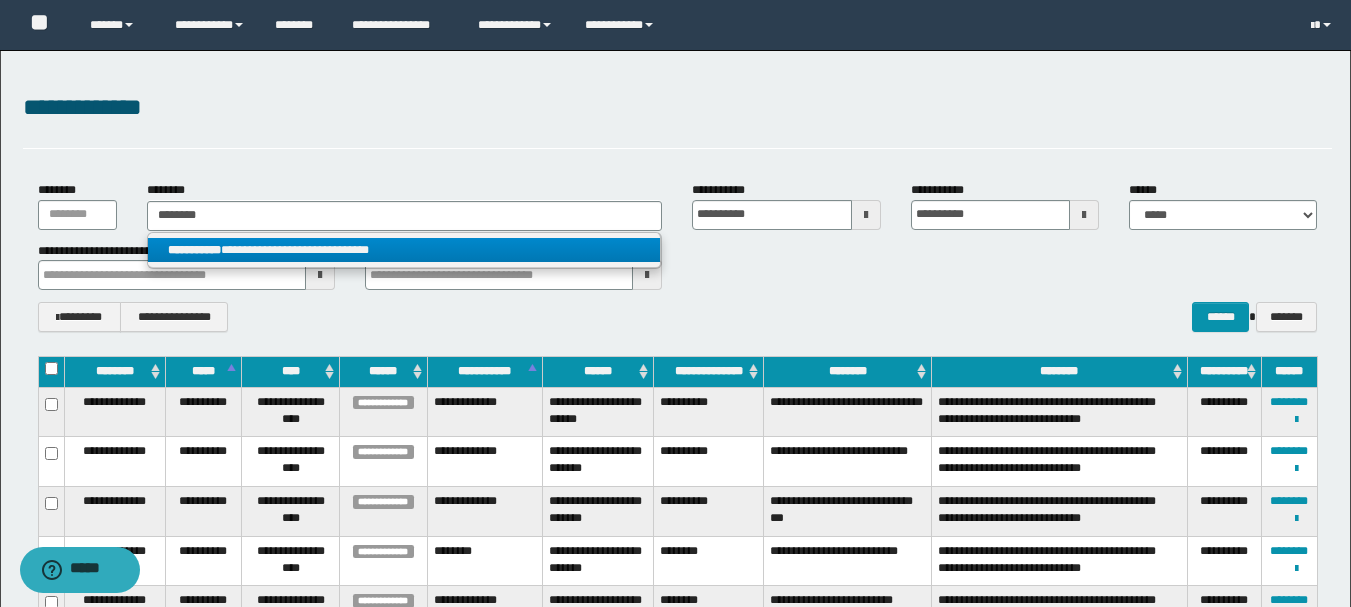click on "**********" at bounding box center (404, 250) 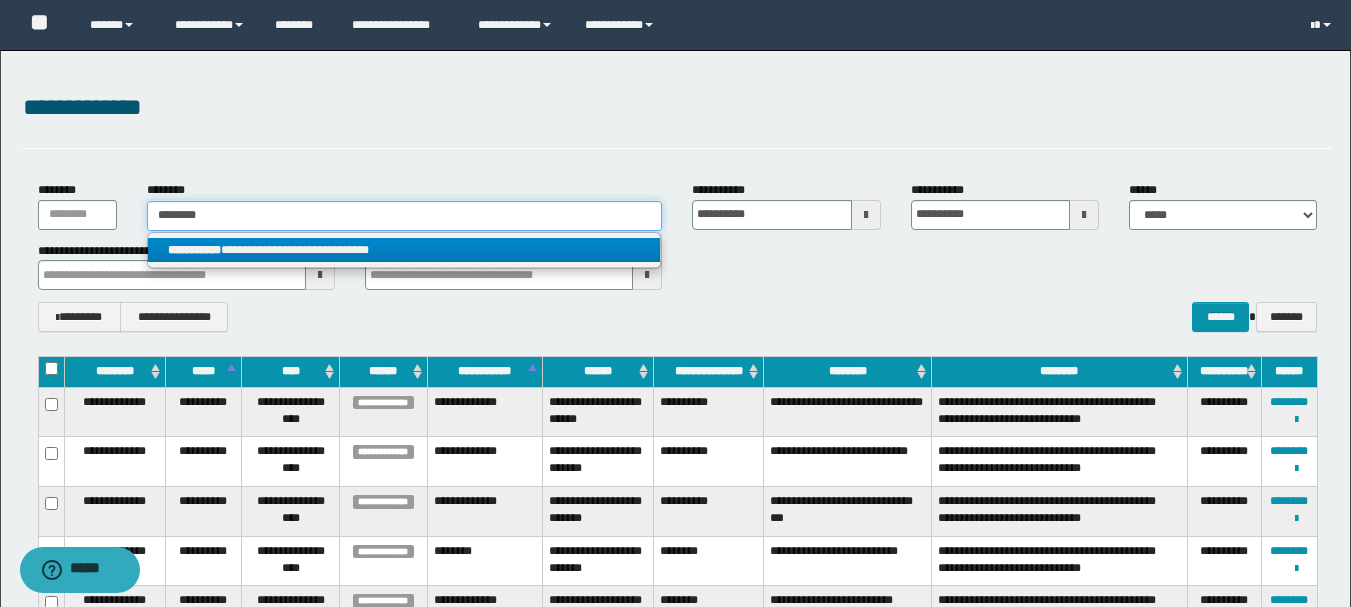 type 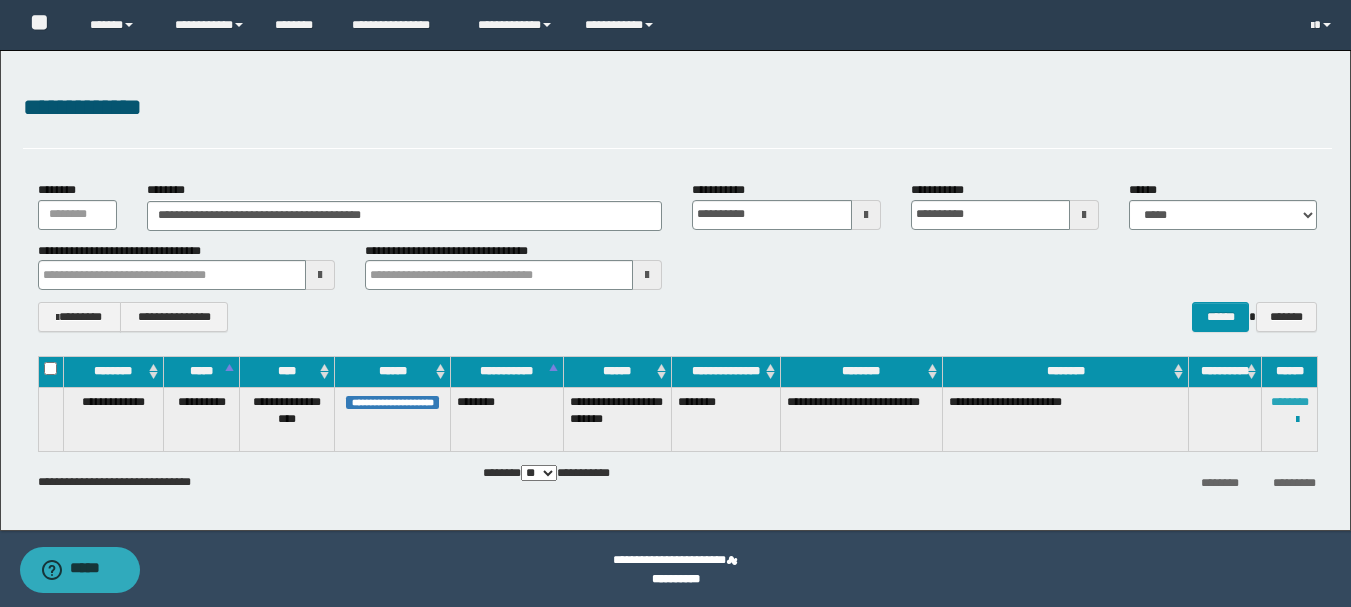 click on "********" at bounding box center (1290, 402) 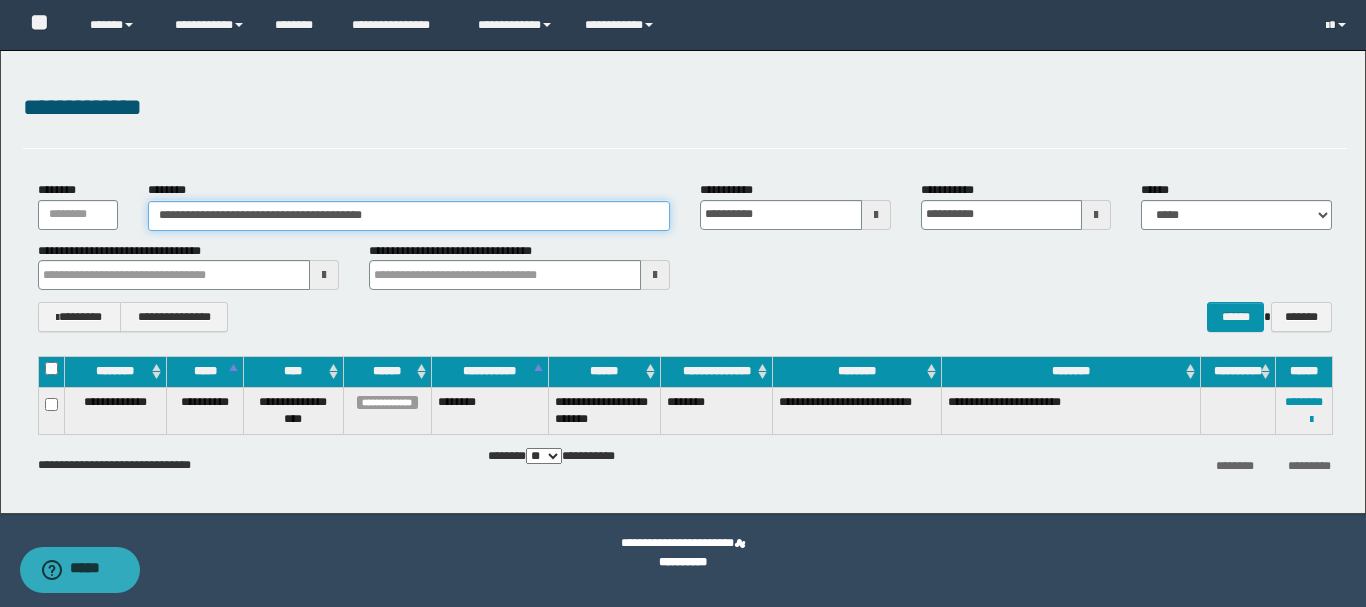 drag, startPoint x: 240, startPoint y: 214, endPoint x: 421, endPoint y: 220, distance: 181.09943 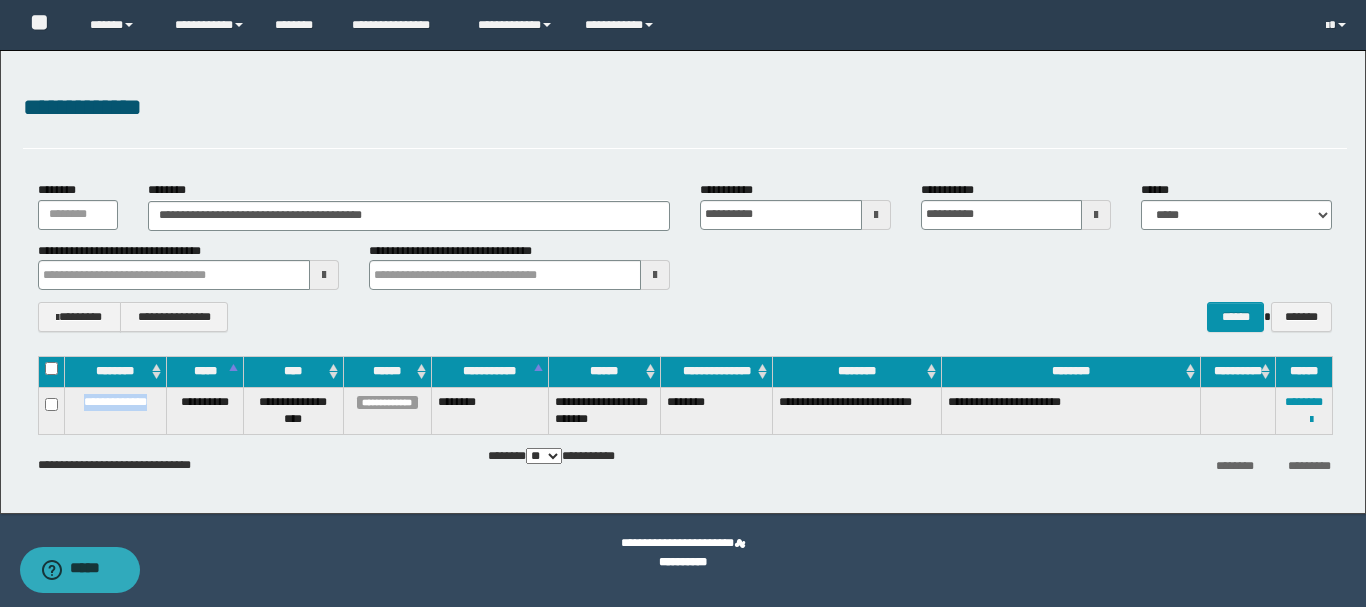 drag, startPoint x: 74, startPoint y: 397, endPoint x: 157, endPoint y: 397, distance: 83 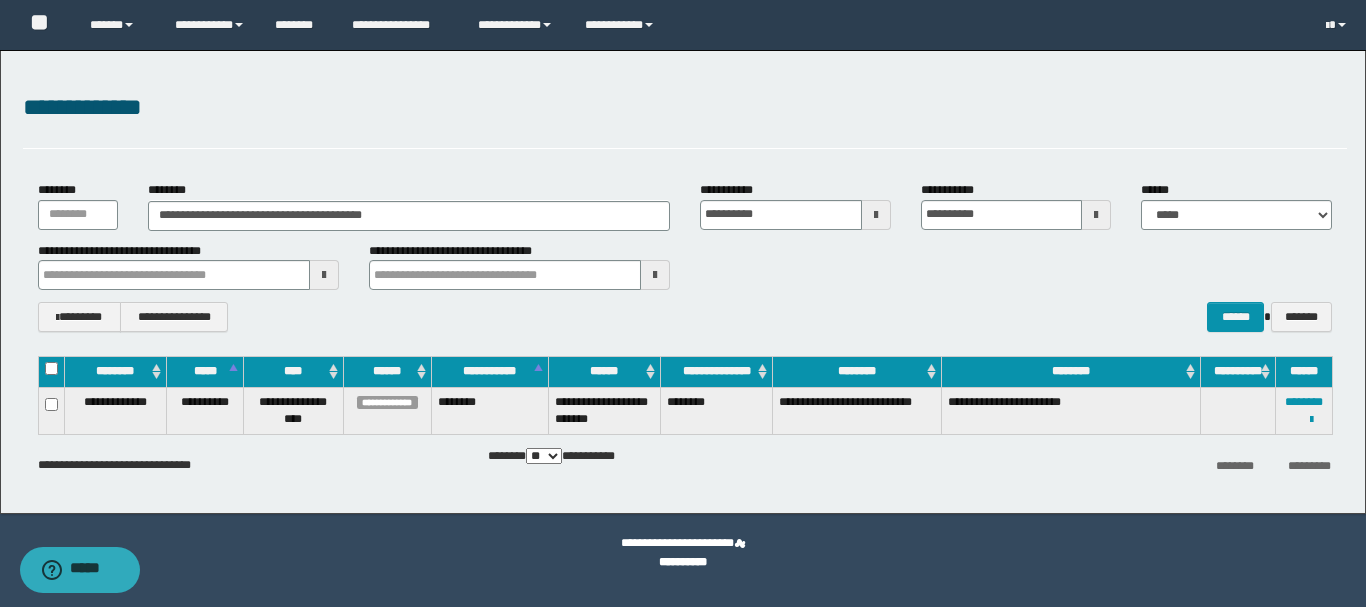 click on "**********" at bounding box center (685, 119) 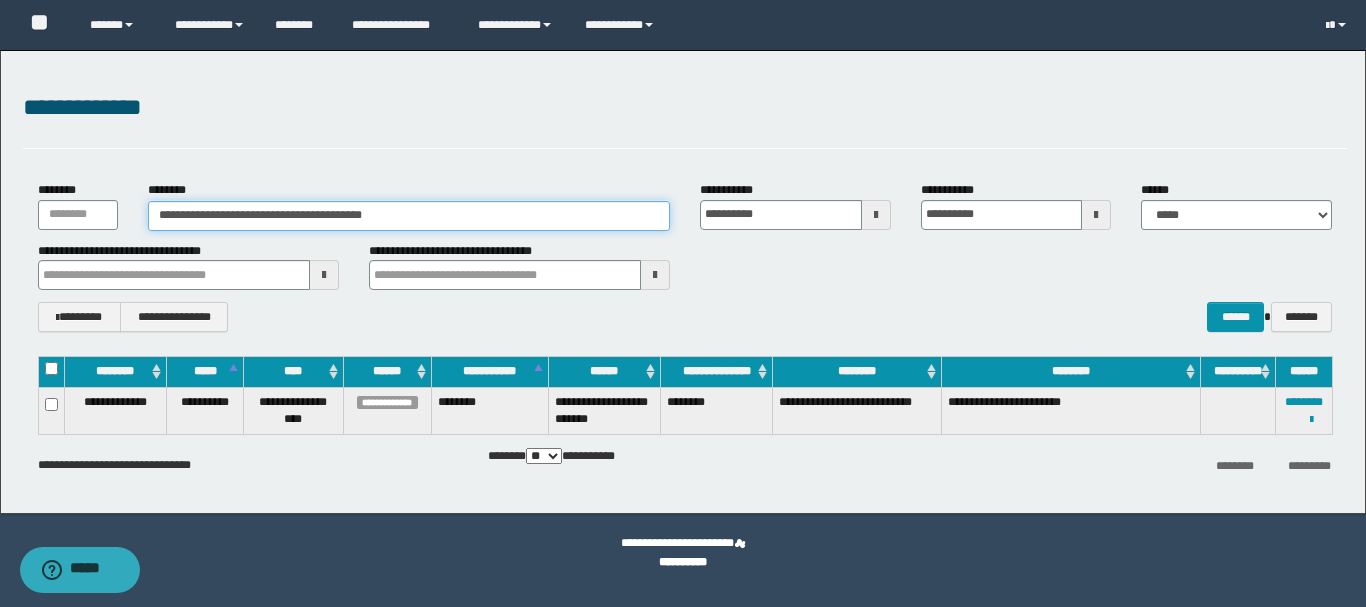 drag, startPoint x: 463, startPoint y: 225, endPoint x: 0, endPoint y: 225, distance: 463 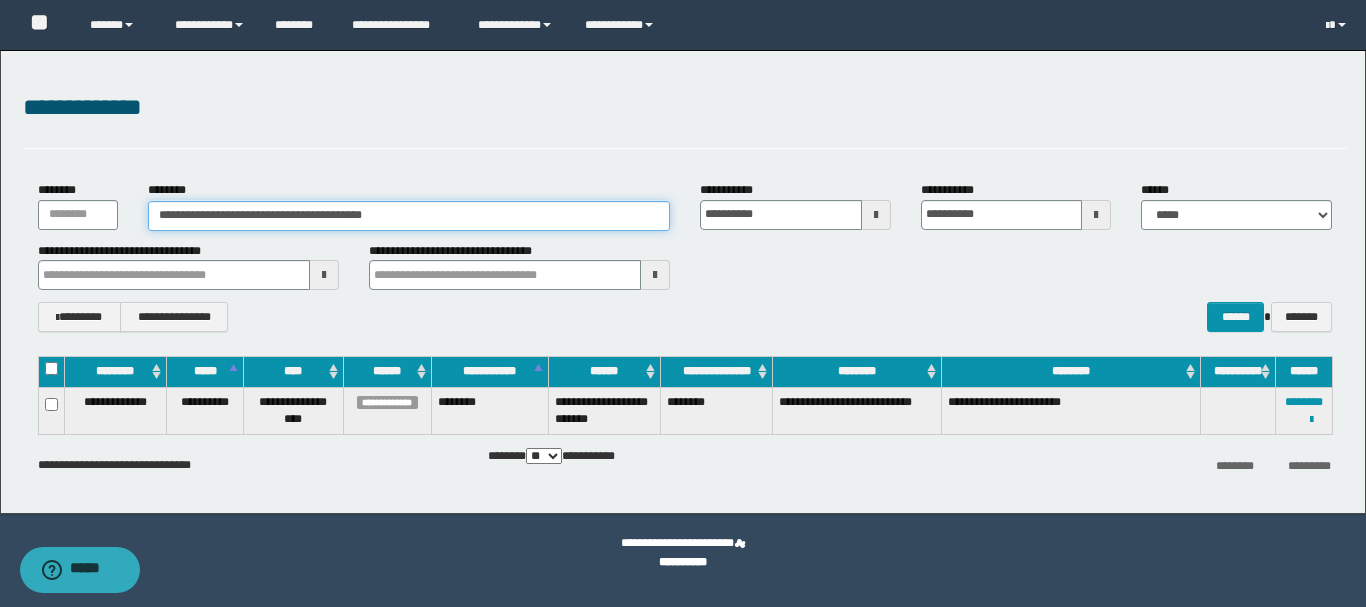 paste 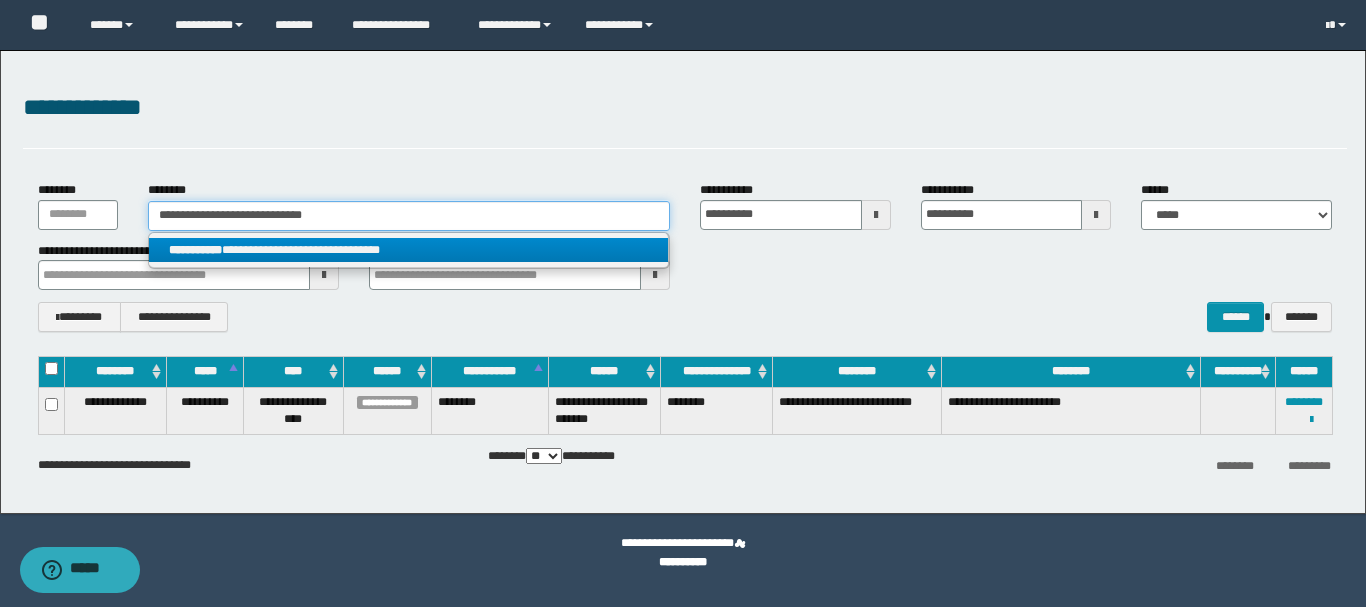 type on "**********" 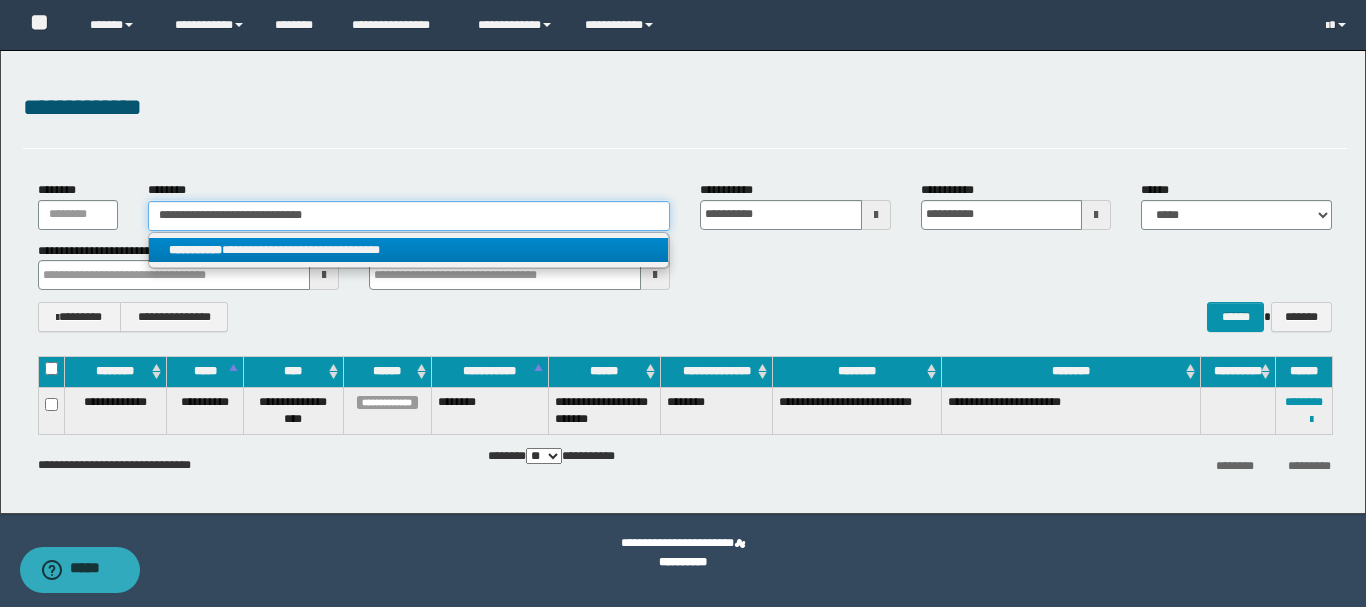 type on "**********" 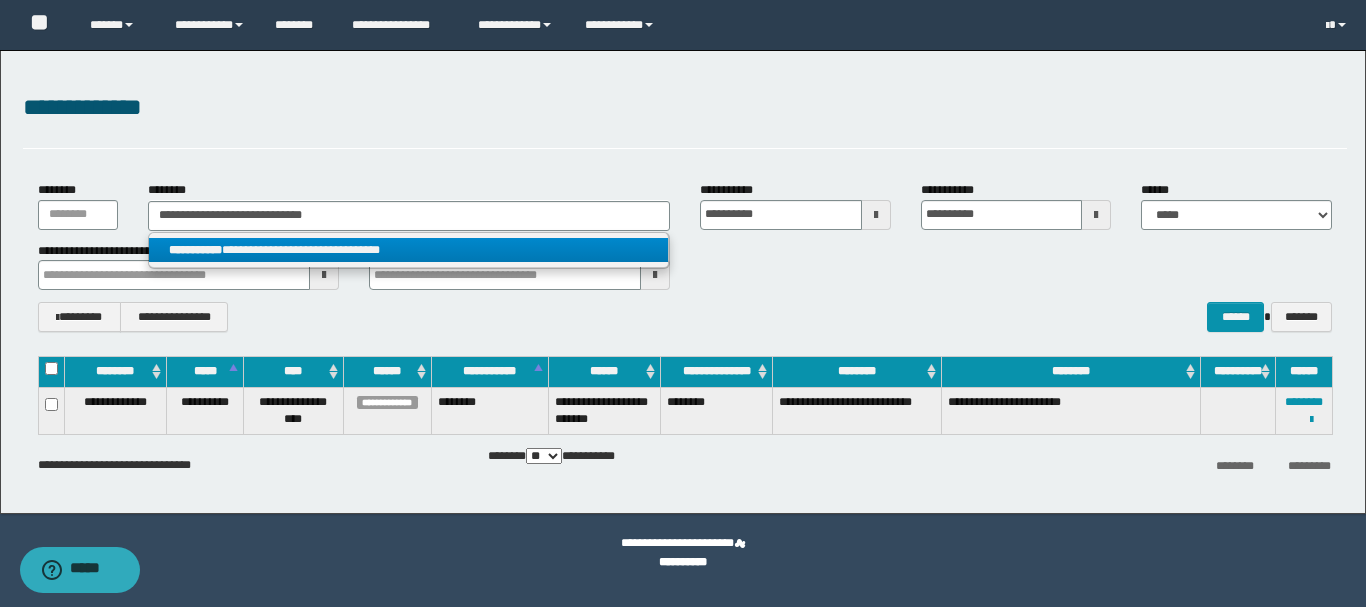 click on "**********" at bounding box center [408, 250] 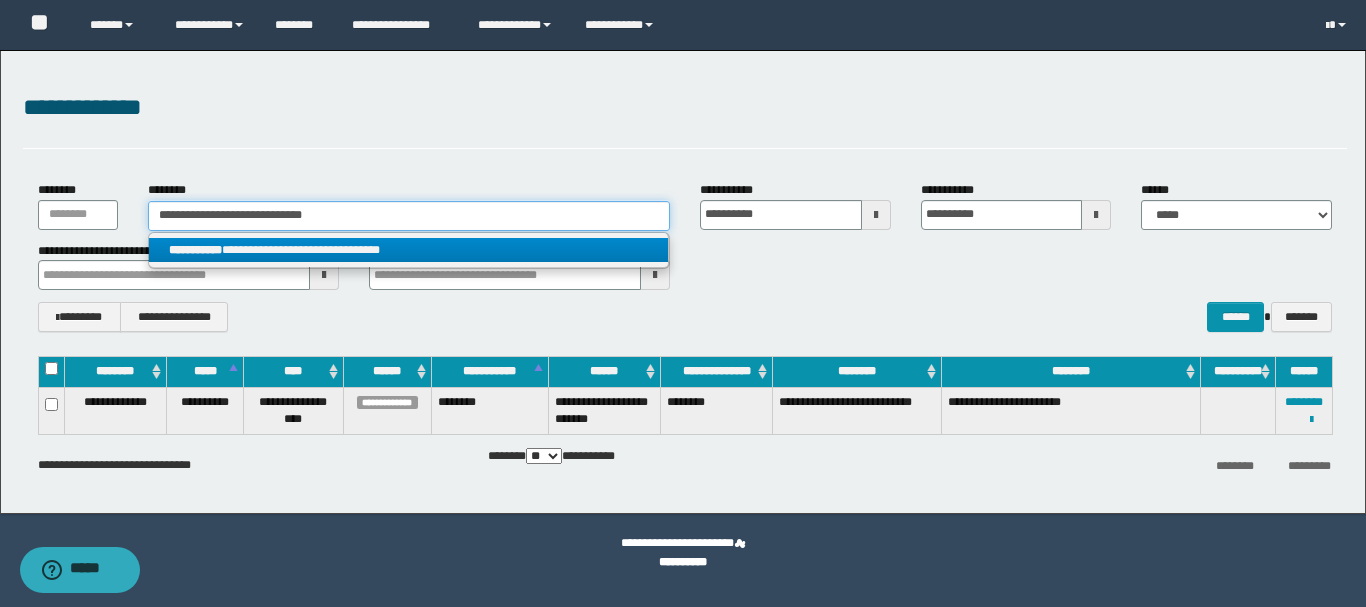 type 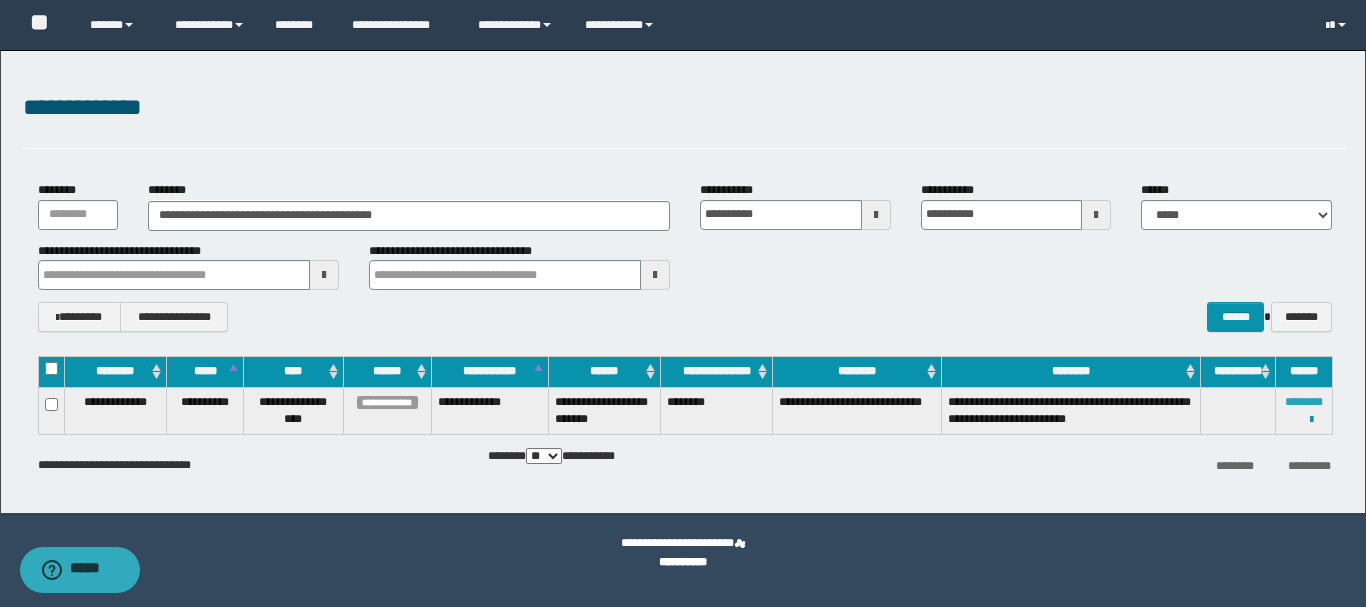 click on "********" at bounding box center (1304, 402) 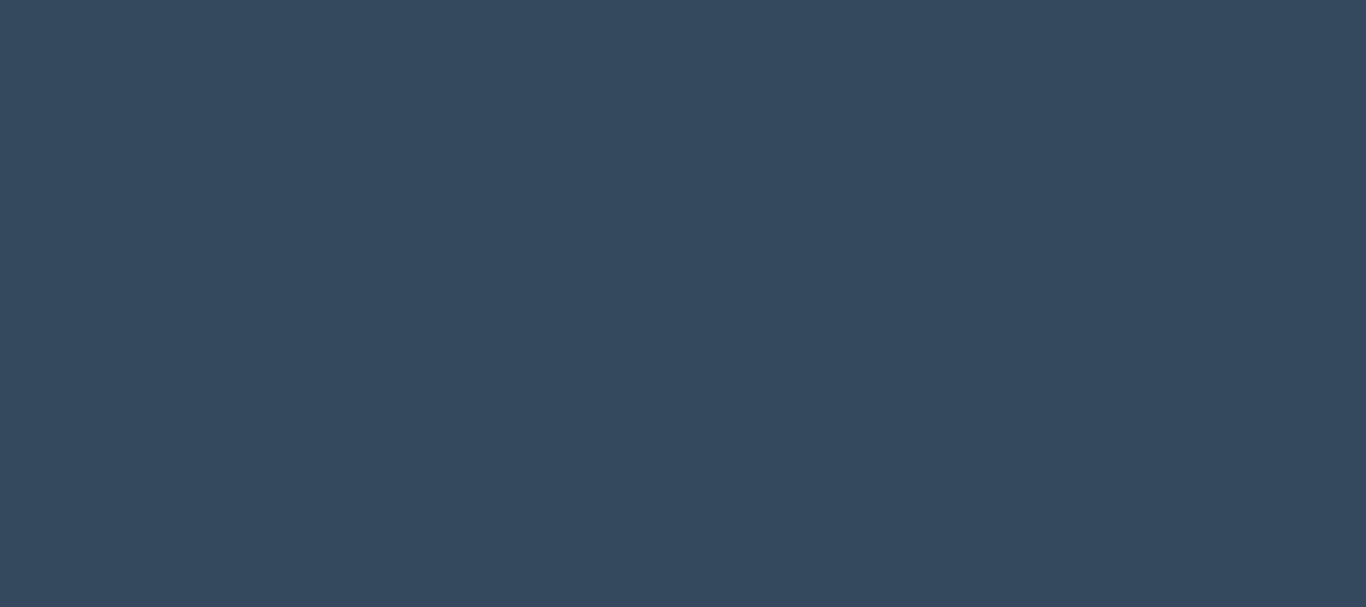 scroll, scrollTop: 0, scrollLeft: 0, axis: both 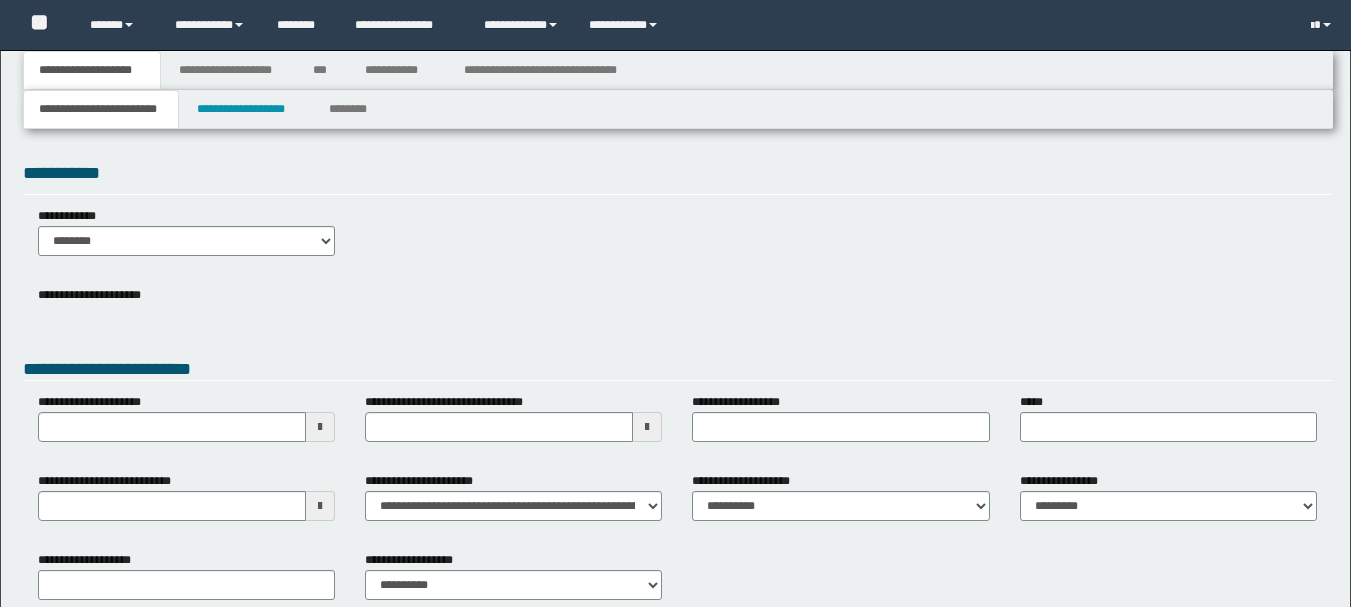 type 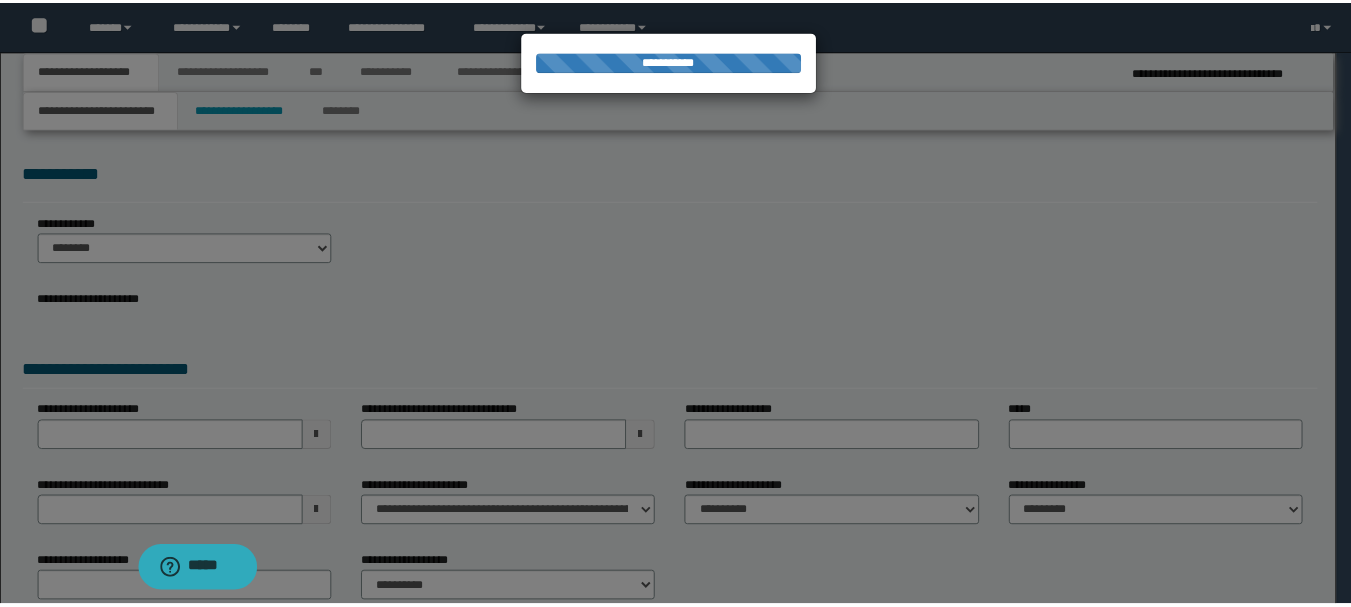 scroll, scrollTop: 0, scrollLeft: 0, axis: both 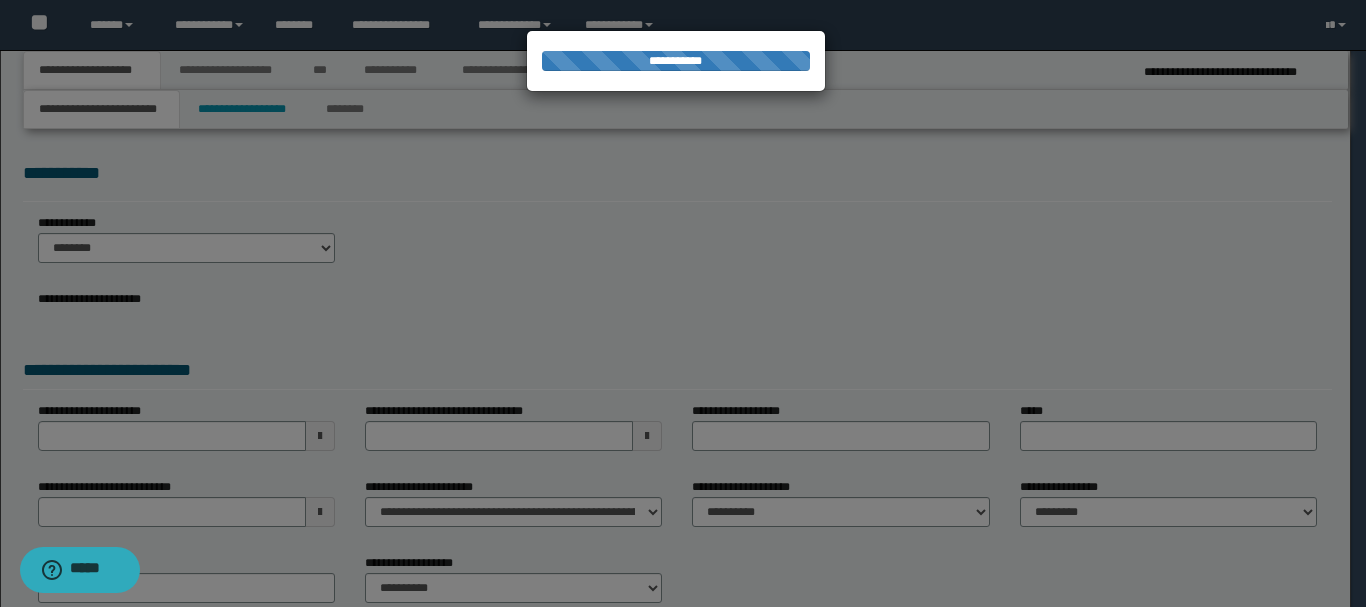 type on "**********" 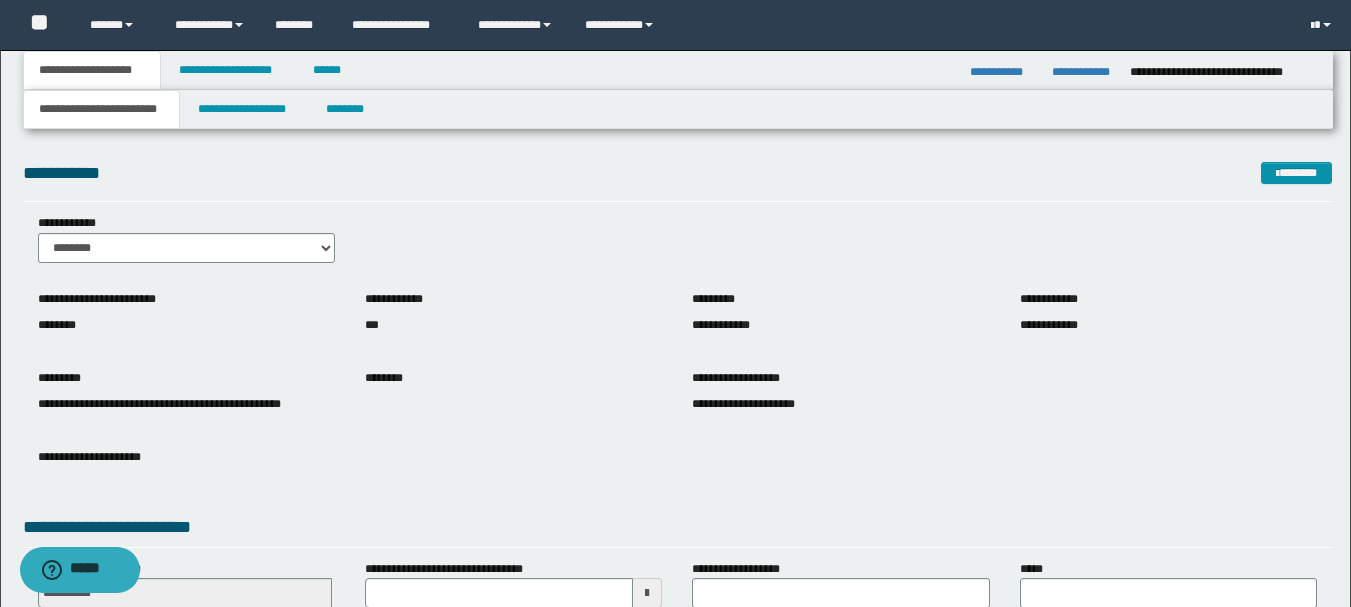 scroll, scrollTop: 100, scrollLeft: 0, axis: vertical 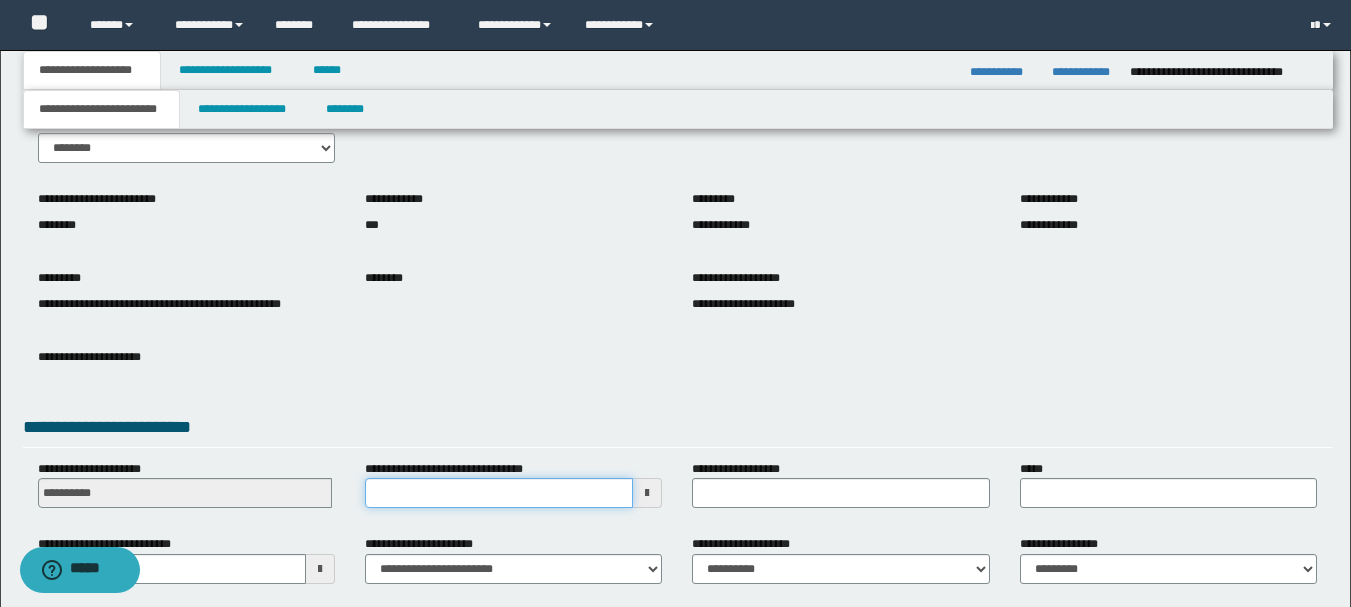 click on "**********" at bounding box center [499, 493] 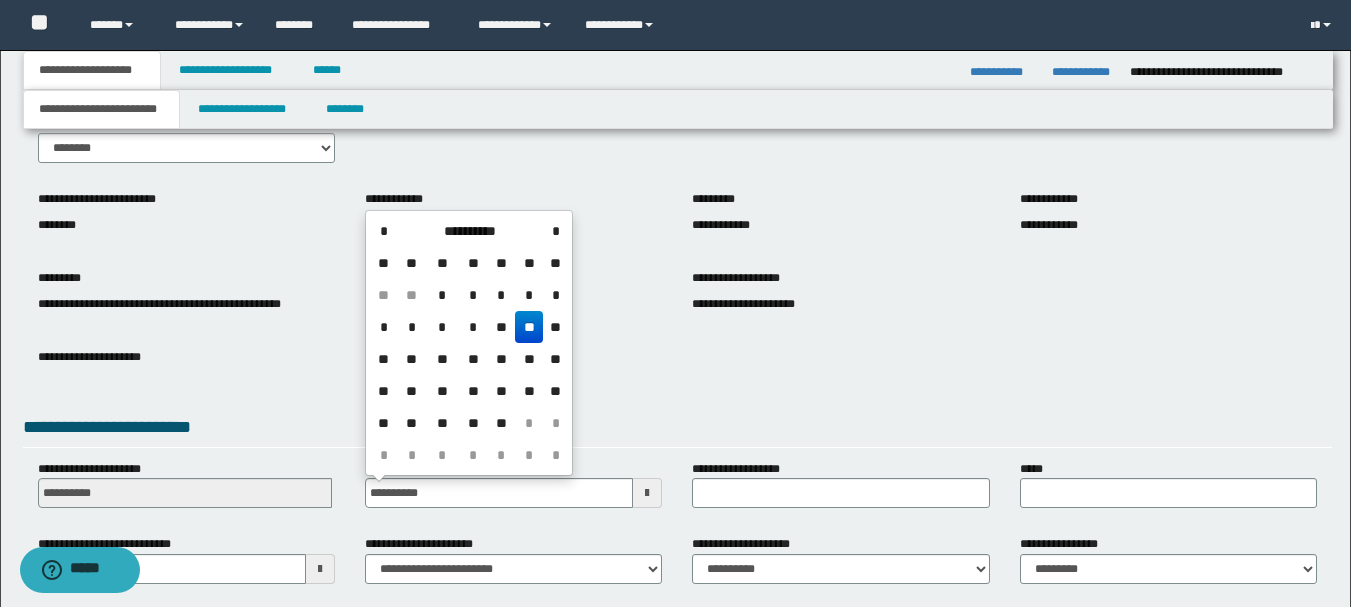 type on "**********" 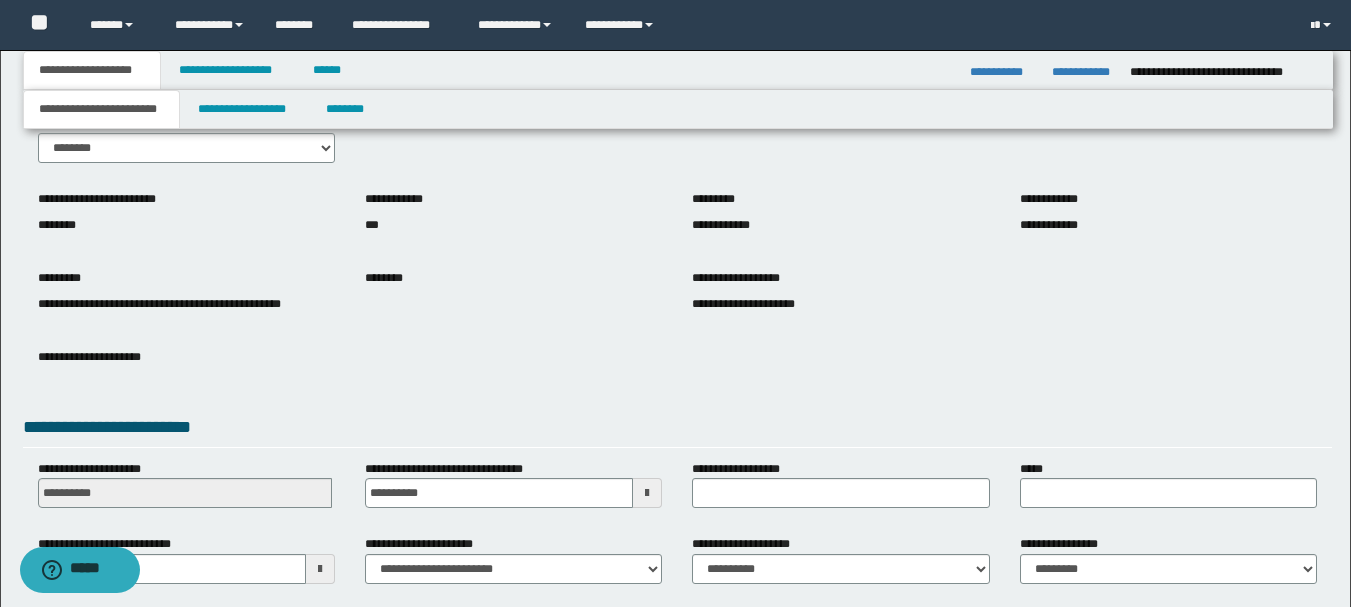 click on "**********" at bounding box center [677, 367] 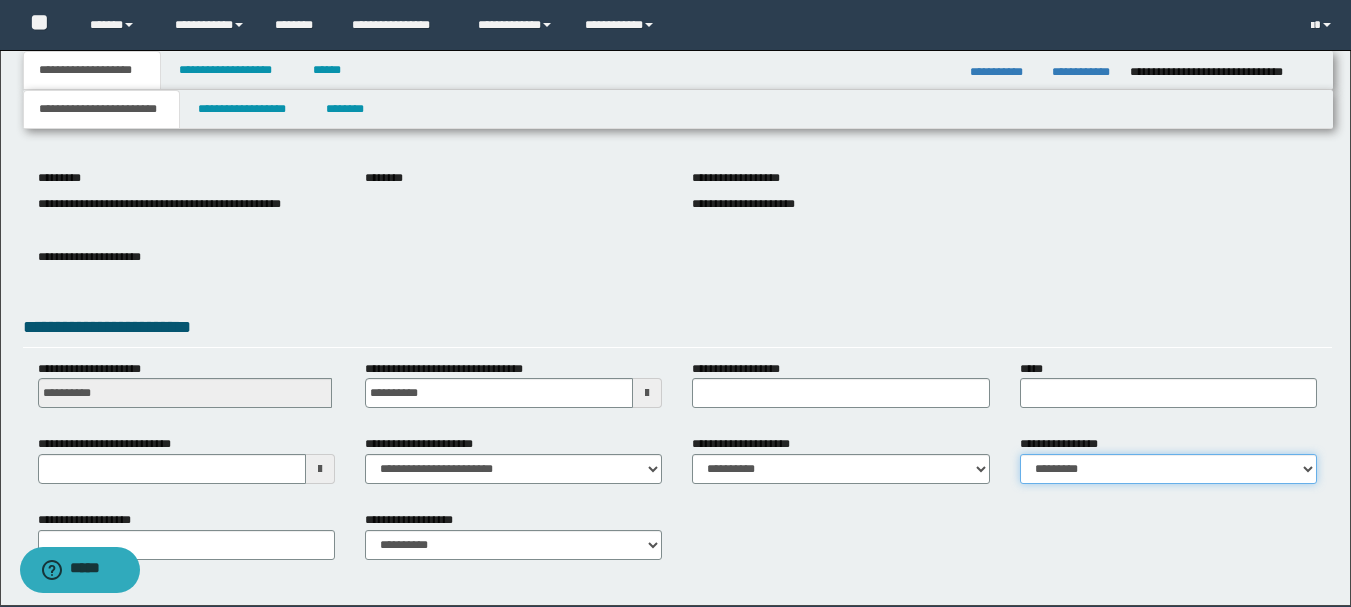 click on "**********" at bounding box center [1168, 469] 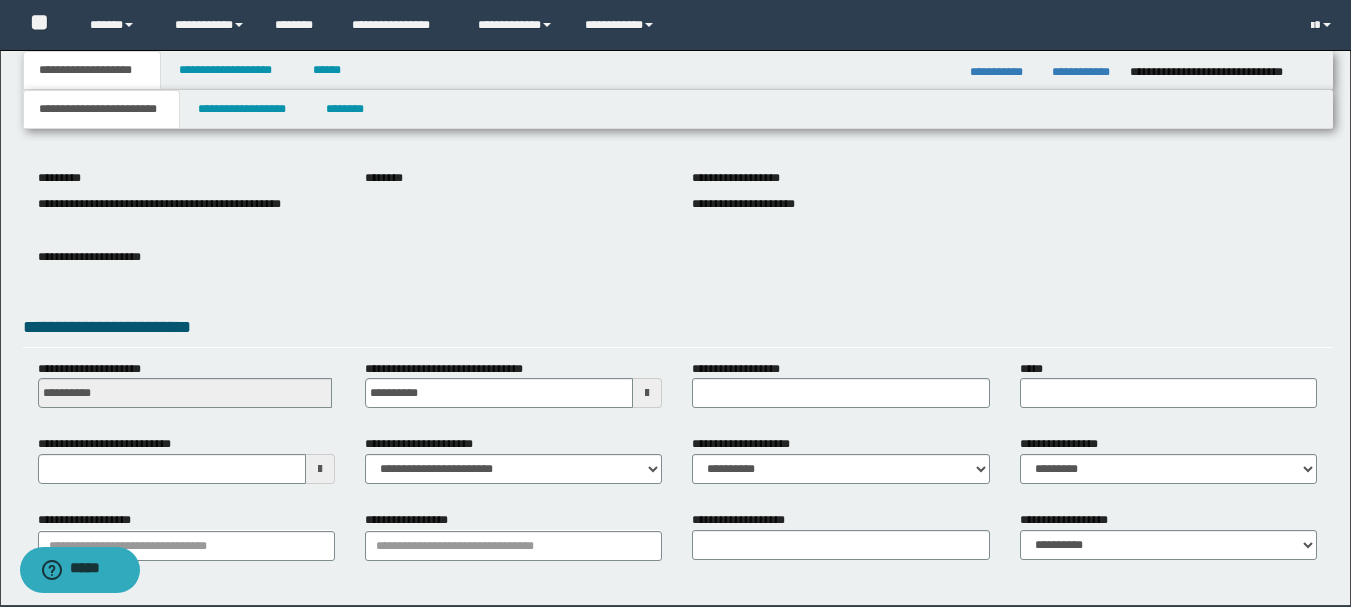 click on "**********" at bounding box center (677, 267) 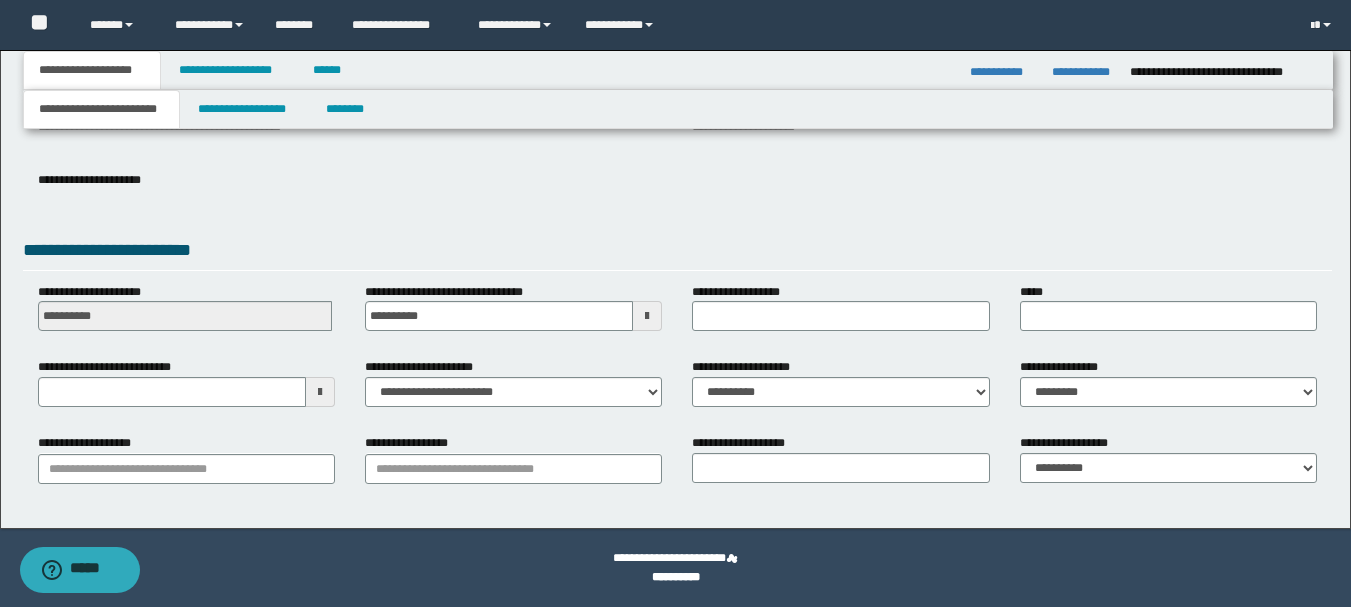 type 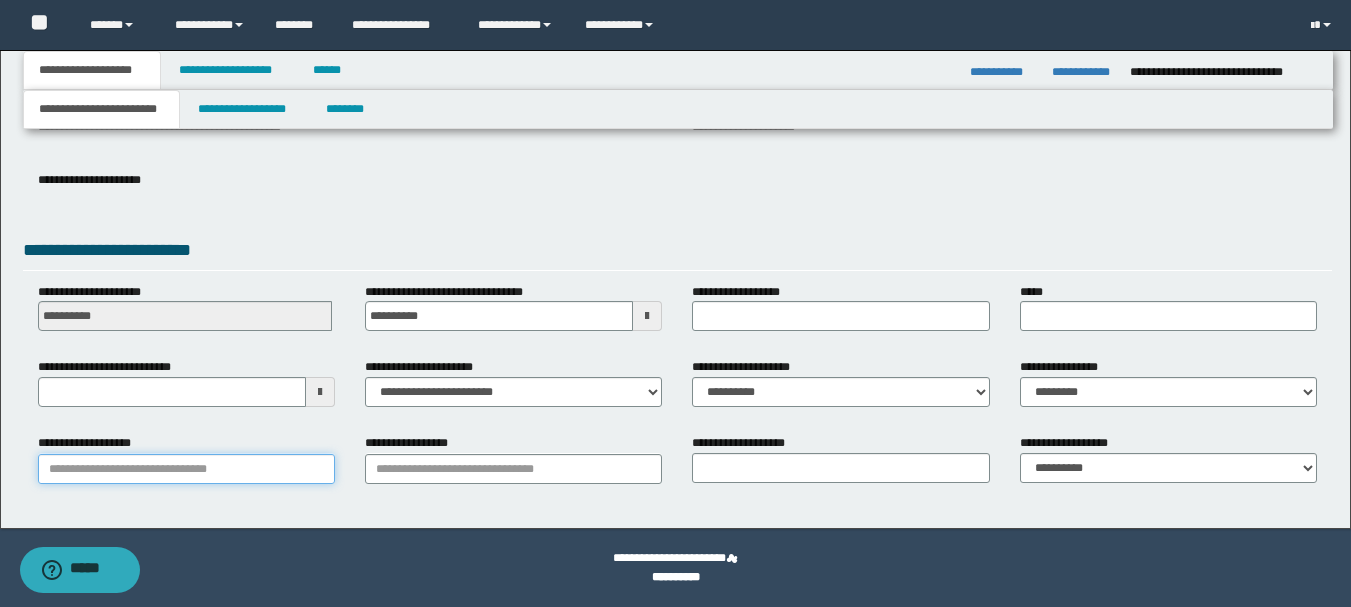 click on "**********" at bounding box center [186, 469] 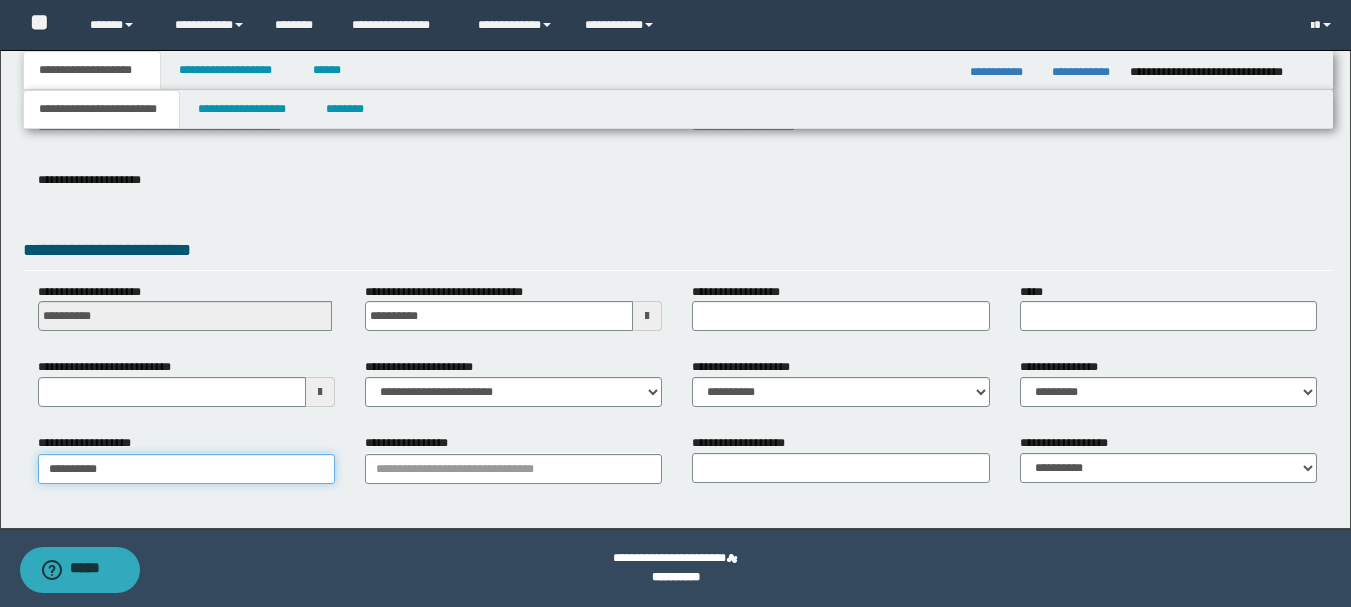 type on "**********" 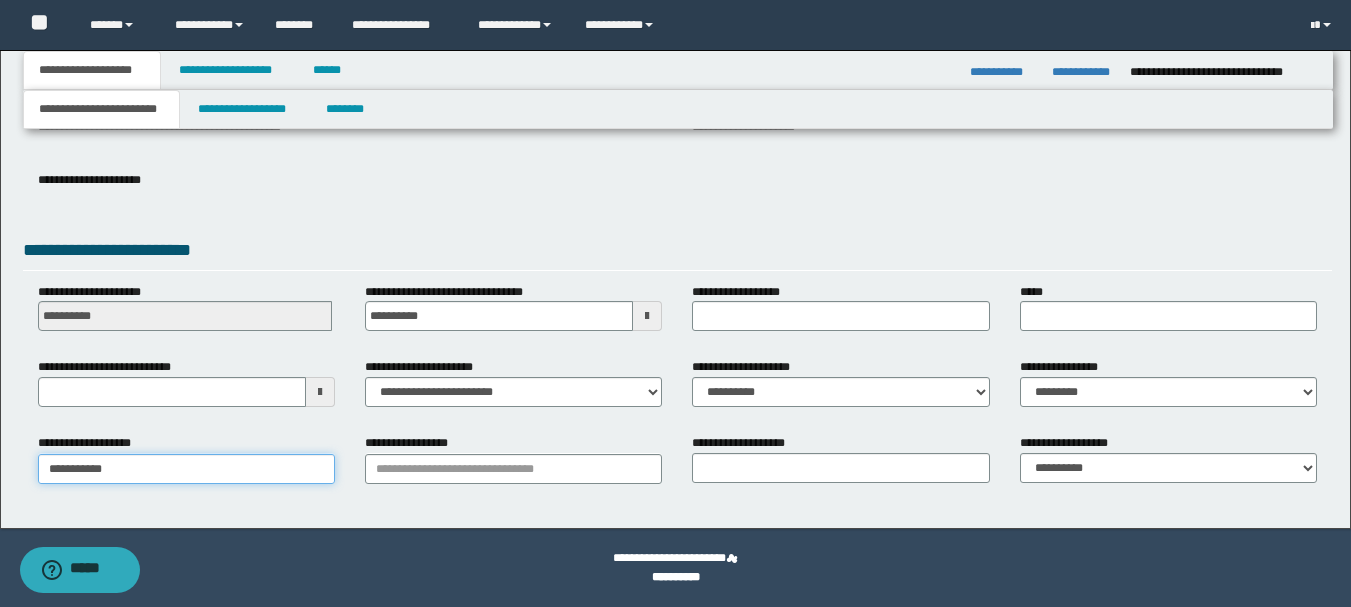 type on "**********" 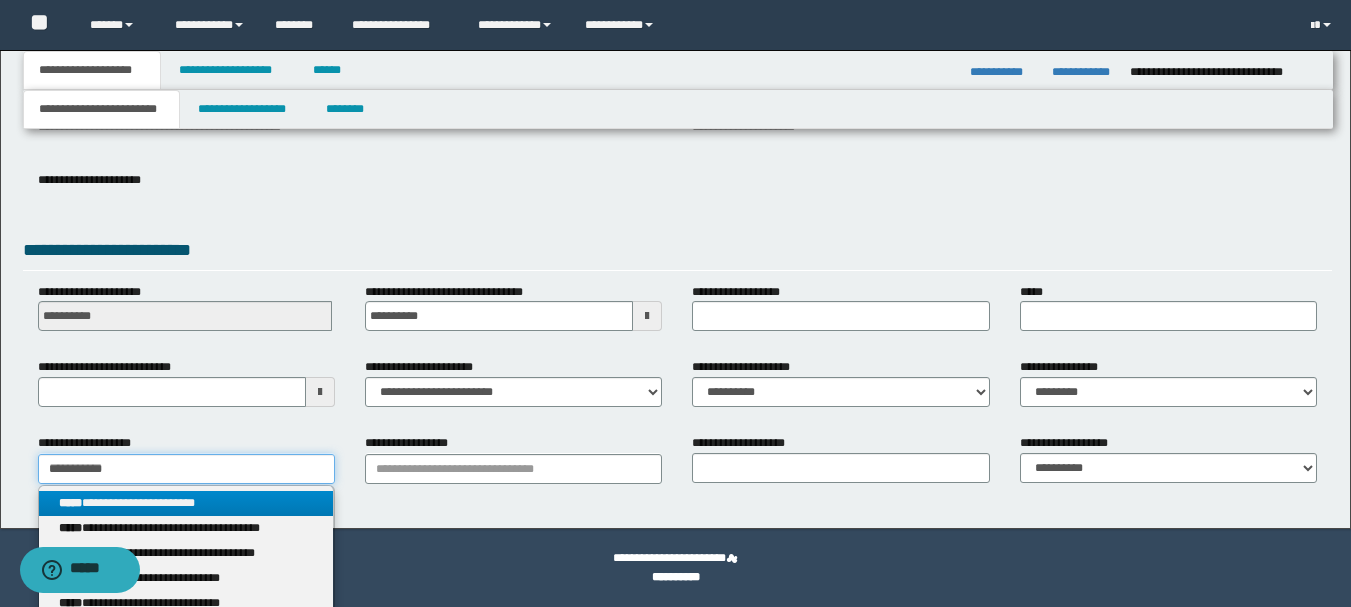 type on "**********" 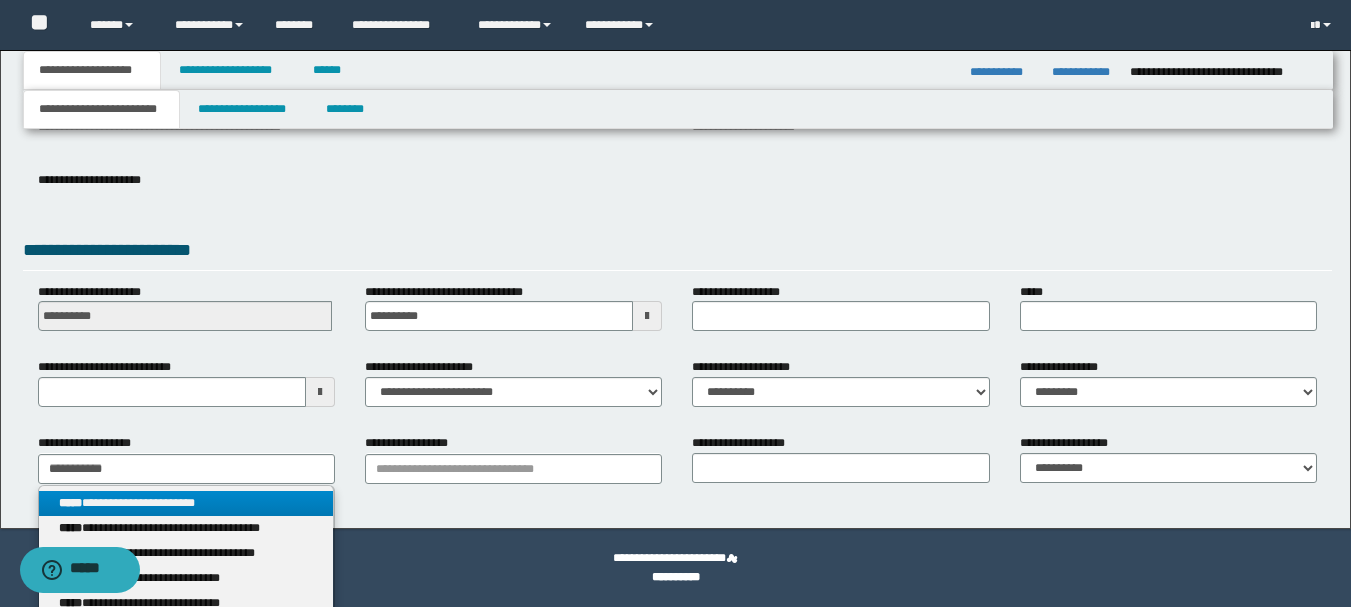 click on "**********" at bounding box center [186, 503] 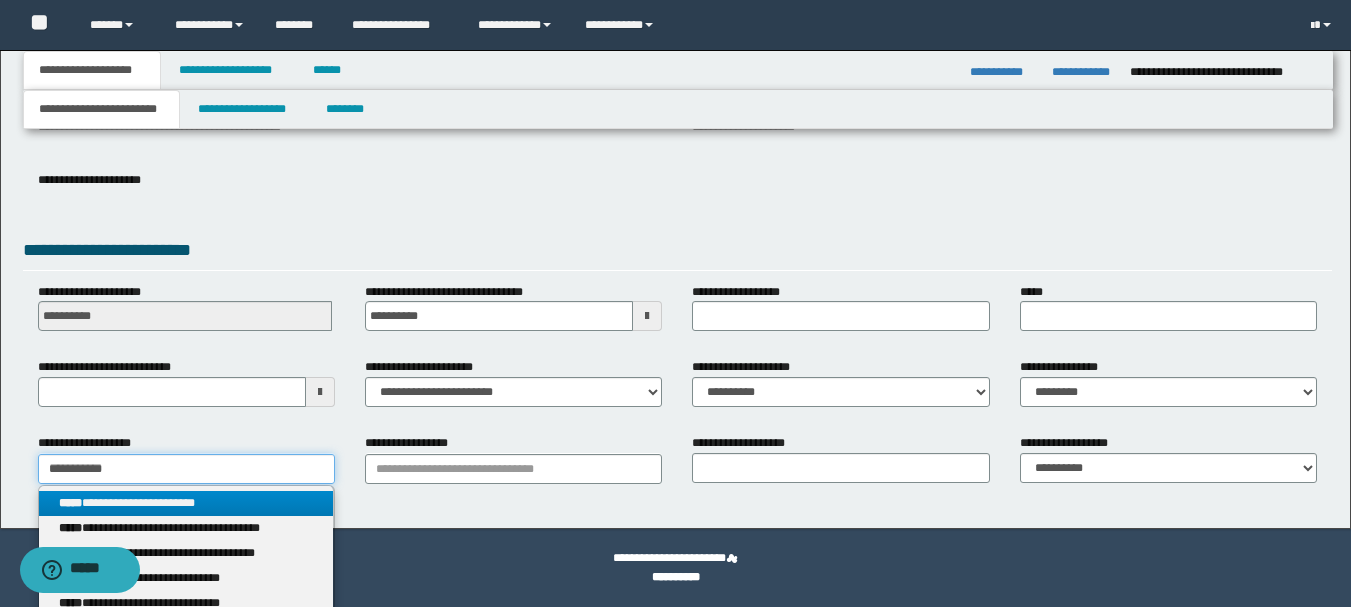 type 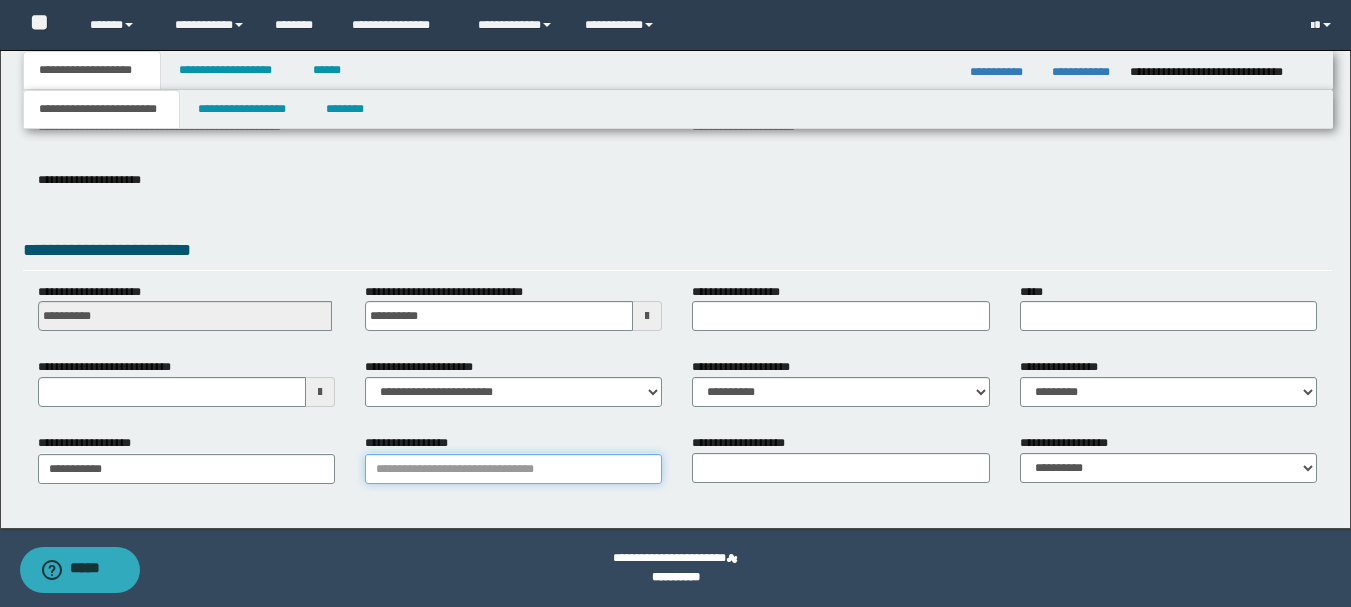 click on "**********" at bounding box center [513, 469] 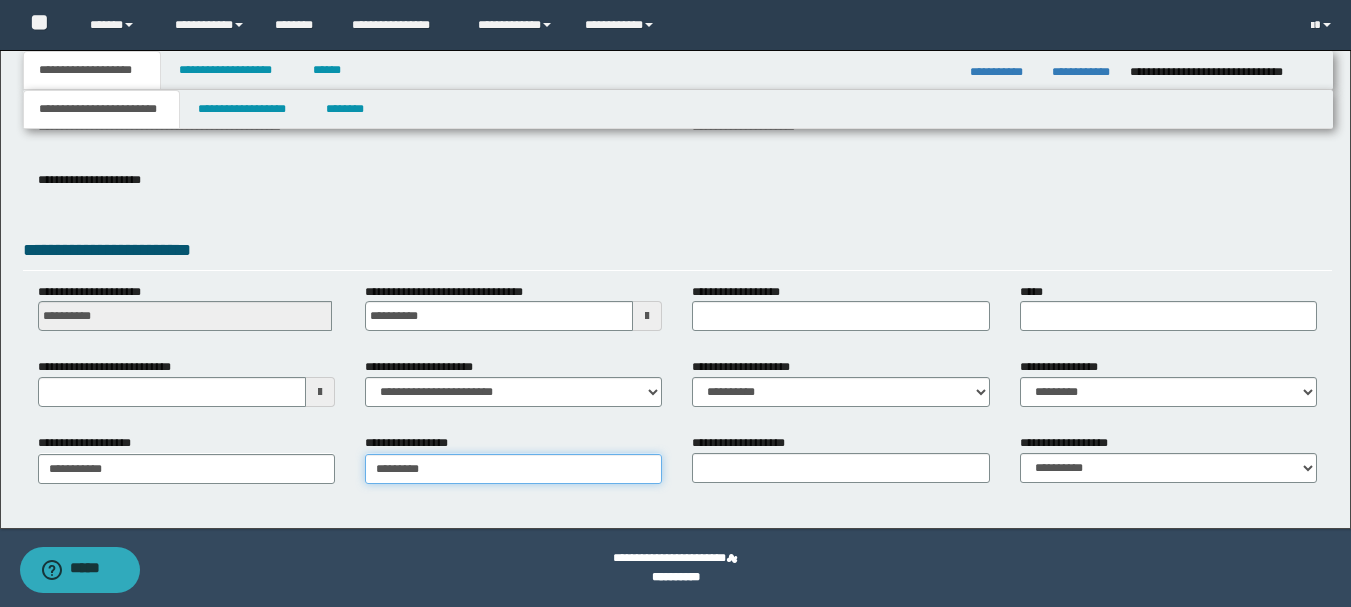 type on "**********" 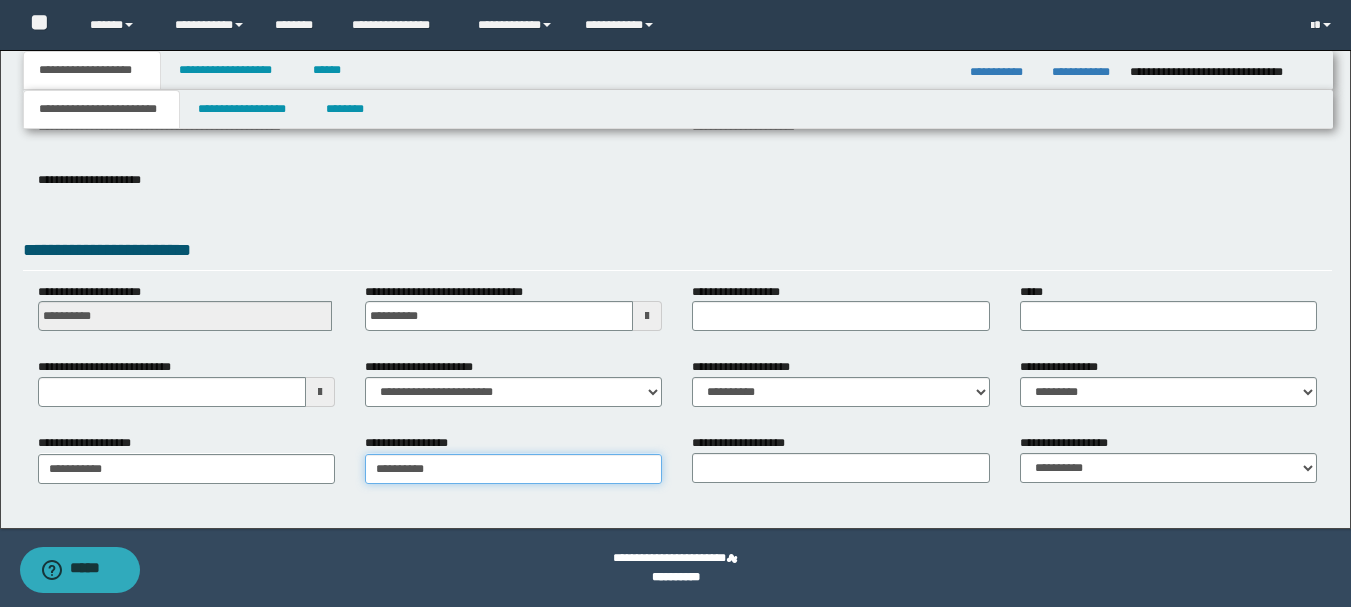 type on "**********" 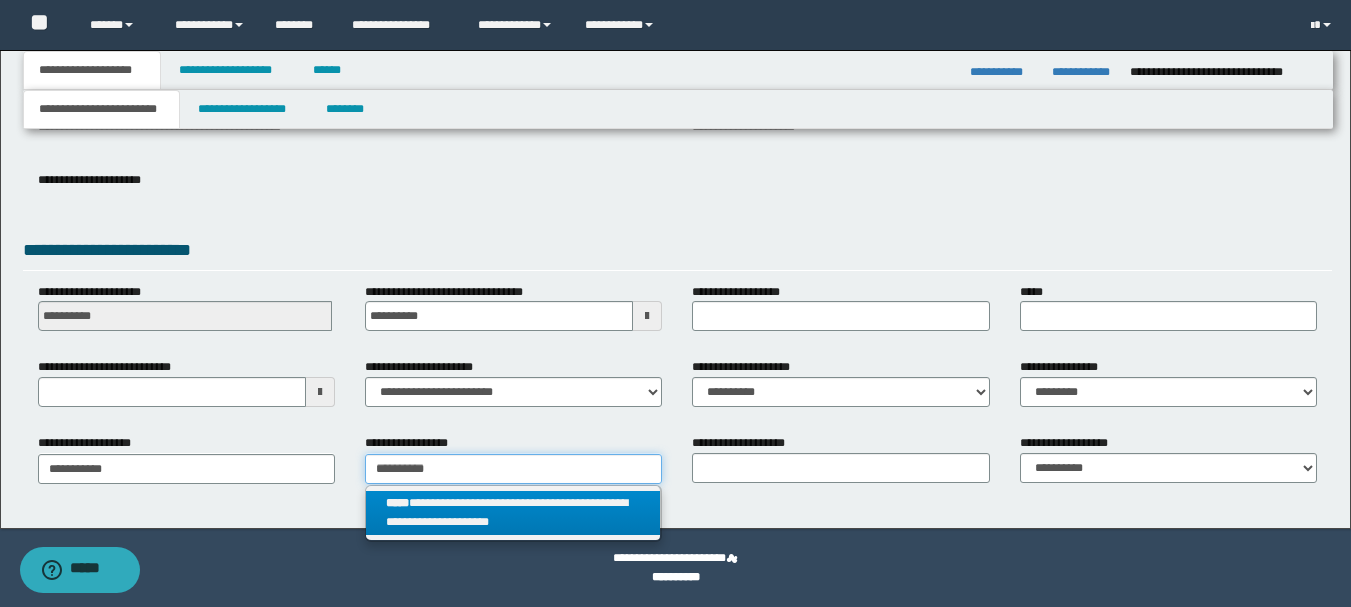 type on "**********" 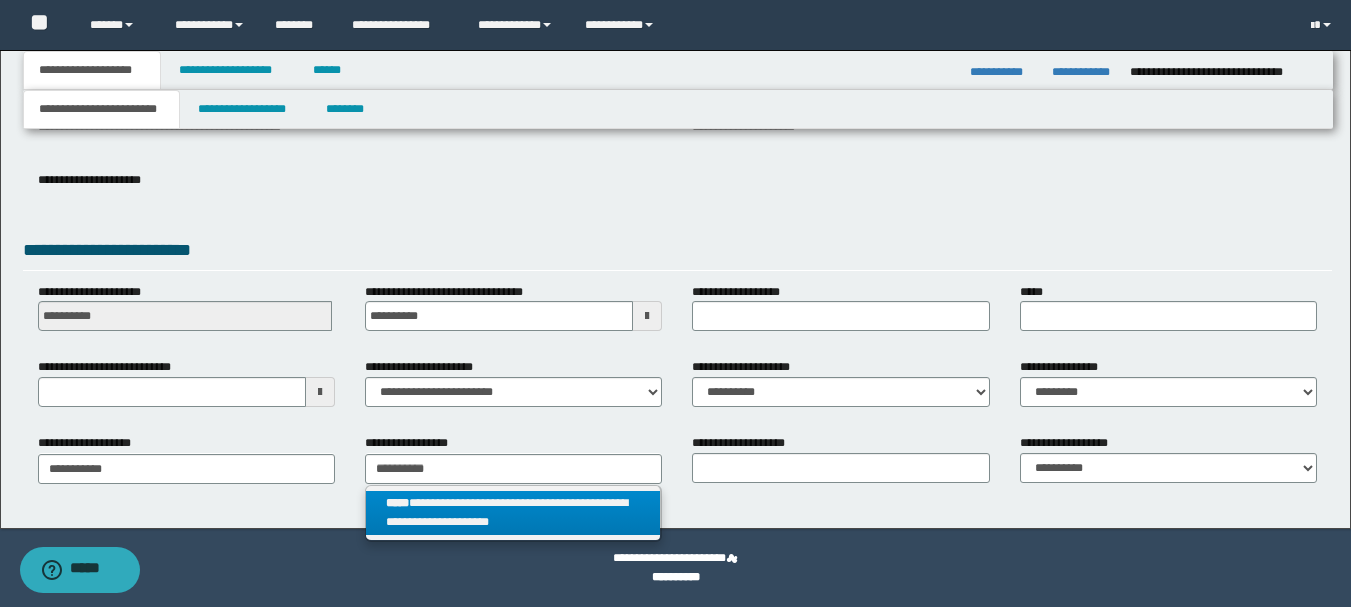 click on "**********" at bounding box center [513, 513] 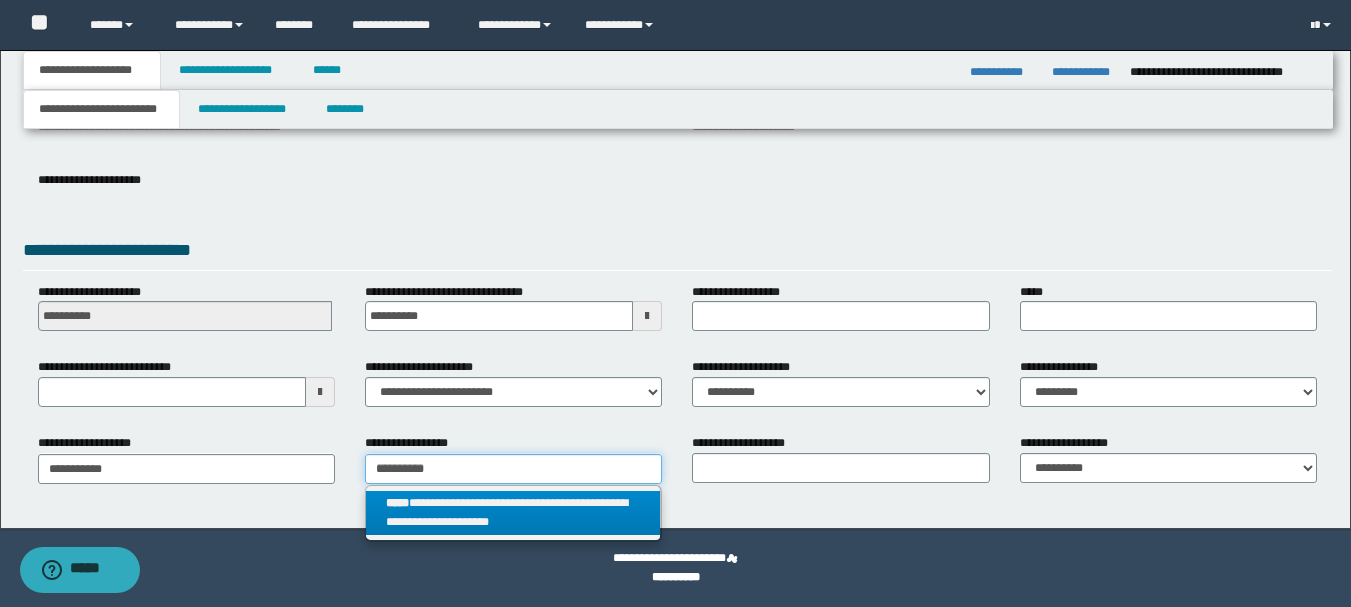 type 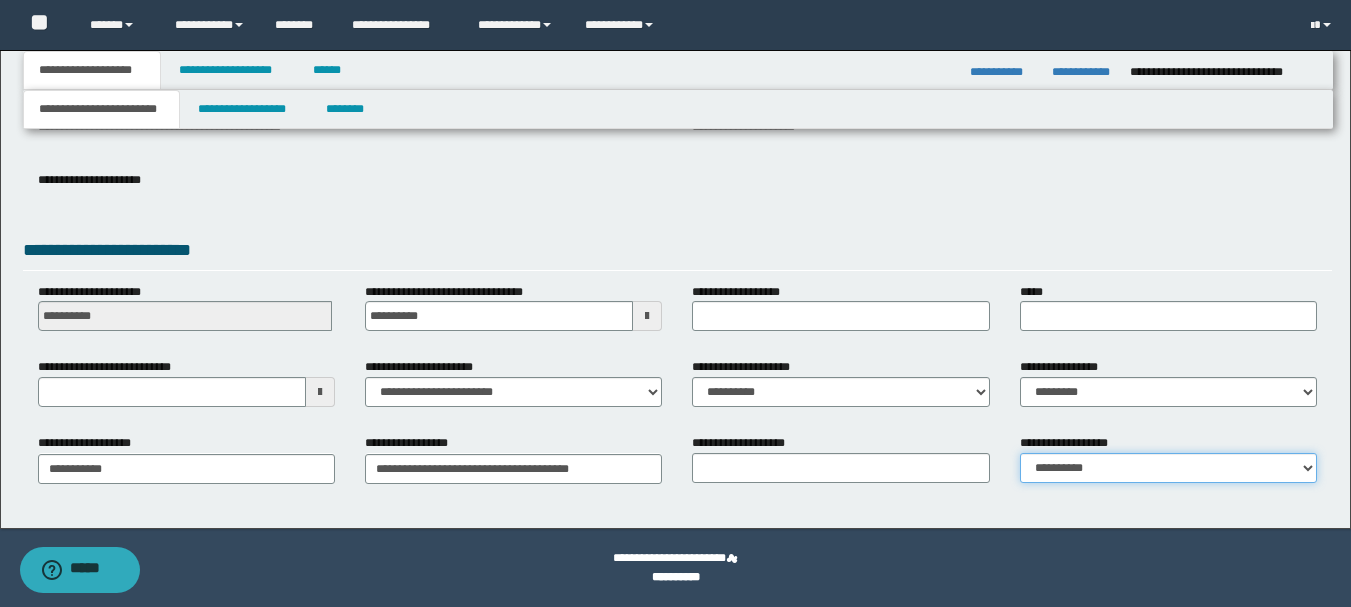 click on "**********" at bounding box center [1168, 468] 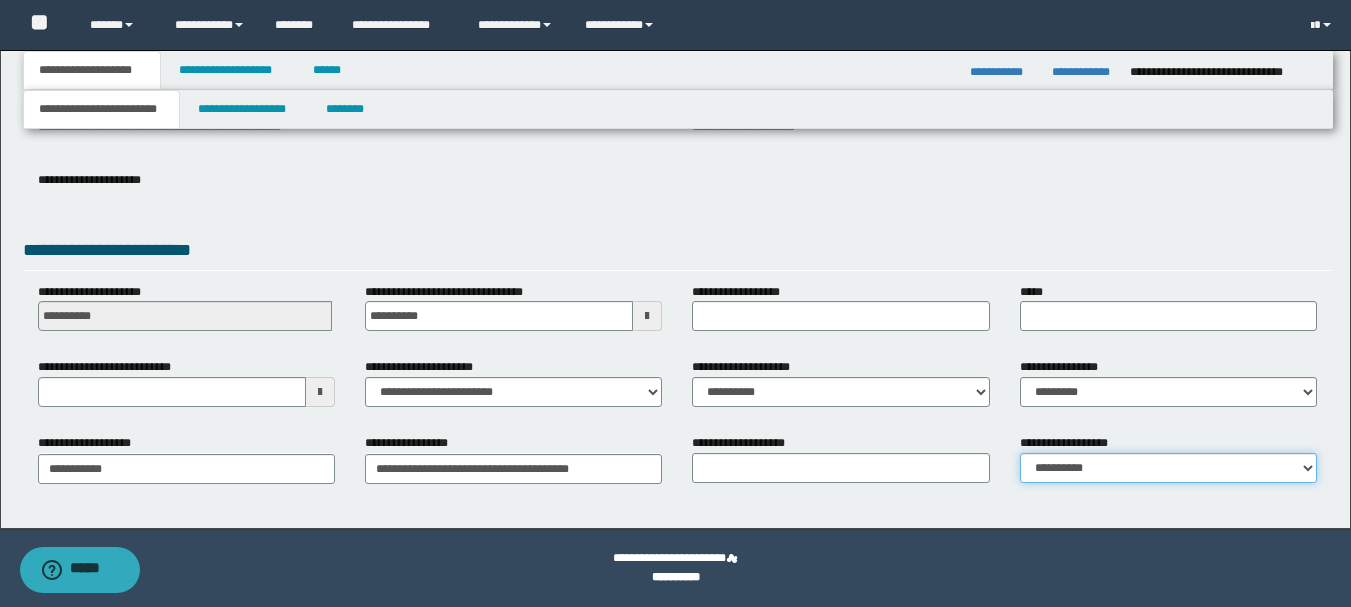 select on "*" 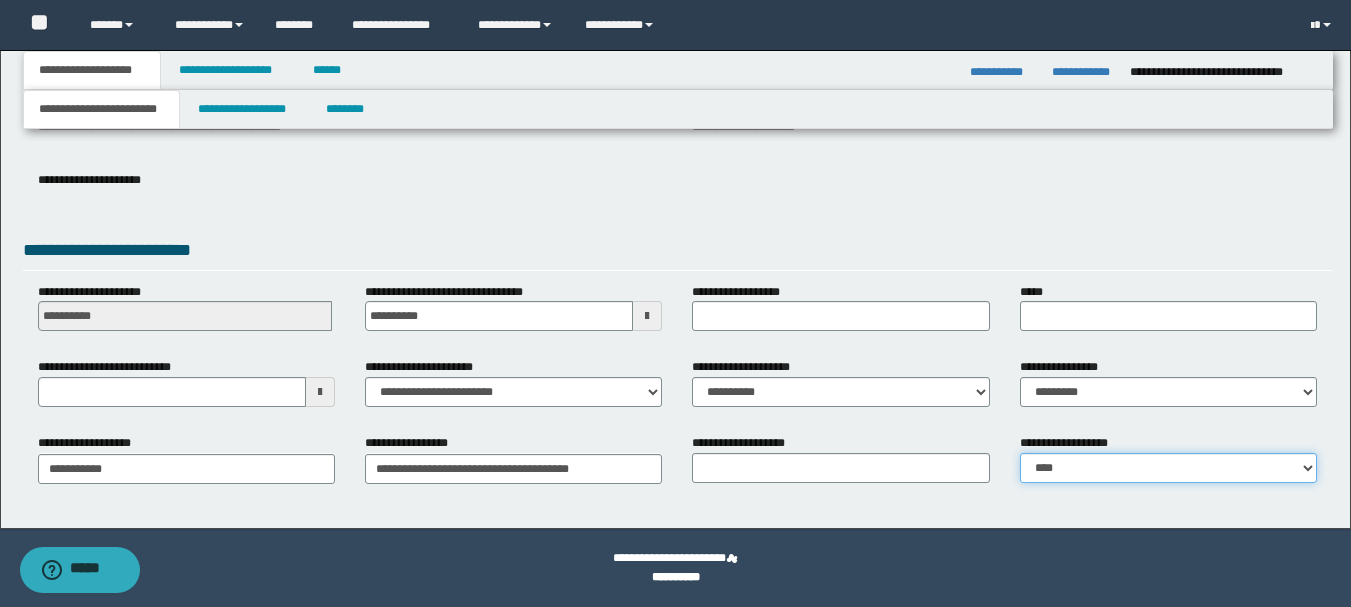 click on "**********" at bounding box center [1168, 468] 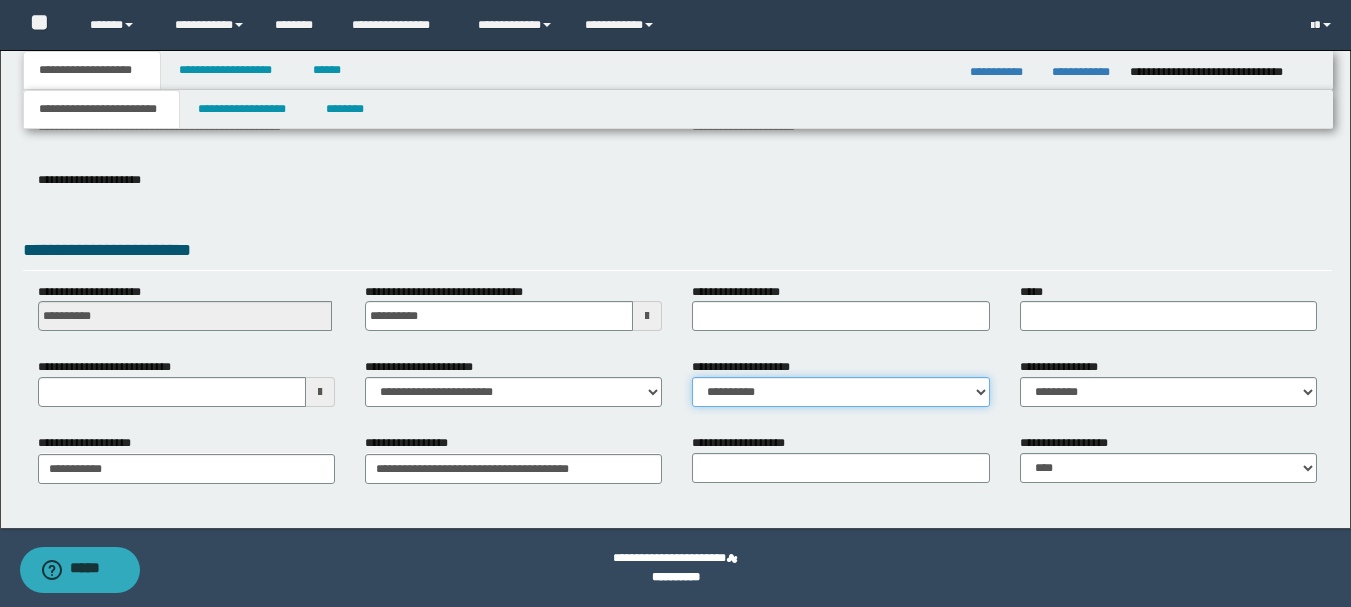 click on "**********" at bounding box center [840, 392] 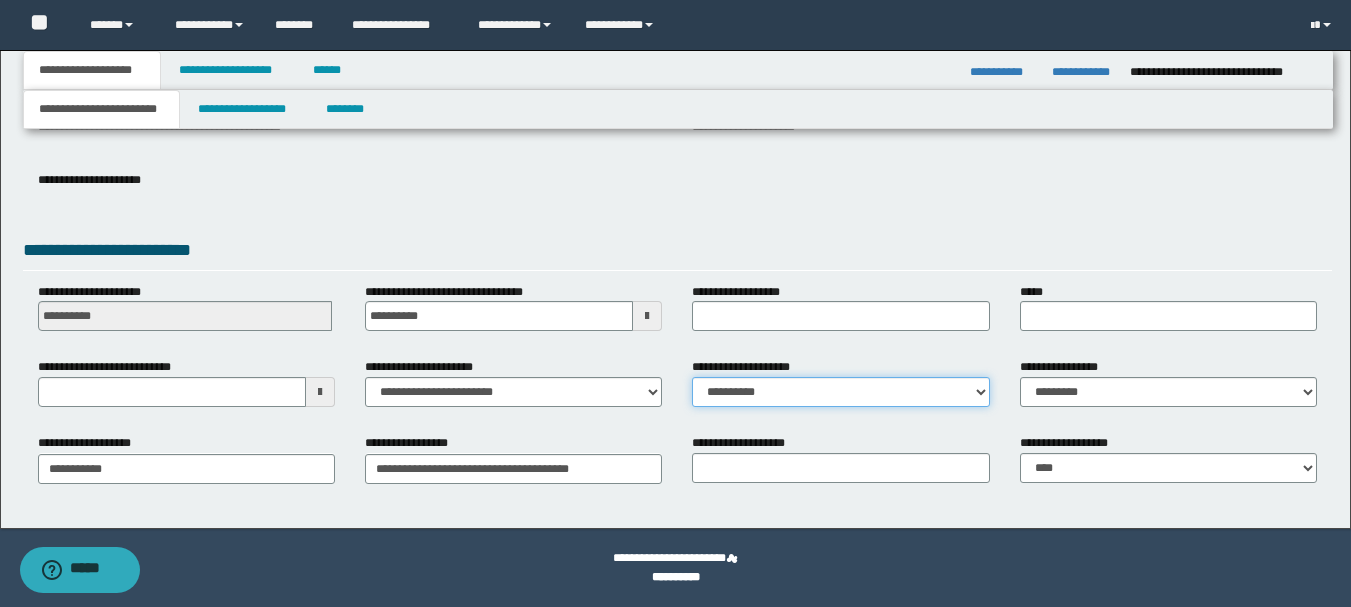 select on "**" 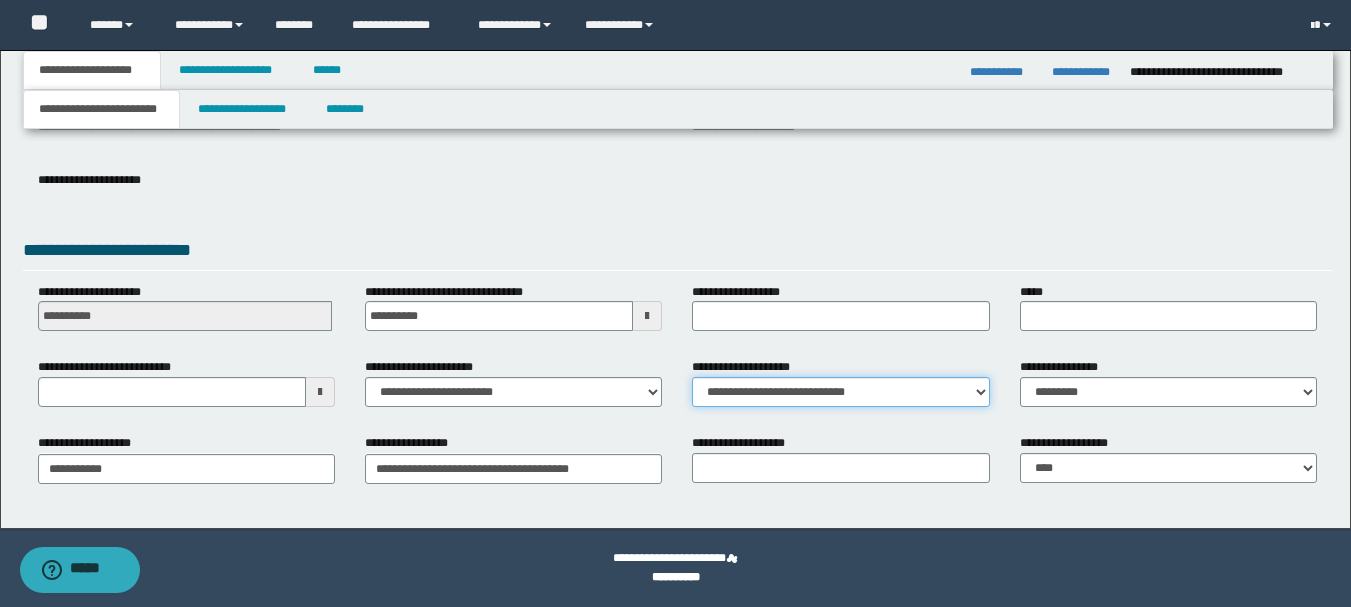 click on "**********" at bounding box center [840, 392] 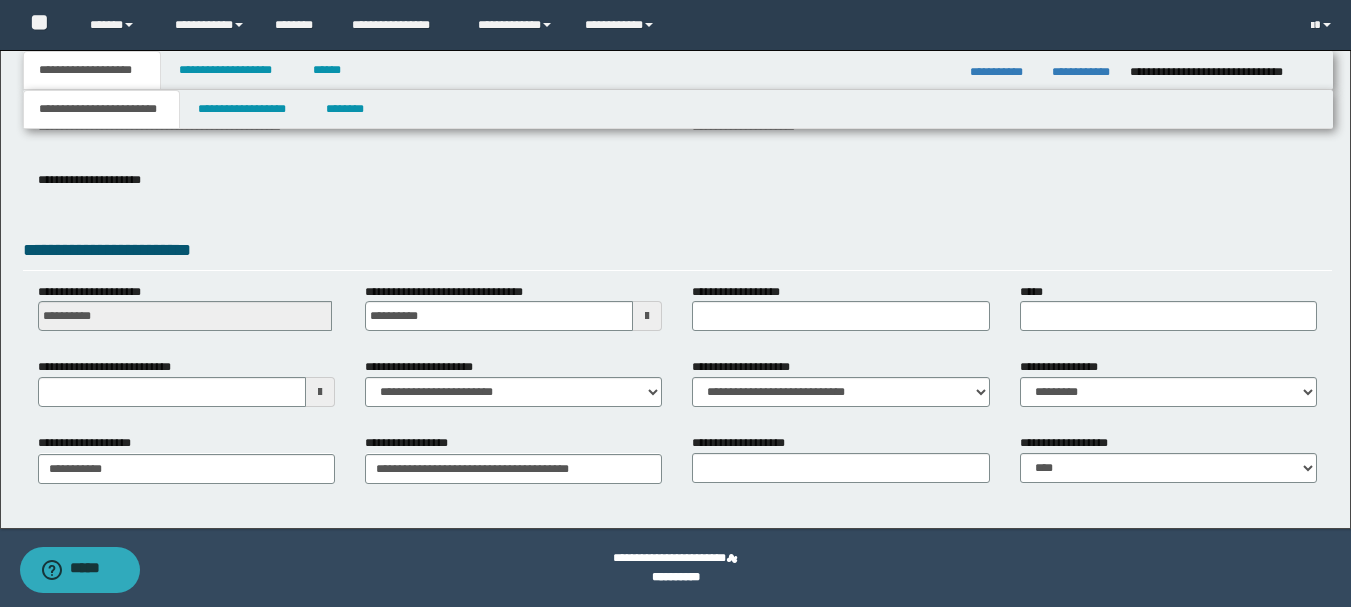 click on "**********" at bounding box center (677, 195) 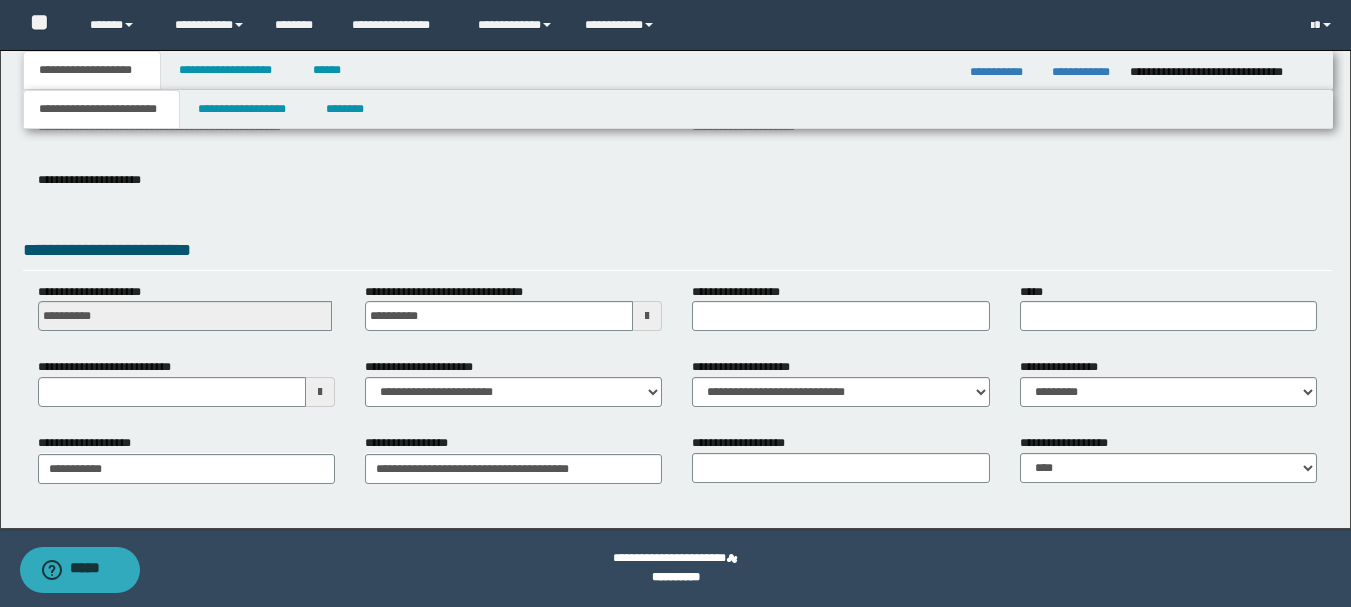 type 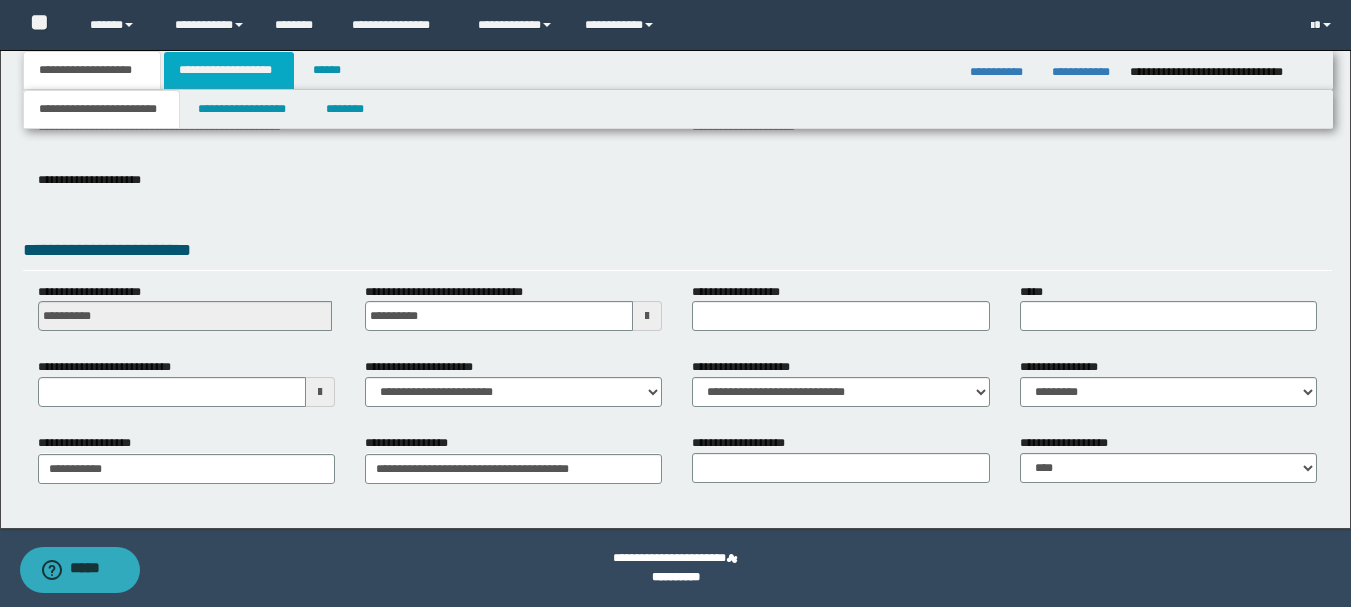 click on "**********" at bounding box center [229, 70] 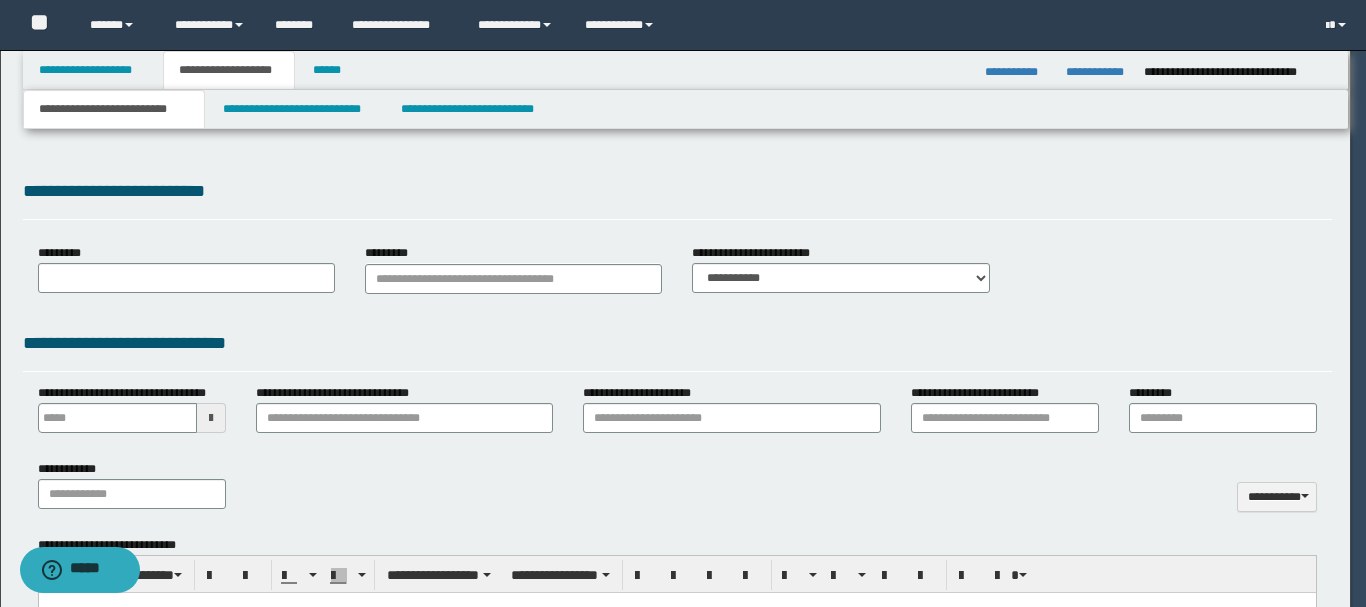 type 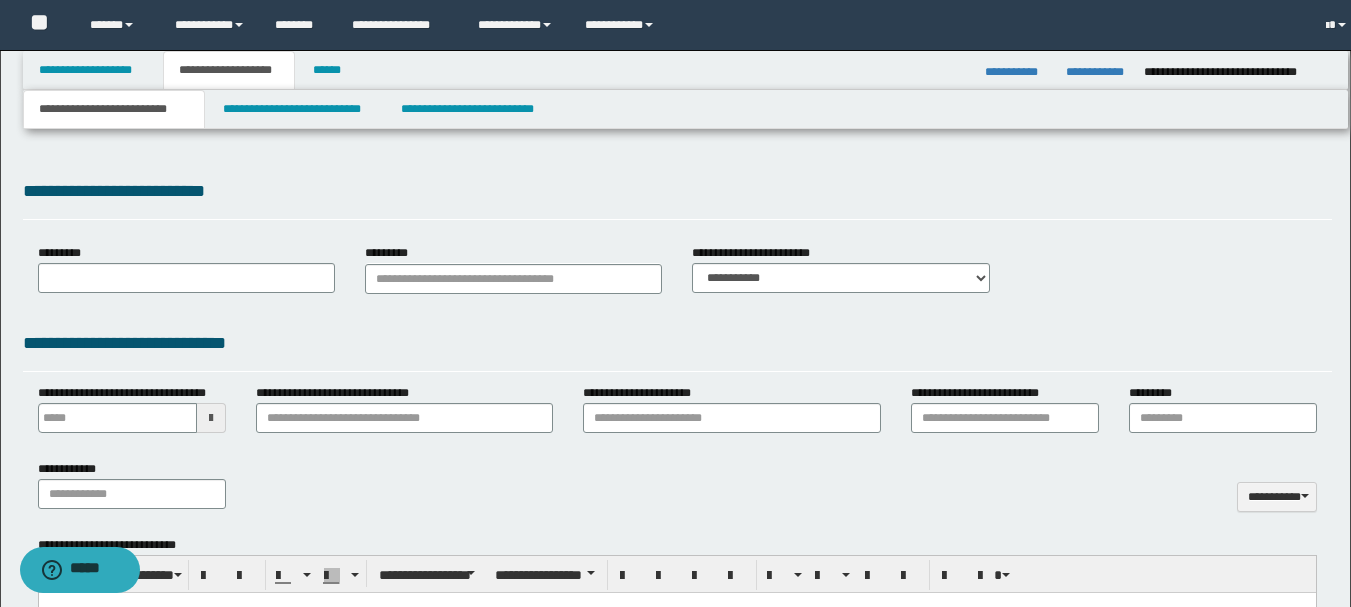 scroll, scrollTop: 0, scrollLeft: 0, axis: both 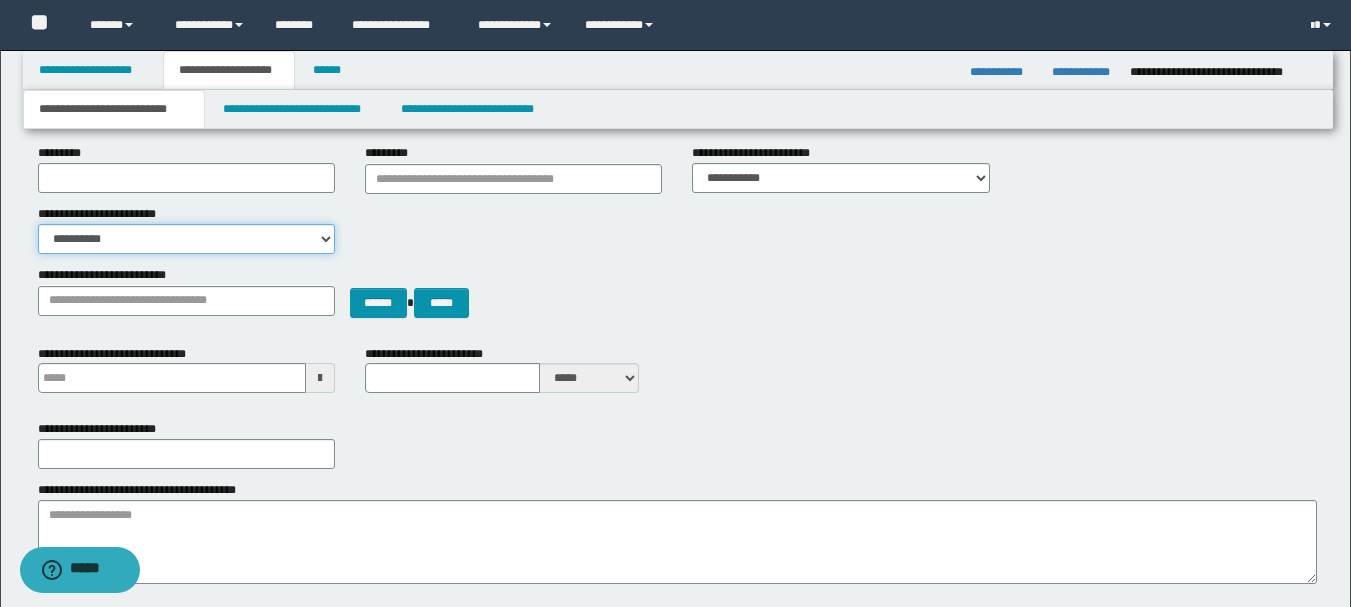 click on "**********" at bounding box center [186, 239] 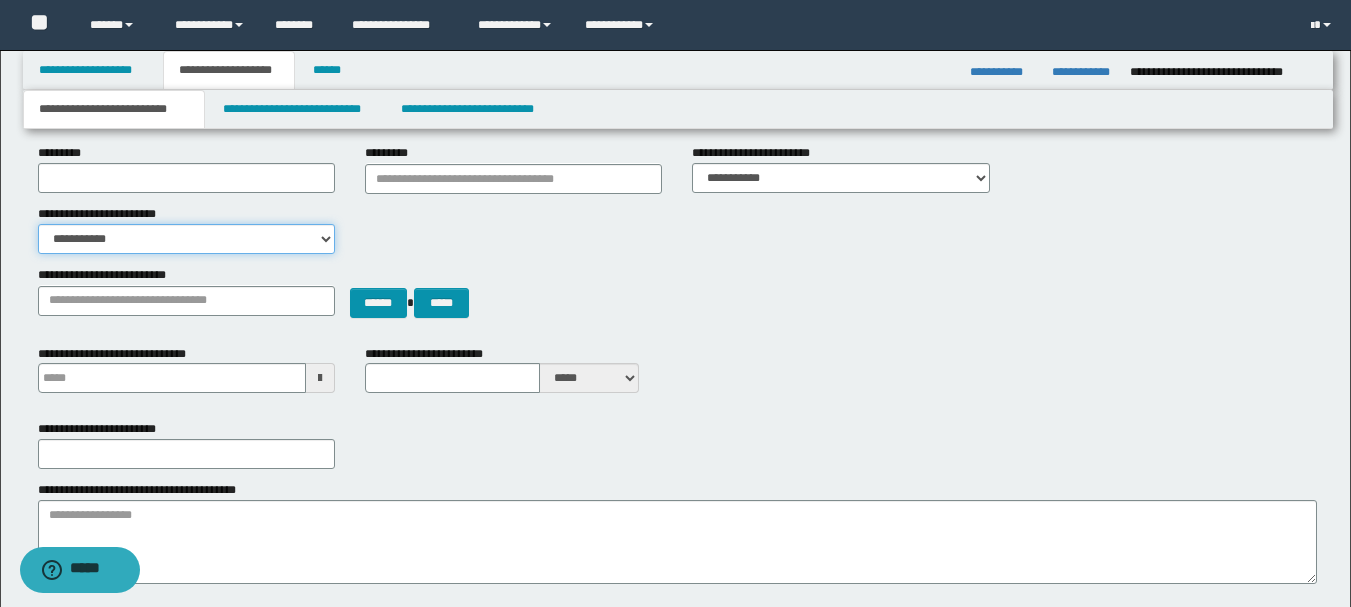 click on "**********" at bounding box center [186, 239] 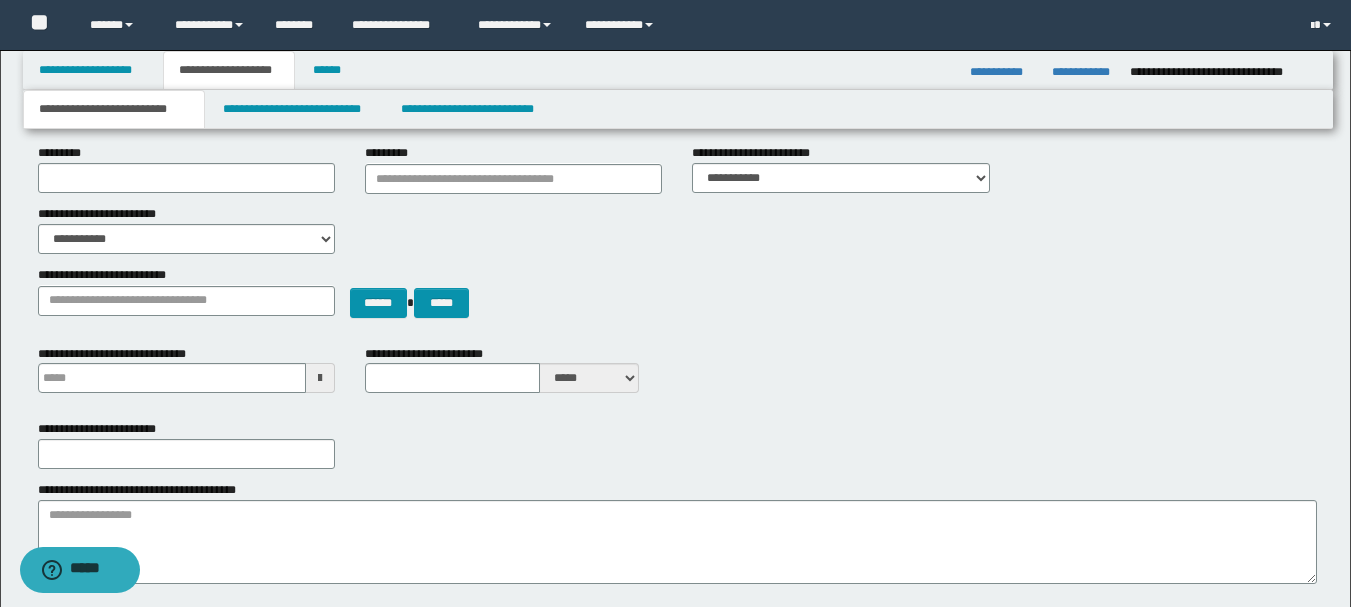 click on "**********" at bounding box center [677, 475] 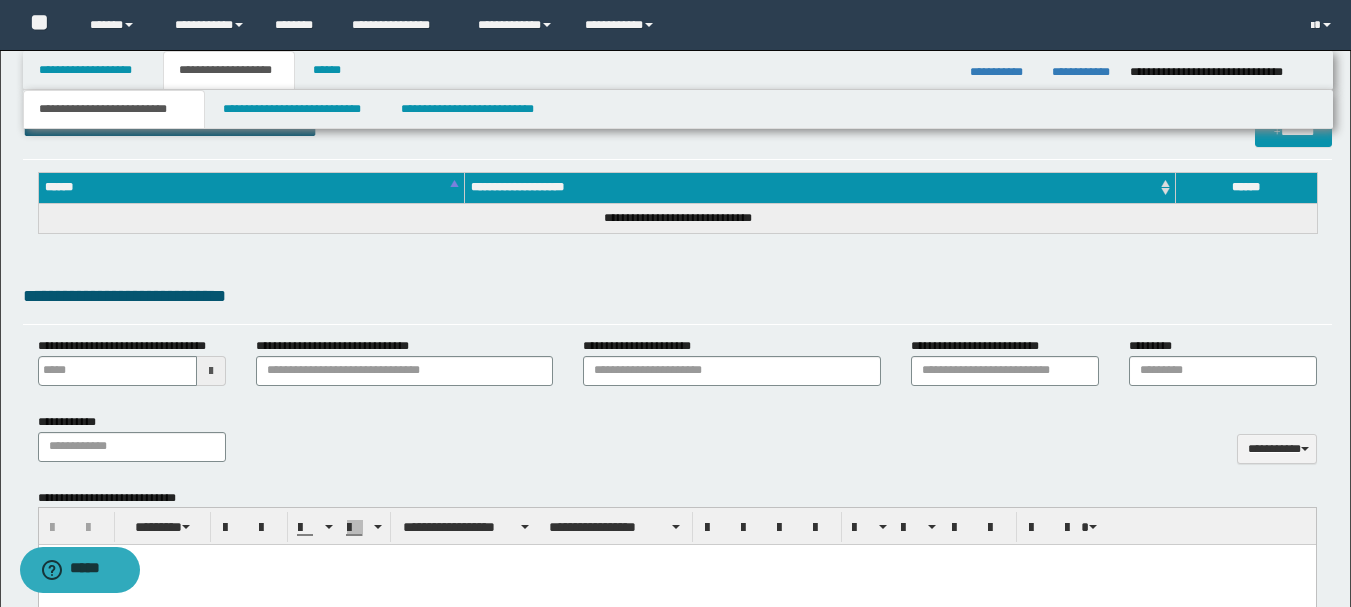 scroll, scrollTop: 800, scrollLeft: 0, axis: vertical 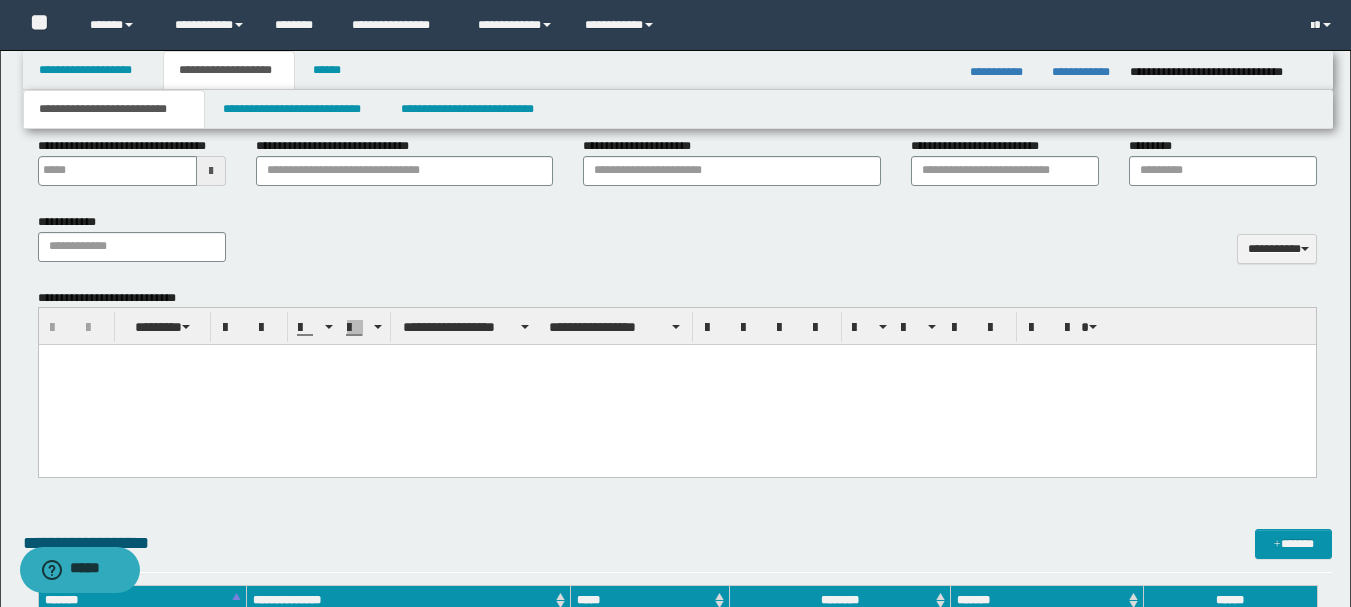 click at bounding box center [676, 385] 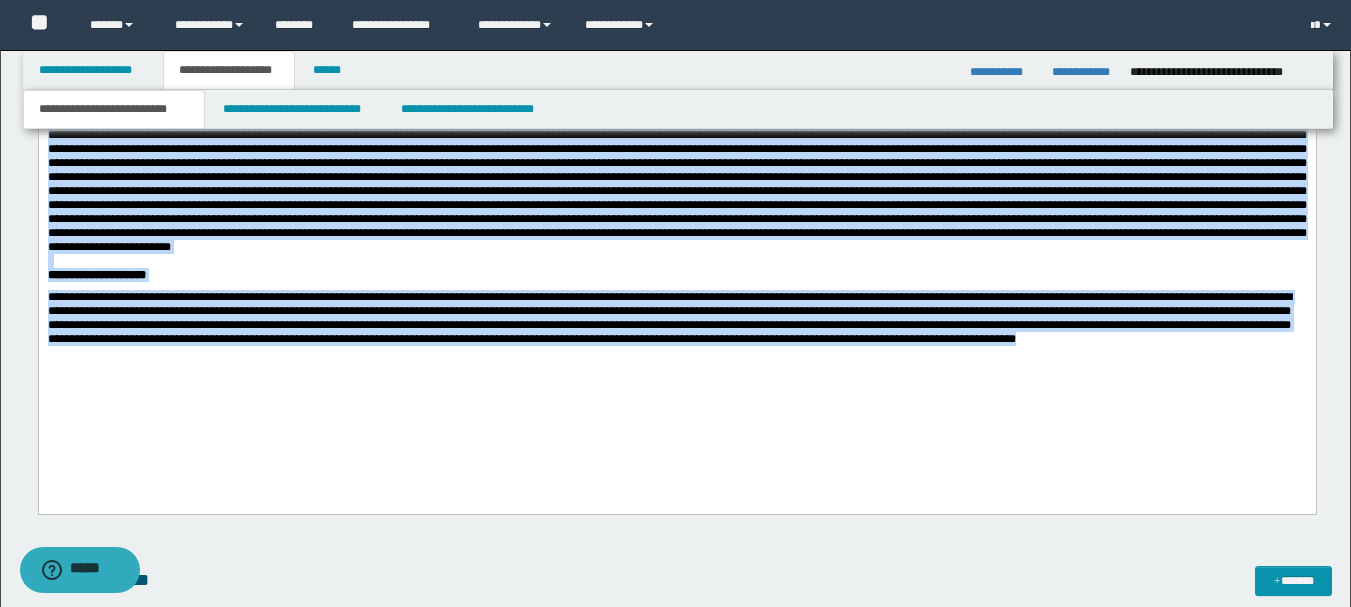drag, startPoint x: 46, startPoint y: -75, endPoint x: 1221, endPoint y: 546, distance: 1329.0094 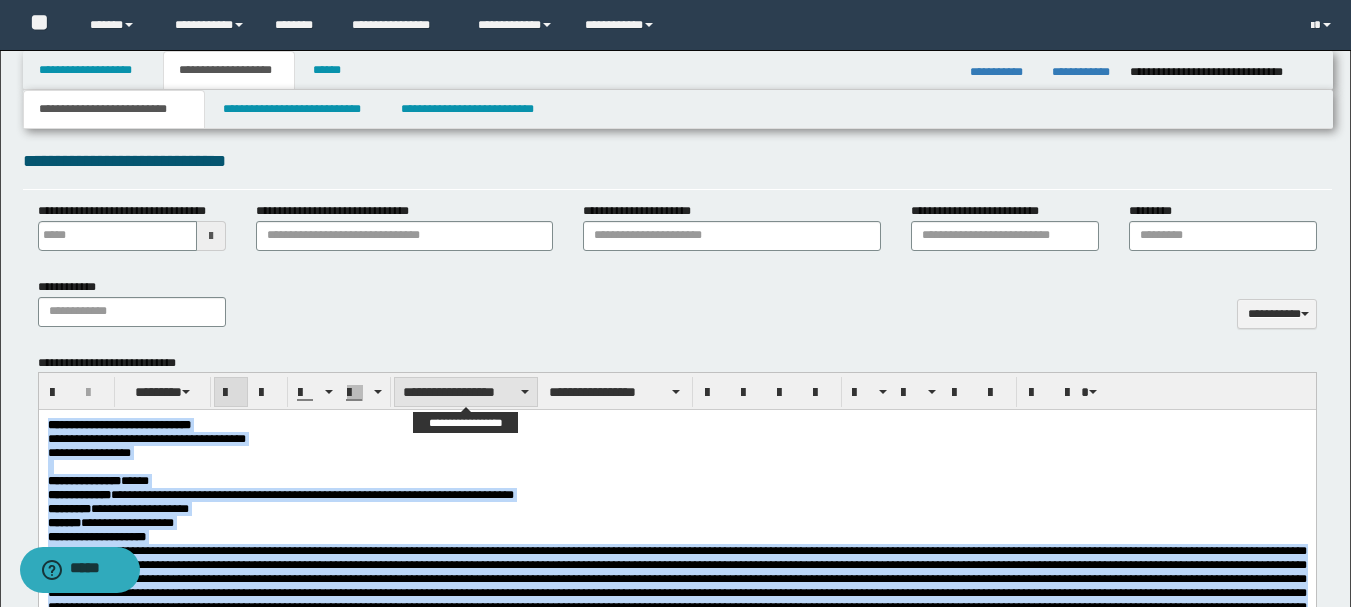 click on "**********" at bounding box center (466, 392) 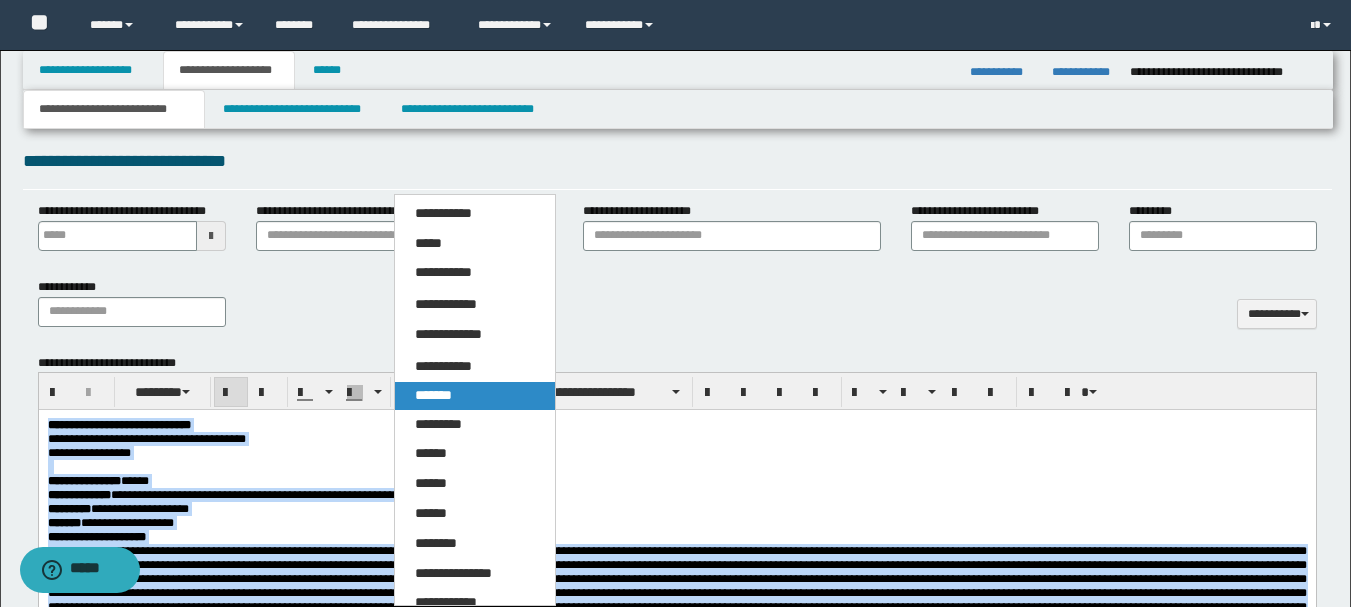 click on "*******" at bounding box center [475, 396] 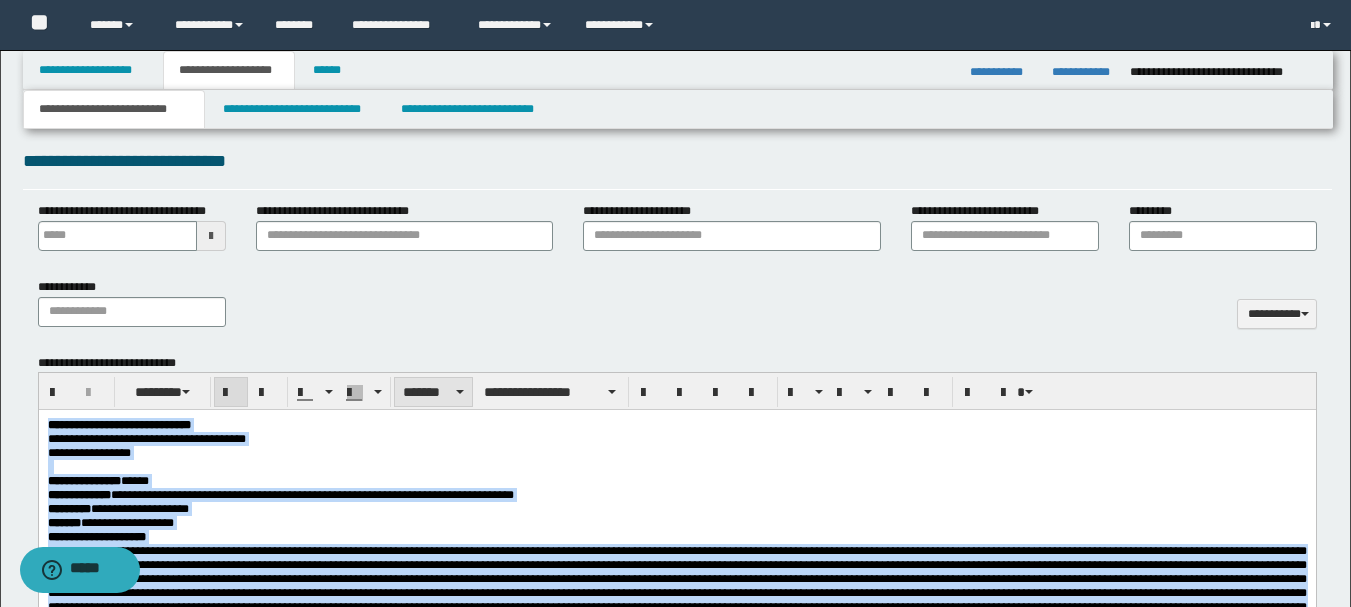 click on "*******" at bounding box center [434, 392] 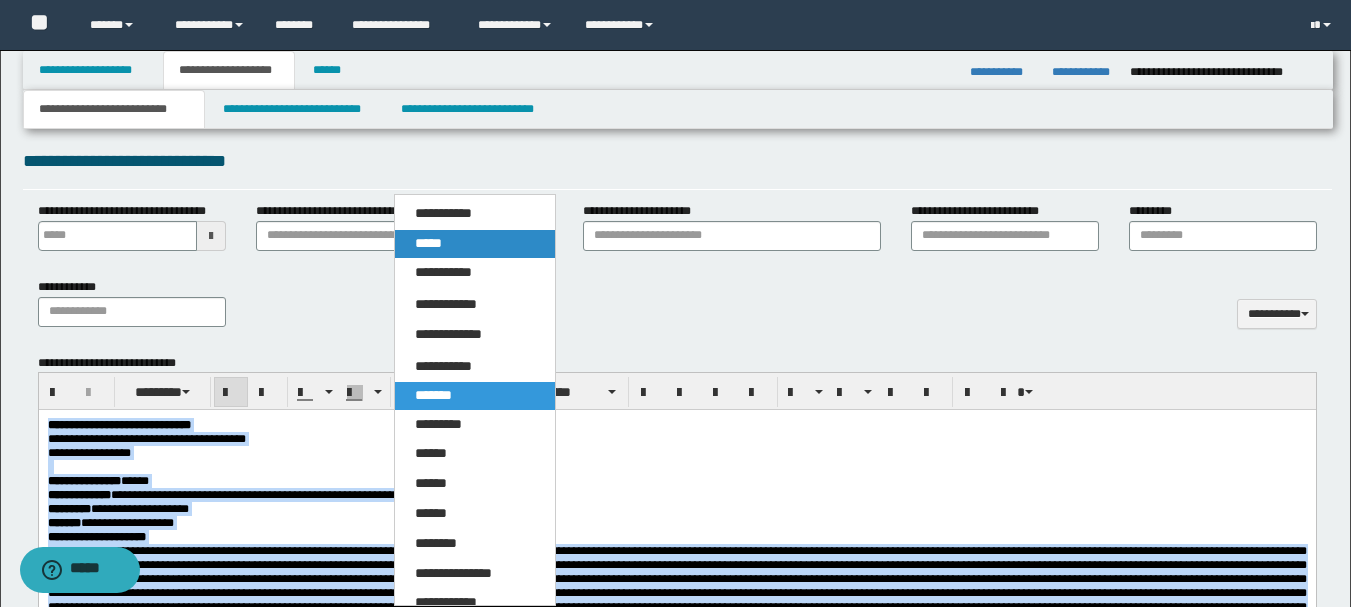 click on "*****" at bounding box center [428, 243] 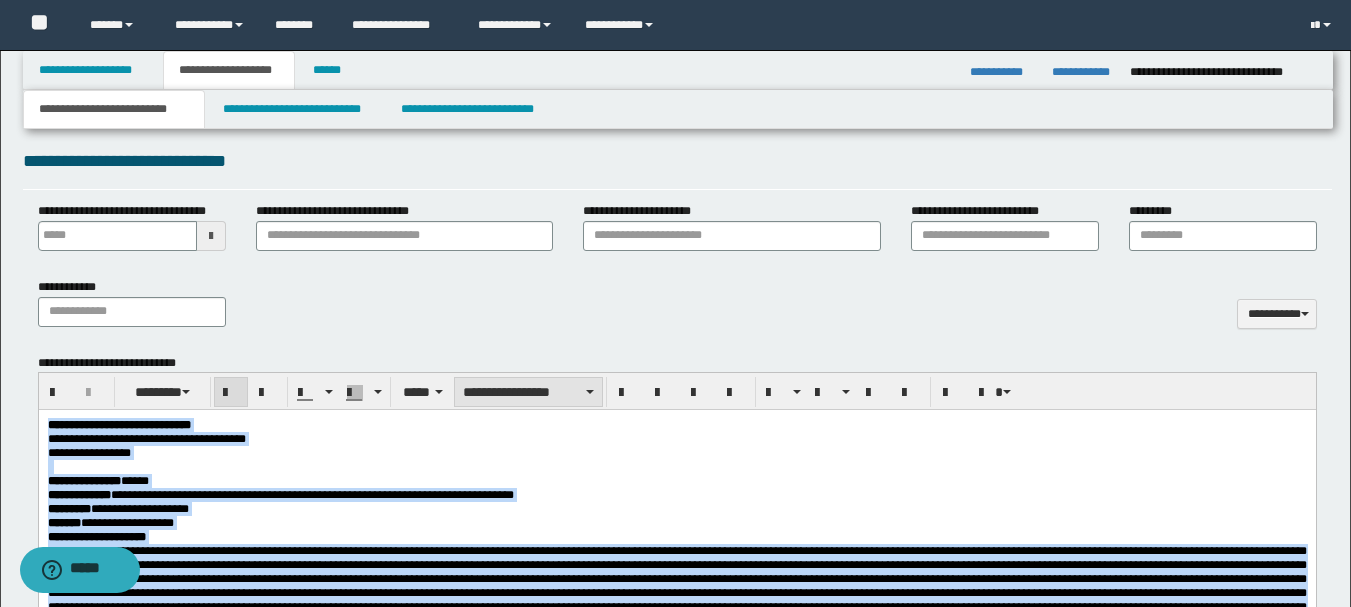 click on "**********" at bounding box center (528, 392) 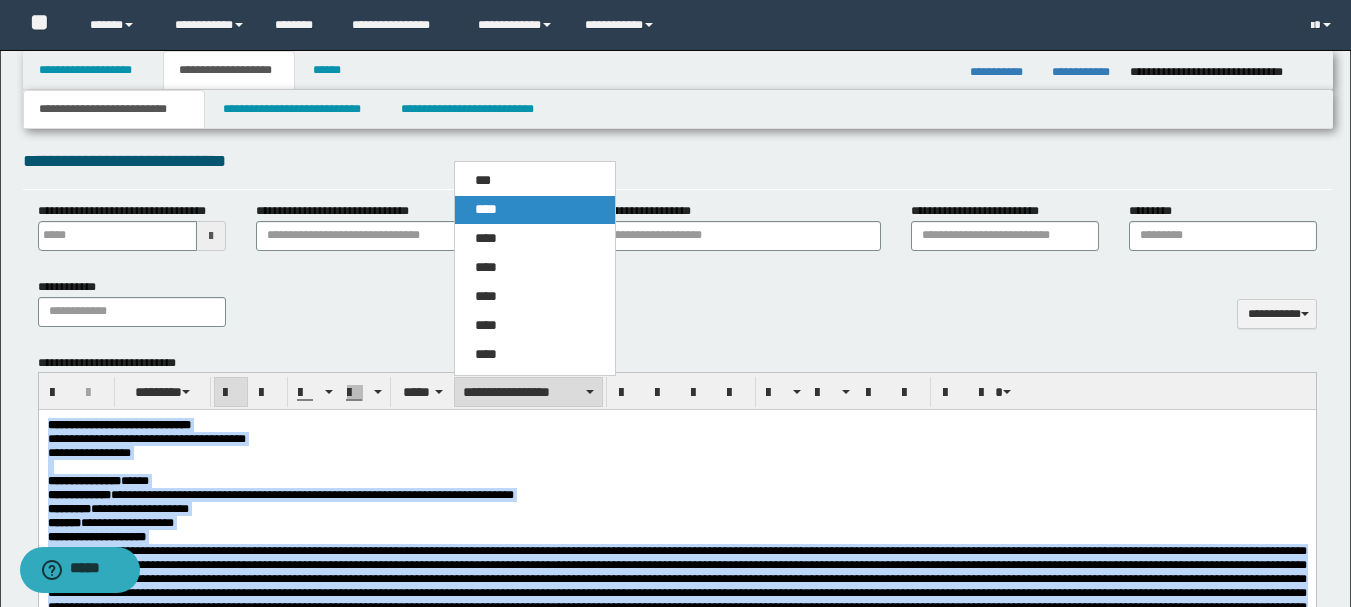 click on "****" at bounding box center (486, 209) 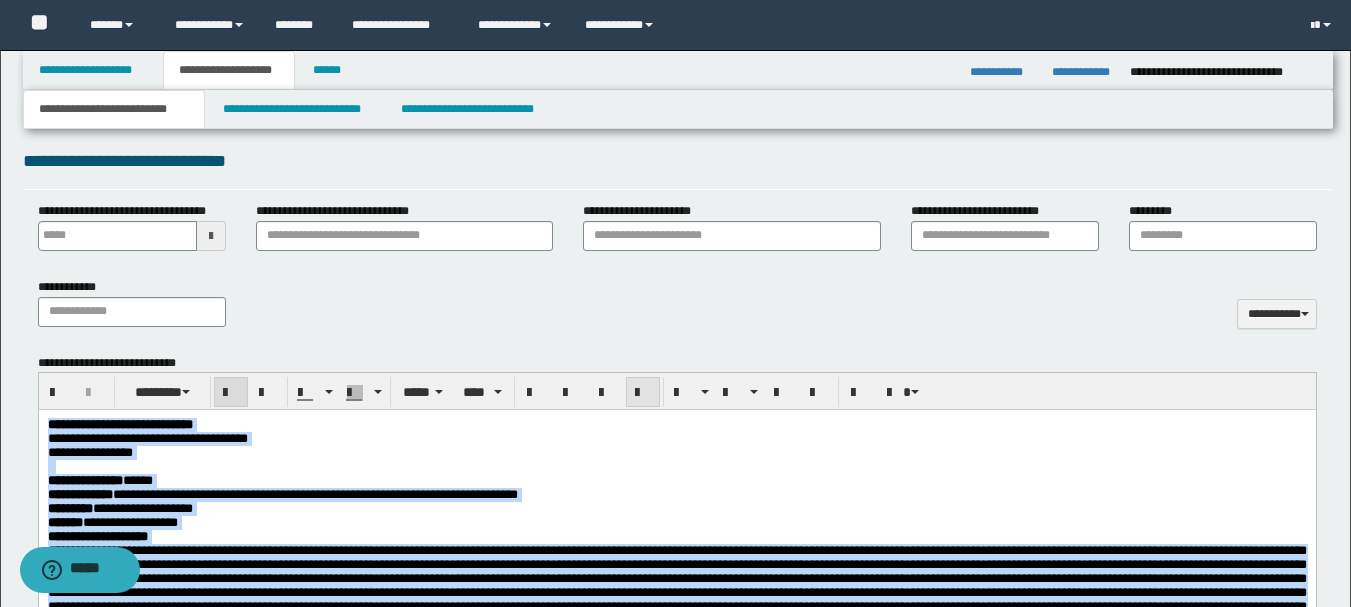 click at bounding box center [643, 393] 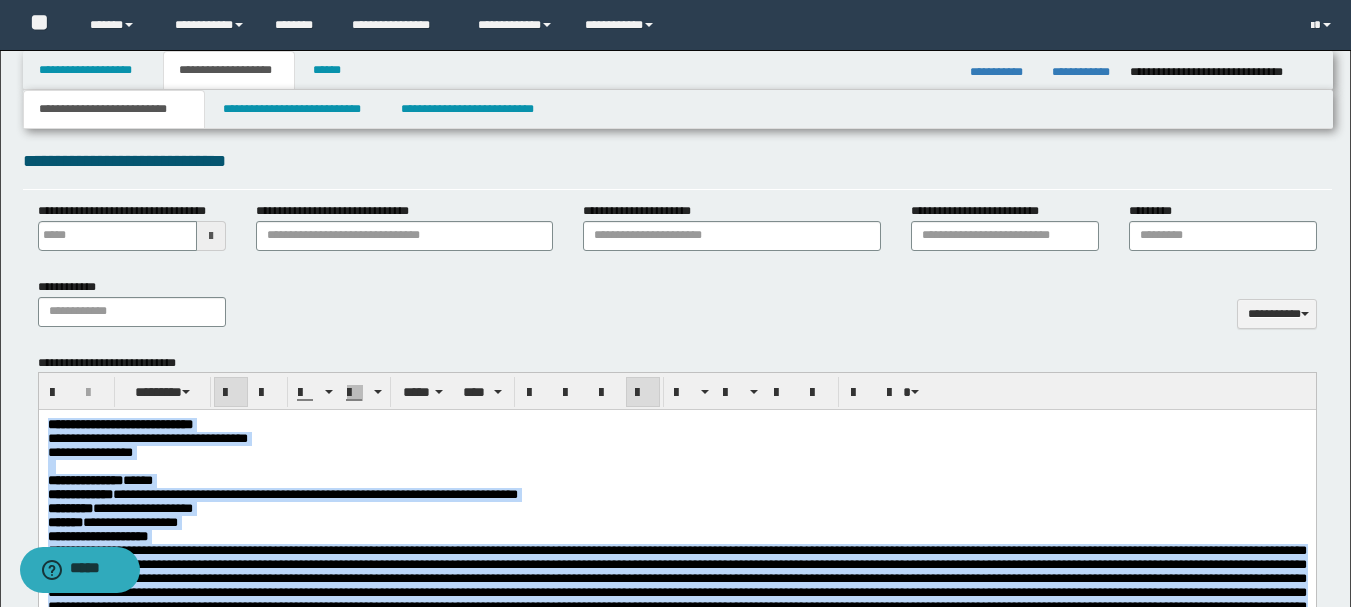 click at bounding box center (643, 393) 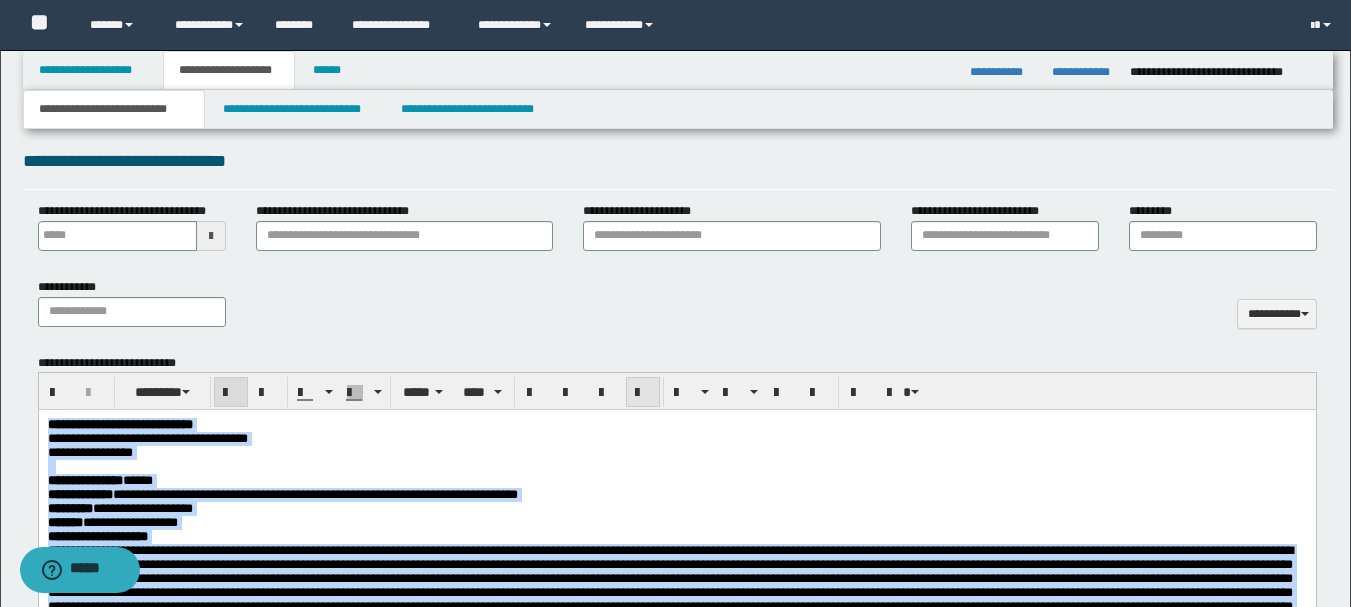 click at bounding box center [643, 393] 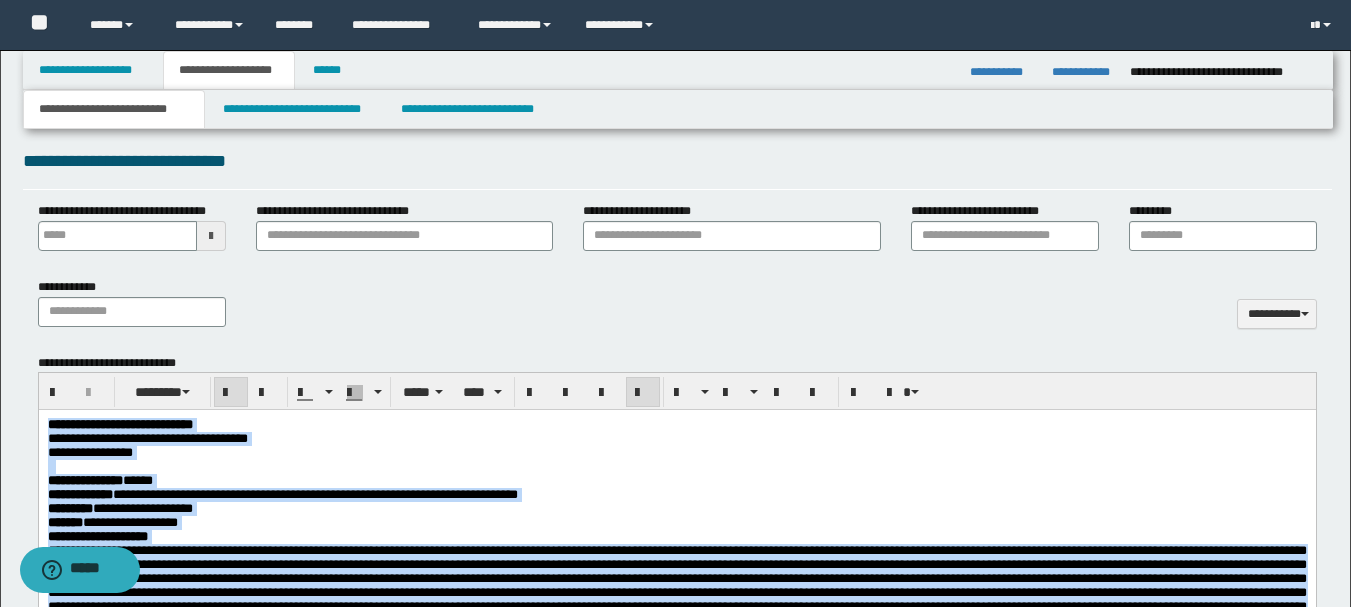 click on "**********" at bounding box center [676, 481] 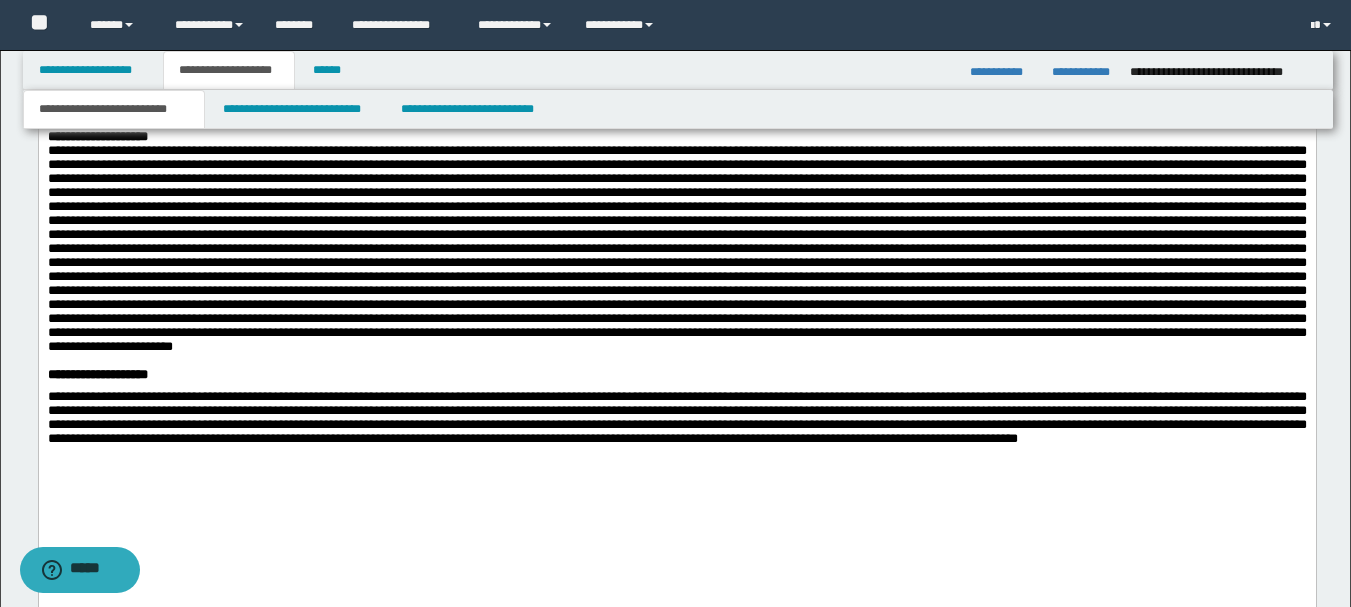 scroll, scrollTop: 735, scrollLeft: 0, axis: vertical 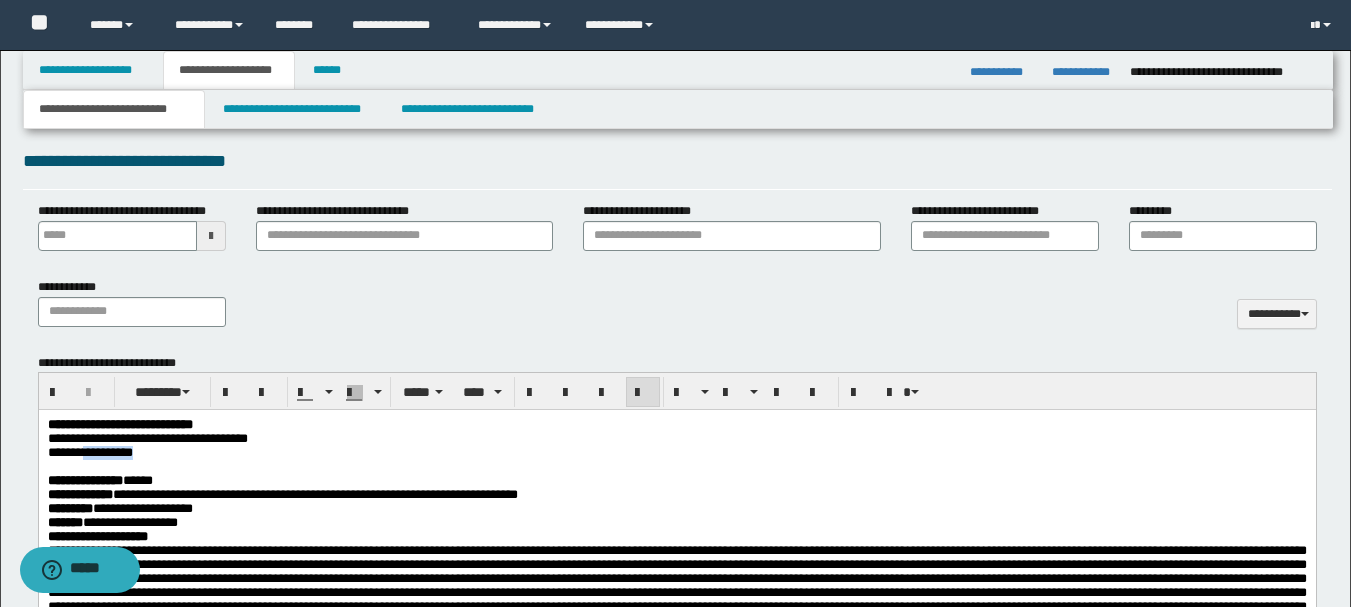 drag, startPoint x: 93, startPoint y: 457, endPoint x: 155, endPoint y: 455, distance: 62.03225 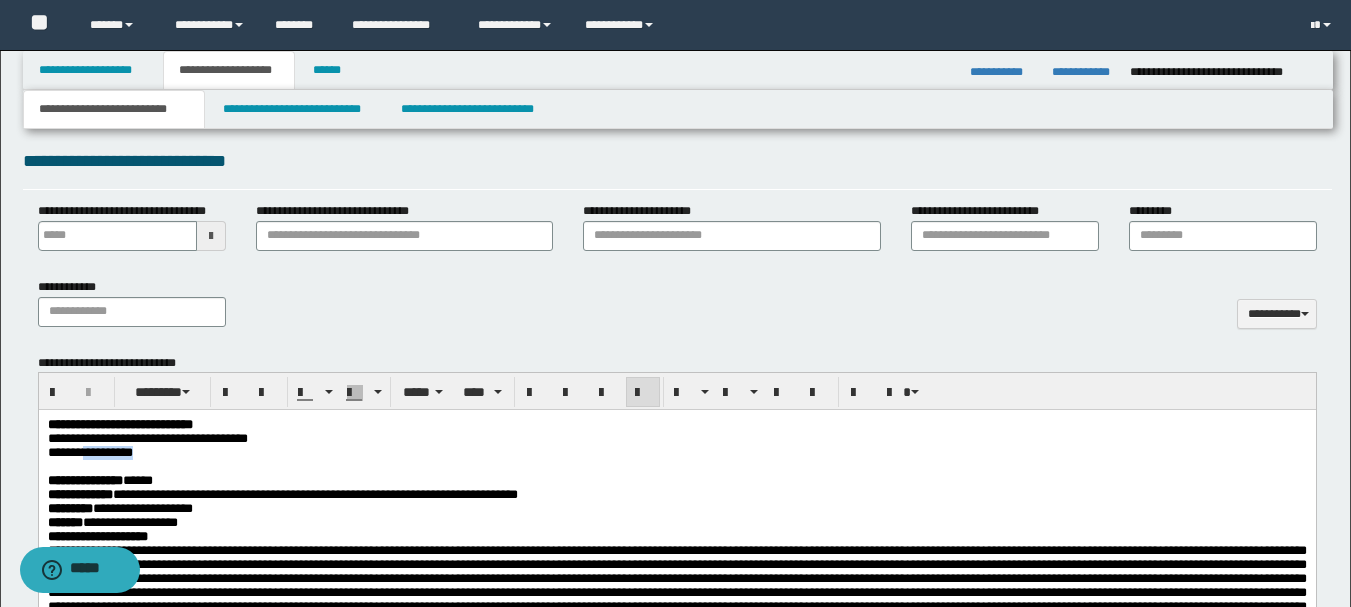 click on "**********" at bounding box center (89, 452) 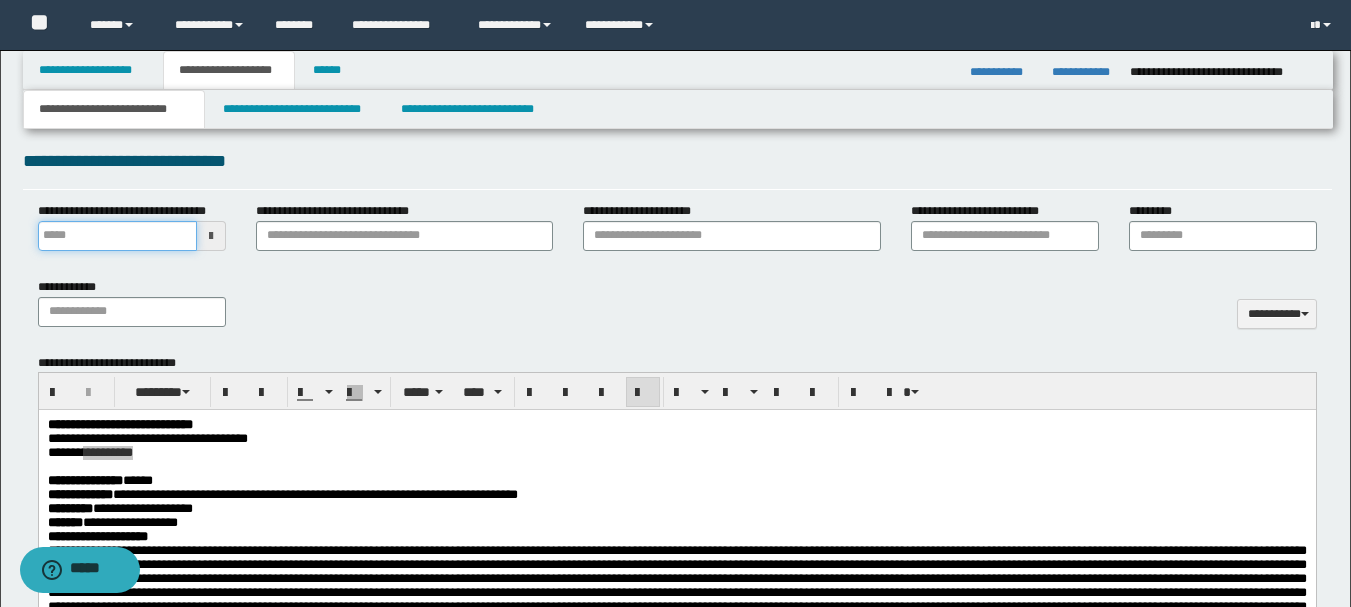 click on "**********" at bounding box center [117, 236] 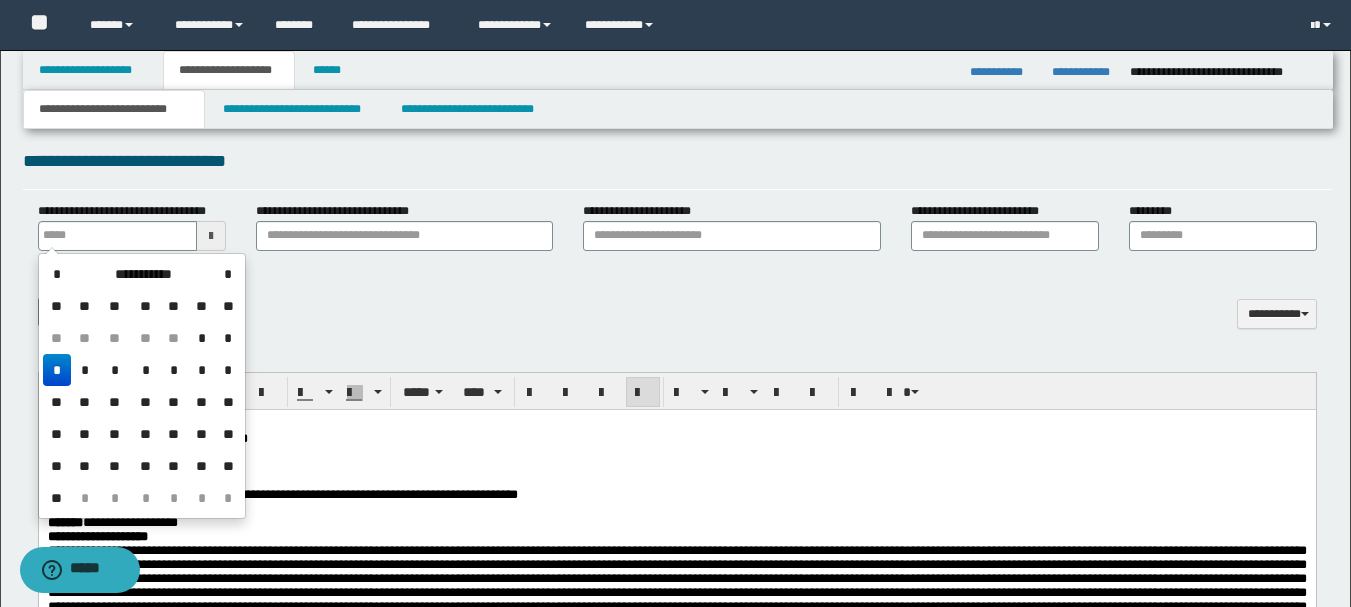 click on "**********" at bounding box center [676, 481] 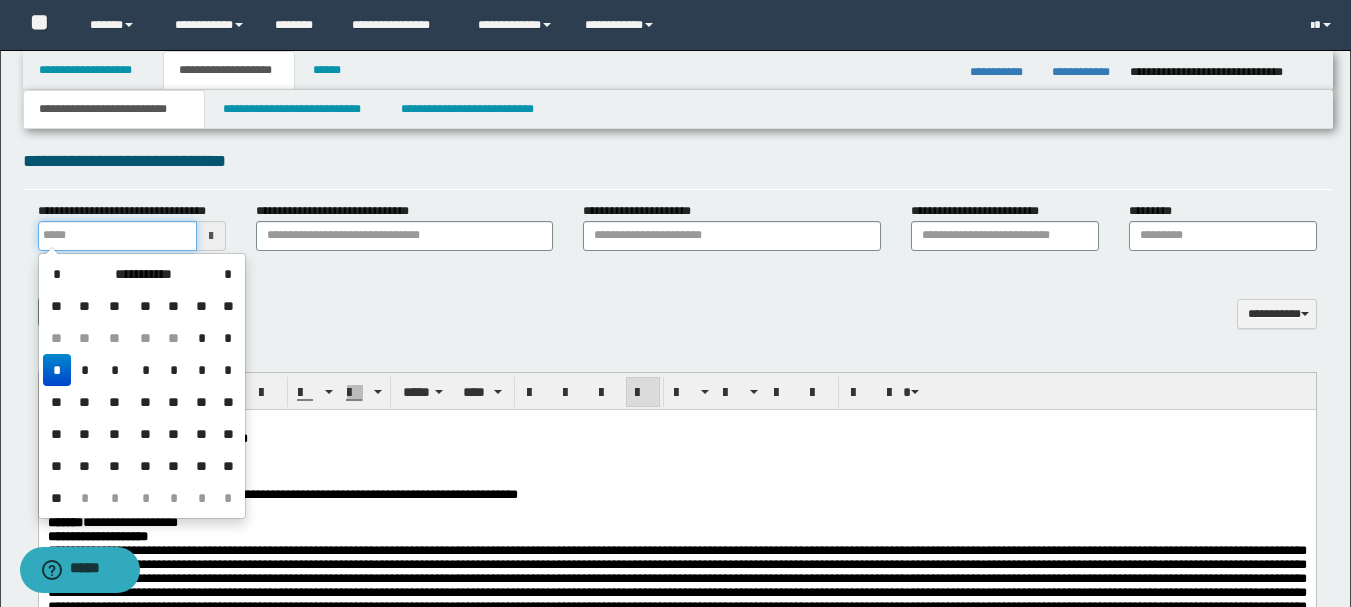 click on "**********" at bounding box center (117, 236) 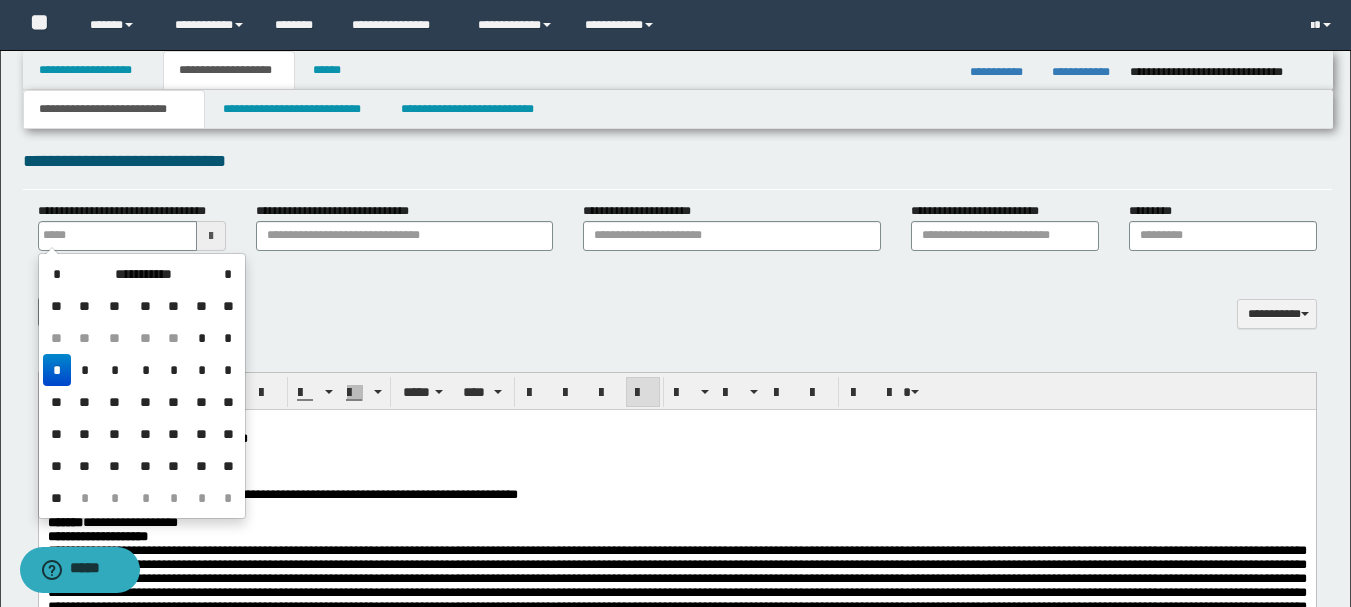 click on "**********" at bounding box center [676, 453] 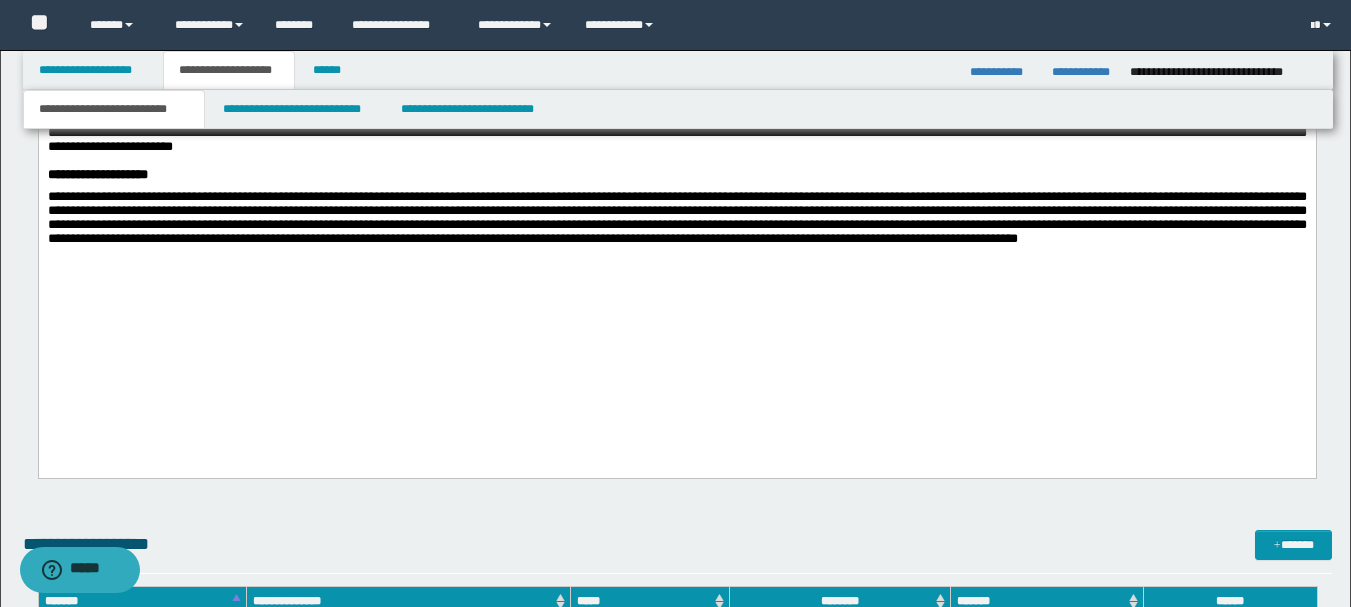 scroll, scrollTop: 835, scrollLeft: 0, axis: vertical 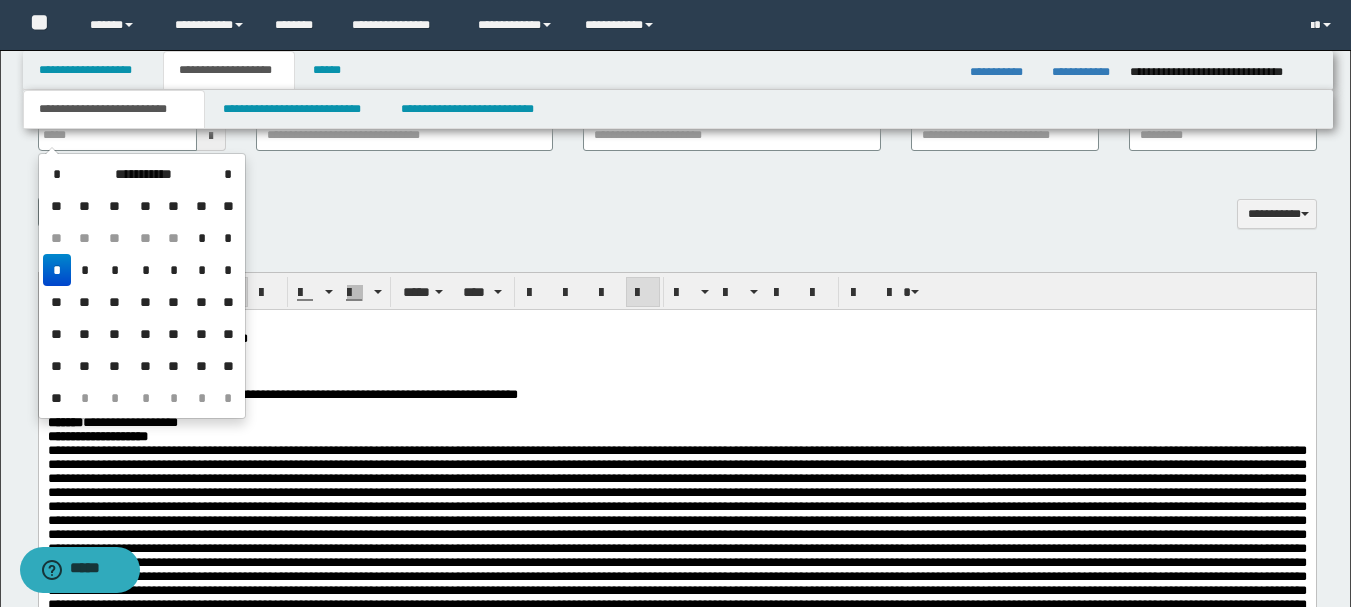 drag, startPoint x: 359, startPoint y: 451, endPoint x: 406, endPoint y: 614, distance: 169.6408 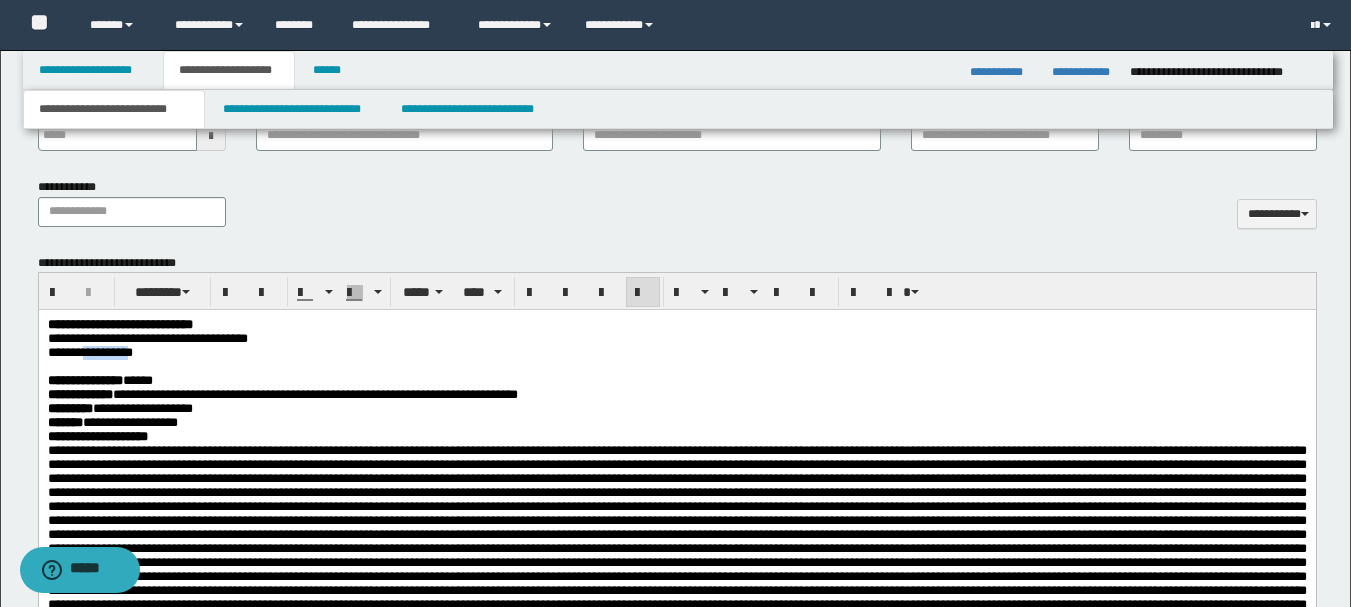 drag, startPoint x: 92, startPoint y: 352, endPoint x: 154, endPoint y: 358, distance: 62.289646 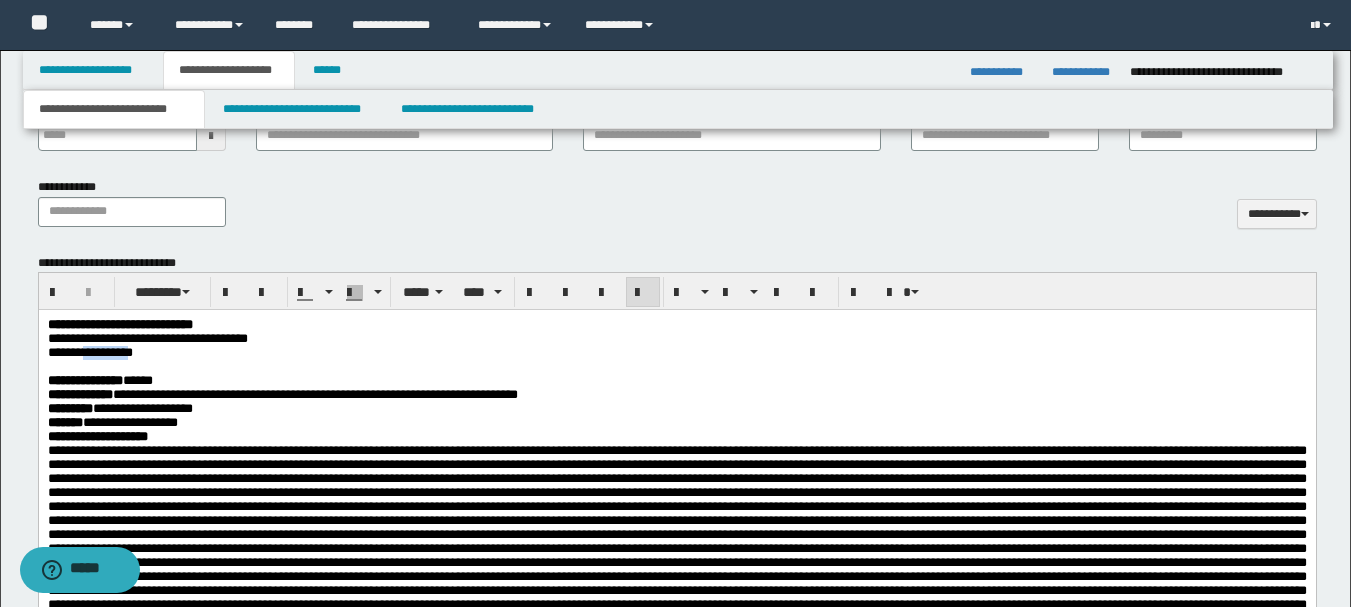 click on "**********" at bounding box center (89, 352) 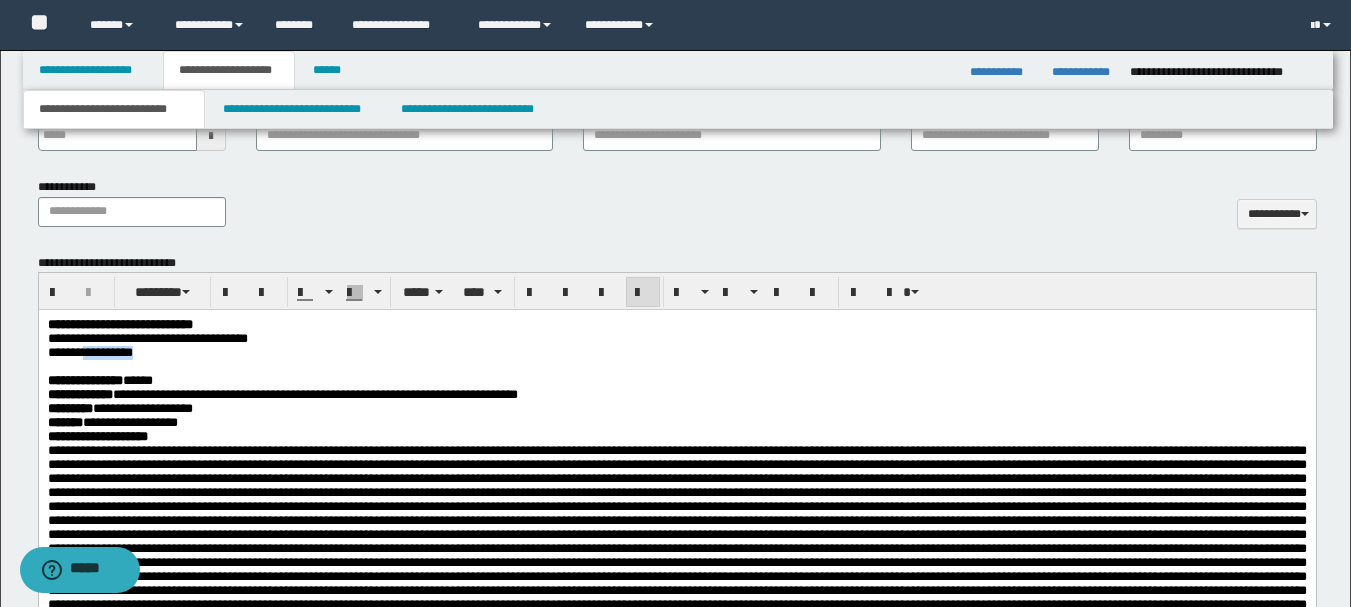 copy on "**********" 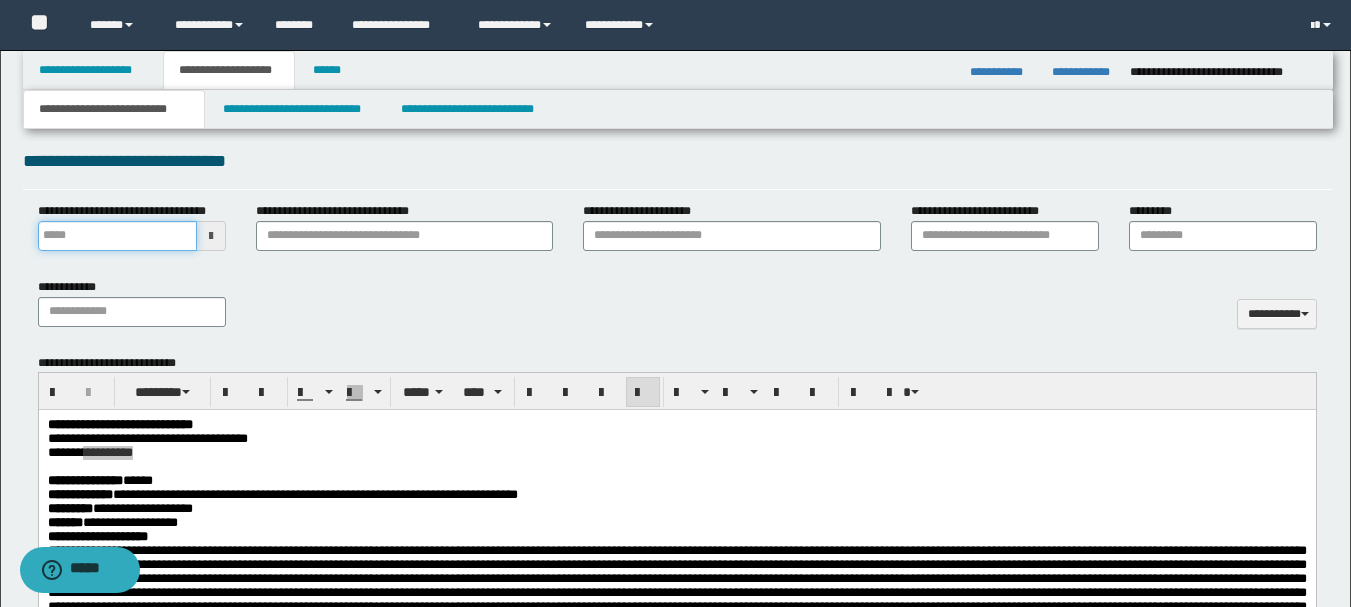 click on "**********" at bounding box center (117, 236) 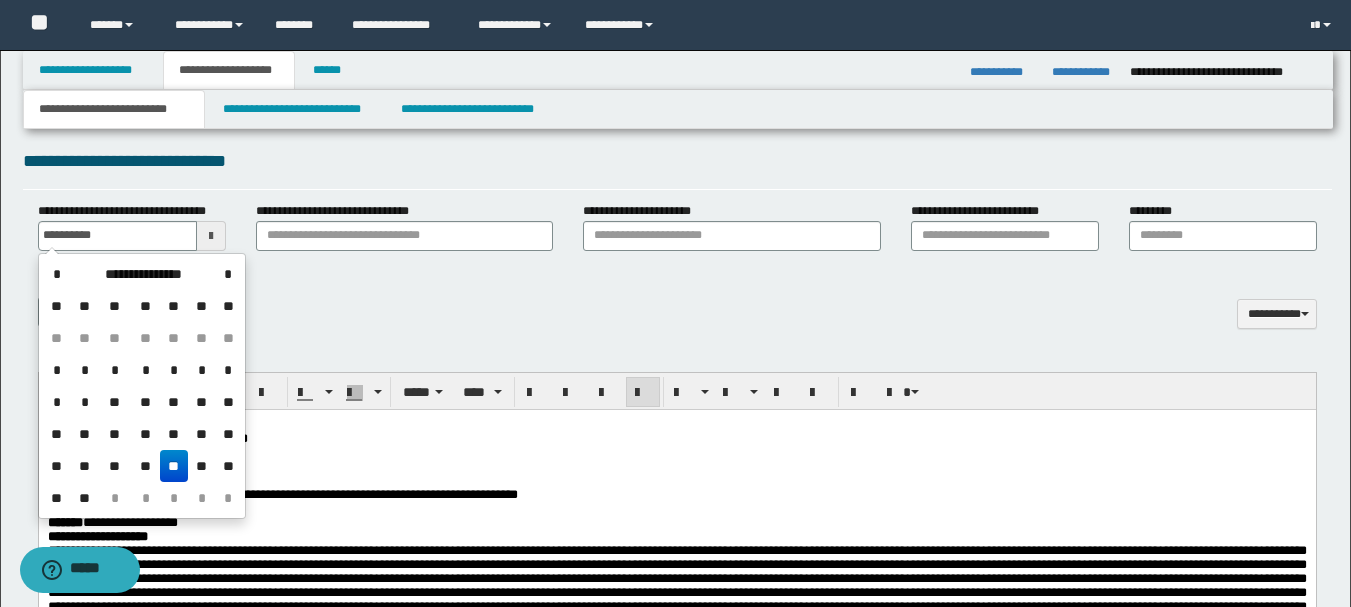 type on "**********" 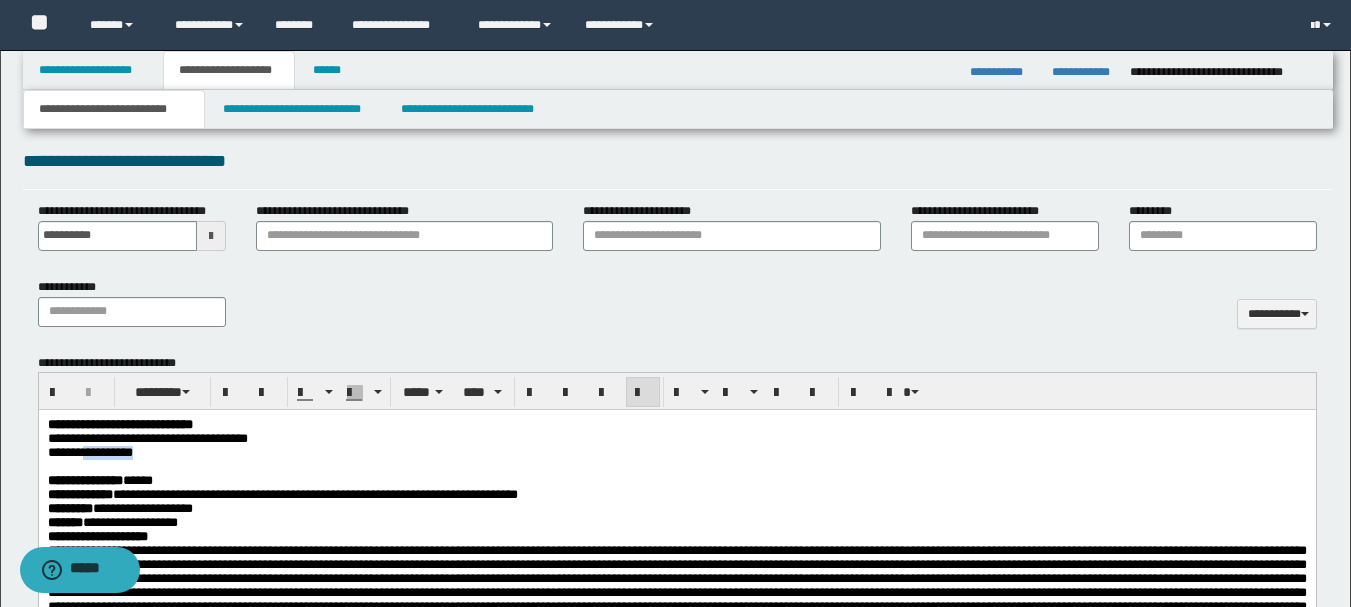 click at bounding box center [676, 467] 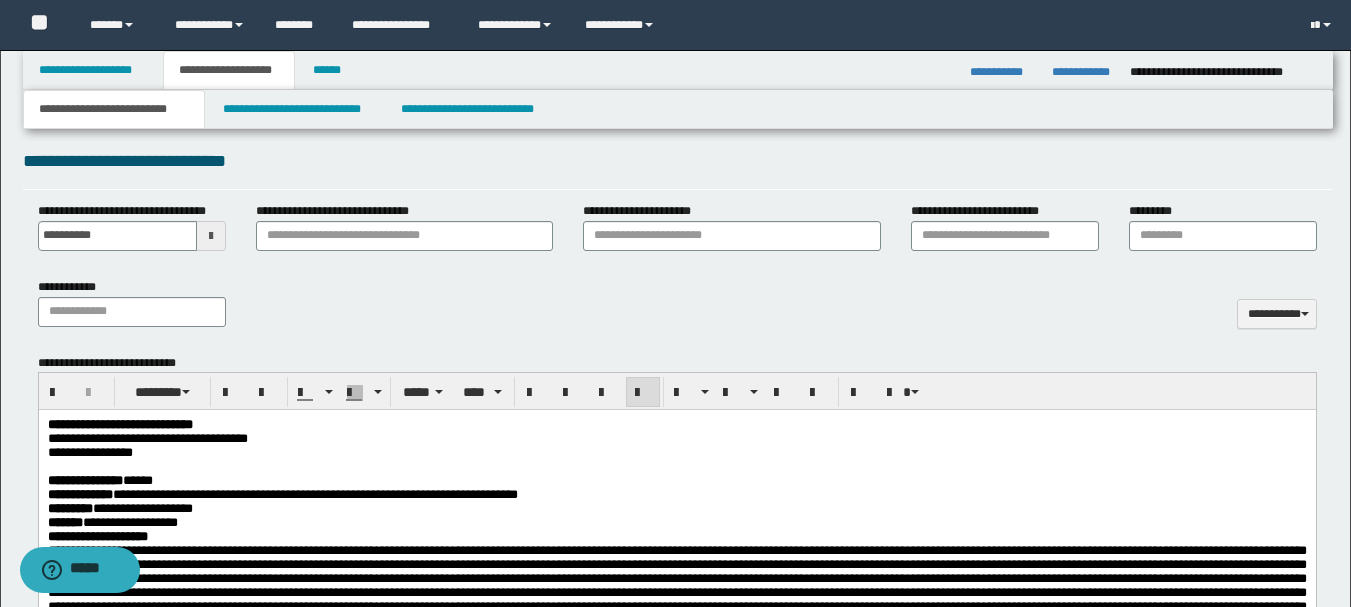 click at bounding box center [676, 467] 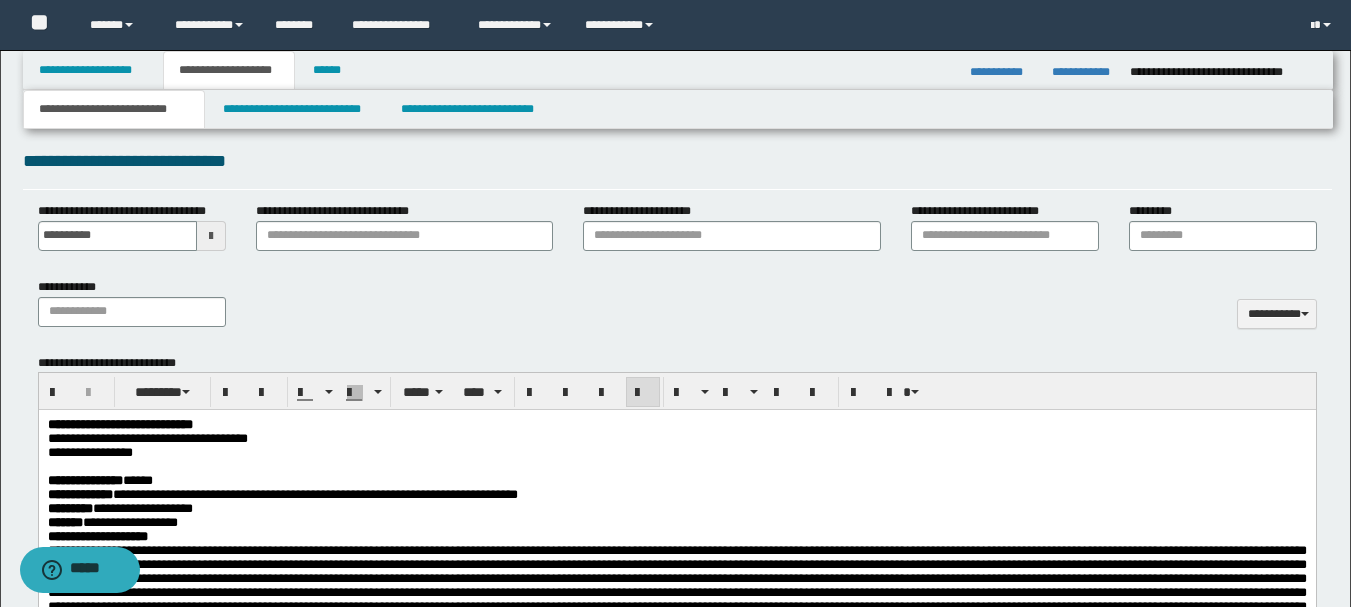 click on "**********" at bounding box center [676, 657] 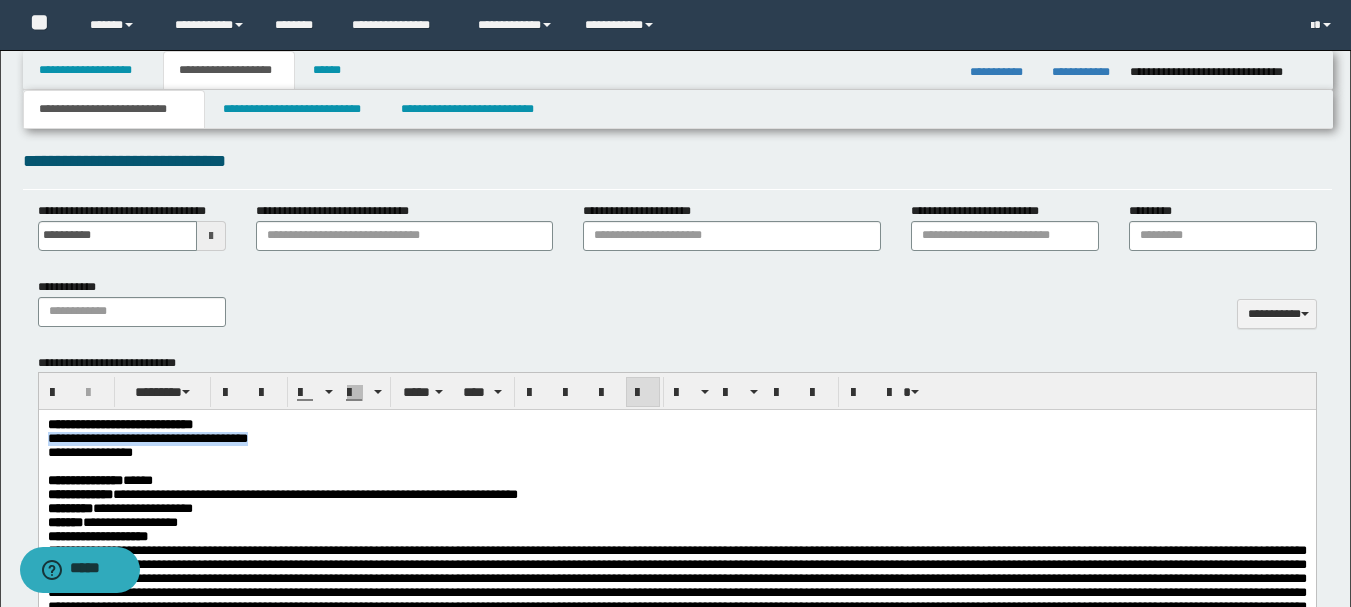 drag, startPoint x: 49, startPoint y: 440, endPoint x: 375, endPoint y: 443, distance: 326.0138 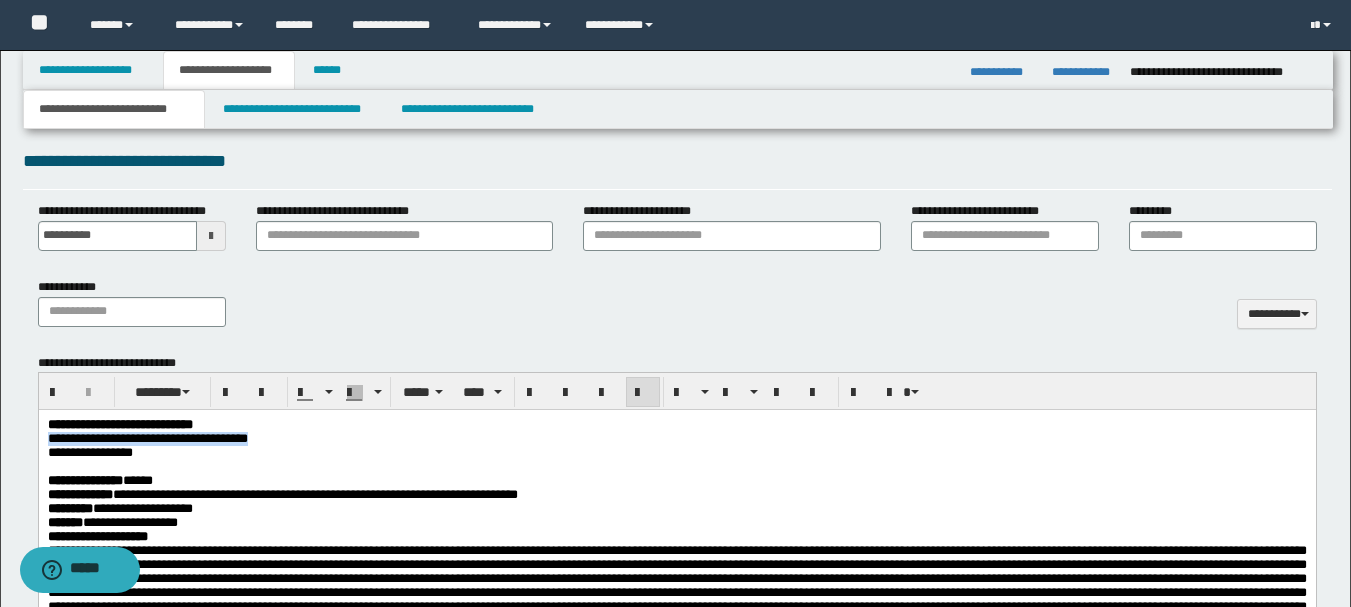 click on "**********" at bounding box center (676, 439) 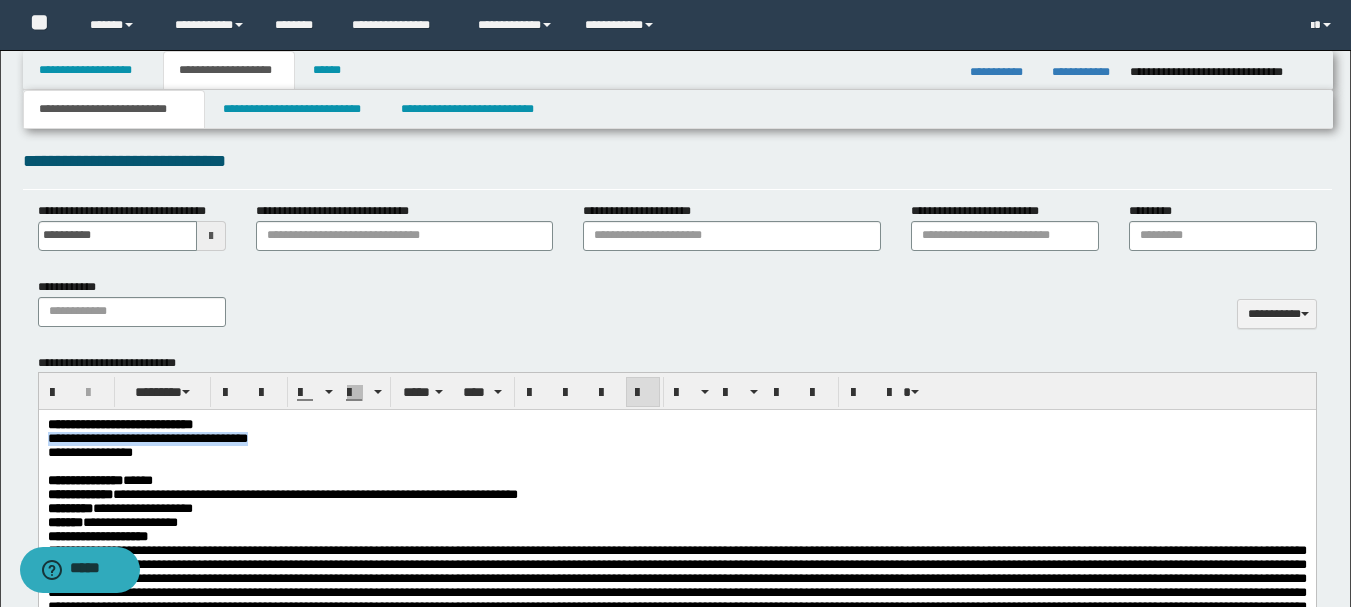 copy on "**********" 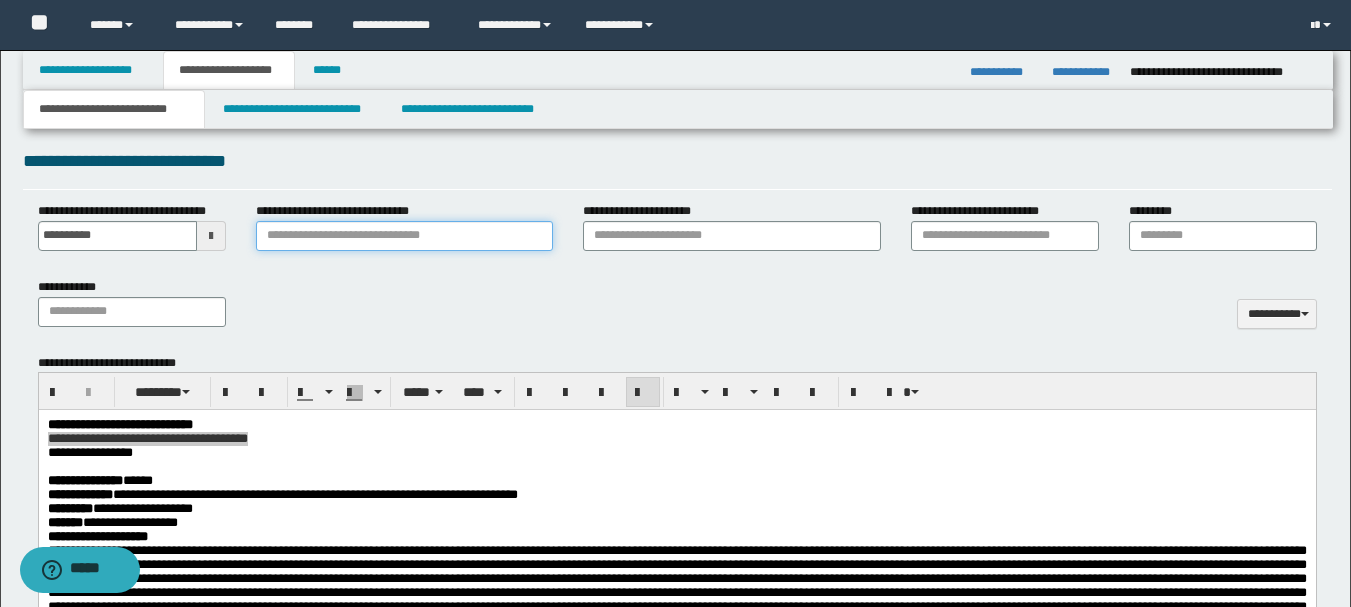 click on "**********" at bounding box center (404, 236) 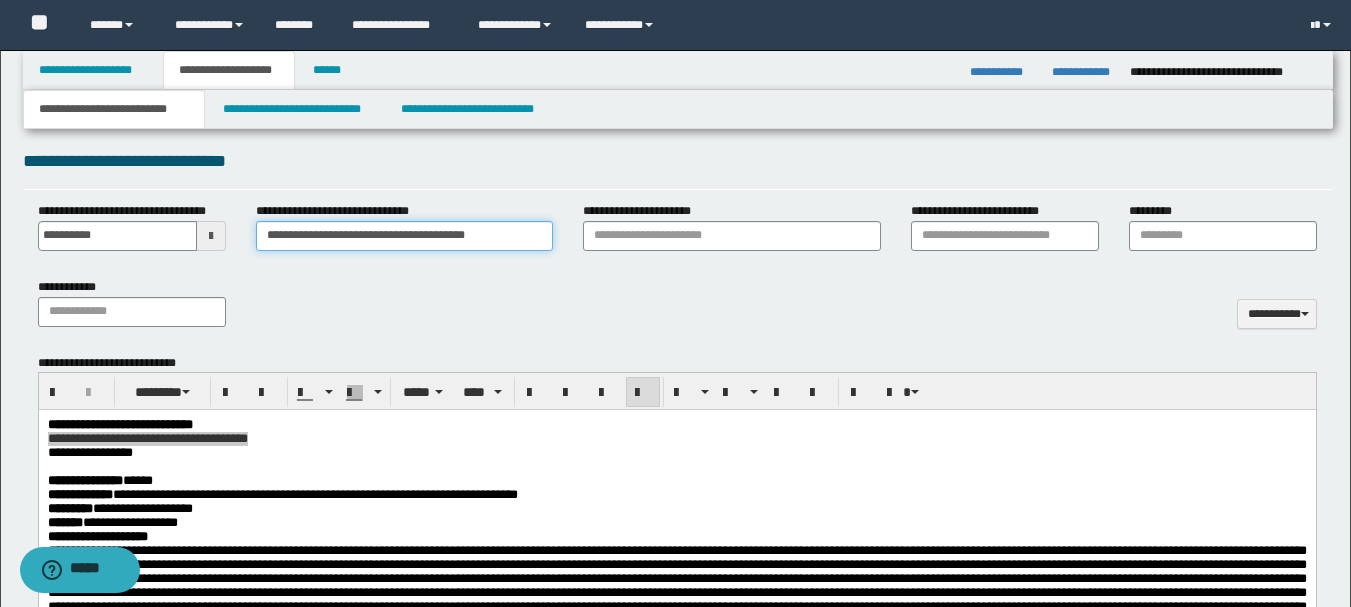 type on "**********" 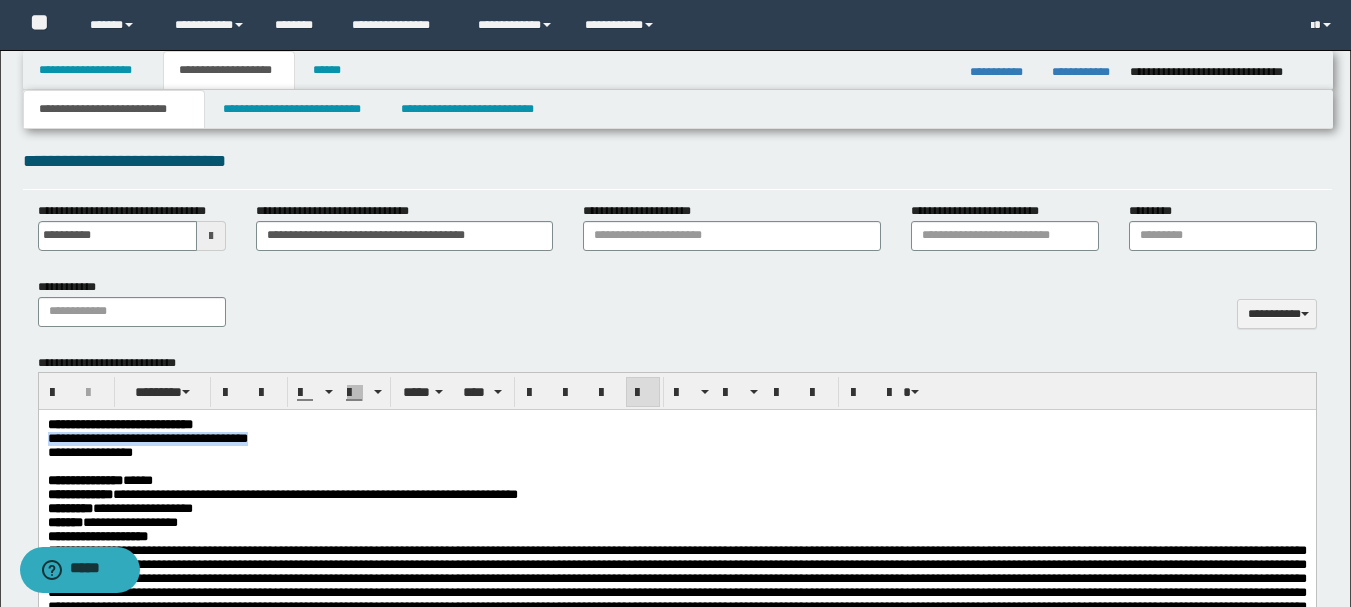 click at bounding box center [676, 467] 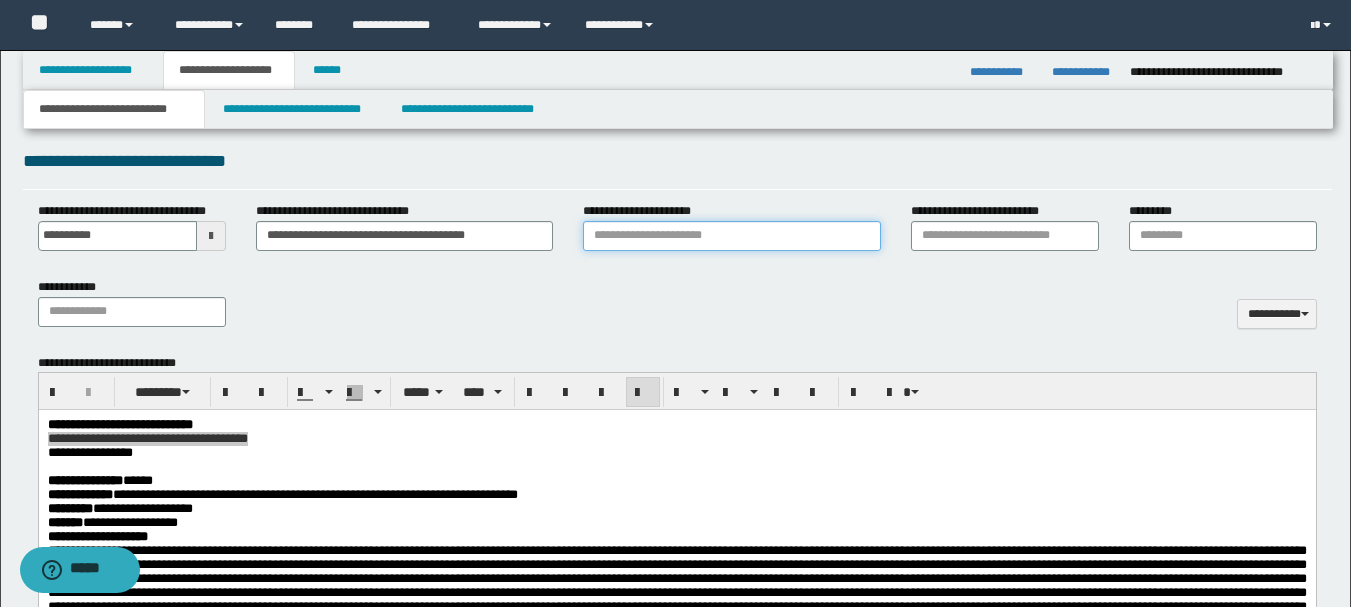 click on "**********" at bounding box center (731, 236) 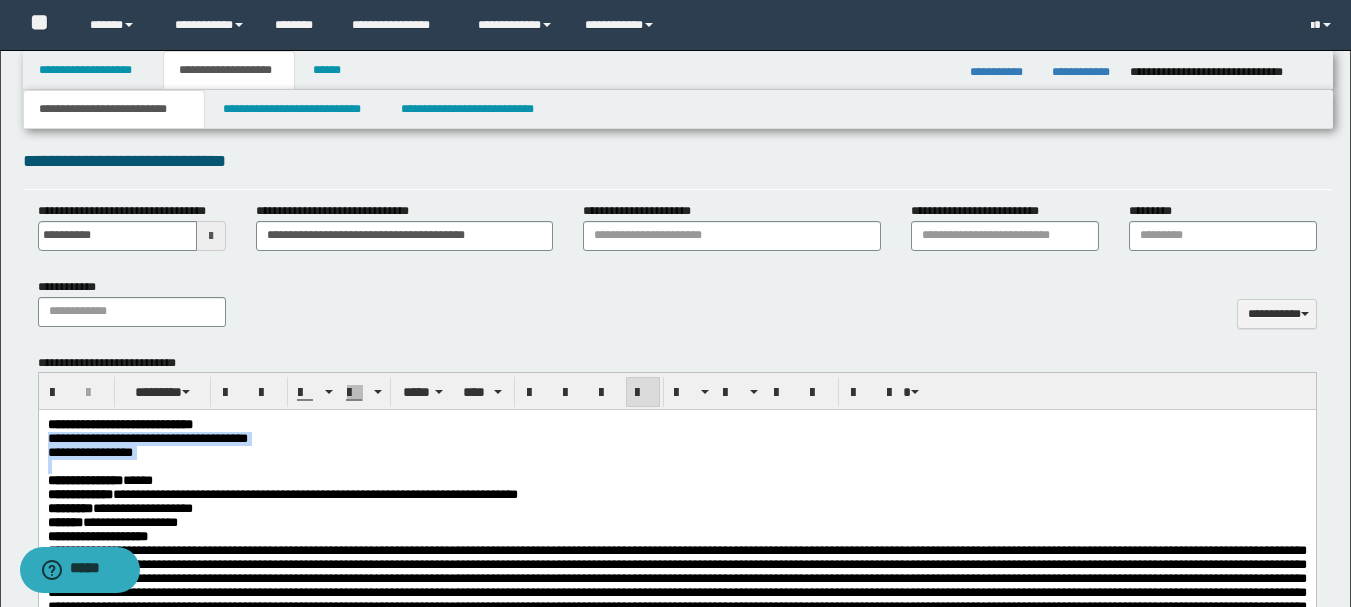 click at bounding box center [676, 467] 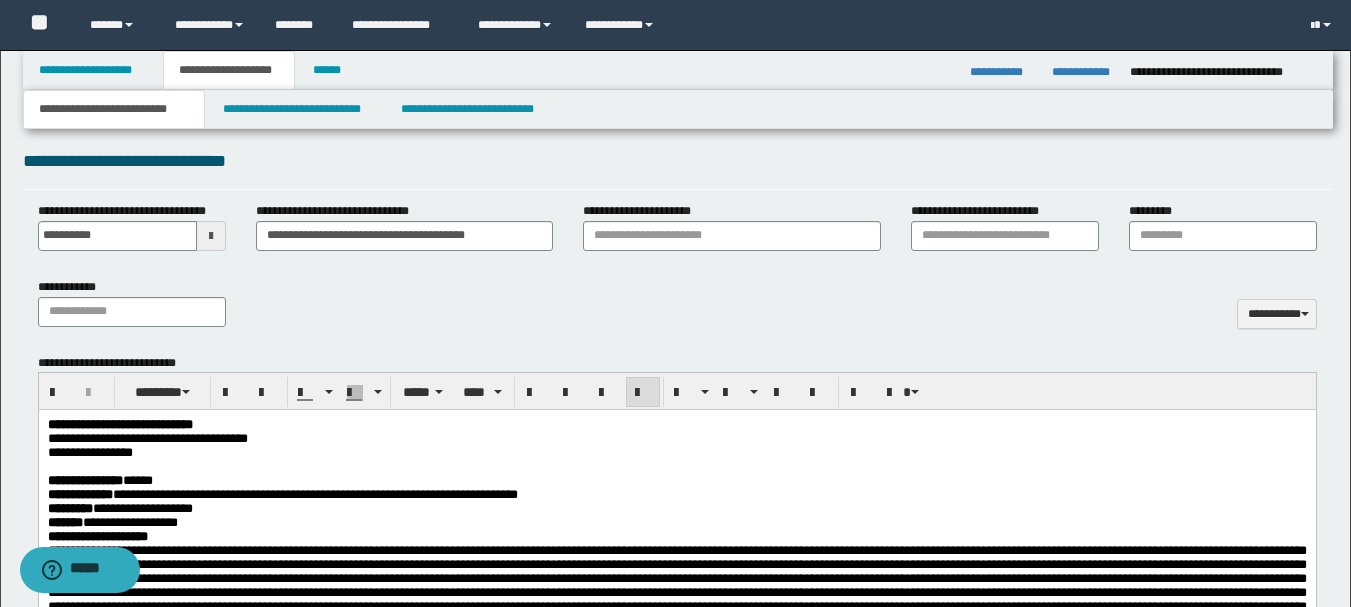 click on "**********" at bounding box center (282, 494) 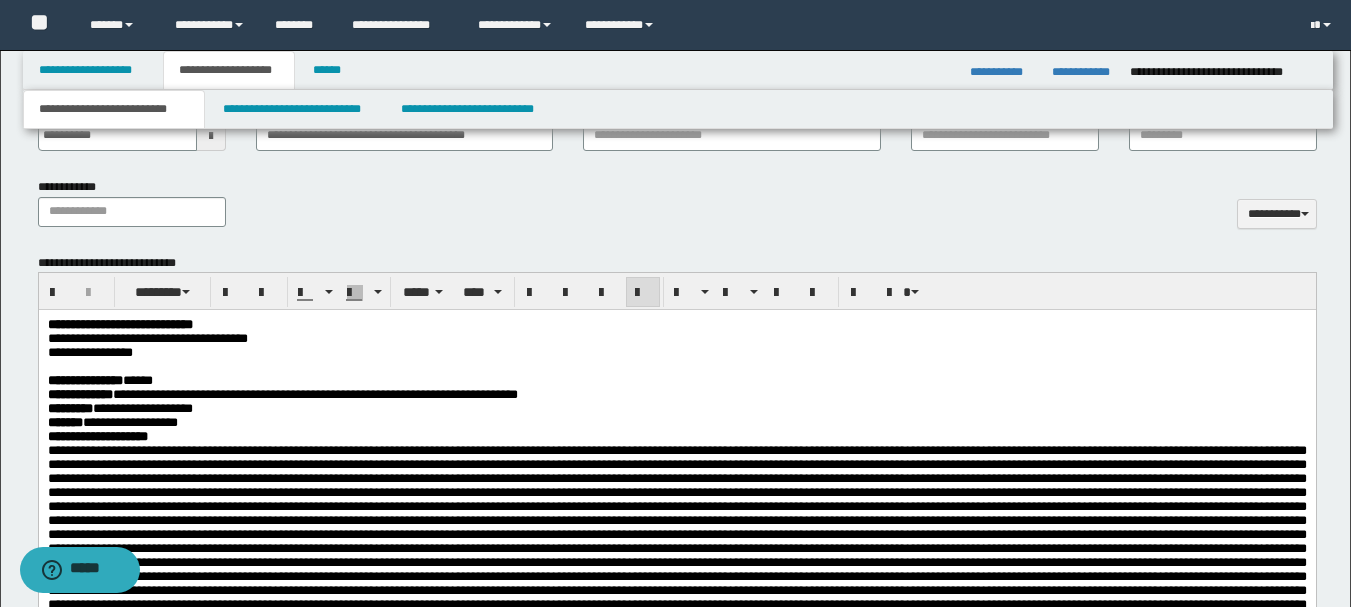 scroll, scrollTop: 735, scrollLeft: 0, axis: vertical 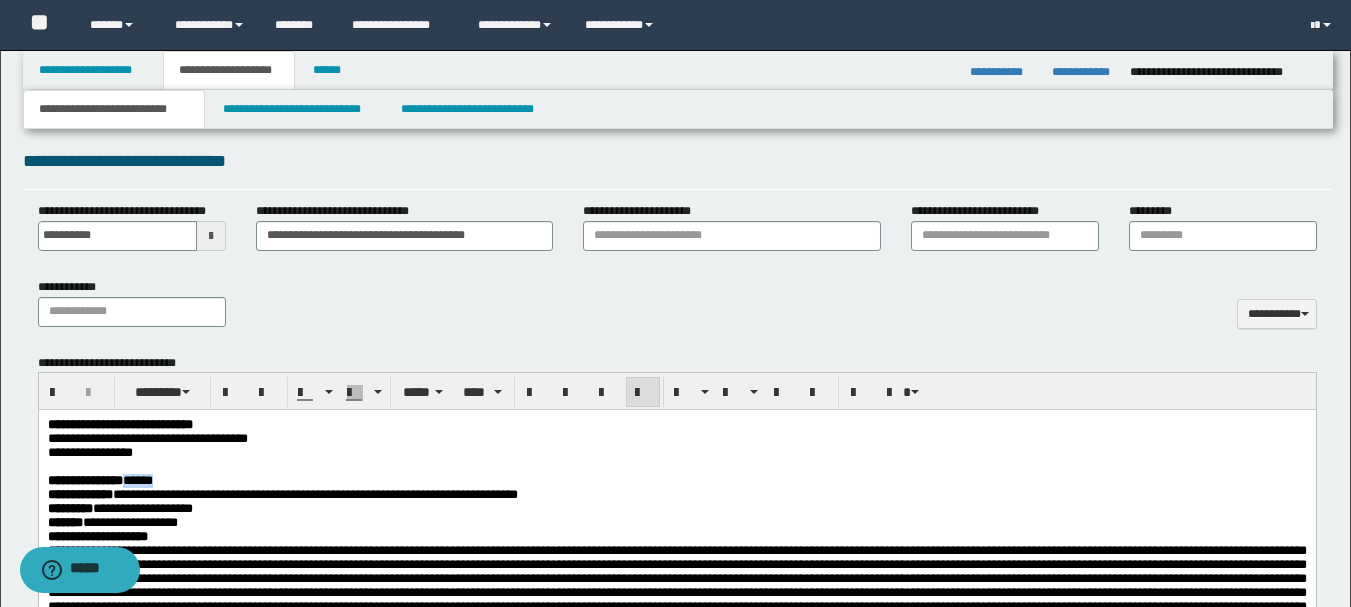drag, startPoint x: 165, startPoint y: 486, endPoint x: 207, endPoint y: 489, distance: 42.107006 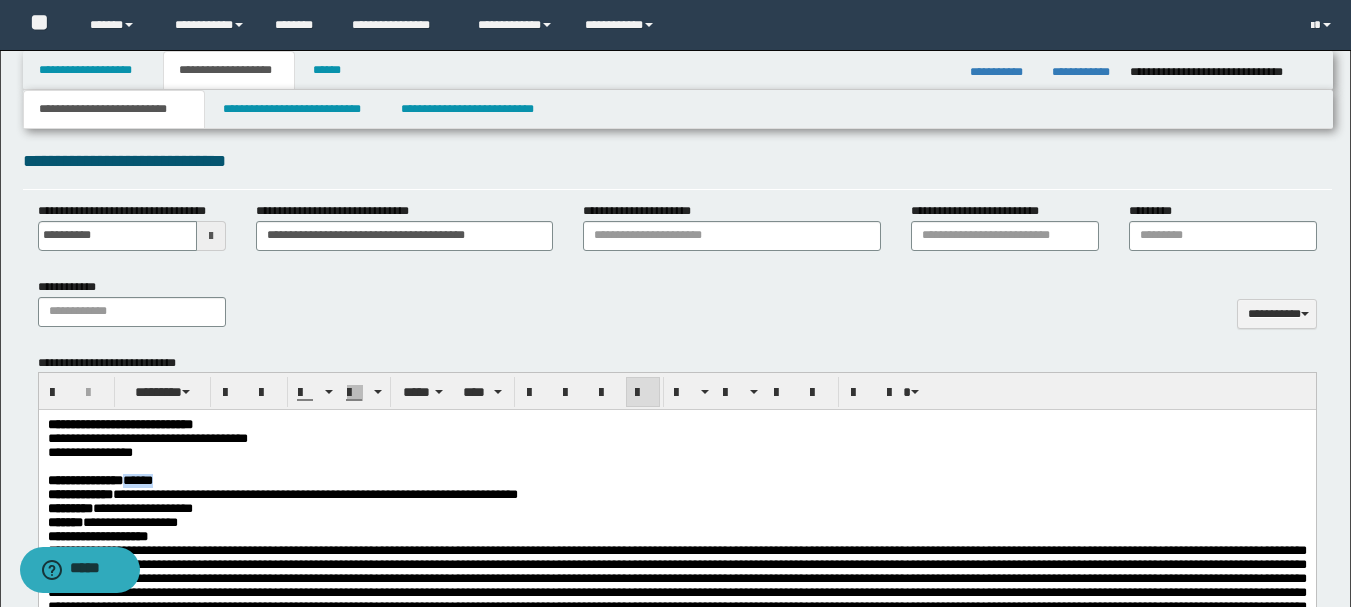 click on "**********" at bounding box center (676, 481) 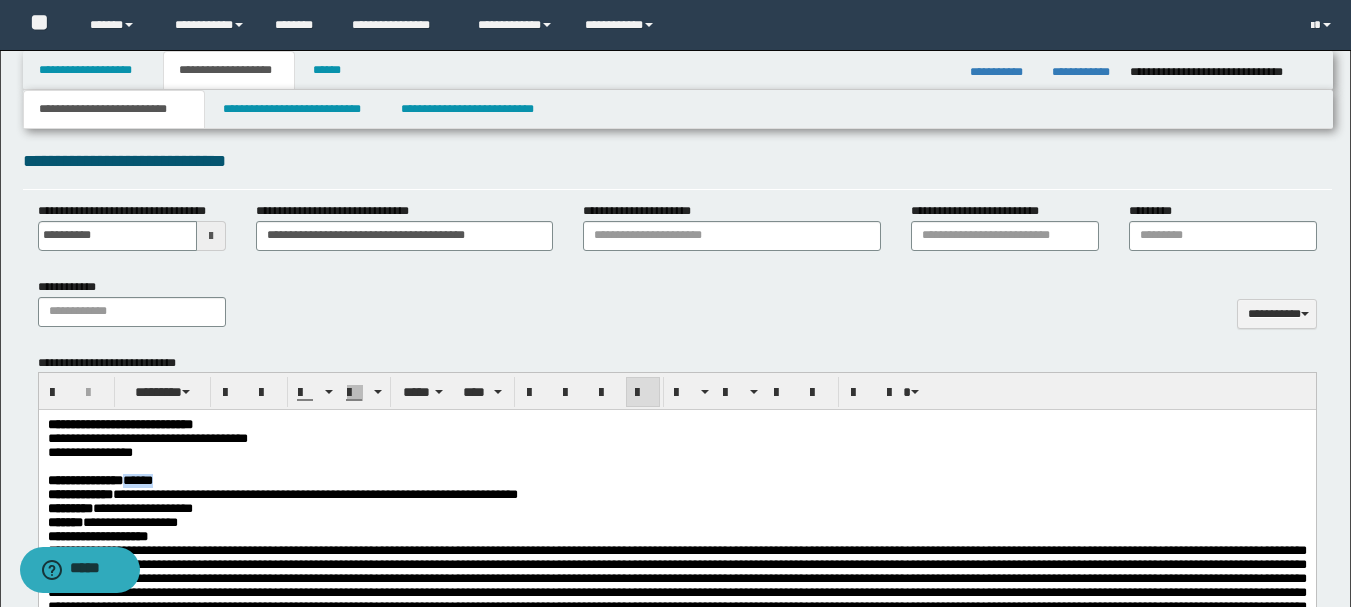 copy on "******" 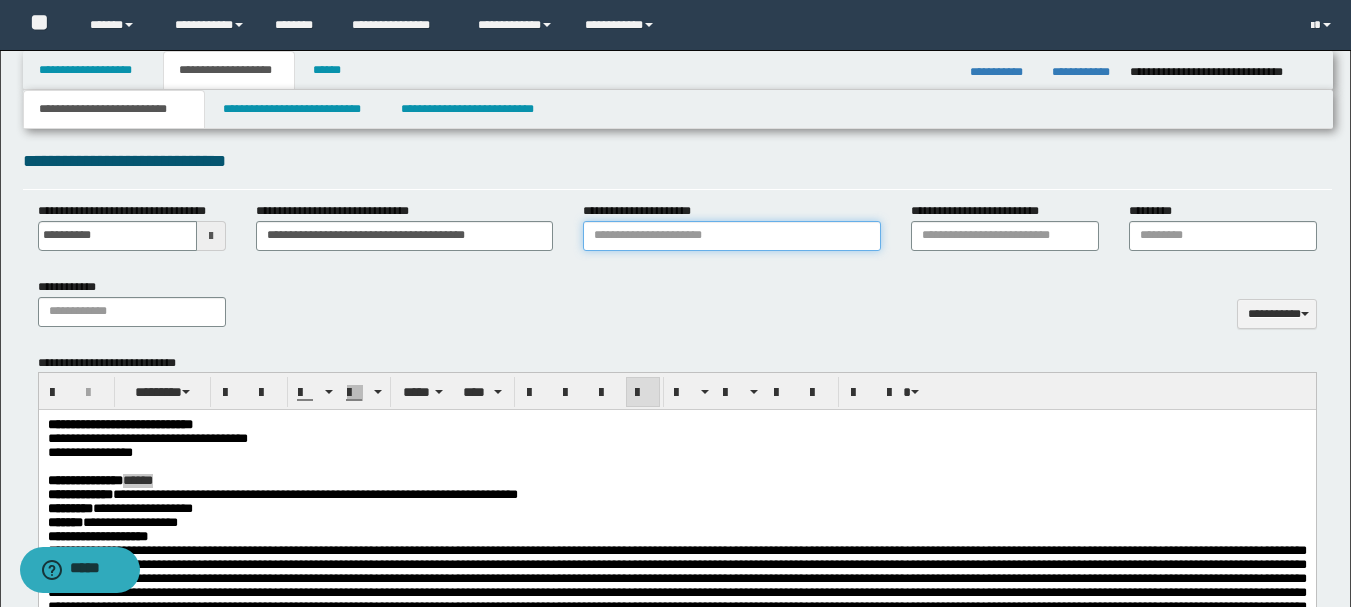 click on "**********" at bounding box center [731, 236] 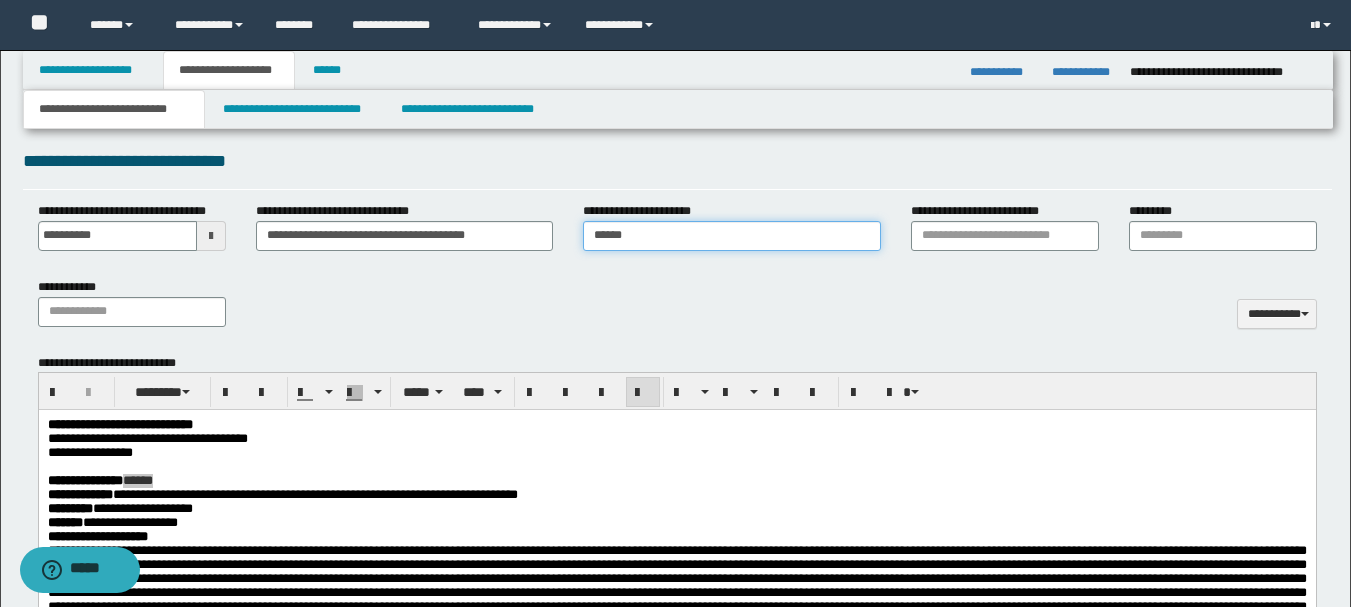 type on "******" 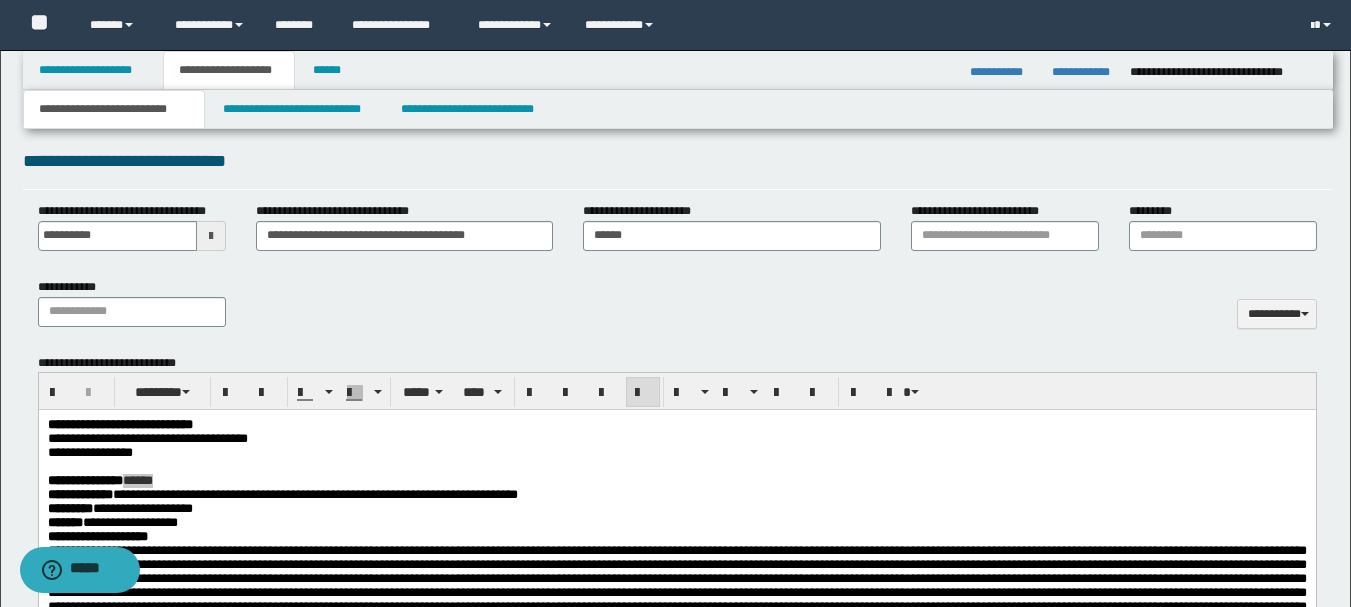 click on "**********" at bounding box center (677, 310) 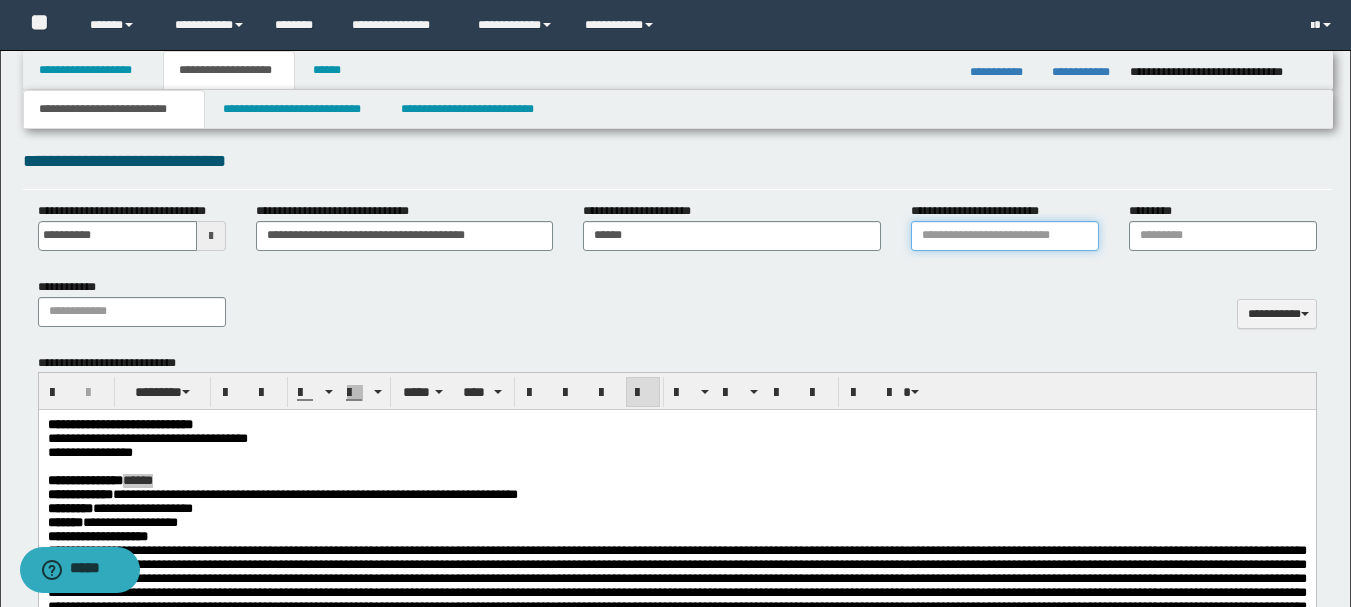 click on "**********" at bounding box center [1005, 236] 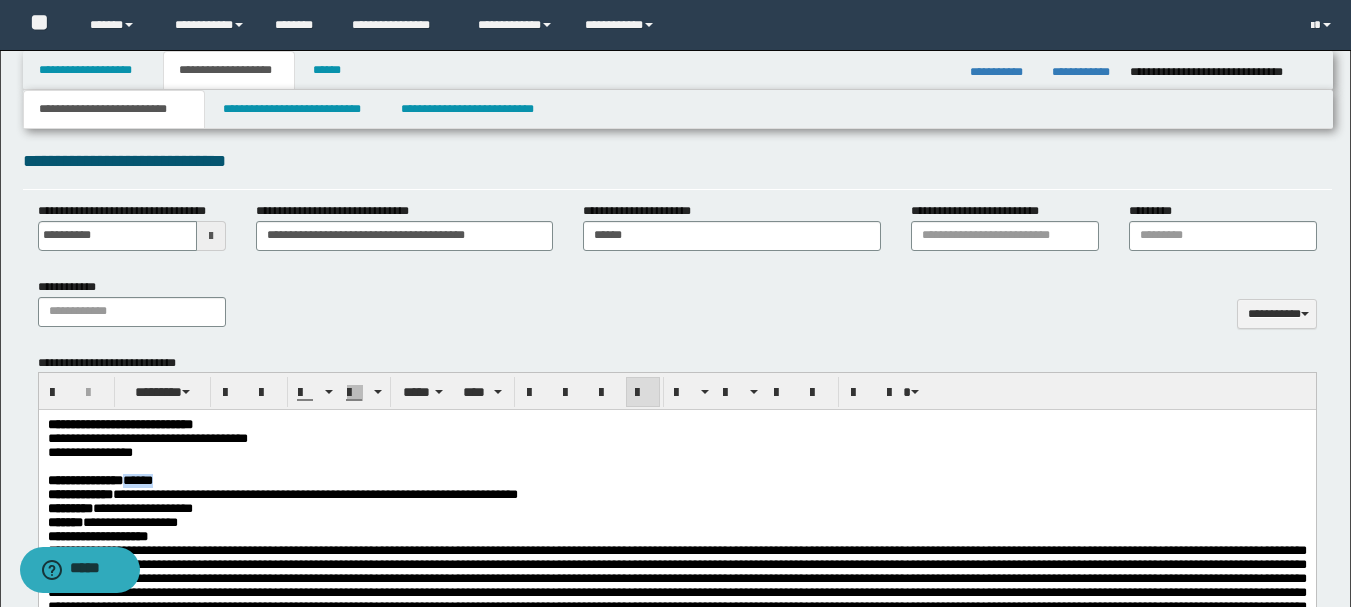 click on "**********" at bounding box center [676, 537] 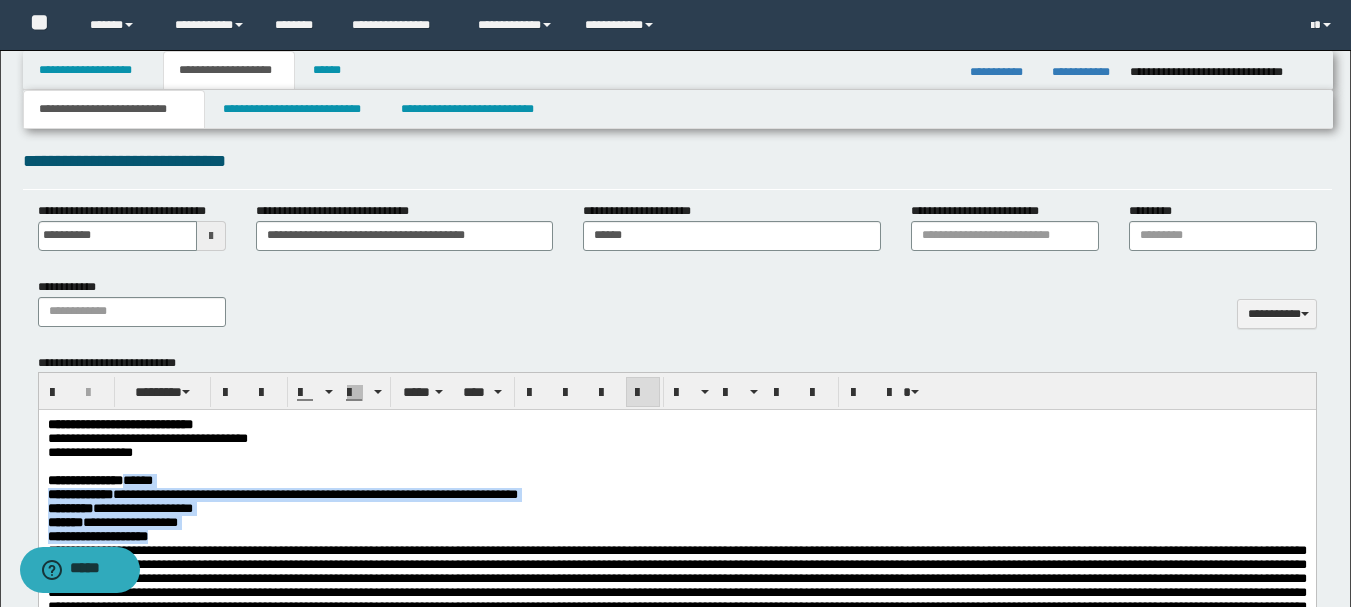 click on "**********" at bounding box center (676, 537) 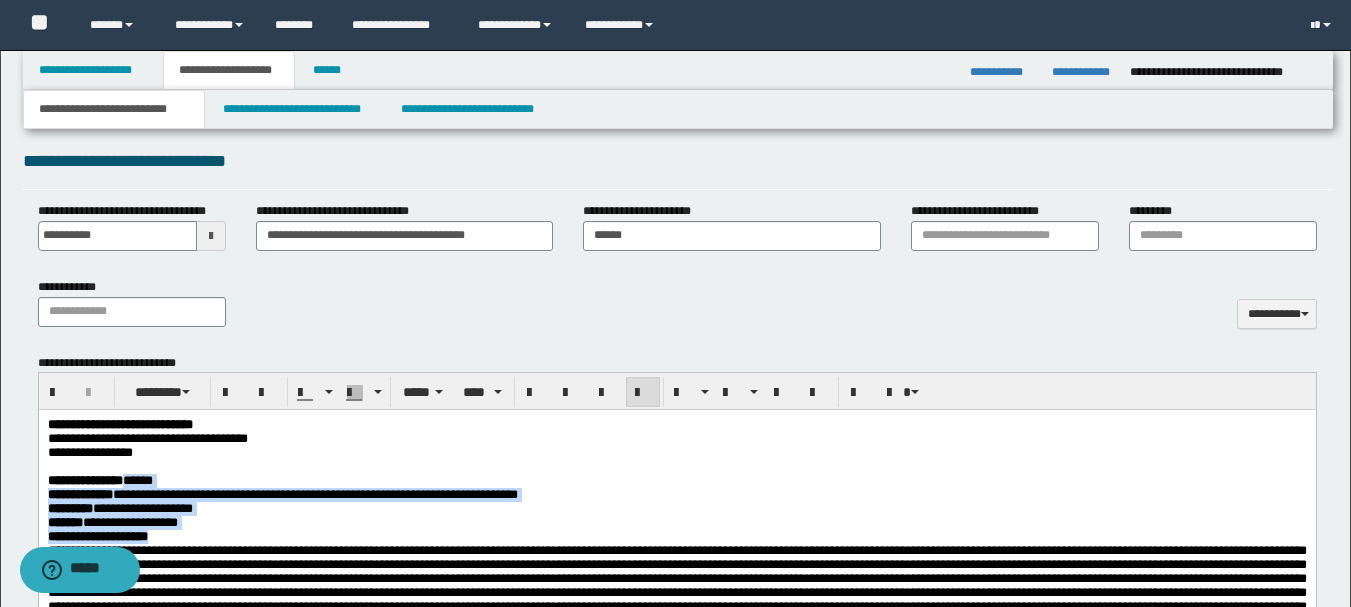 click on "**********" at bounding box center (676, 509) 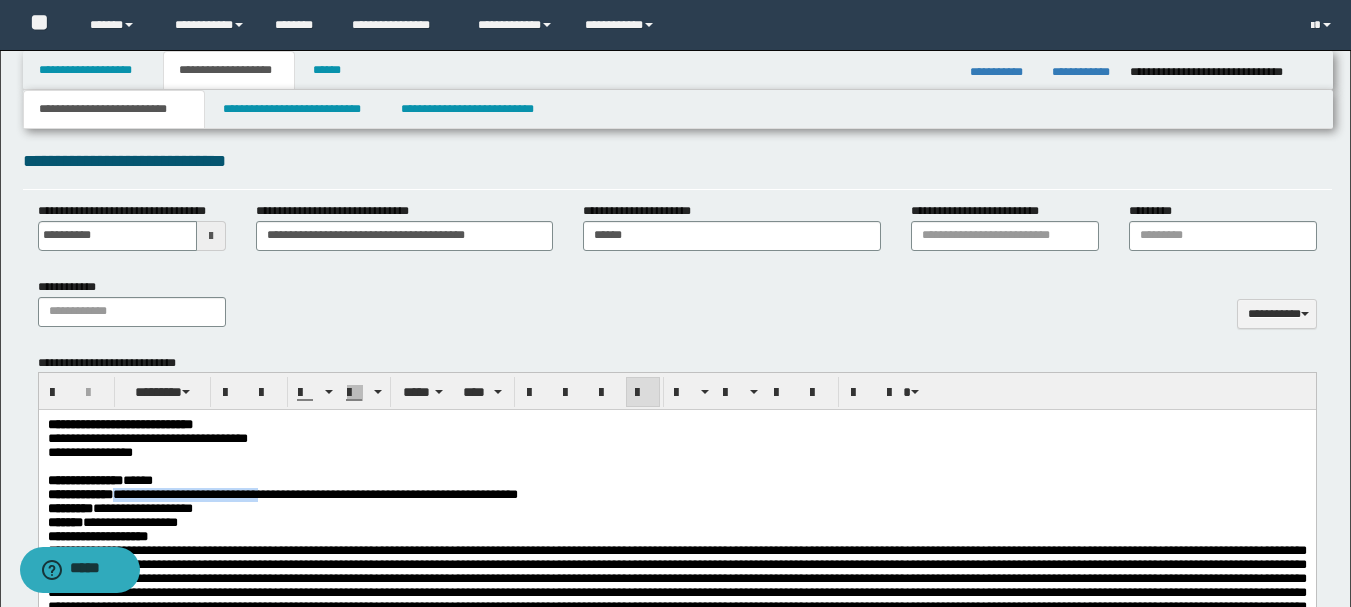 drag, startPoint x: 150, startPoint y: 503, endPoint x: 334, endPoint y: 503, distance: 184 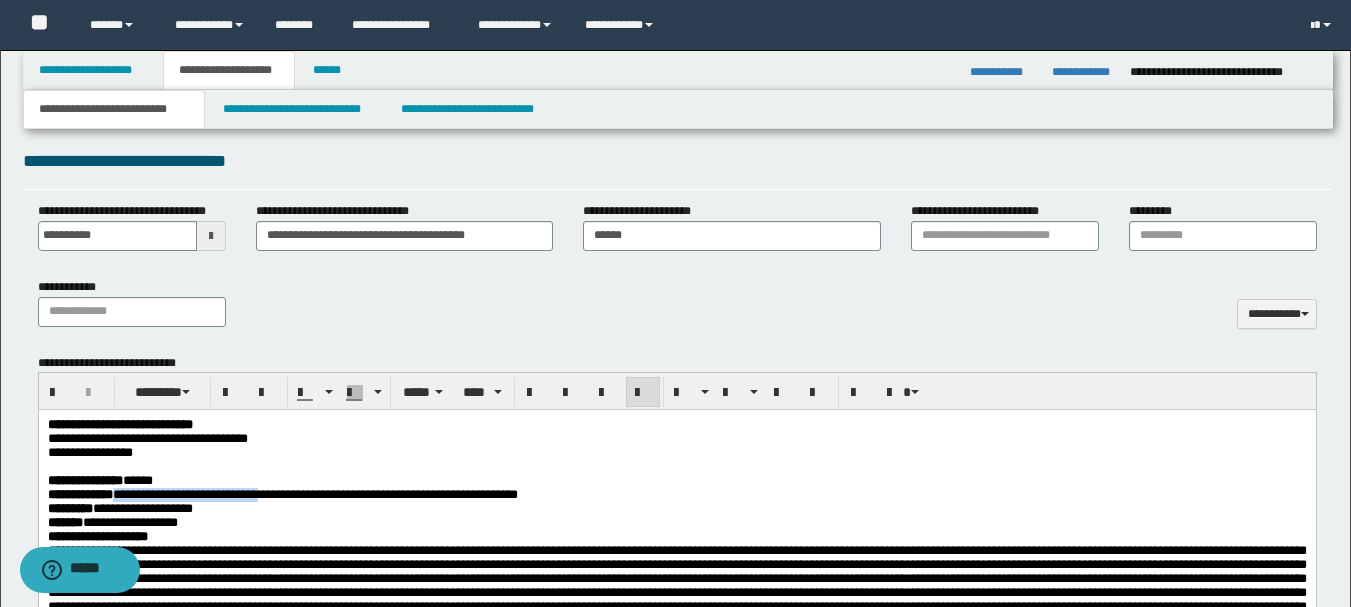 click on "**********" at bounding box center [282, 494] 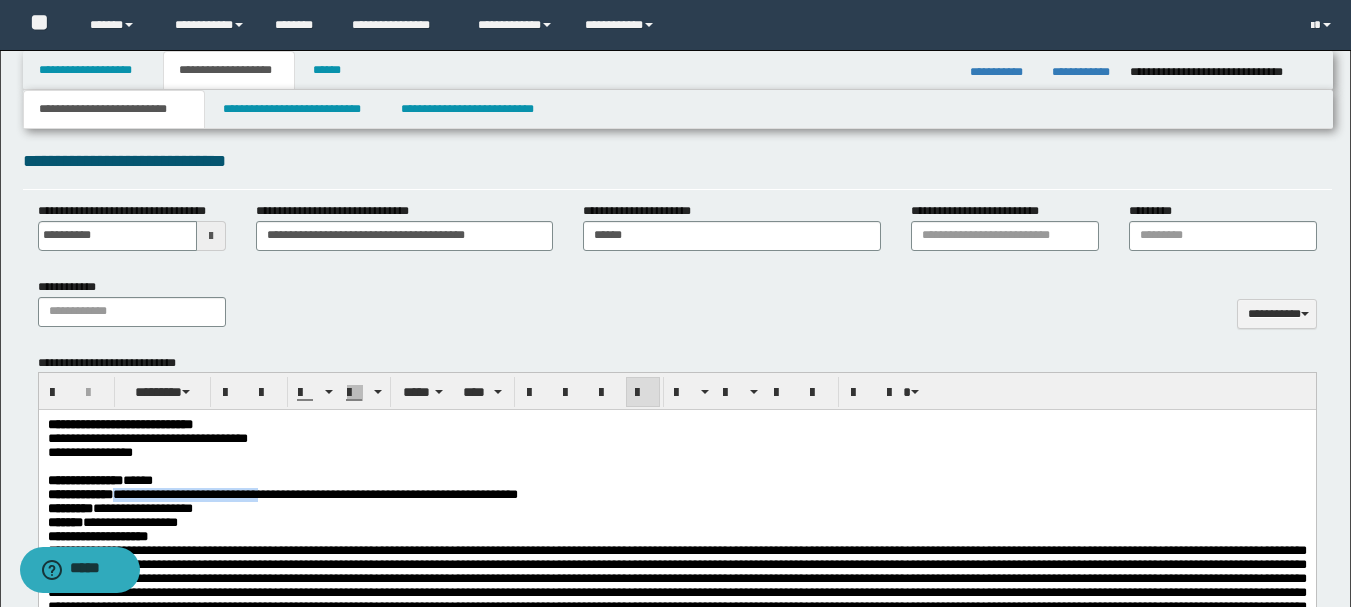 copy on "**********" 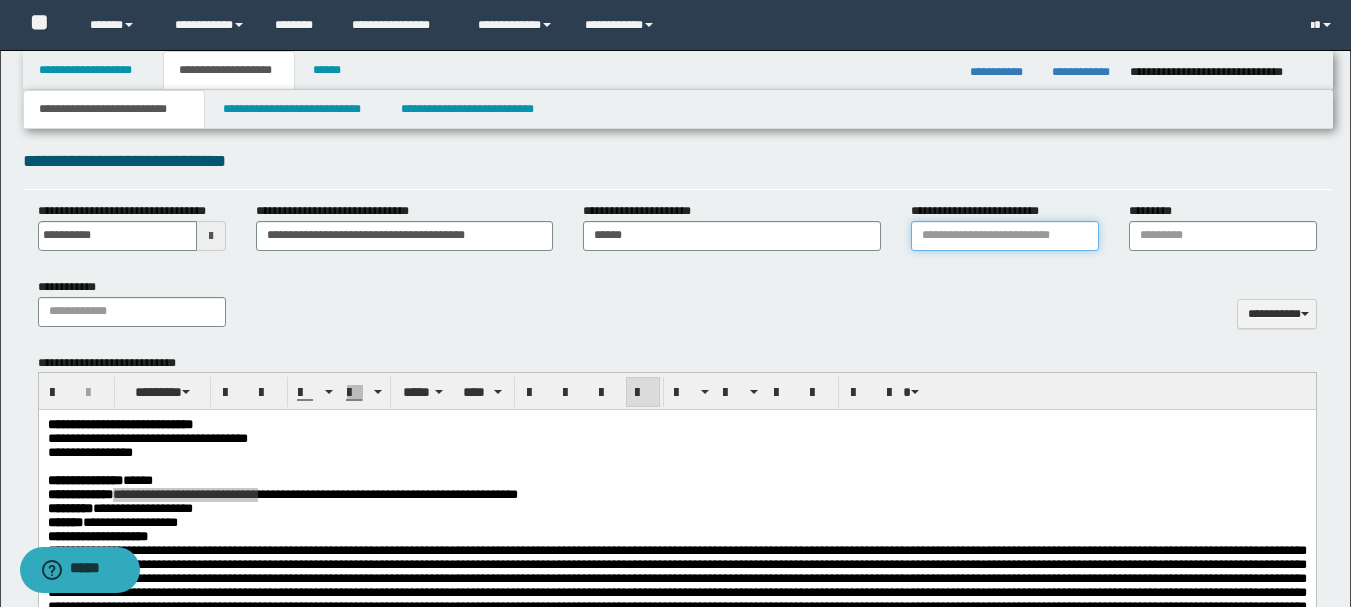 click on "**********" at bounding box center [1005, 236] 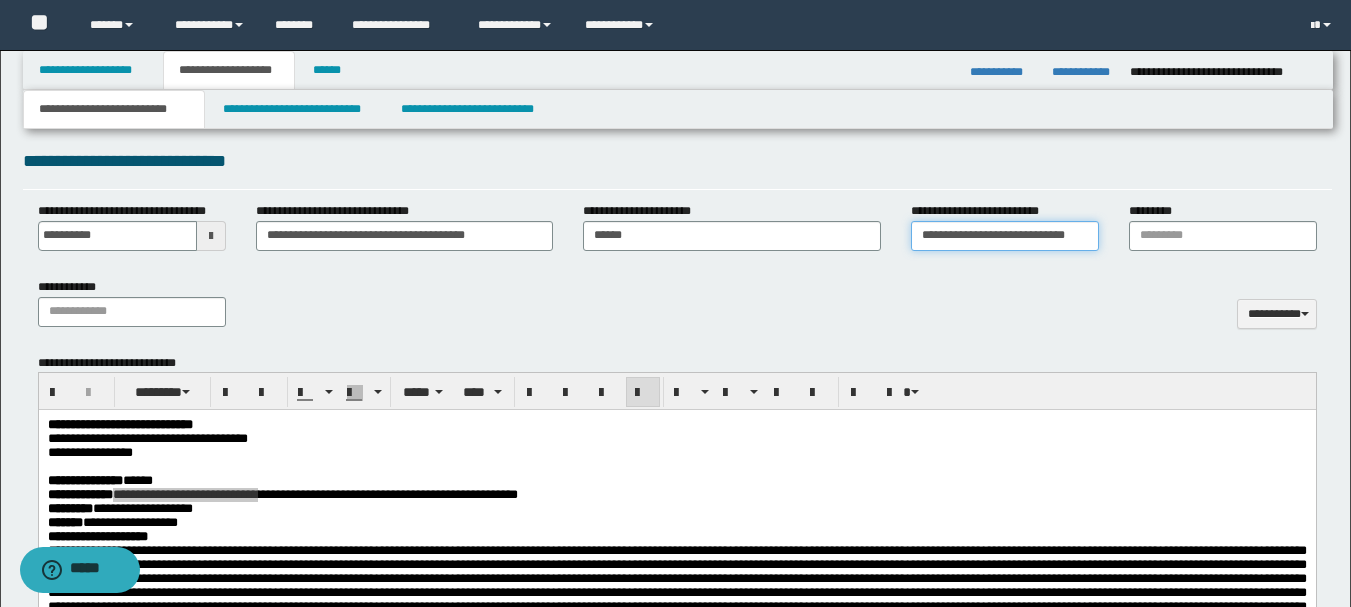 type on "**********" 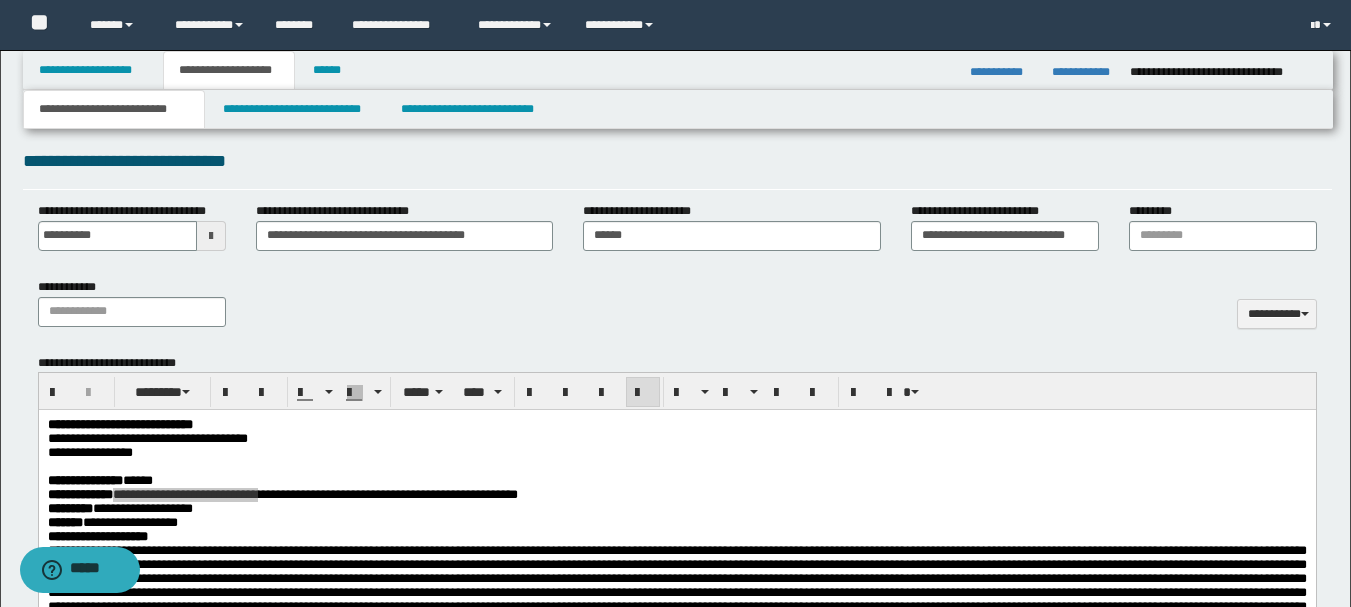 click on "**********" at bounding box center [677, 310] 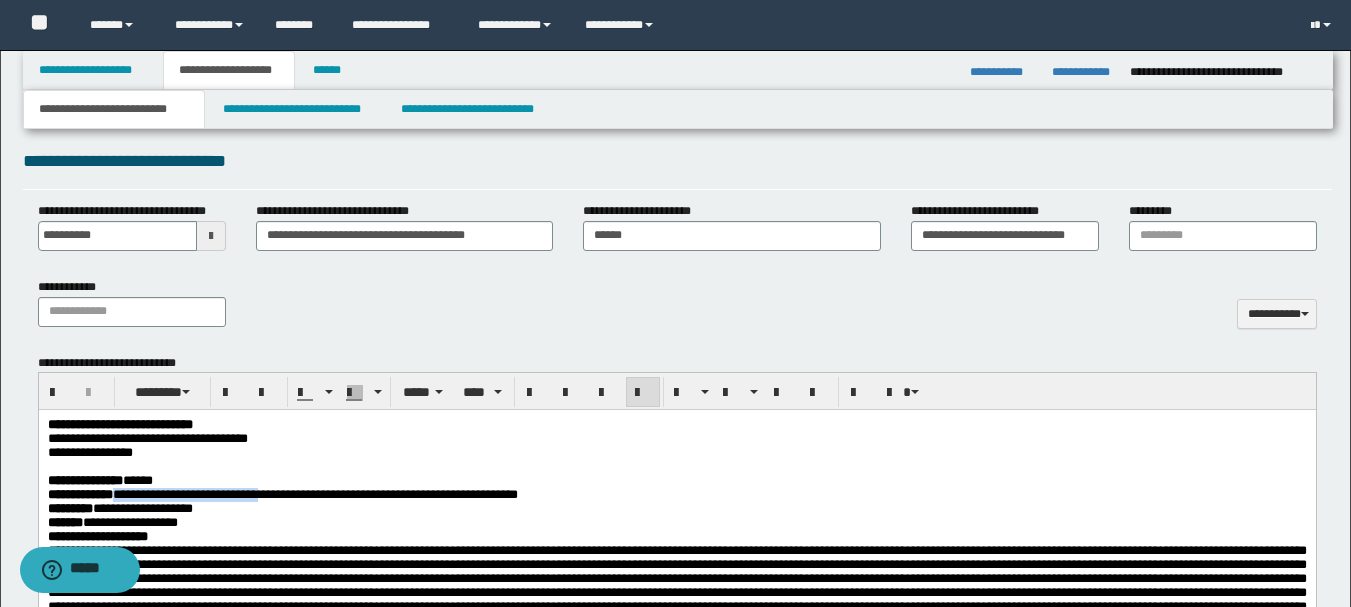 click on "**********" at bounding box center [676, 523] 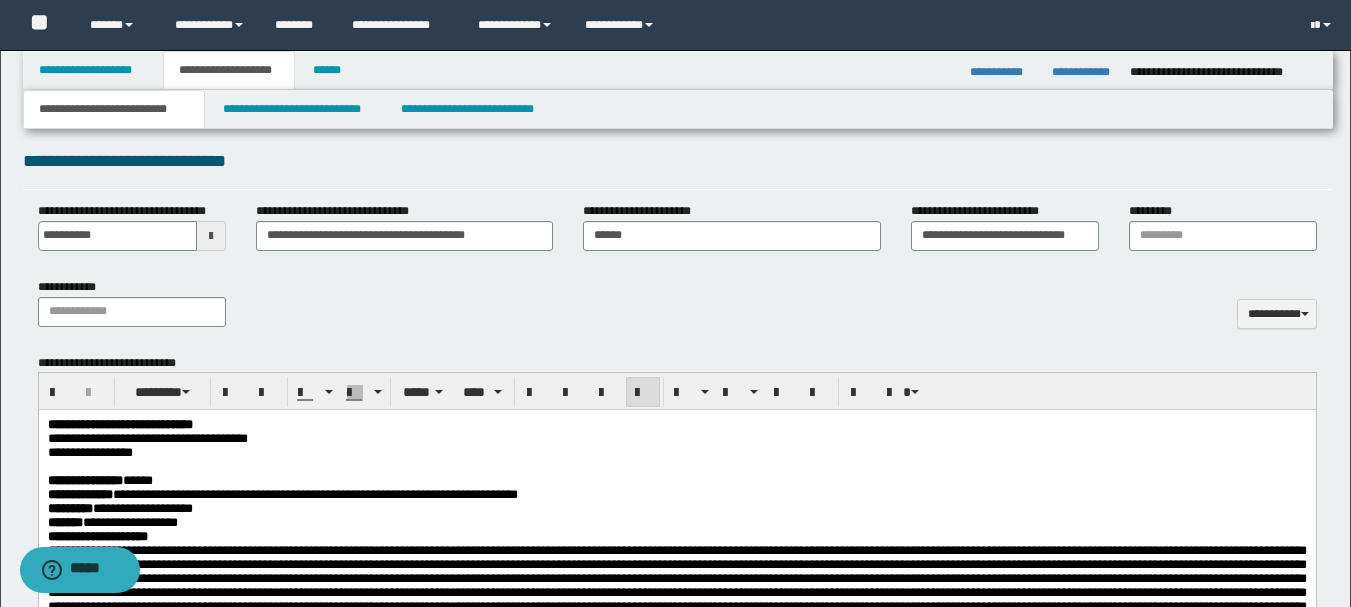 click on "**********" at bounding box center [676, 523] 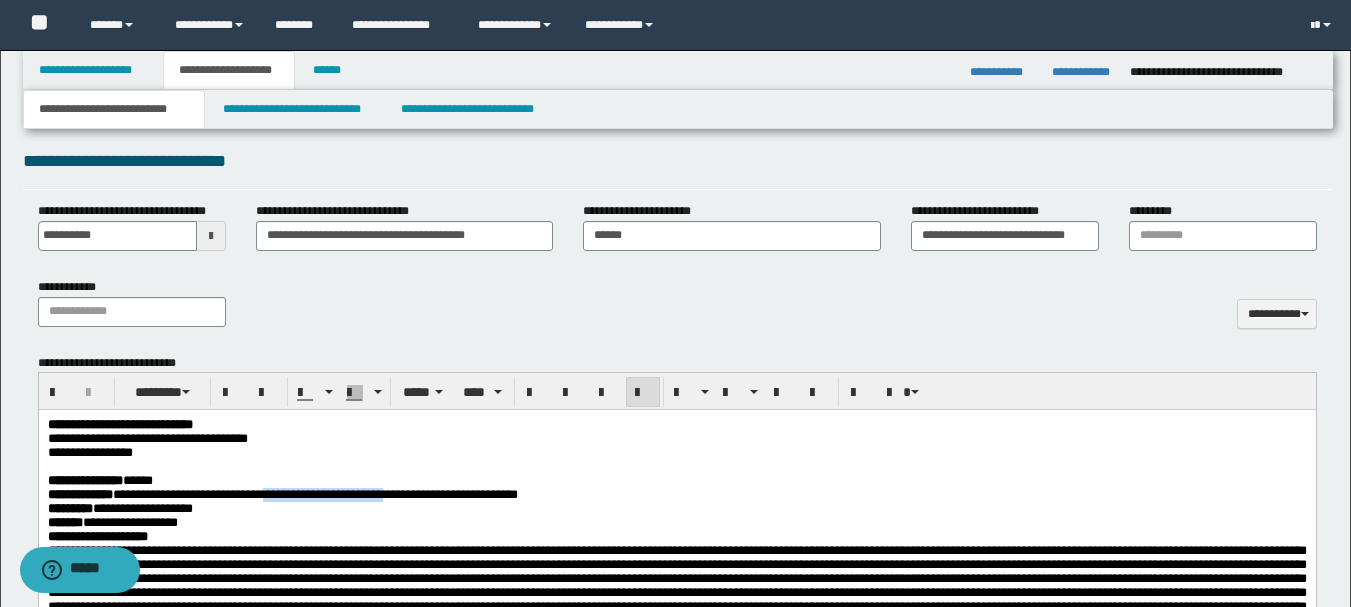drag, startPoint x: 339, startPoint y: 502, endPoint x: 486, endPoint y: 505, distance: 147.03061 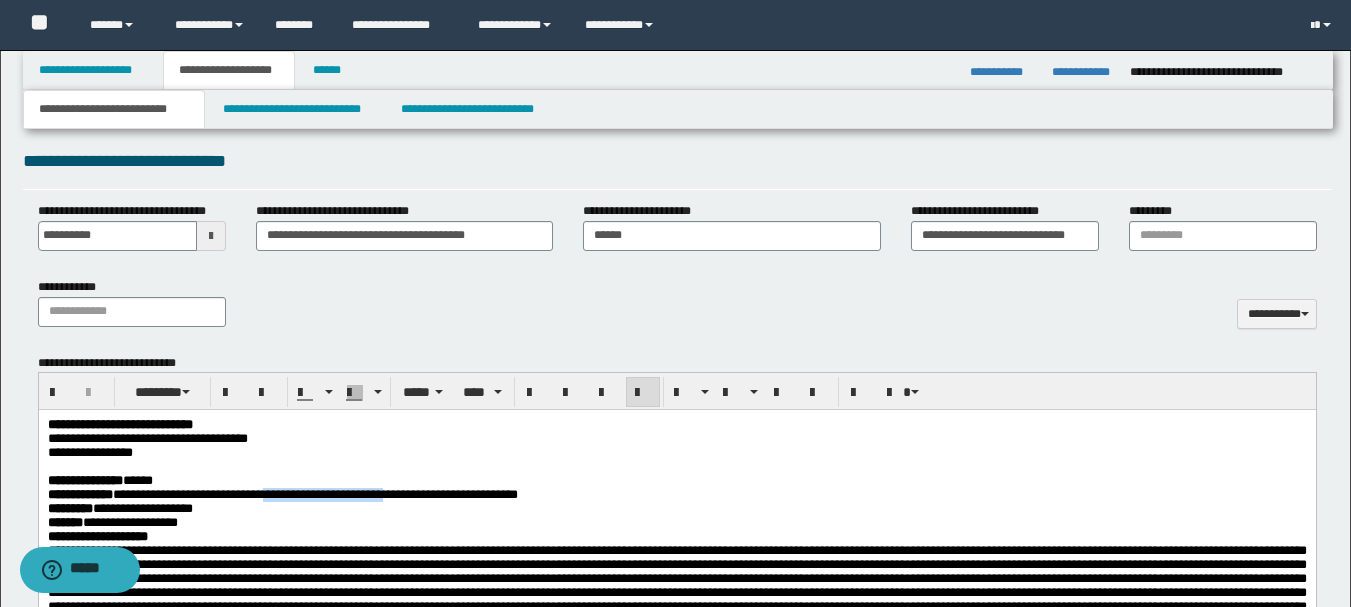 click on "**********" at bounding box center (282, 494) 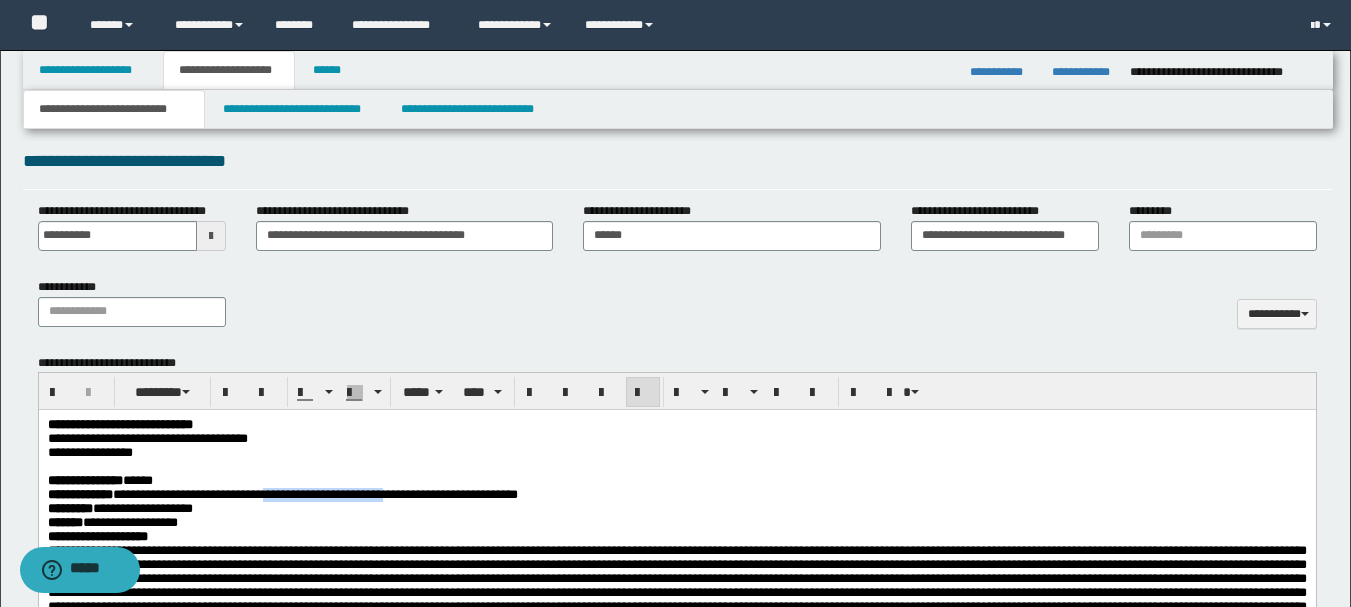 copy on "**********" 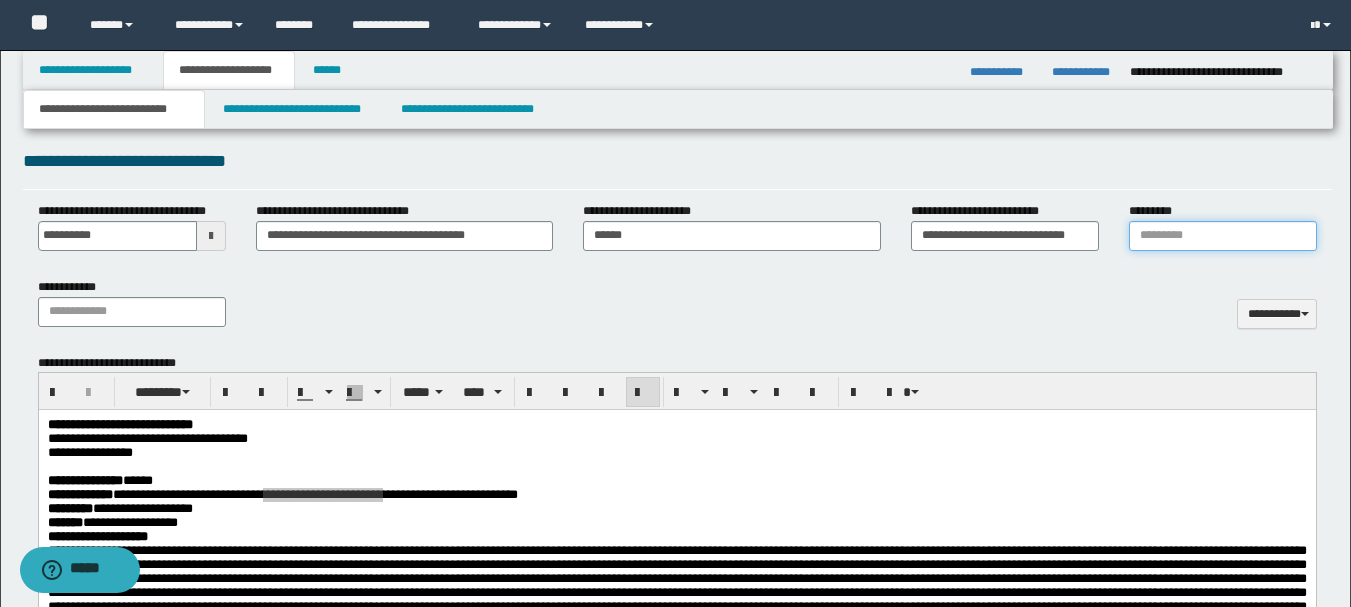 click on "*********" at bounding box center (1223, 236) 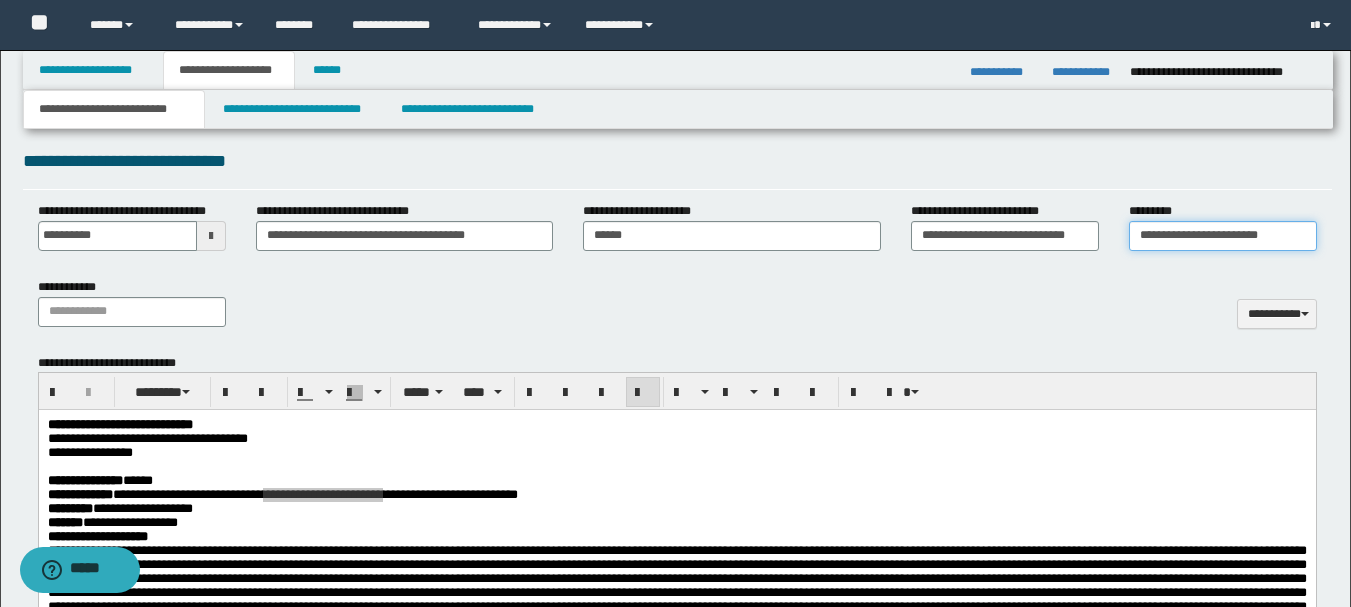 type on "**********" 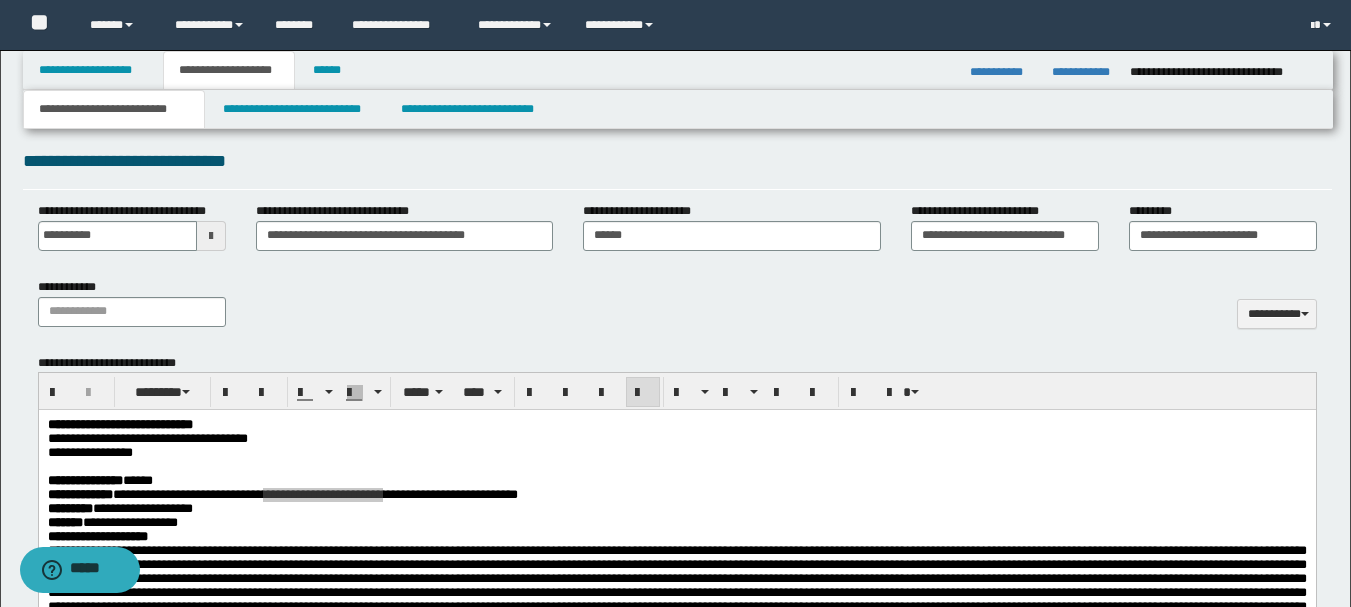 click on "**********" at bounding box center [677, 310] 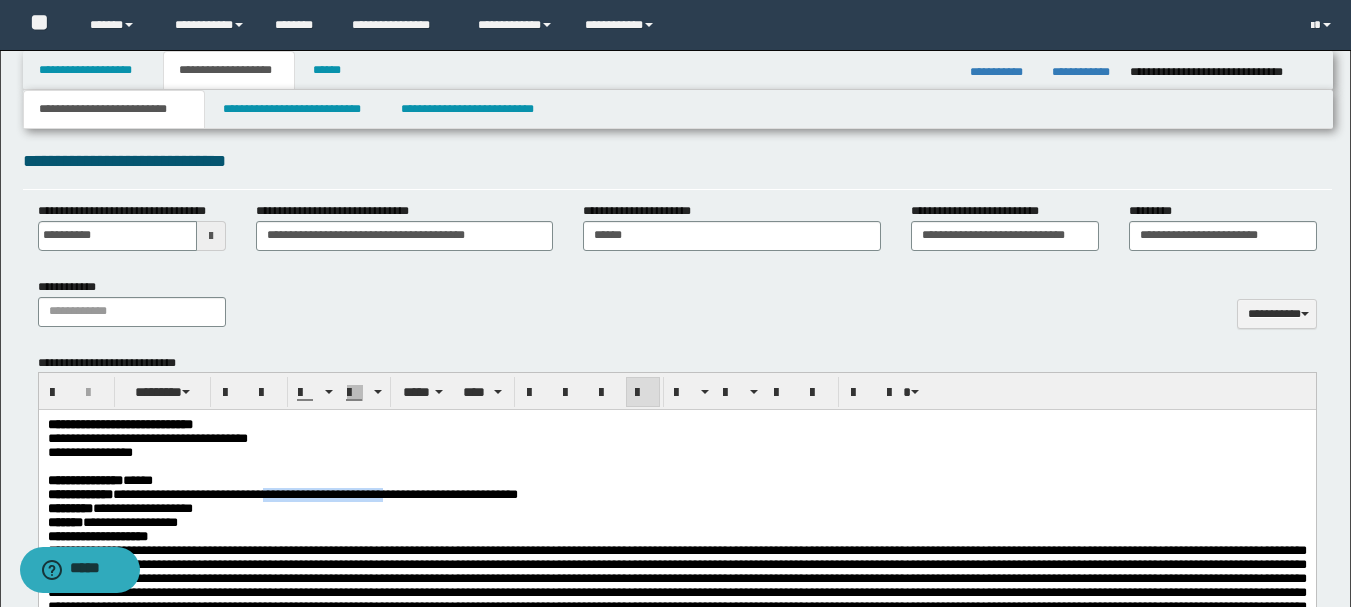 click on "**********" at bounding box center [676, 481] 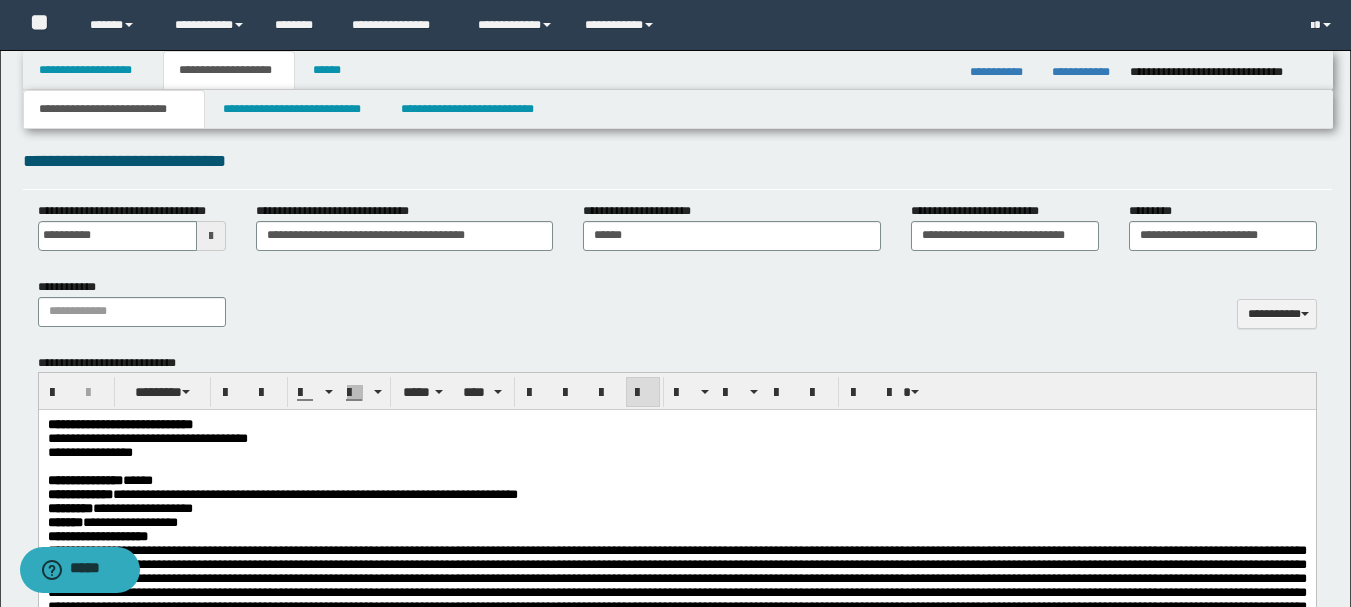click on "**********" at bounding box center [676, 509] 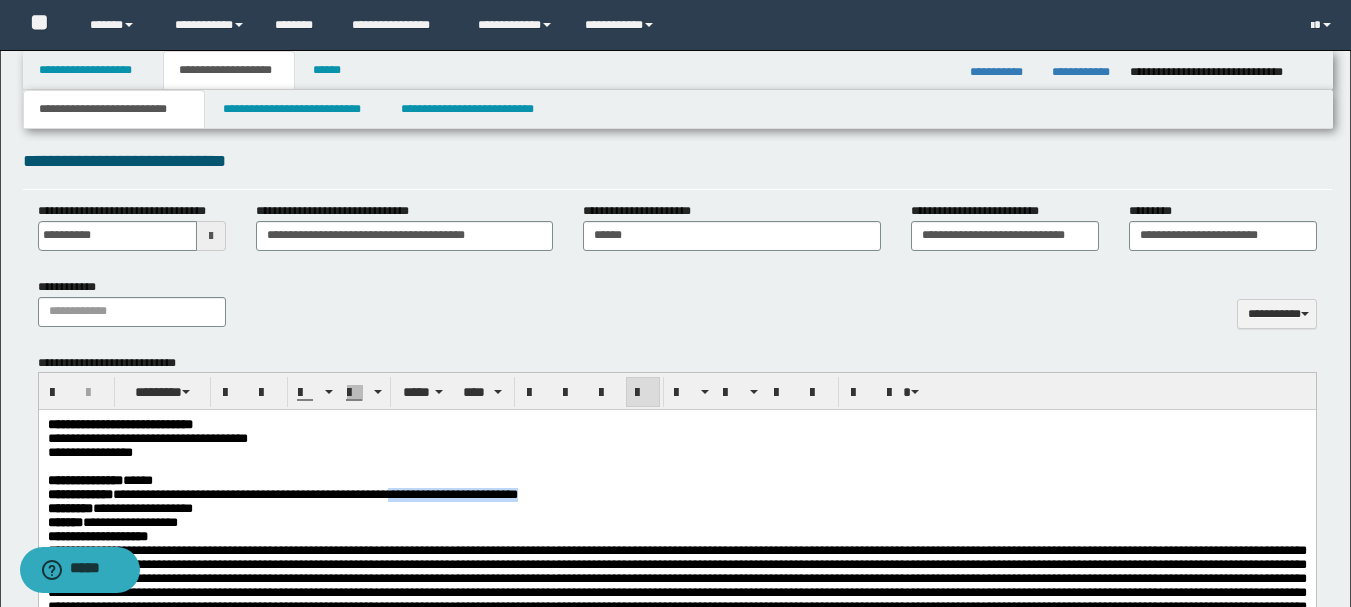 drag, startPoint x: 501, startPoint y: 502, endPoint x: 659, endPoint y: 502, distance: 158 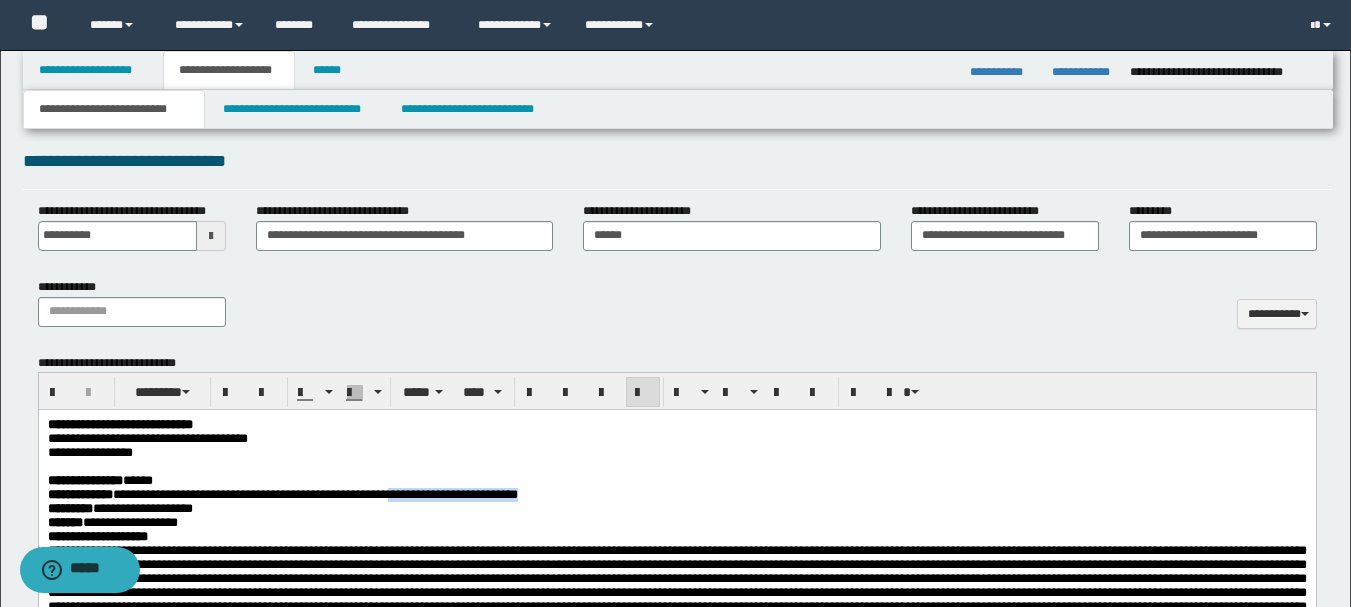 click on "**********" at bounding box center [676, 495] 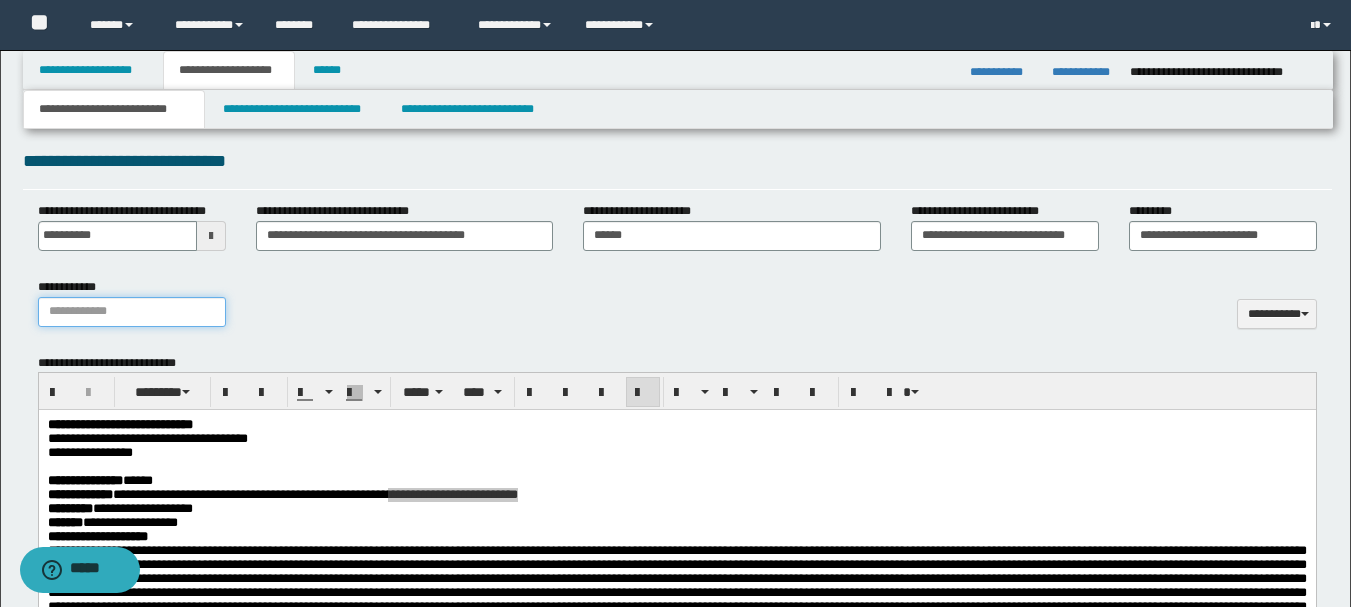 click on "**********" at bounding box center (132, 312) 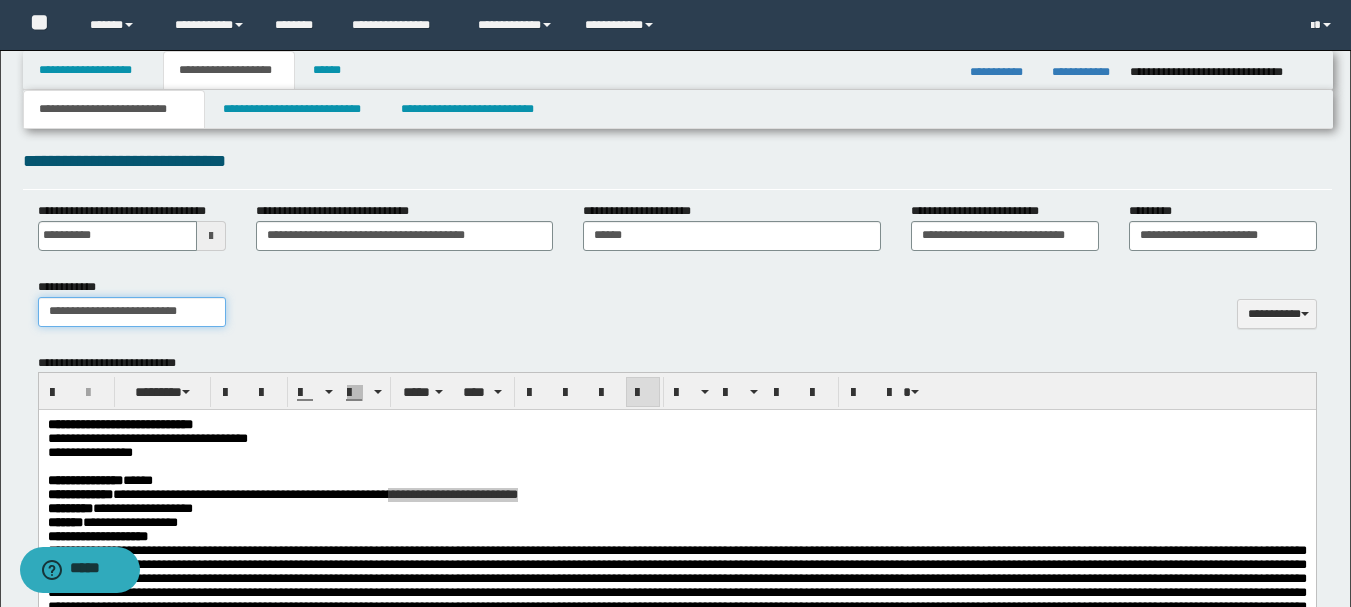 type on "**********" 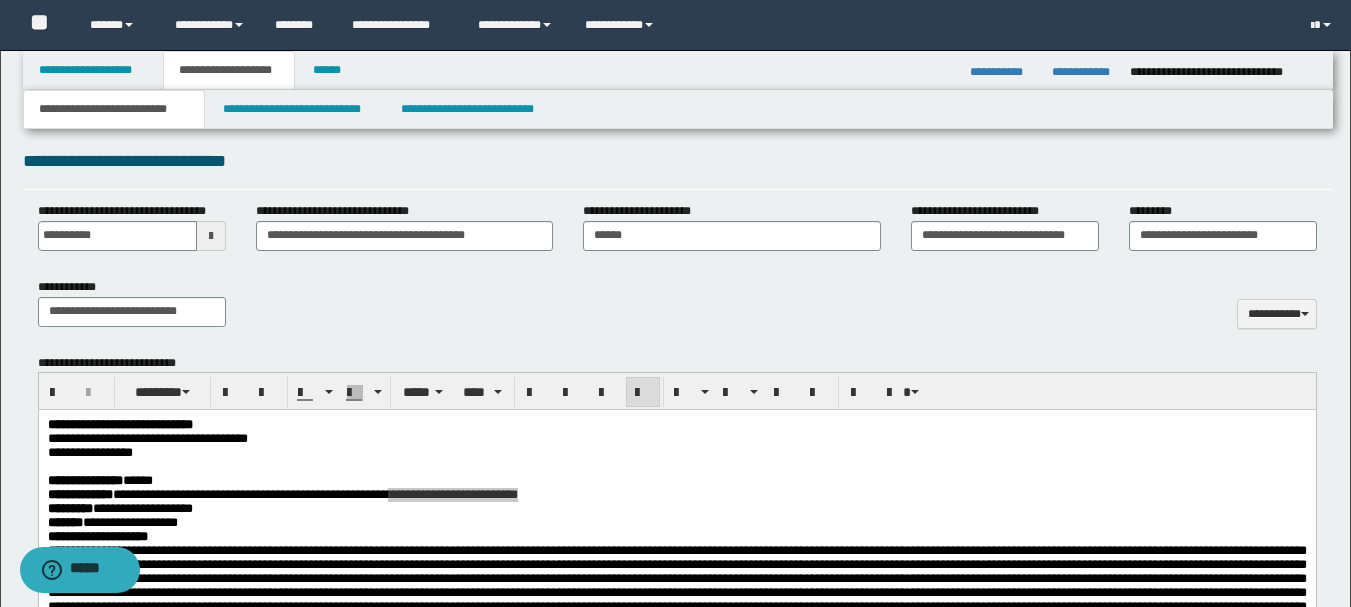 click on "**********" at bounding box center [677, 310] 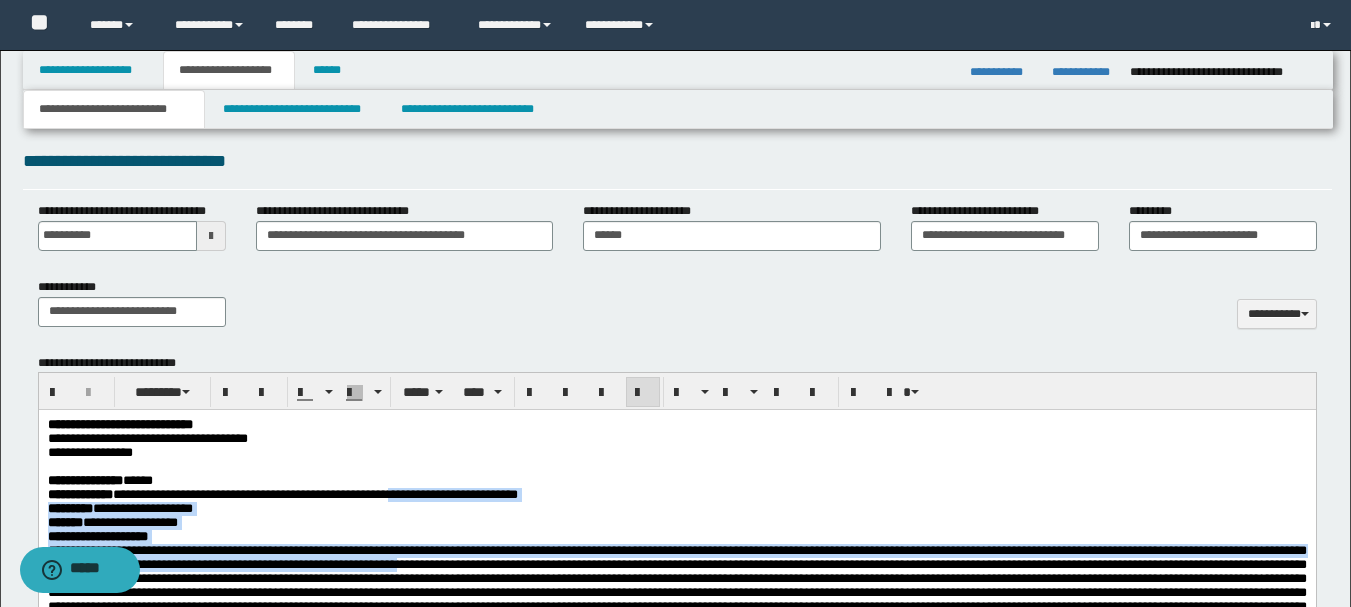 click at bounding box center (676, 648) 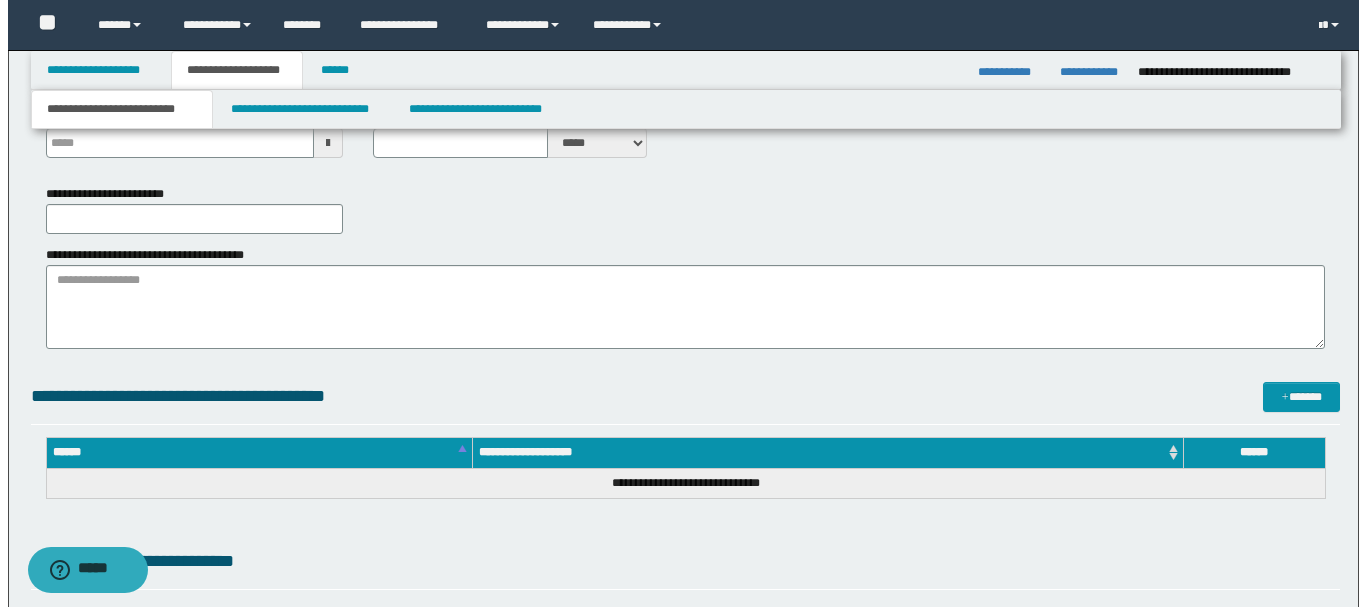 scroll, scrollTop: 0, scrollLeft: 0, axis: both 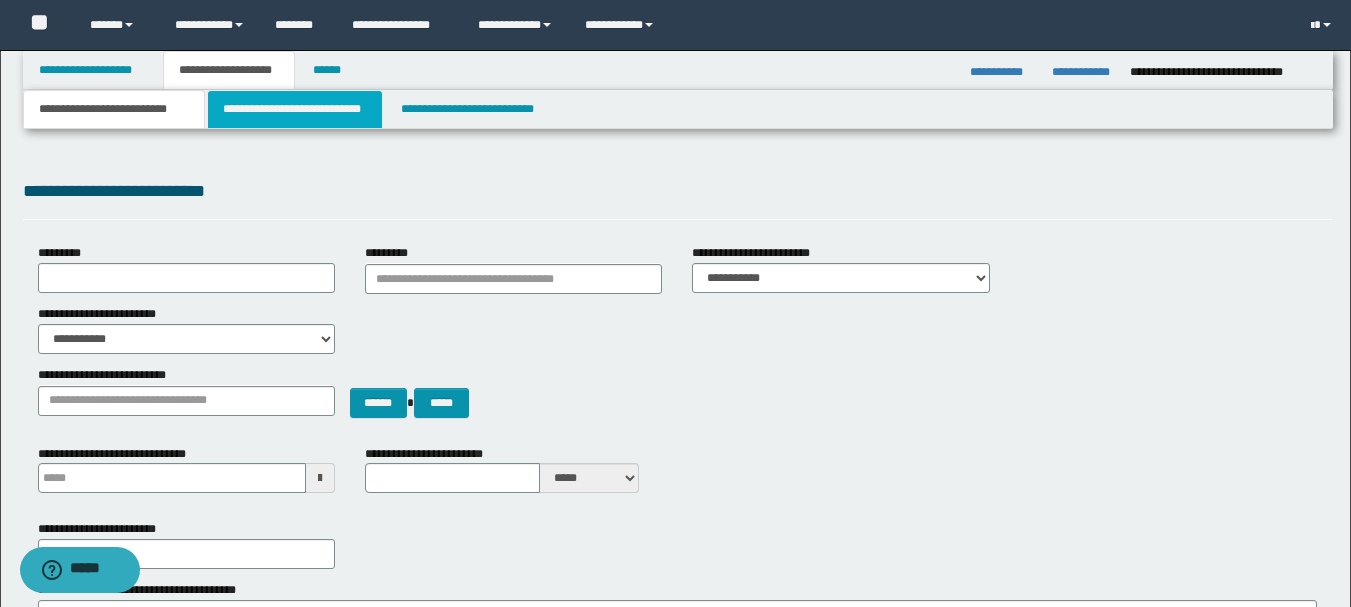 click on "**********" at bounding box center [295, 109] 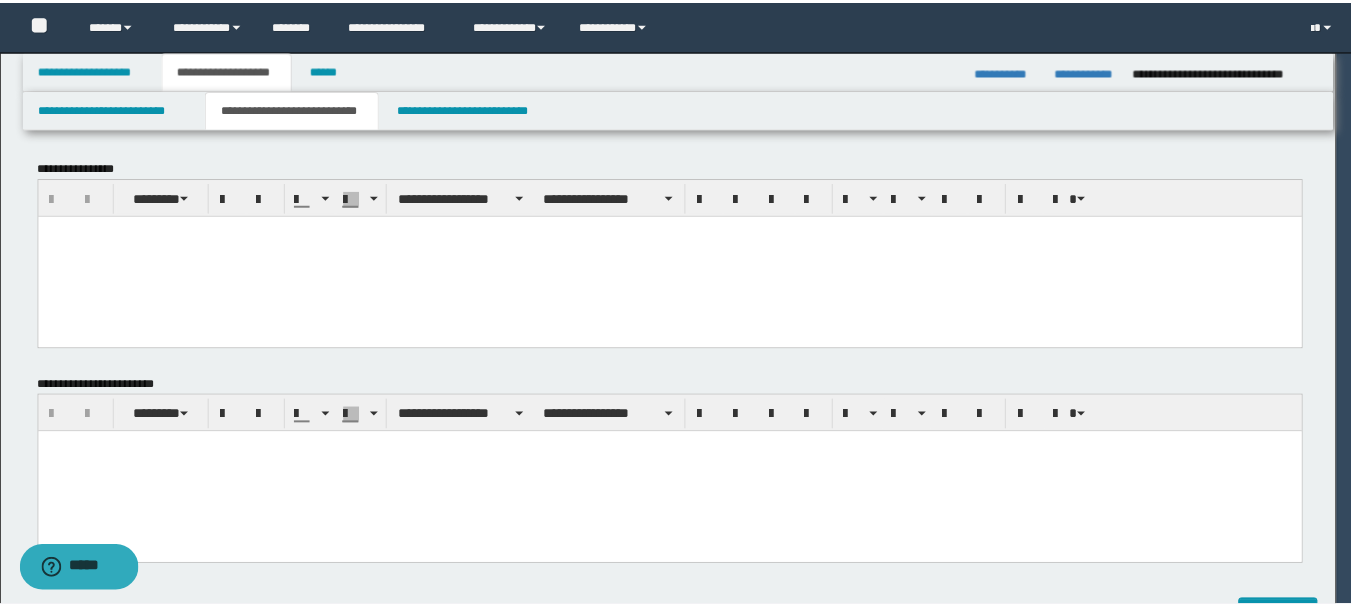 scroll, scrollTop: 0, scrollLeft: 0, axis: both 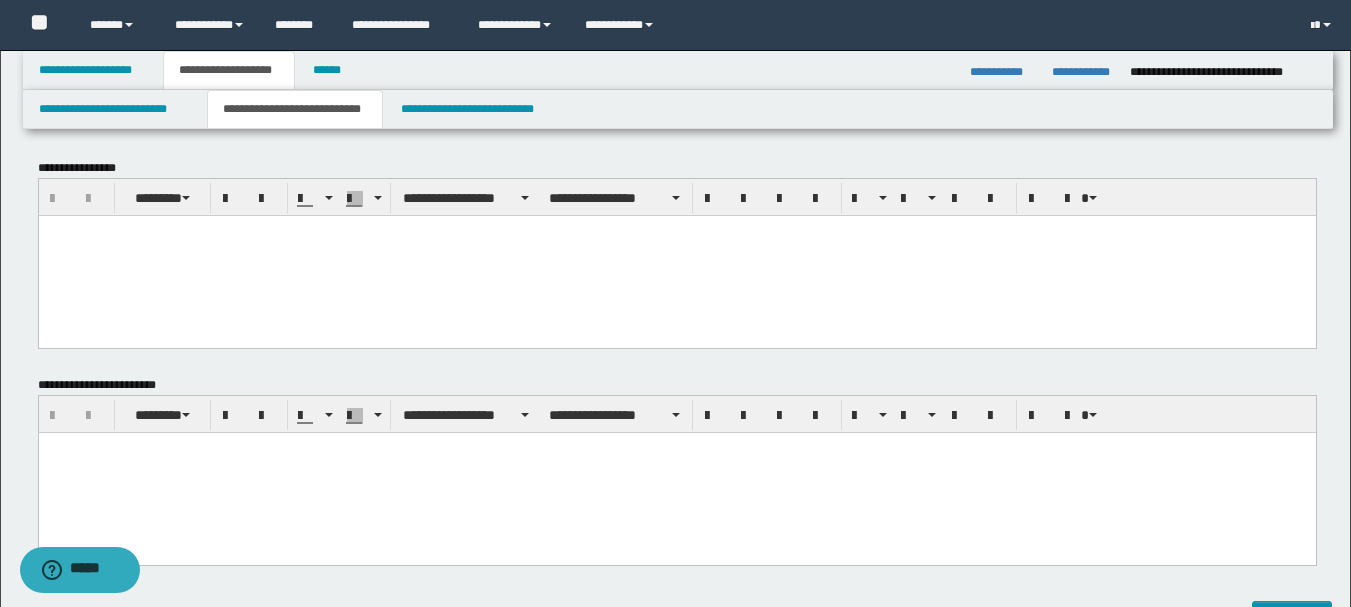 click at bounding box center (676, 255) 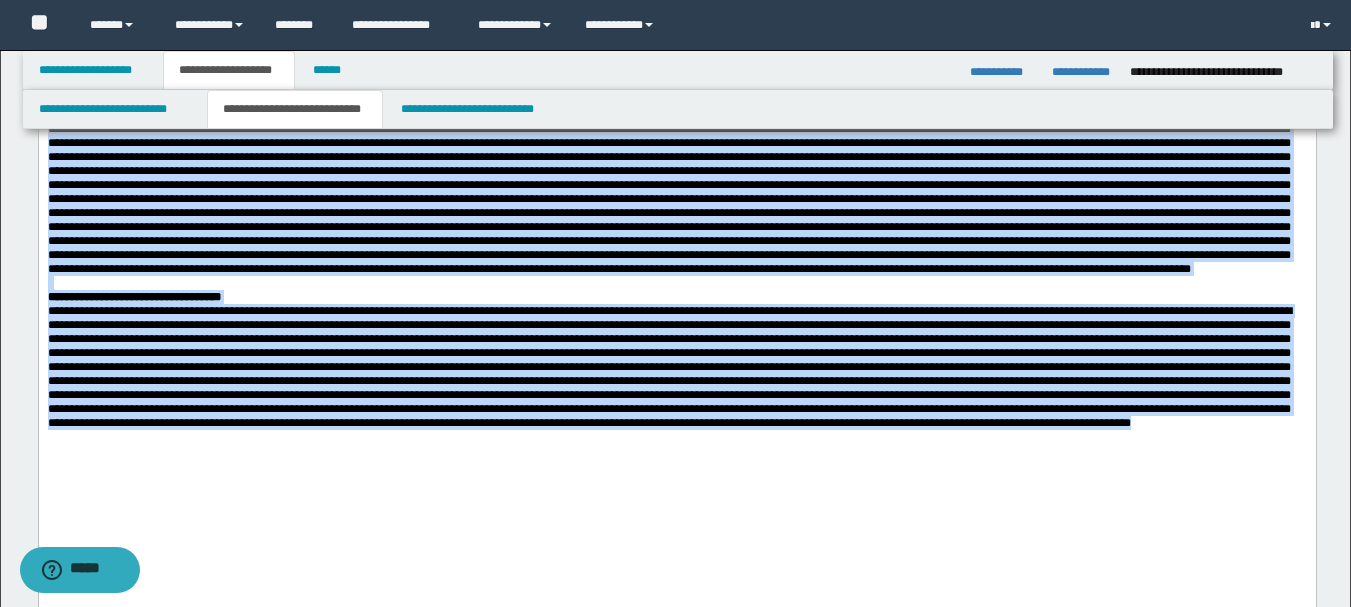 scroll, scrollTop: 1250, scrollLeft: 0, axis: vertical 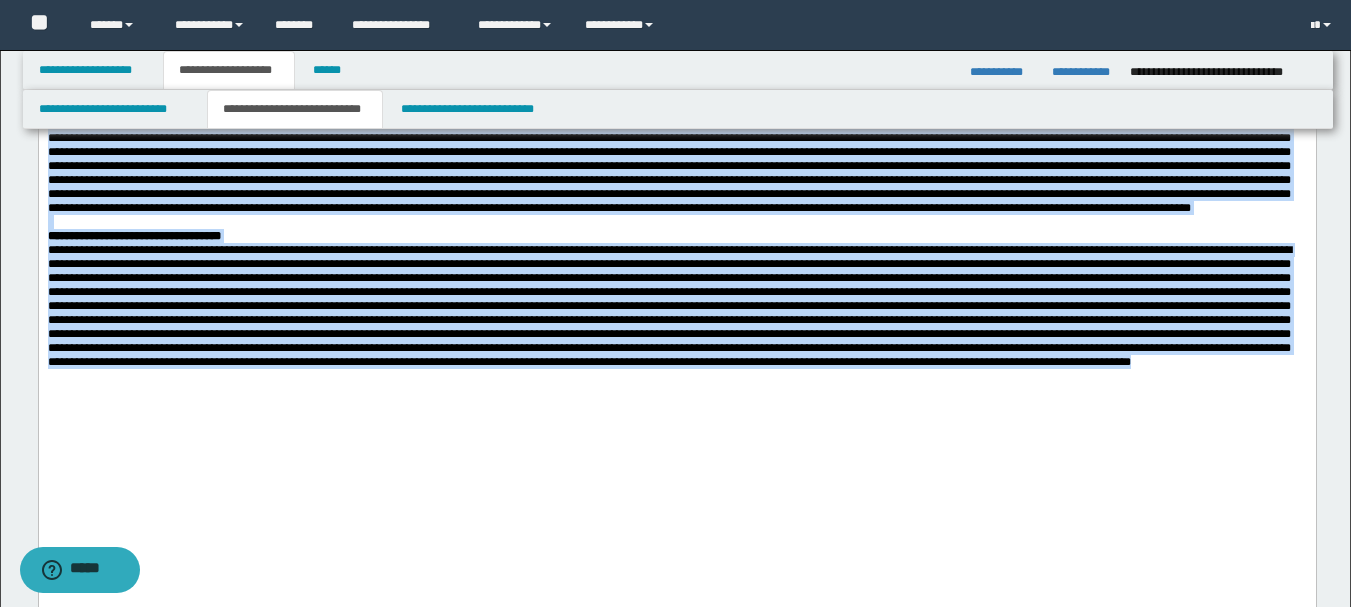 drag, startPoint x: 46, startPoint y: -1017, endPoint x: 1251, endPoint y: 556, distance: 1981.5029 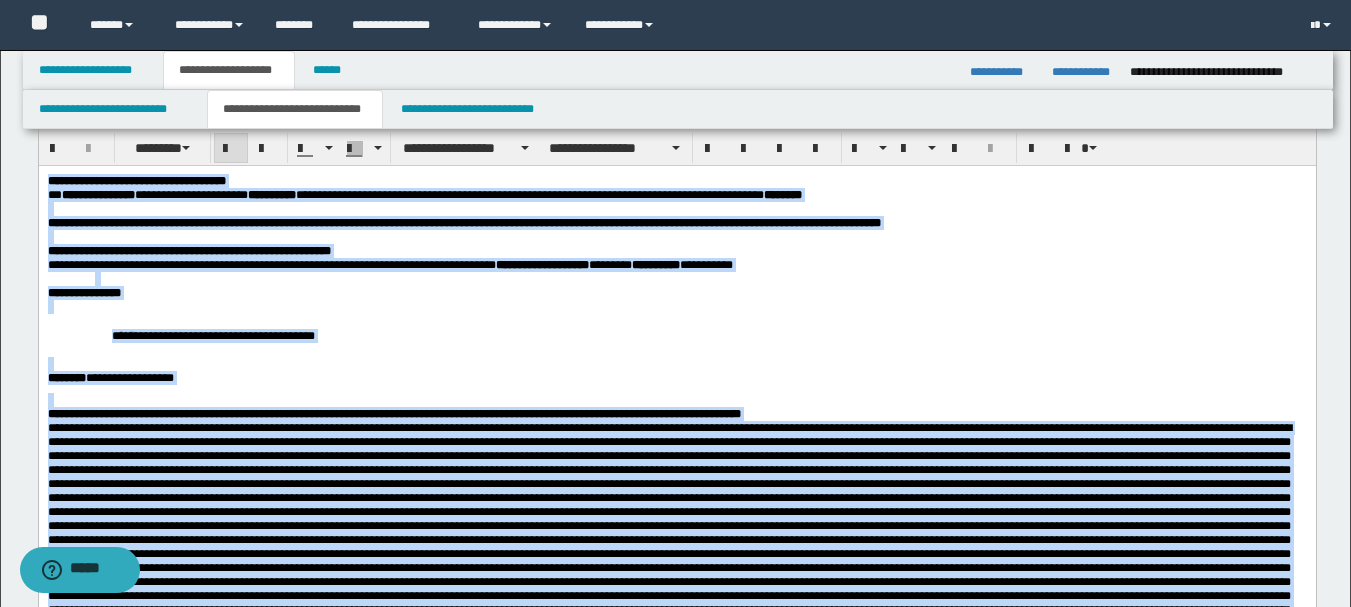 scroll, scrollTop: 0, scrollLeft: 0, axis: both 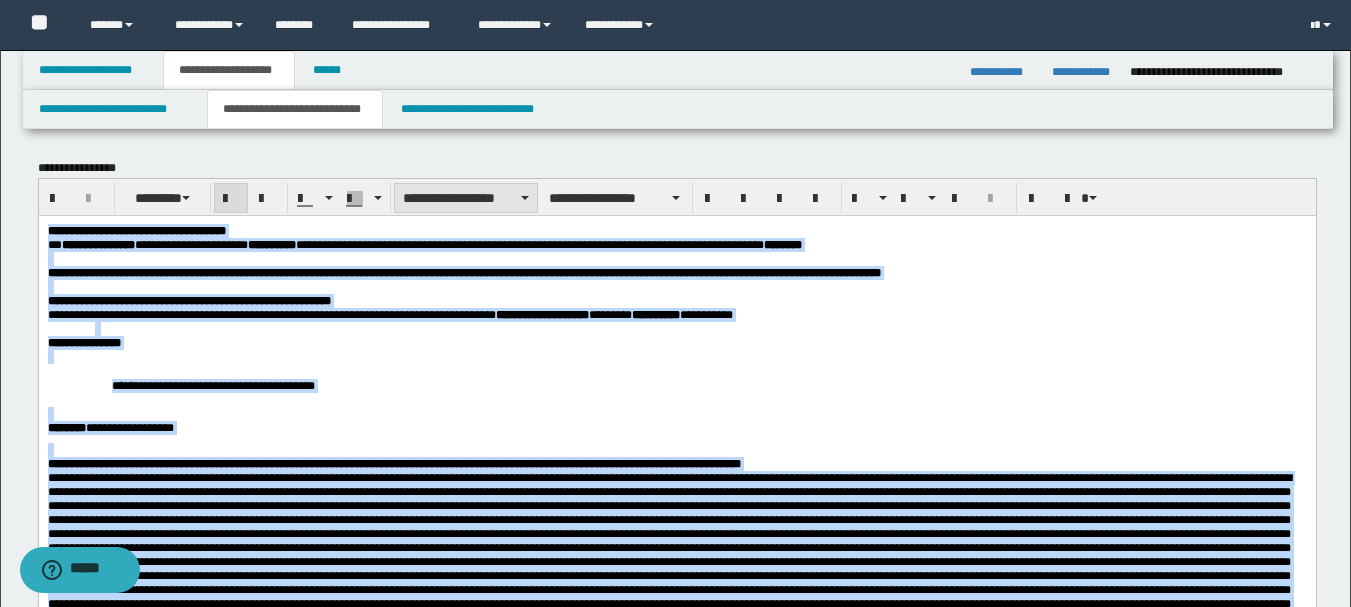 click on "**********" at bounding box center (466, 198) 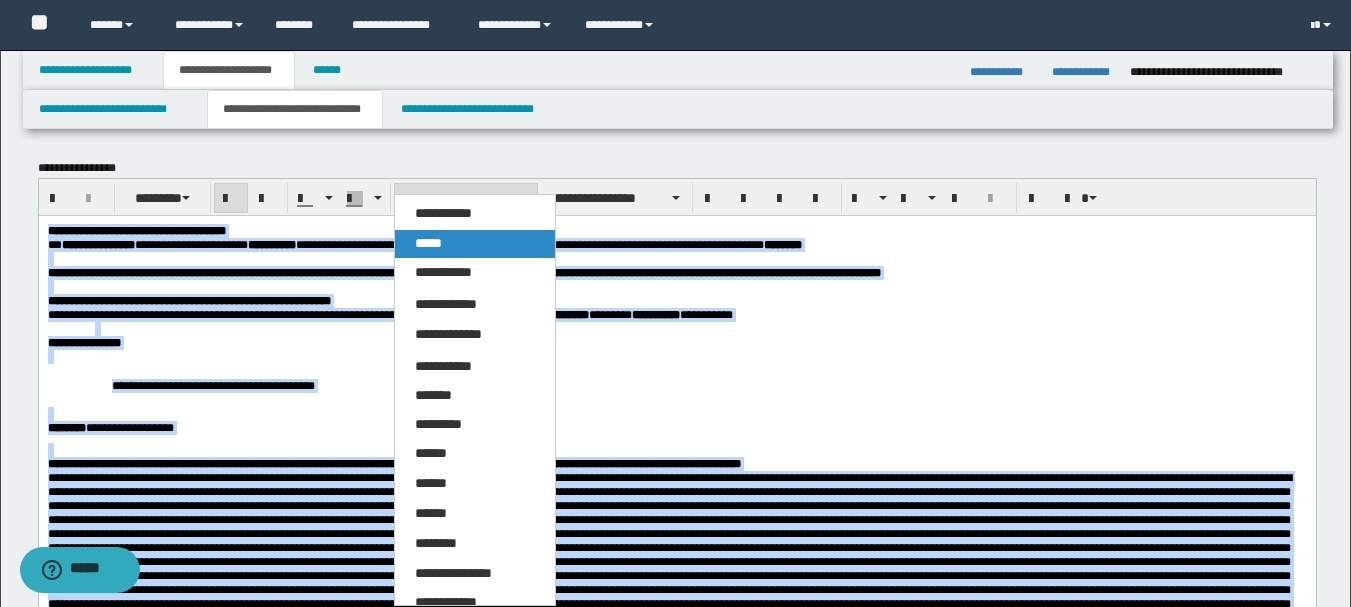 click on "*****" at bounding box center [428, 243] 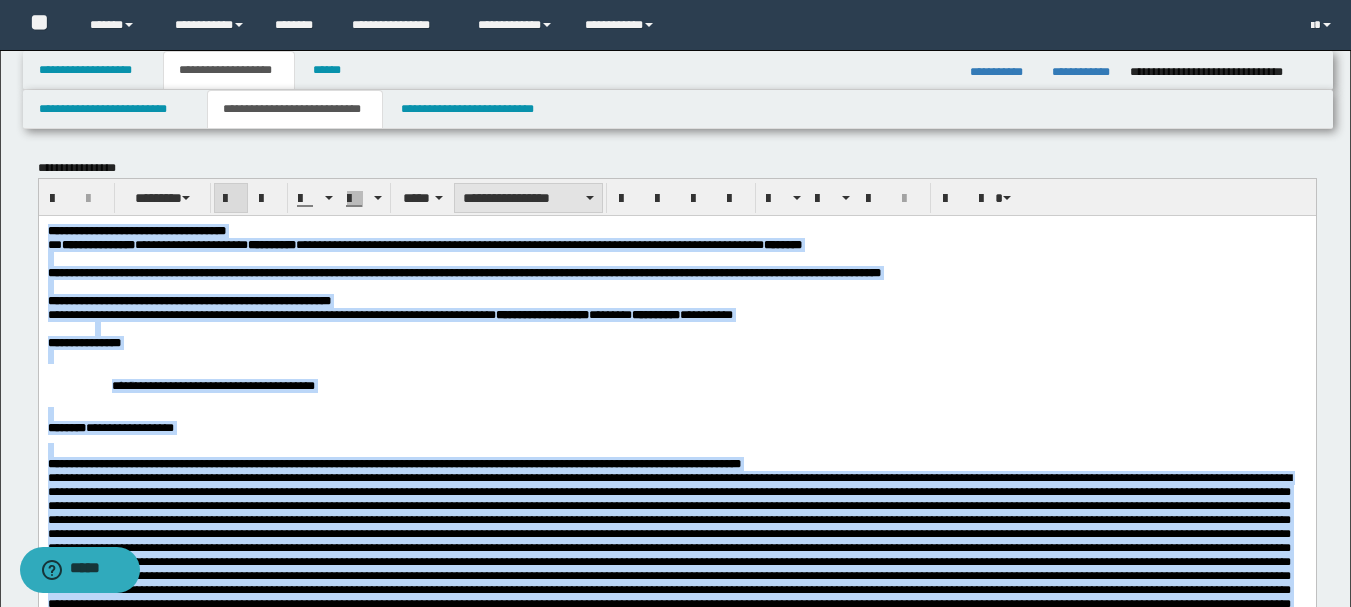 click on "**********" at bounding box center [528, 198] 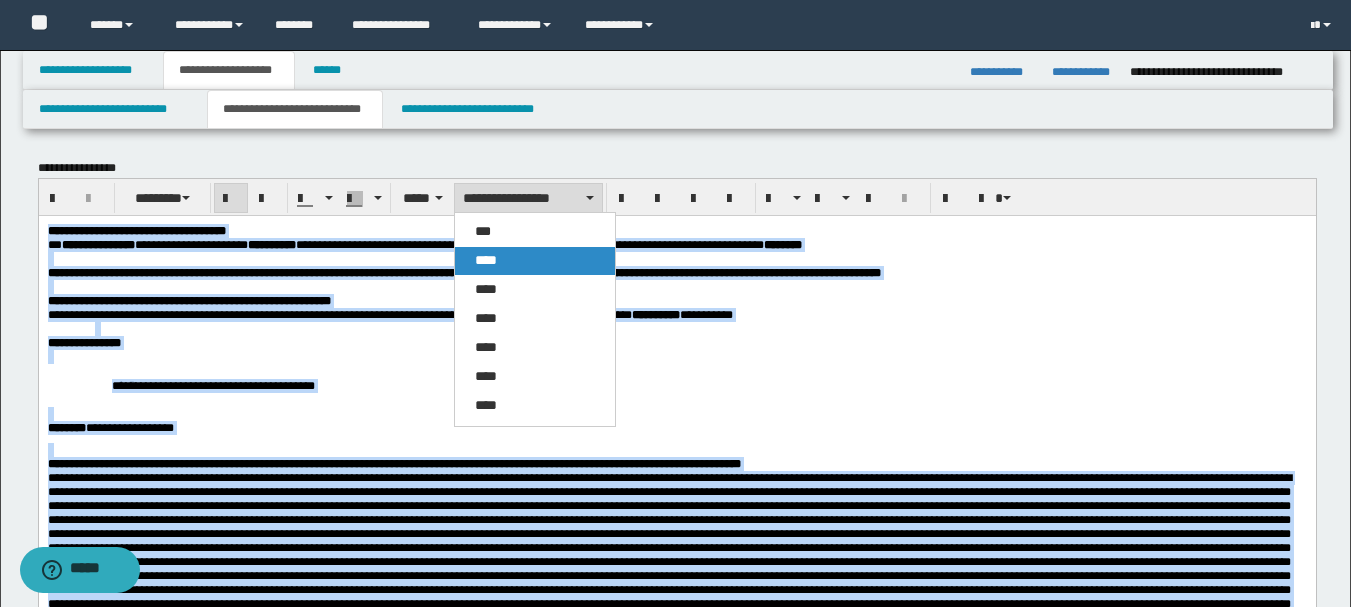 click on "****" at bounding box center [535, 261] 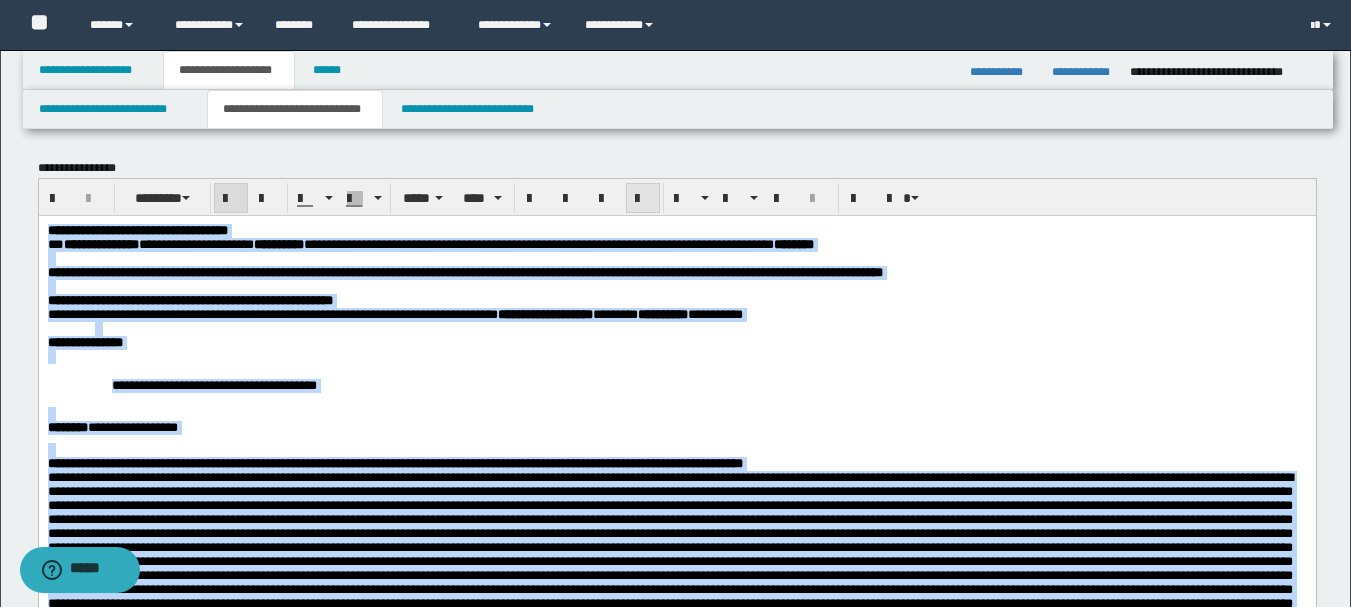 click at bounding box center (643, 199) 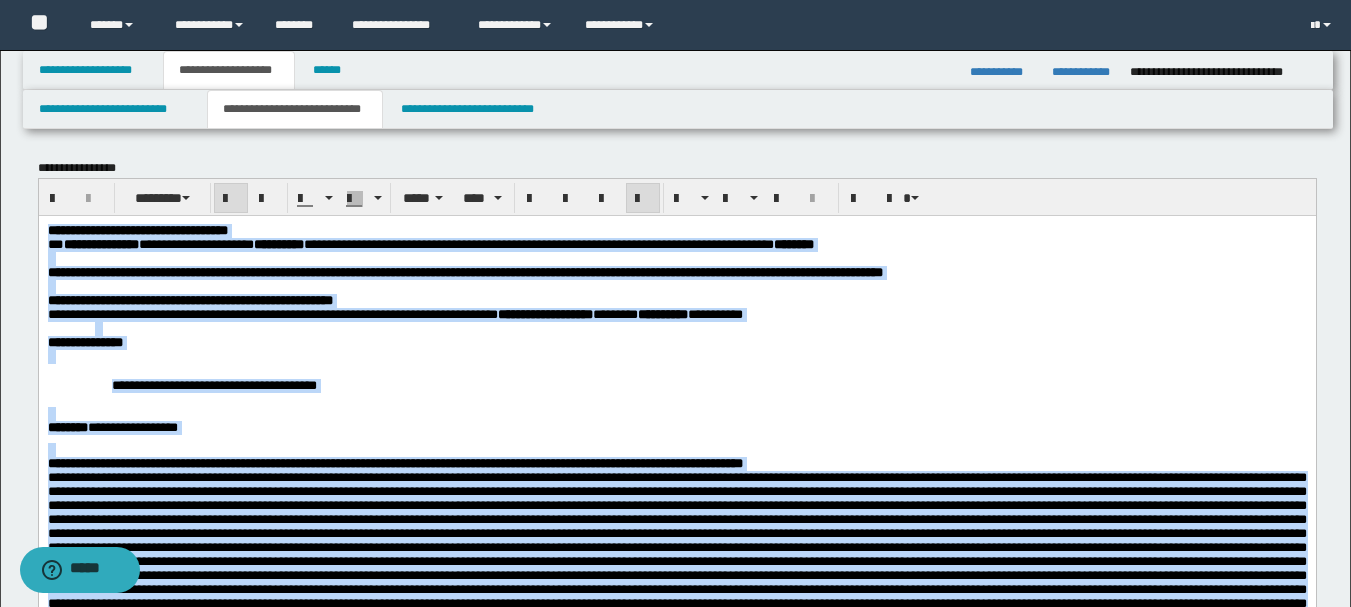 click at bounding box center (676, 356) 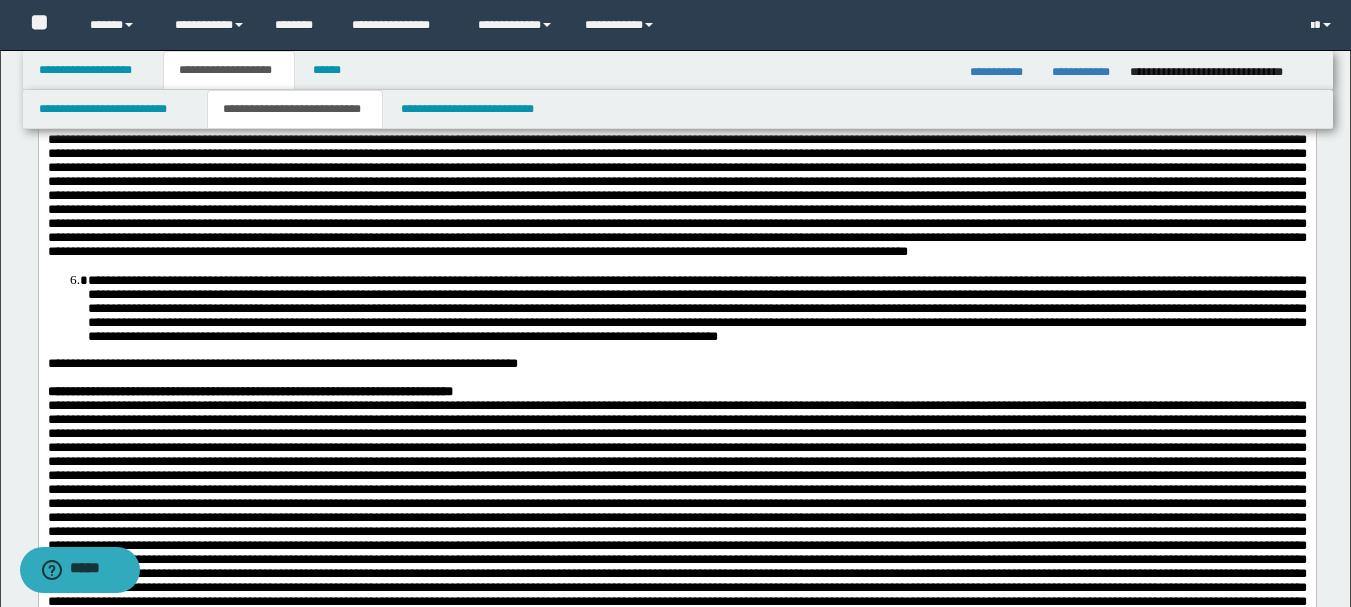 scroll, scrollTop: 300, scrollLeft: 0, axis: vertical 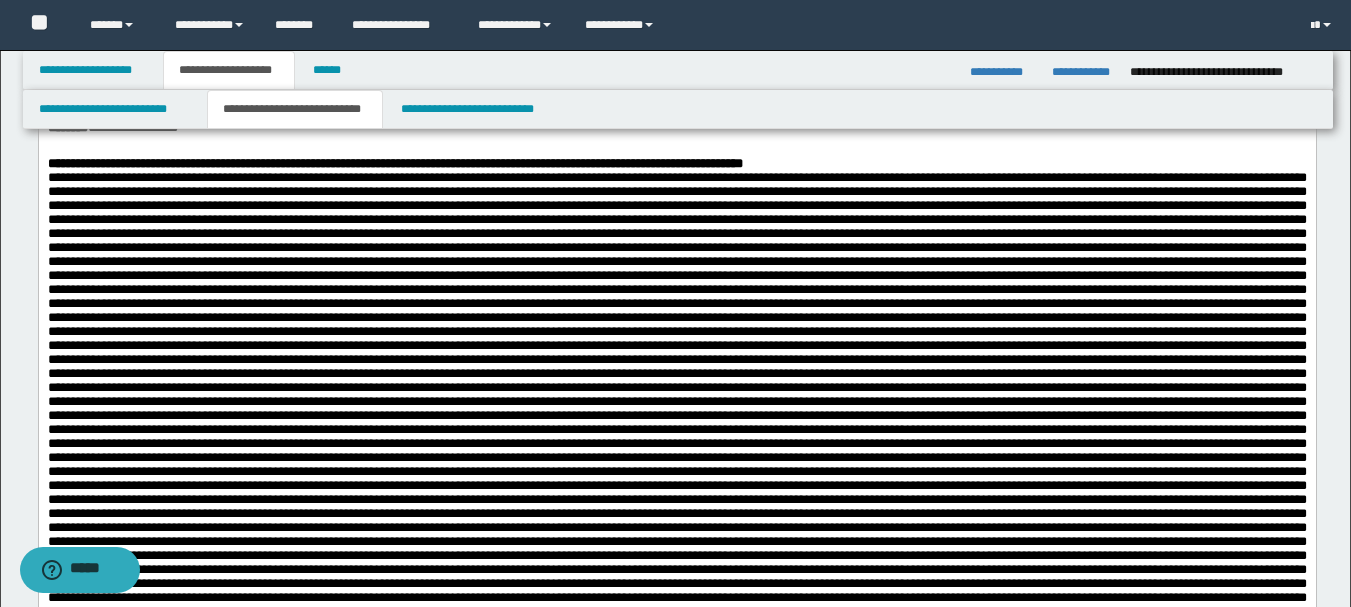 click at bounding box center [676, 150] 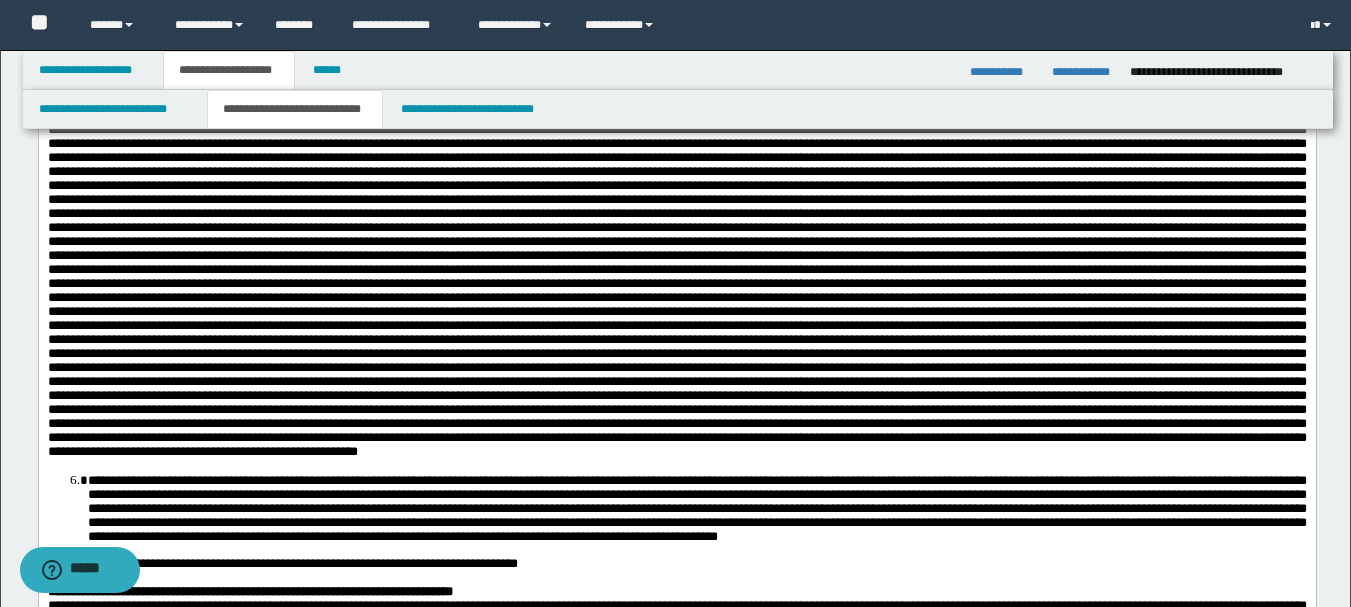 scroll, scrollTop: 1100, scrollLeft: 0, axis: vertical 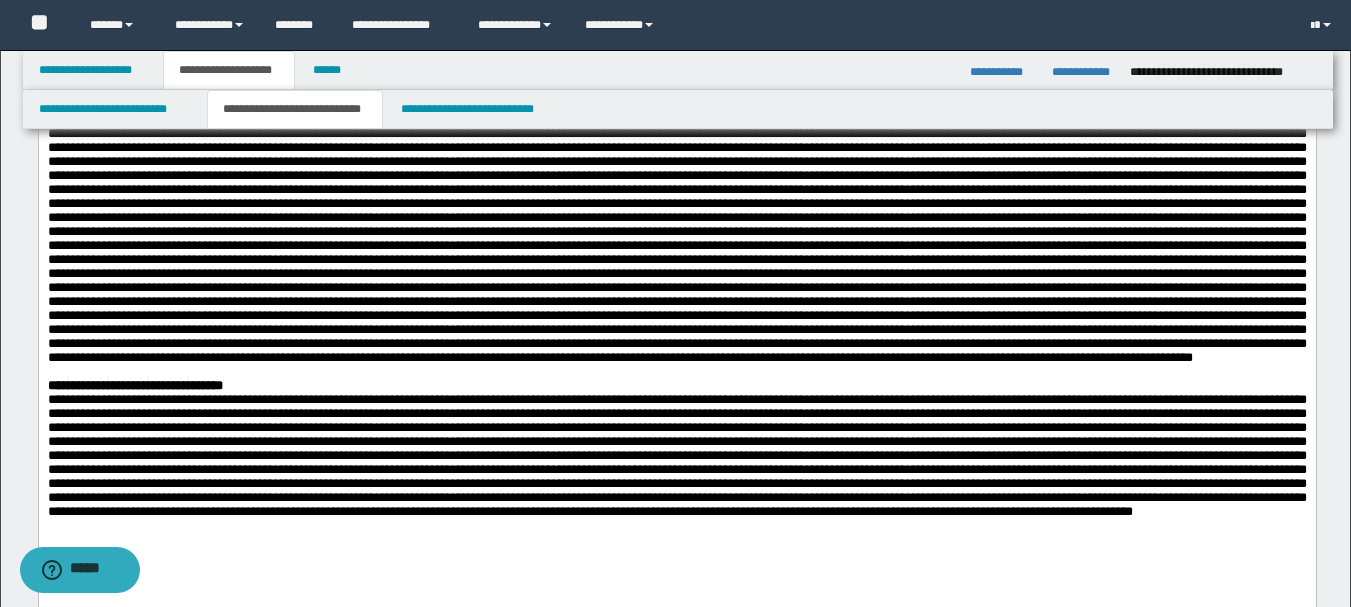 click on "**********" at bounding box center [676, -342] 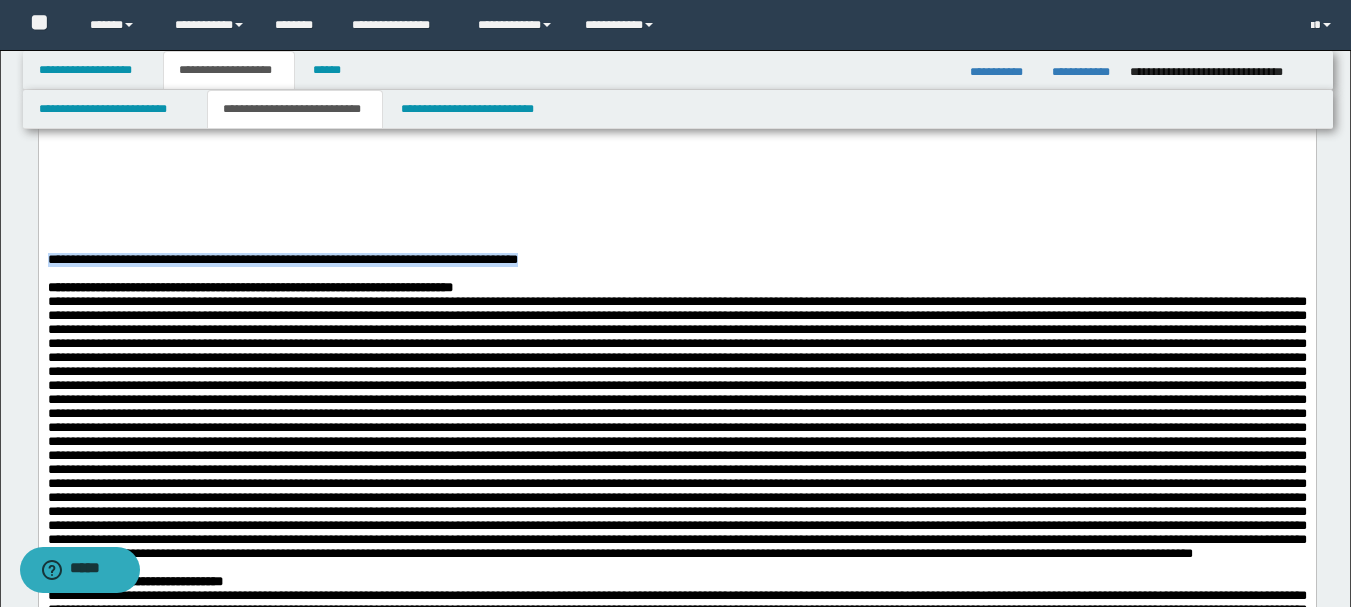 drag, startPoint x: 999, startPoint y: 190, endPoint x: 1006, endPoint y: 293, distance: 103.23759 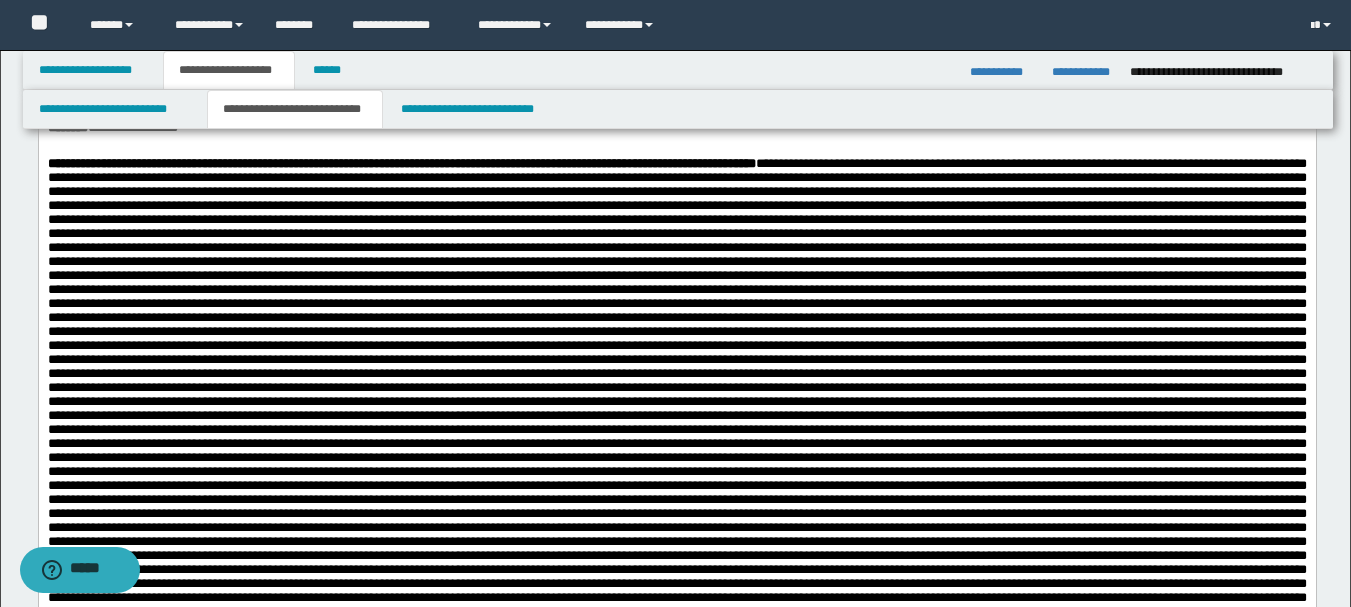 scroll, scrollTop: 0, scrollLeft: 0, axis: both 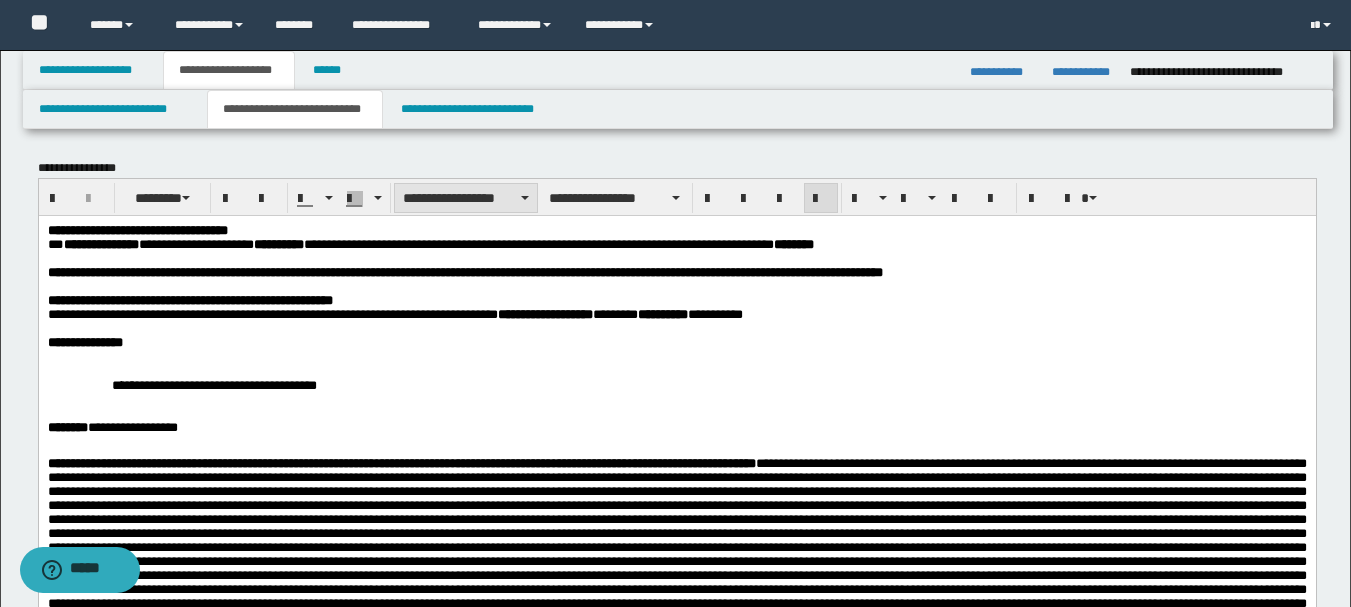 click on "**********" at bounding box center (466, 198) 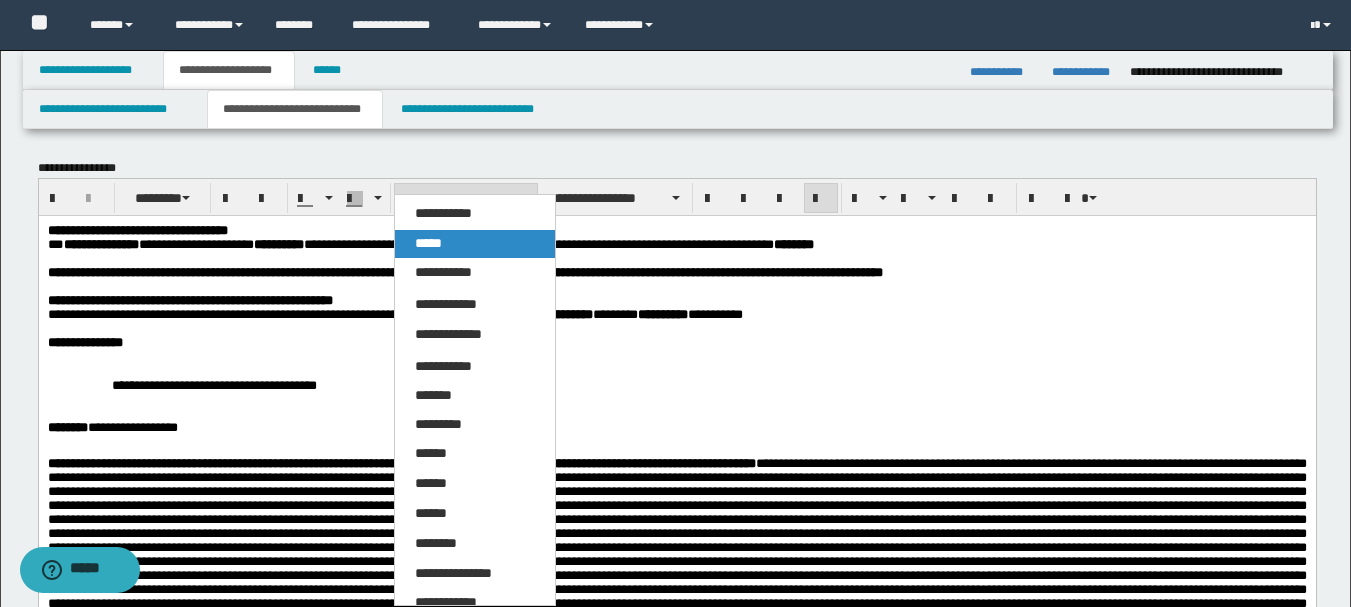 click on "*****" at bounding box center [428, 243] 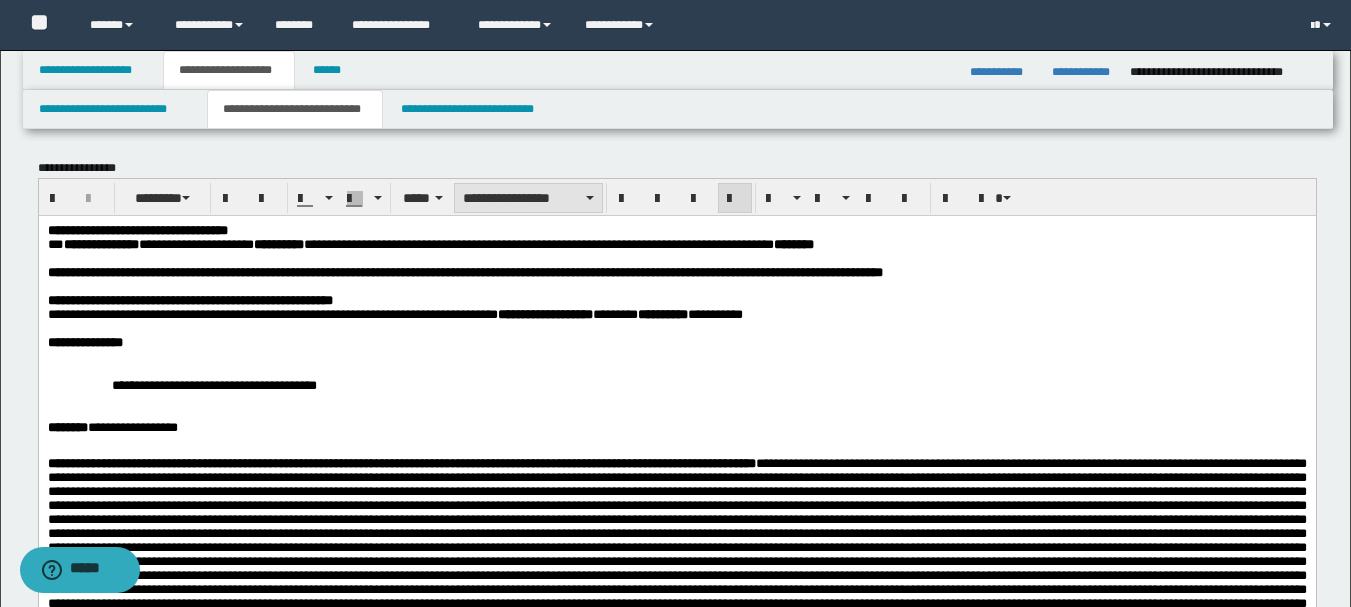 click on "**********" at bounding box center [528, 198] 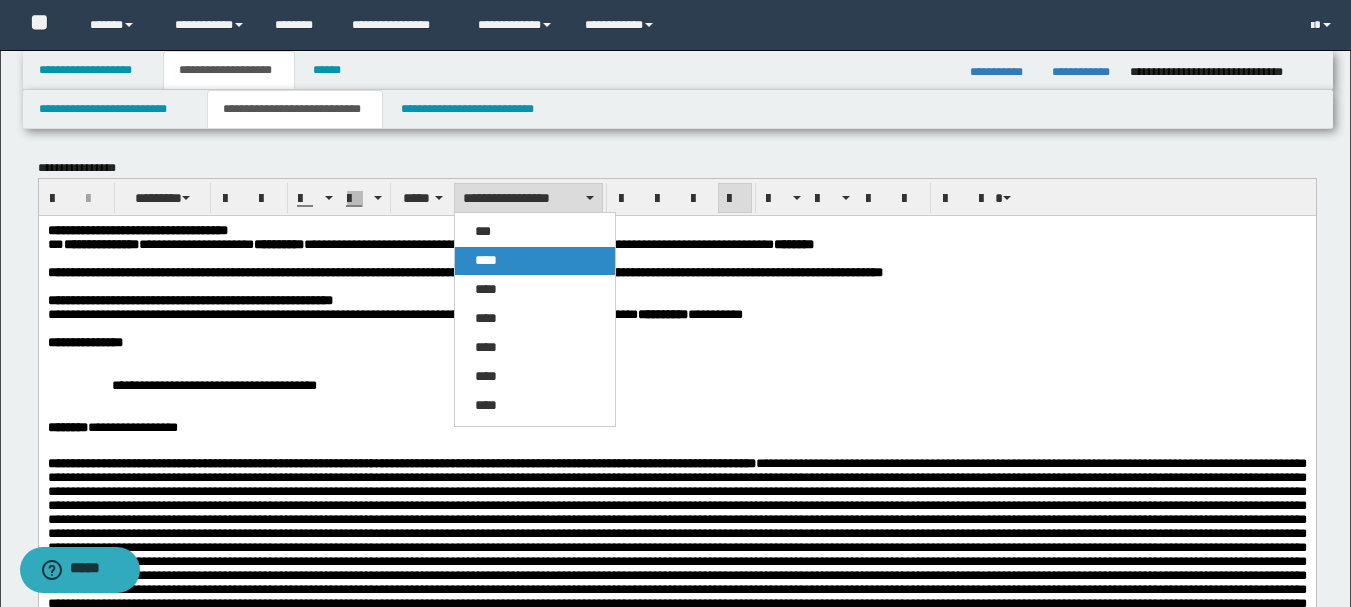 drag, startPoint x: 454, startPoint y: 39, endPoint x: 488, endPoint y: 256, distance: 219.64745 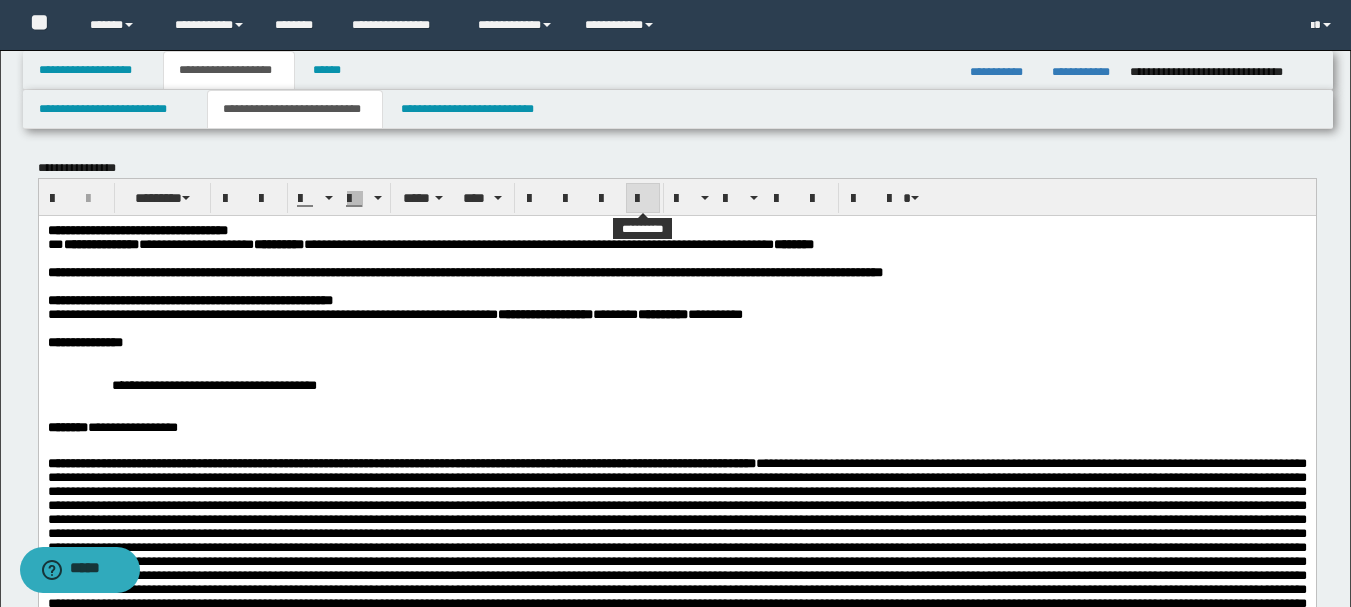 click at bounding box center (643, 199) 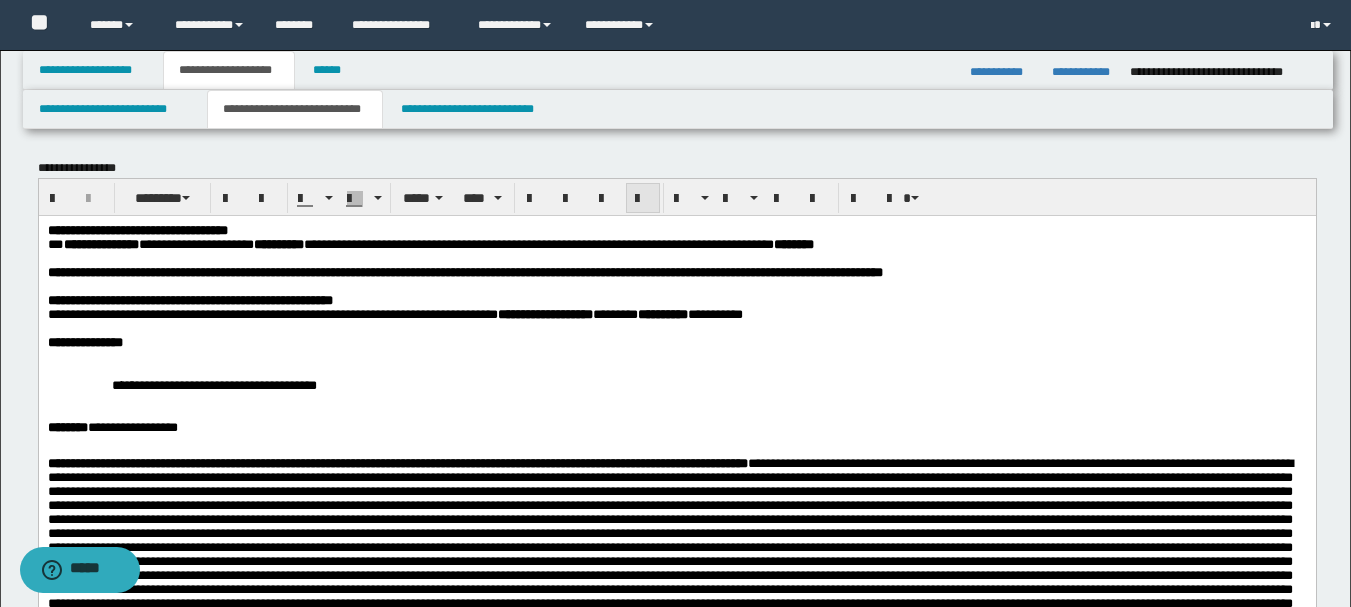 click at bounding box center (643, 199) 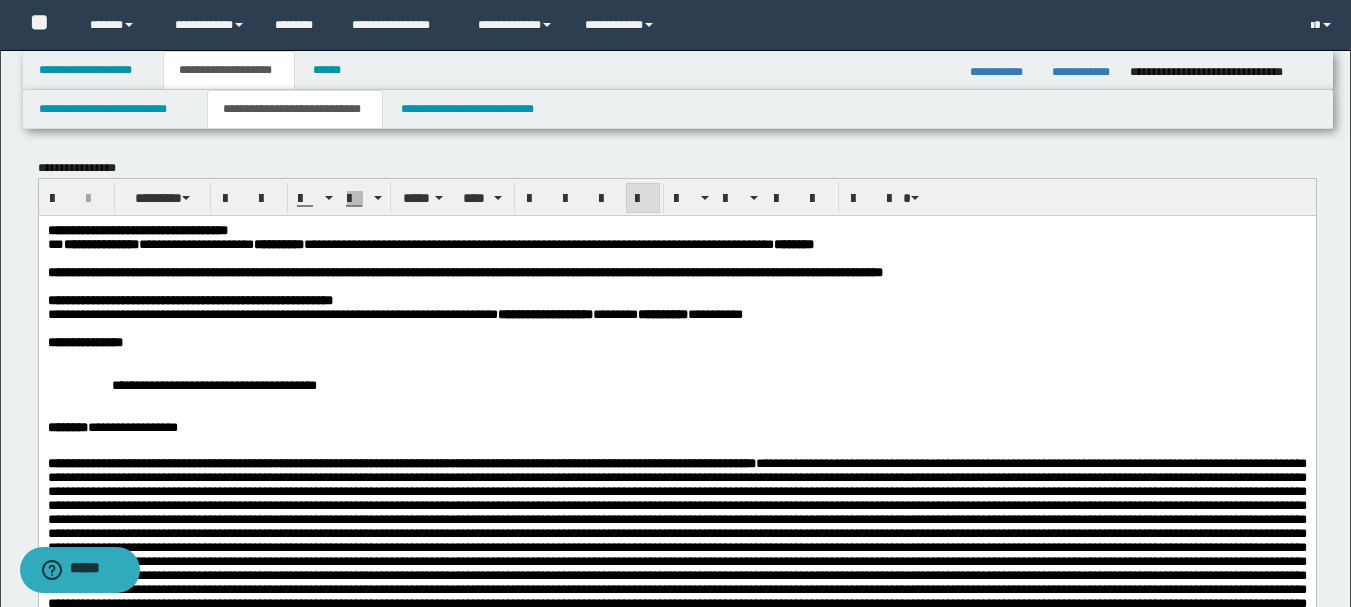 click on "**********" at bounding box center [720, 384] 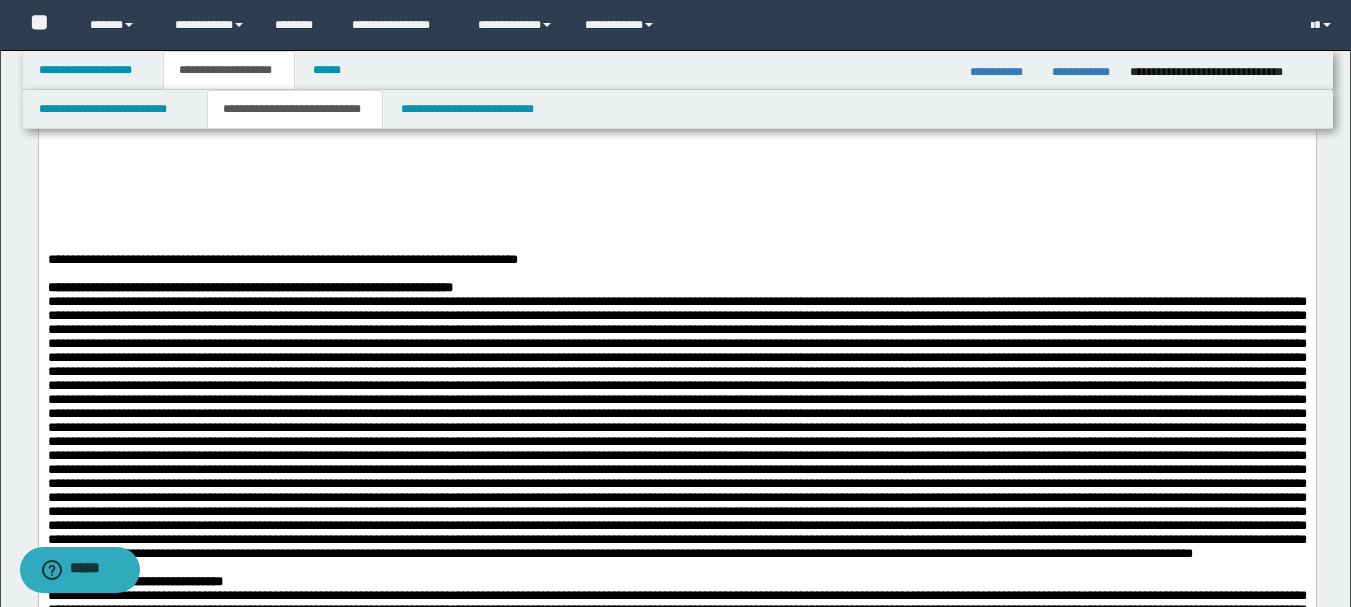 scroll, scrollTop: 900, scrollLeft: 0, axis: vertical 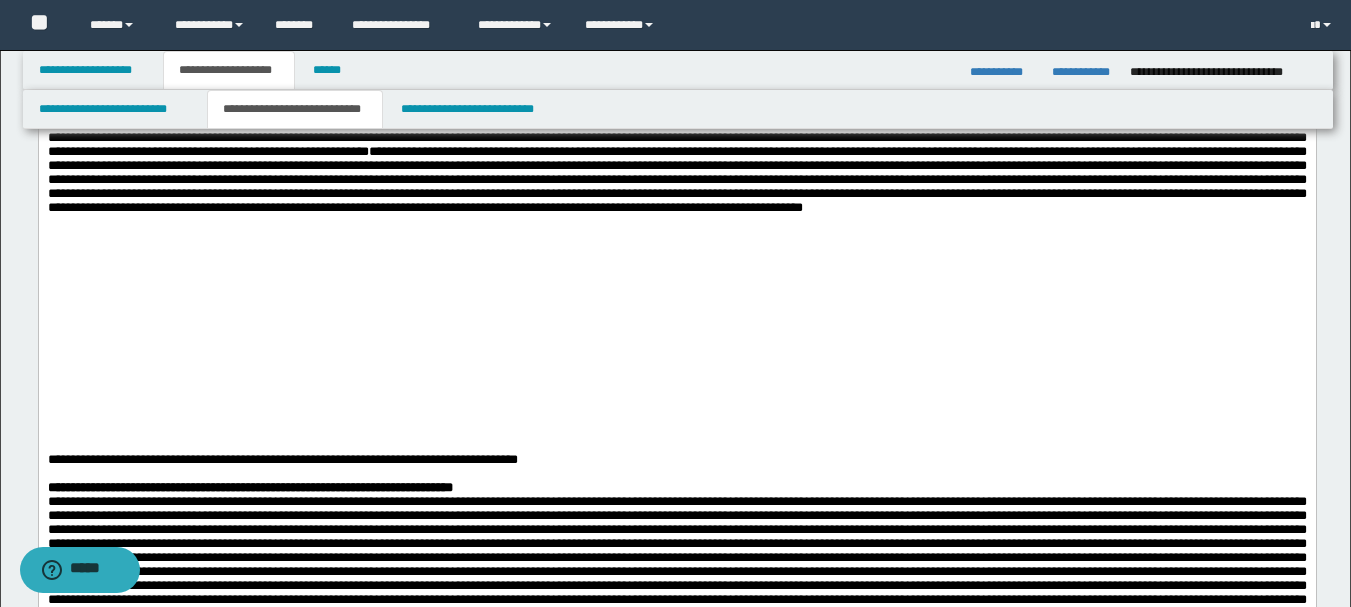 click at bounding box center (676, -115) 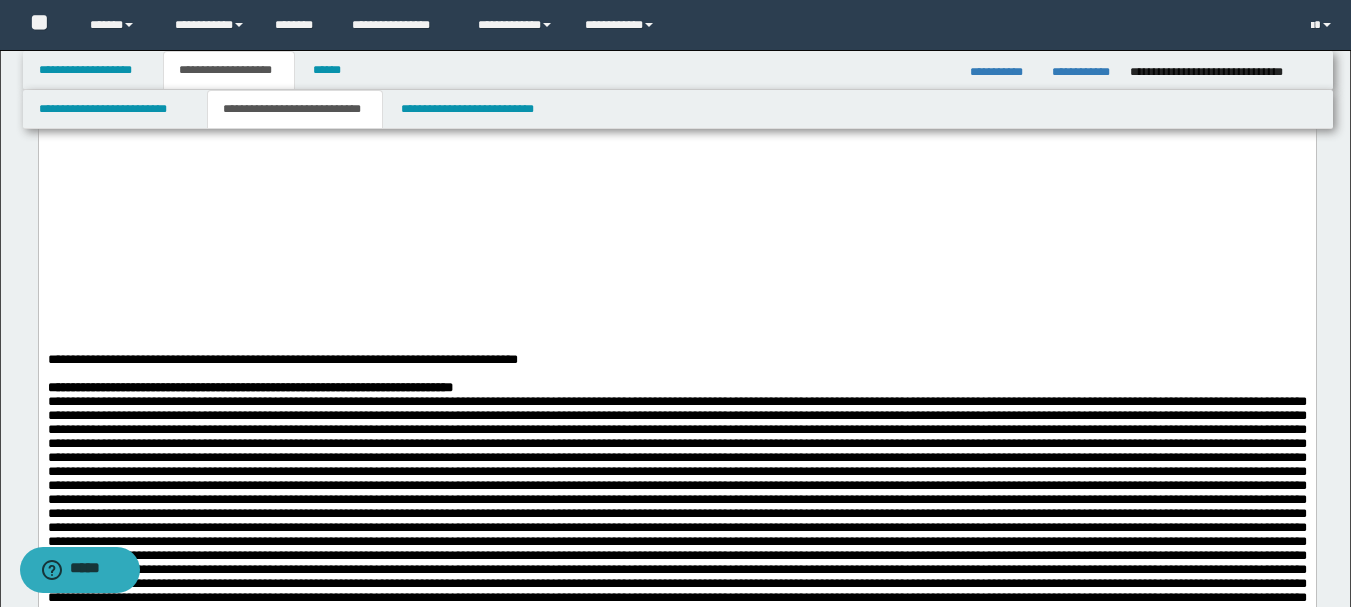 scroll, scrollTop: 1200, scrollLeft: 0, axis: vertical 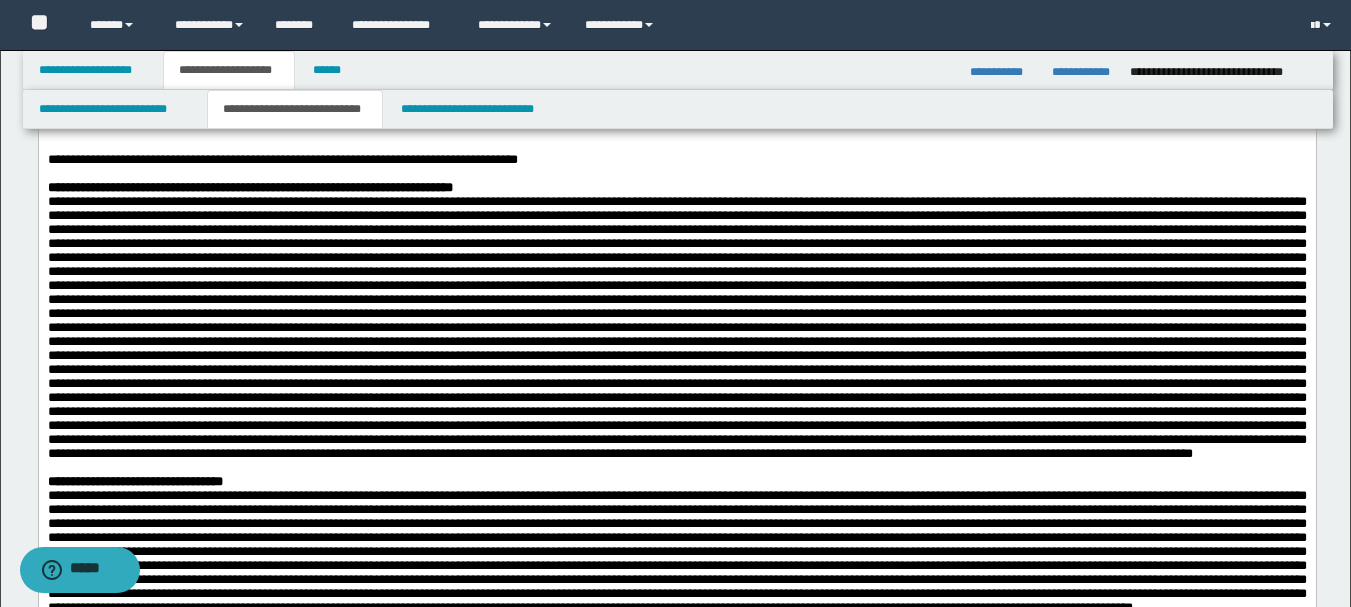 click at bounding box center (676, 327) 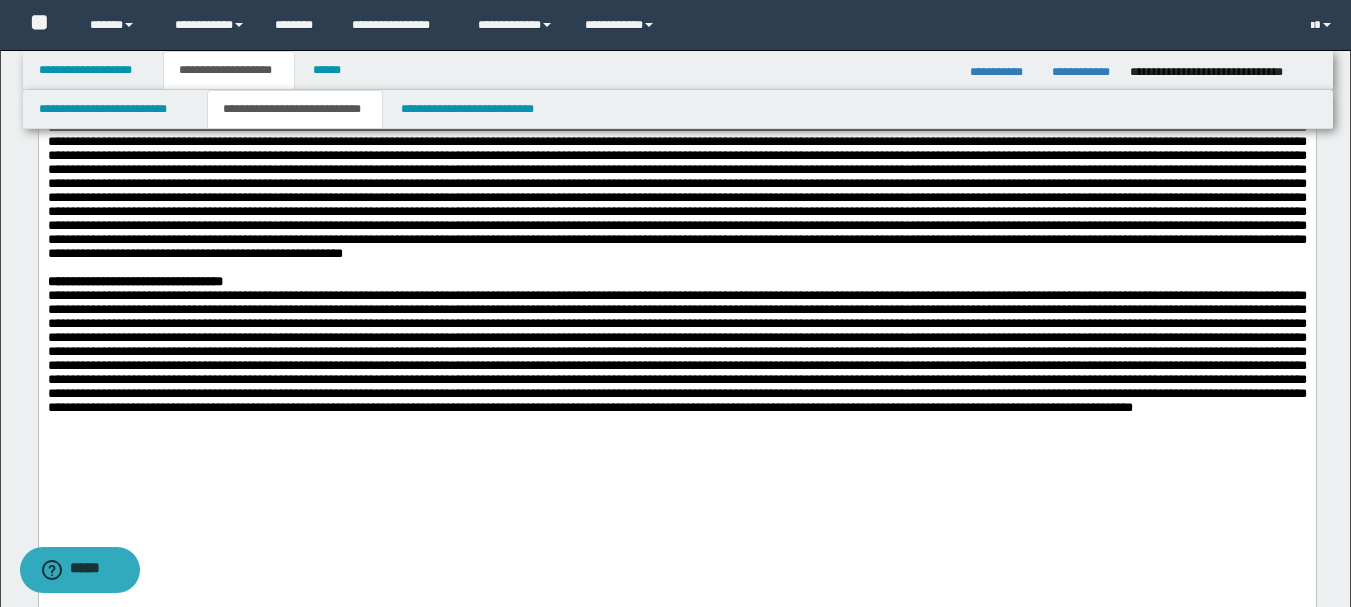 scroll, scrollTop: 1500, scrollLeft: 0, axis: vertical 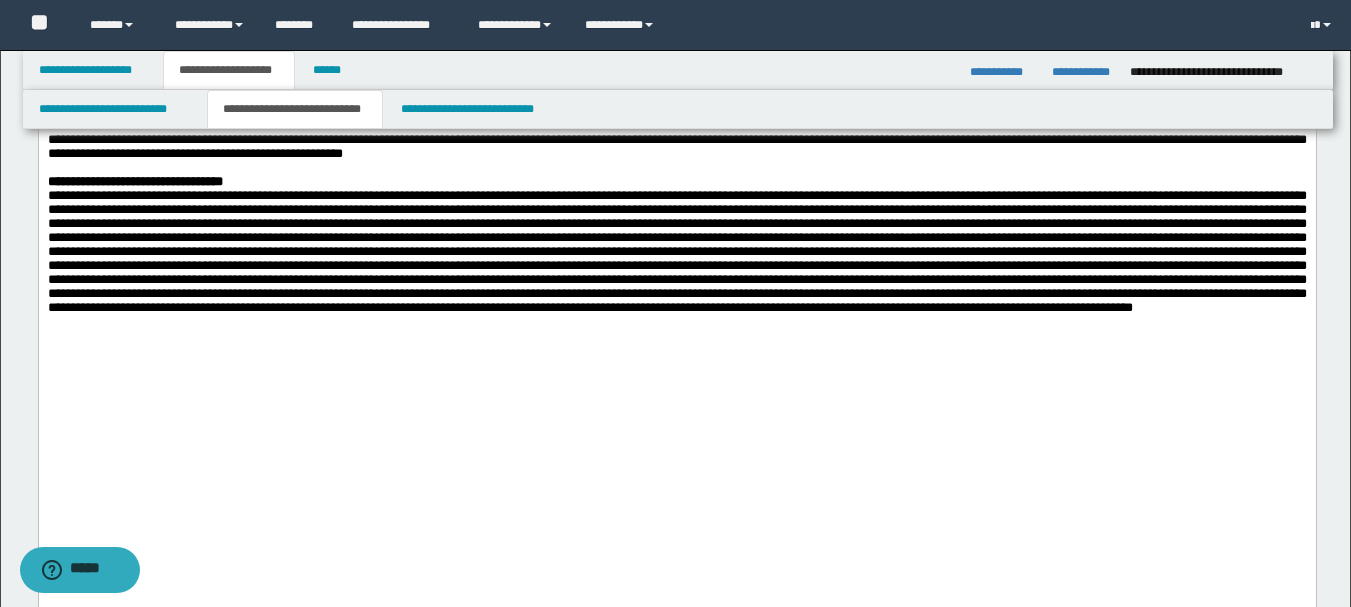 click on "**********" at bounding box center (676, 182) 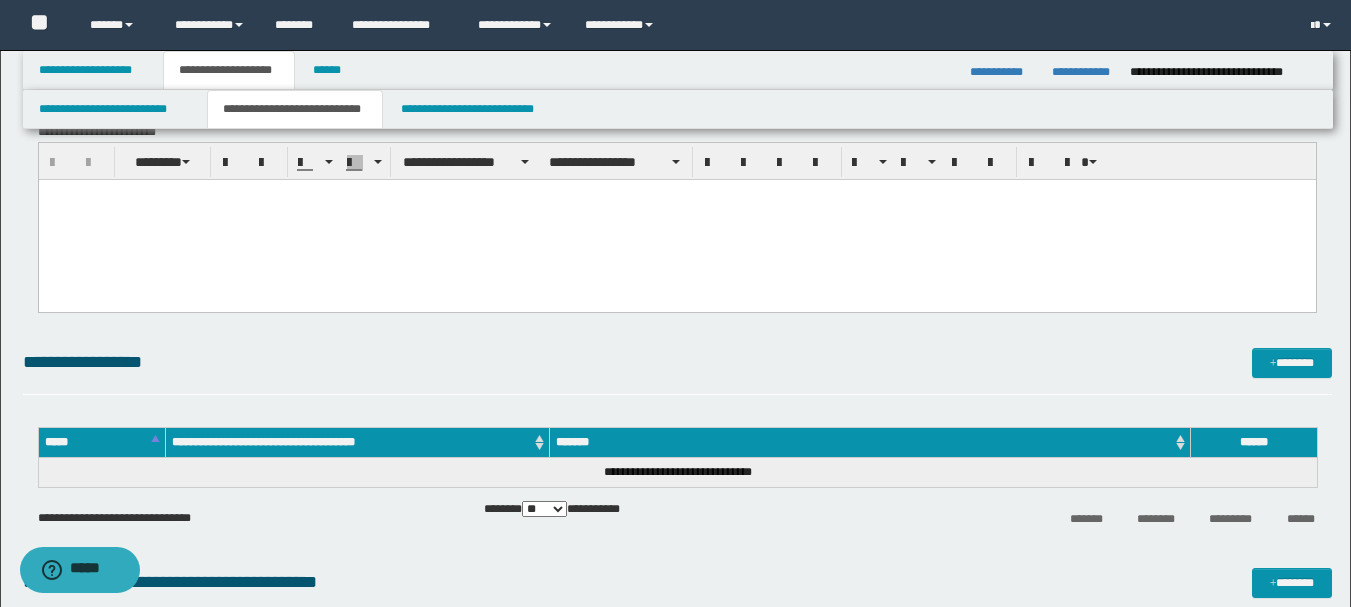 scroll, scrollTop: 1900, scrollLeft: 0, axis: vertical 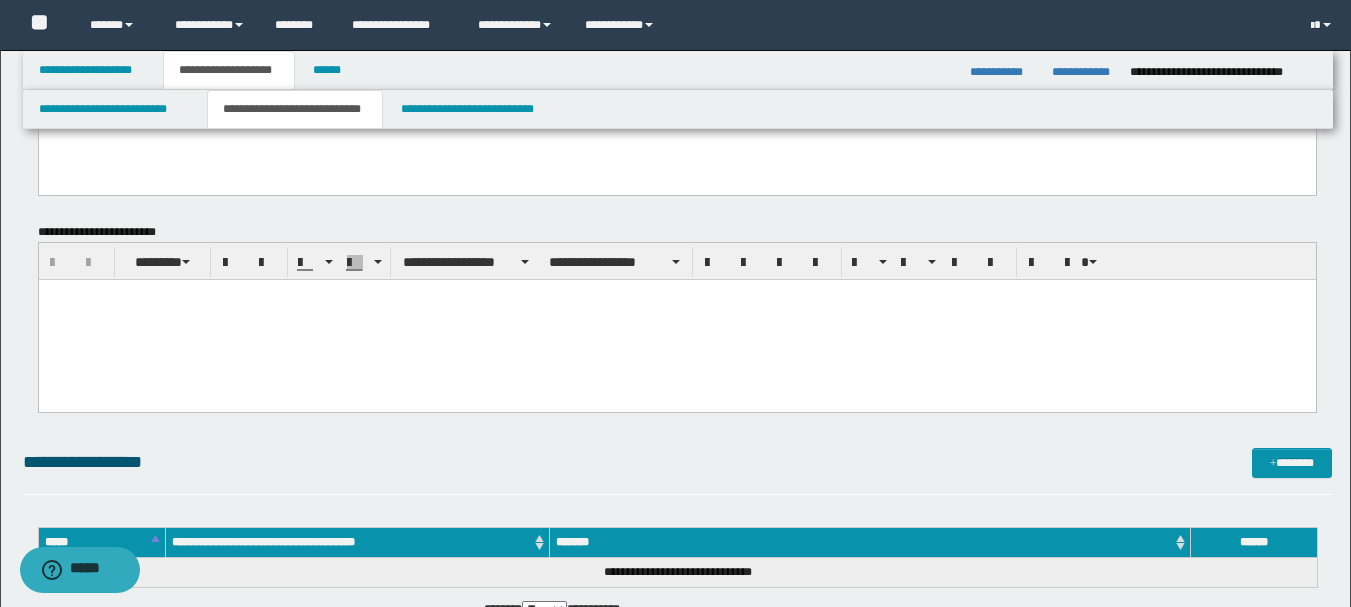 click at bounding box center [676, 319] 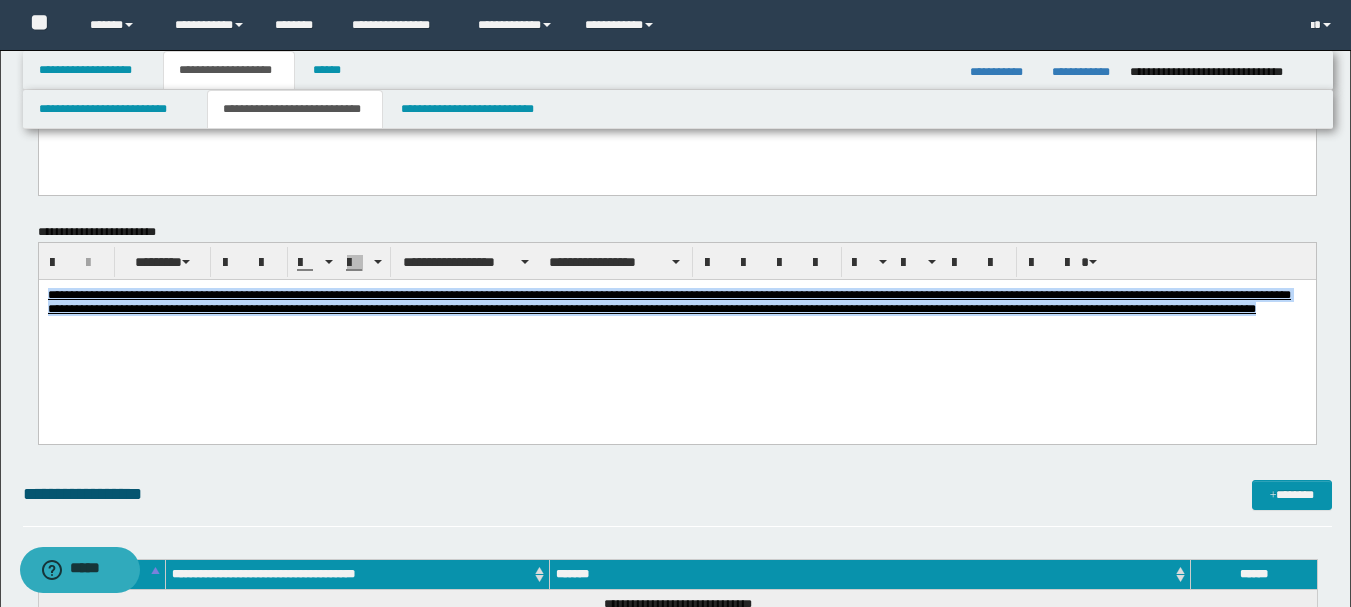 drag, startPoint x: 179, startPoint y: 333, endPoint x: -1, endPoint y: 276, distance: 188.80943 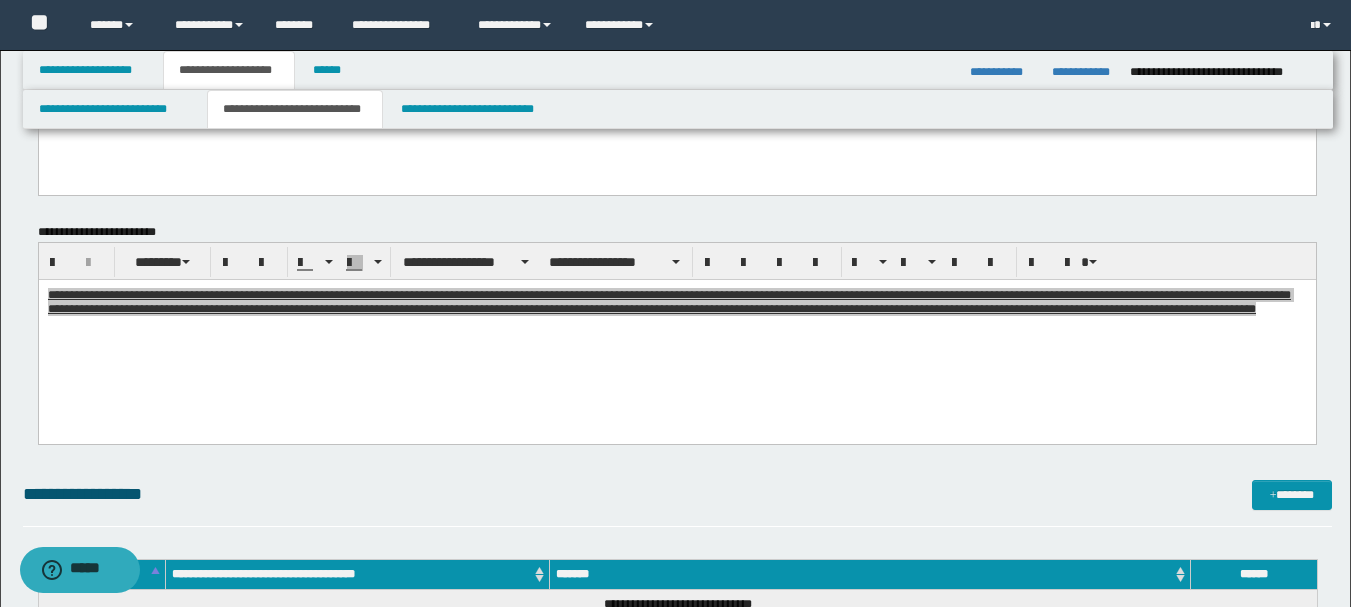 click on "**********" at bounding box center (677, 343) 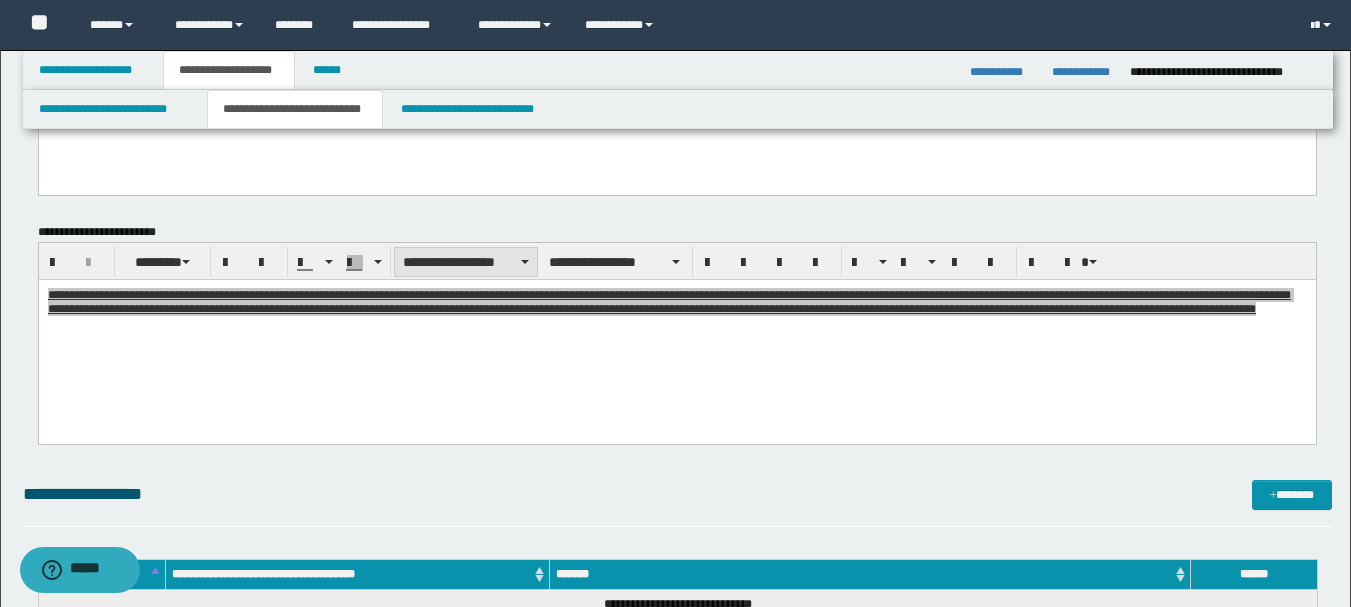 click on "**********" at bounding box center [466, 262] 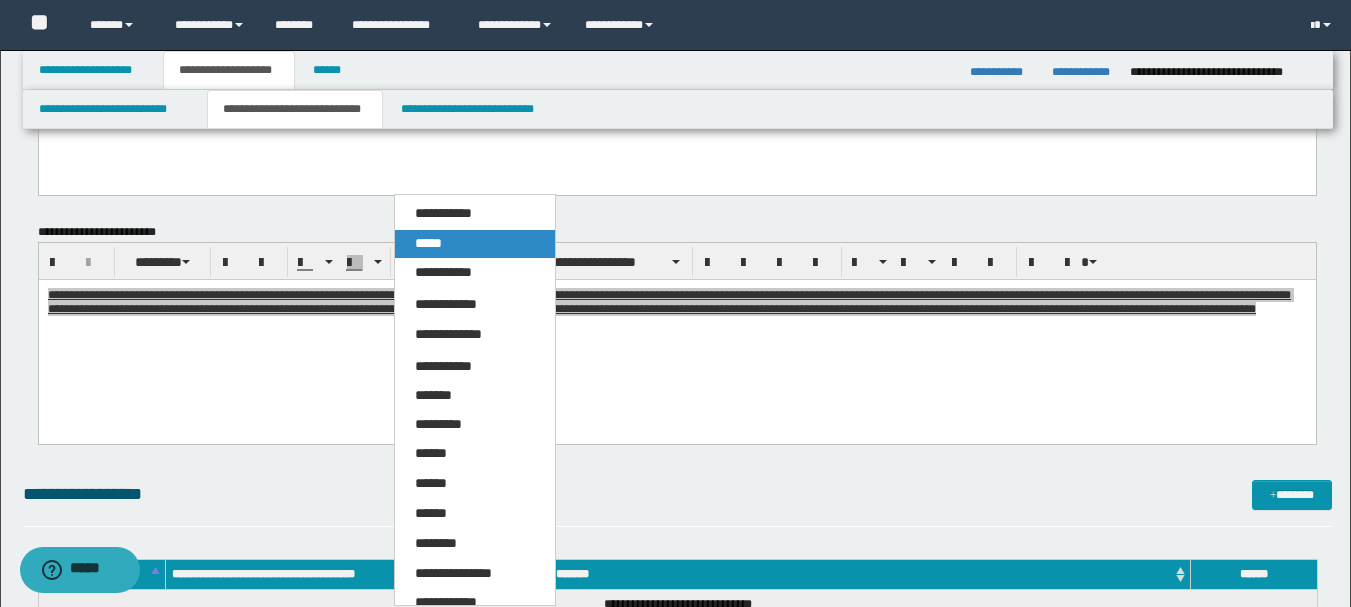 click on "*****" at bounding box center (428, 243) 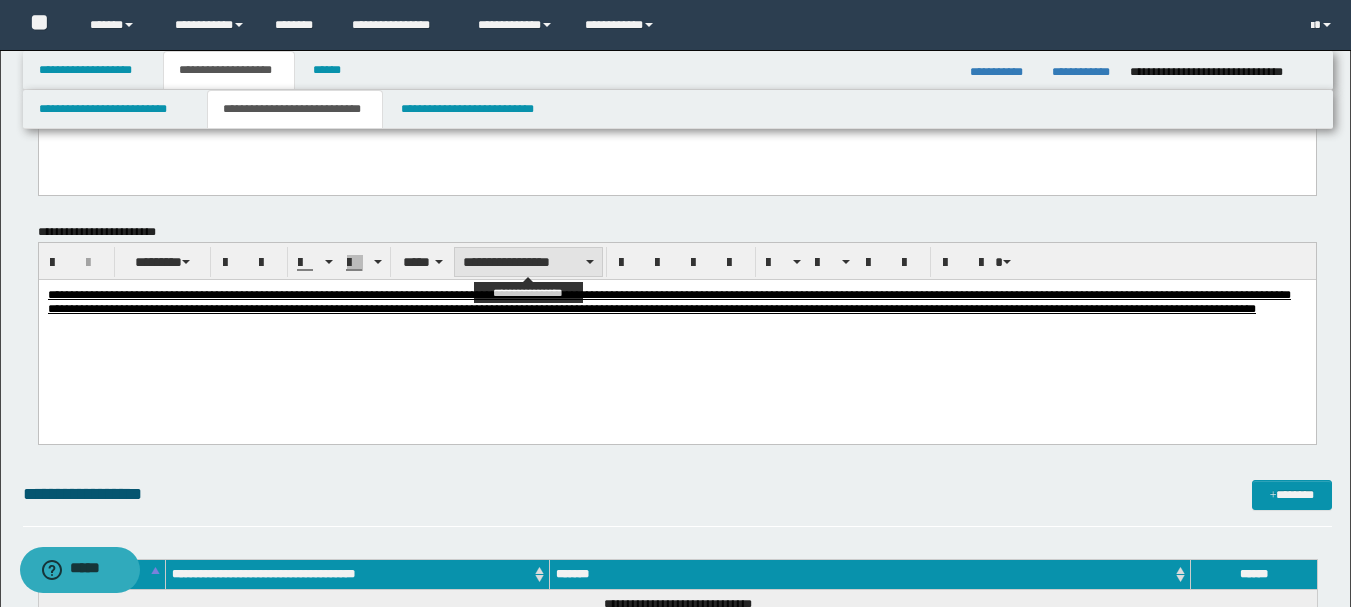click on "**********" at bounding box center (528, 262) 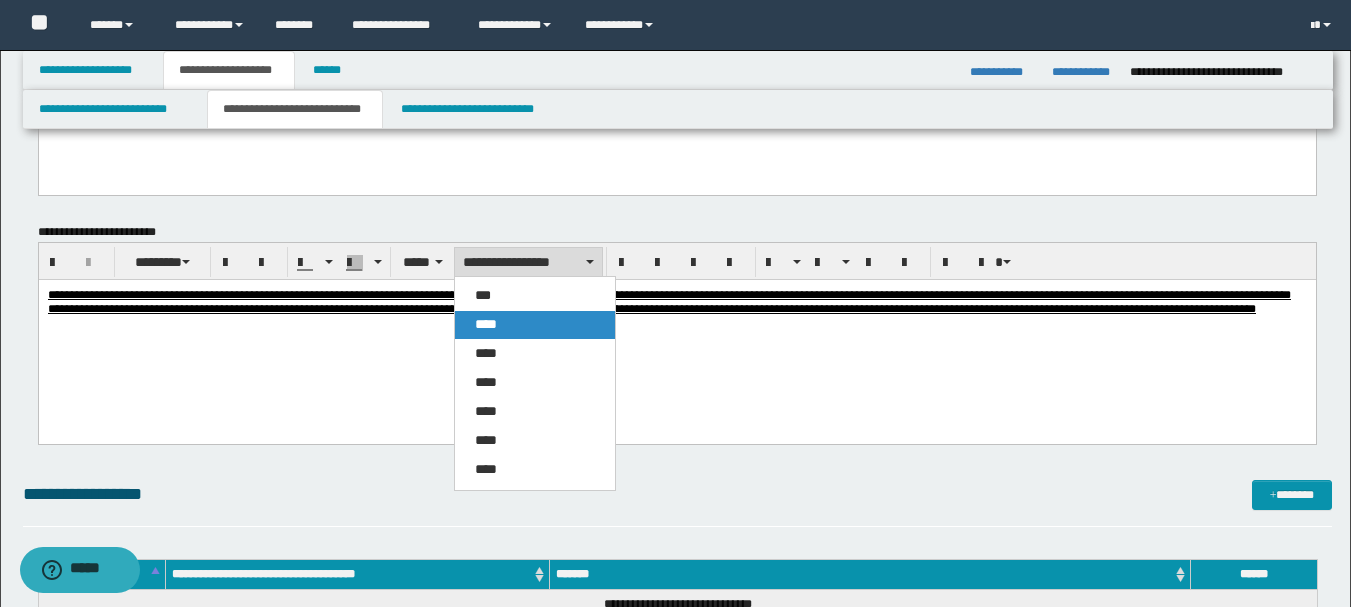 click on "****" at bounding box center [486, 324] 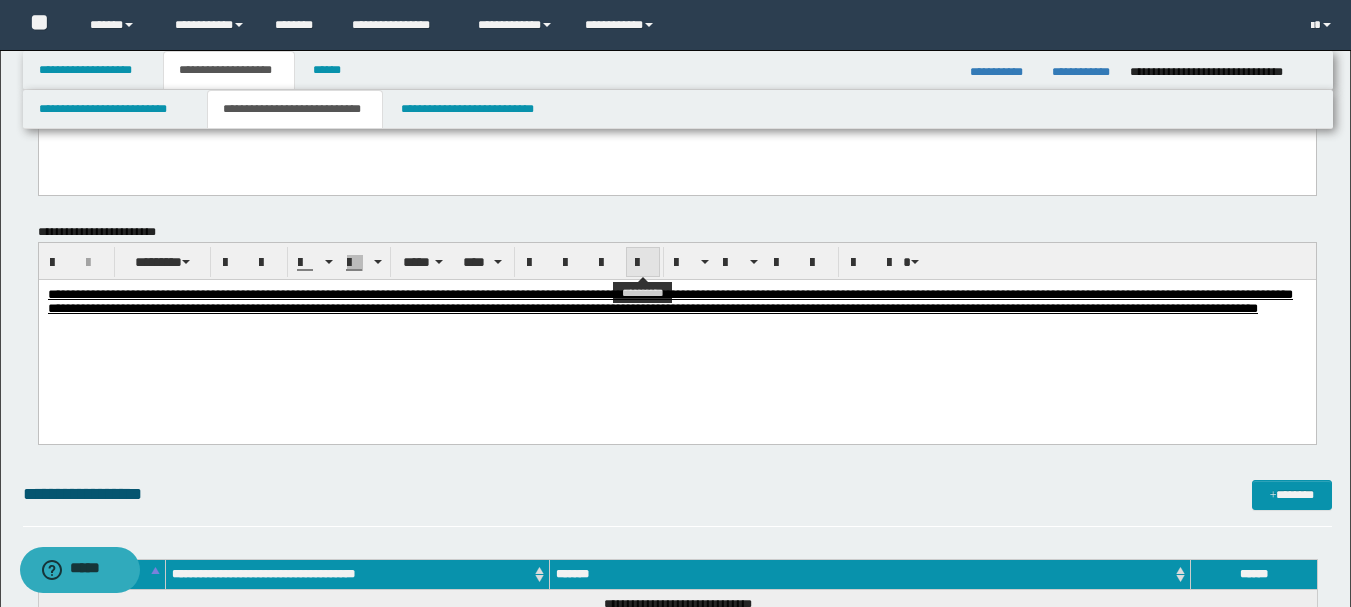 click at bounding box center (643, 263) 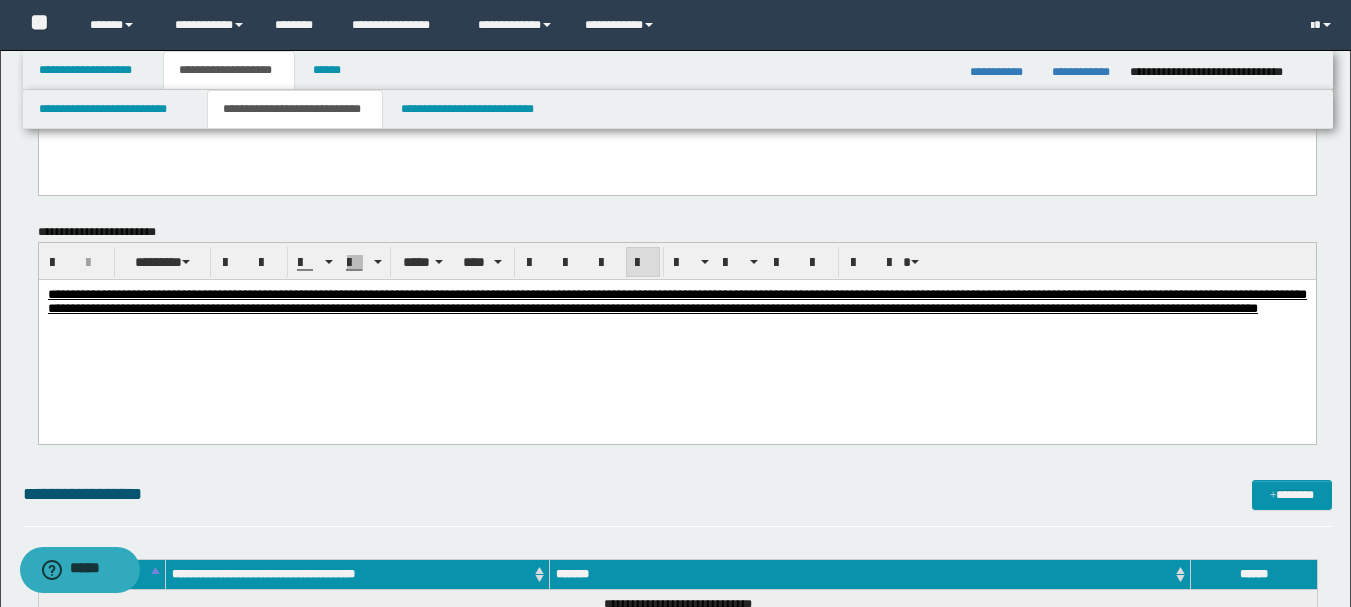 click on "**********" at bounding box center [676, 326] 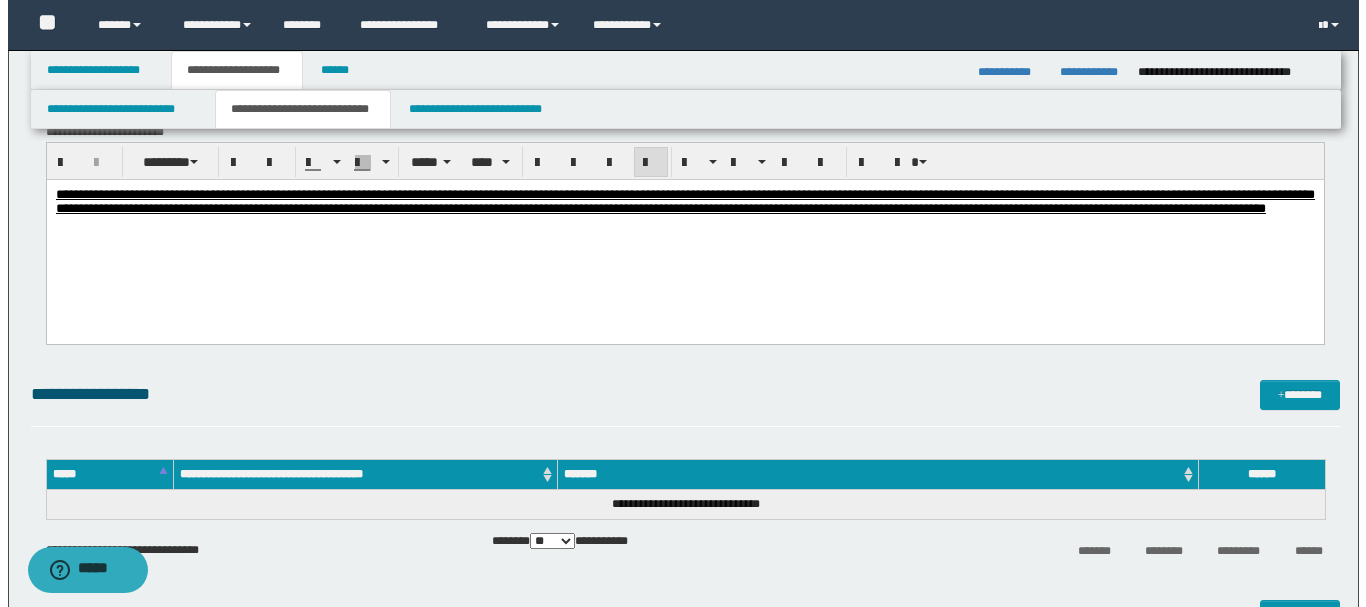 scroll, scrollTop: 2100, scrollLeft: 0, axis: vertical 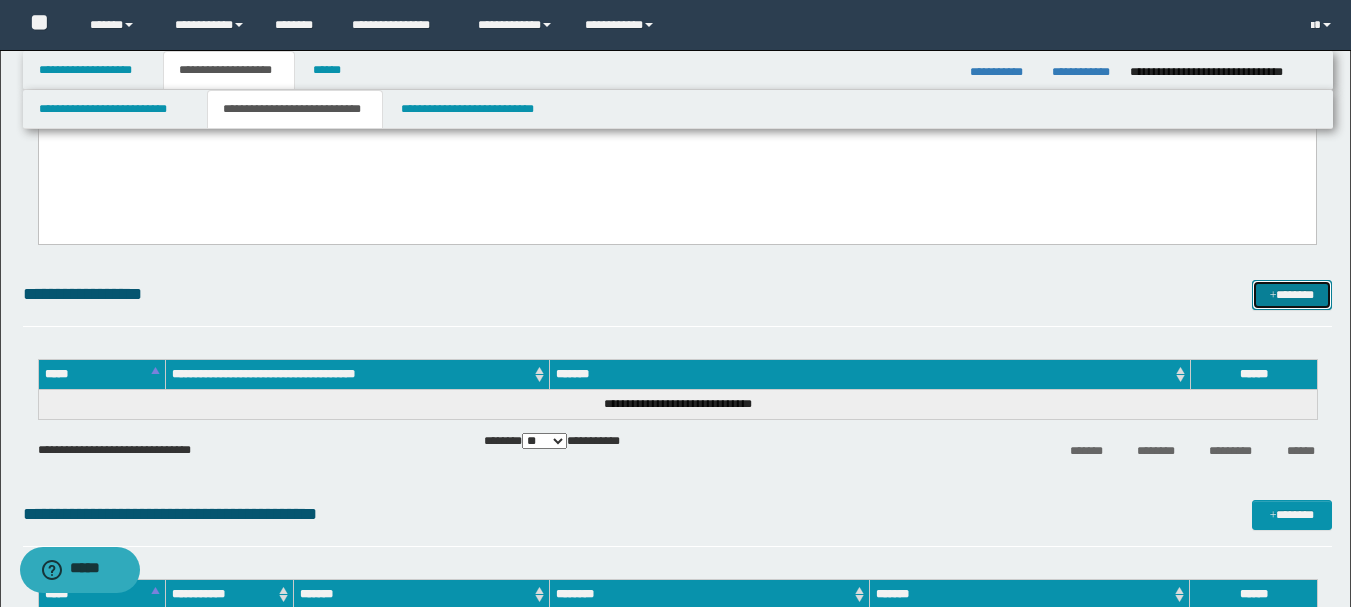 click on "*******" at bounding box center [1292, 295] 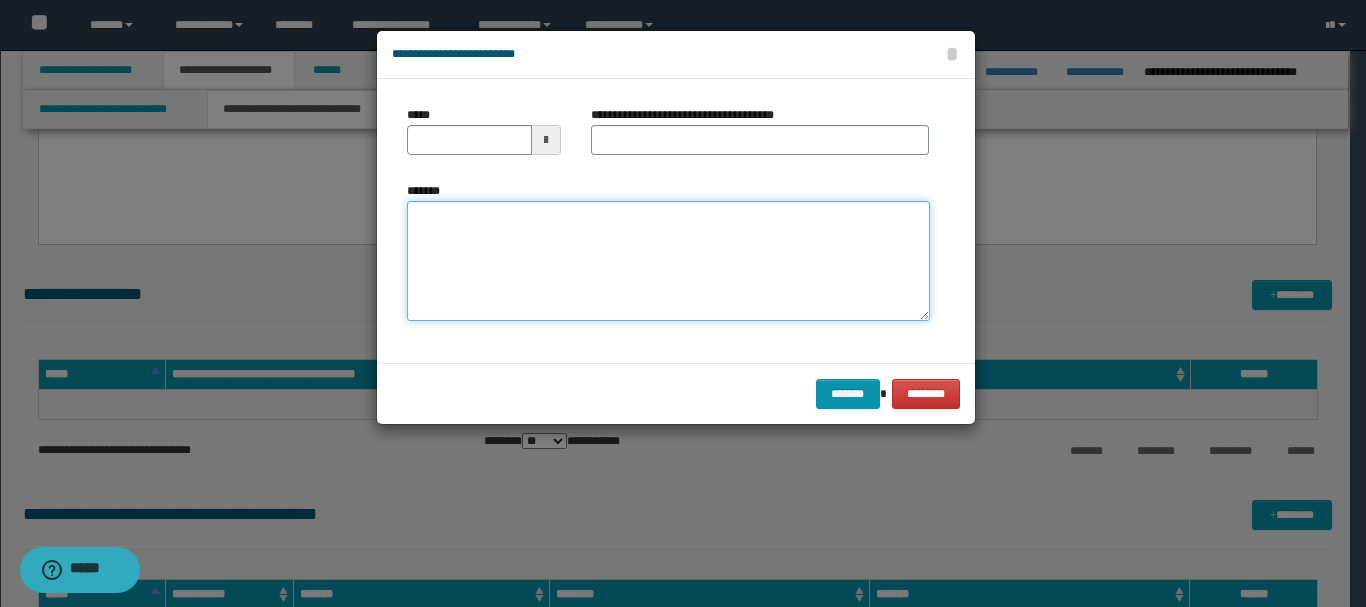 click on "*******" at bounding box center [668, 261] 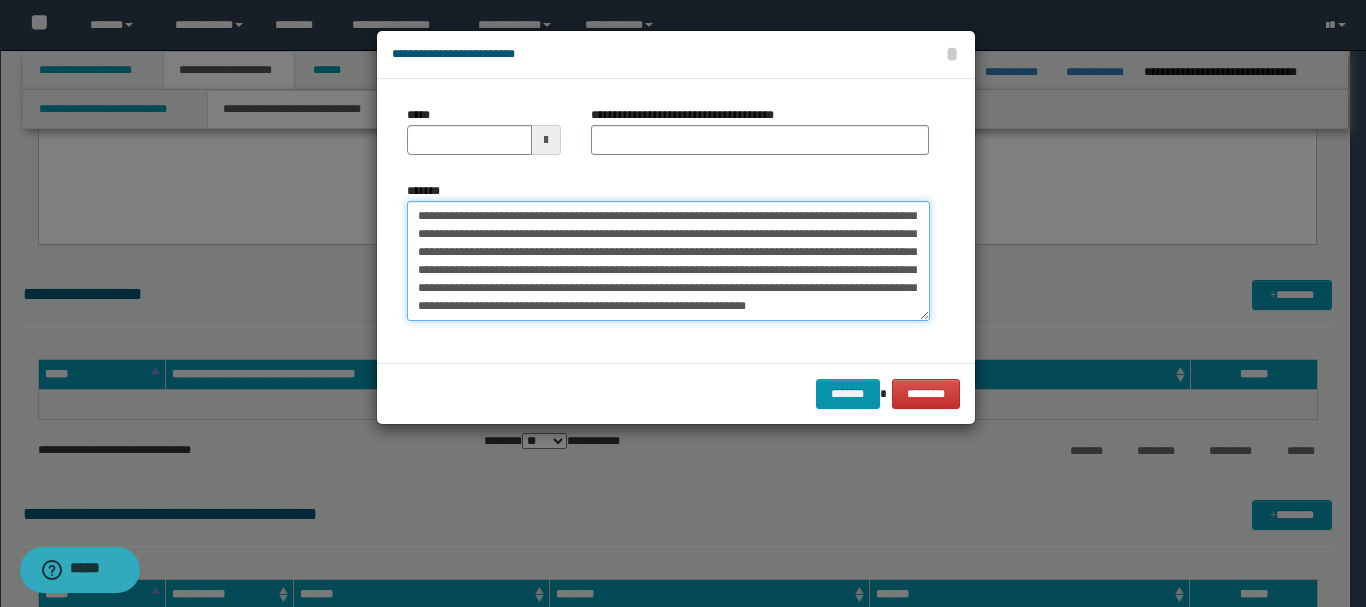 scroll, scrollTop: 0, scrollLeft: 0, axis: both 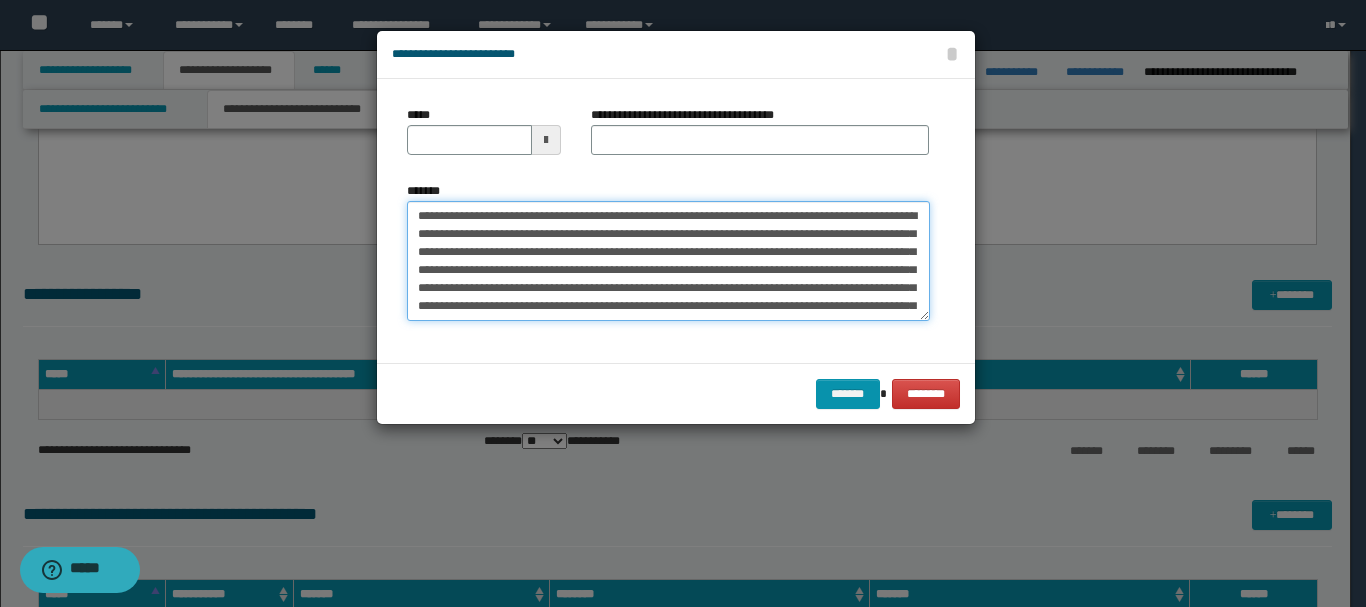 drag, startPoint x: 458, startPoint y: 215, endPoint x: 514, endPoint y: 219, distance: 56.142673 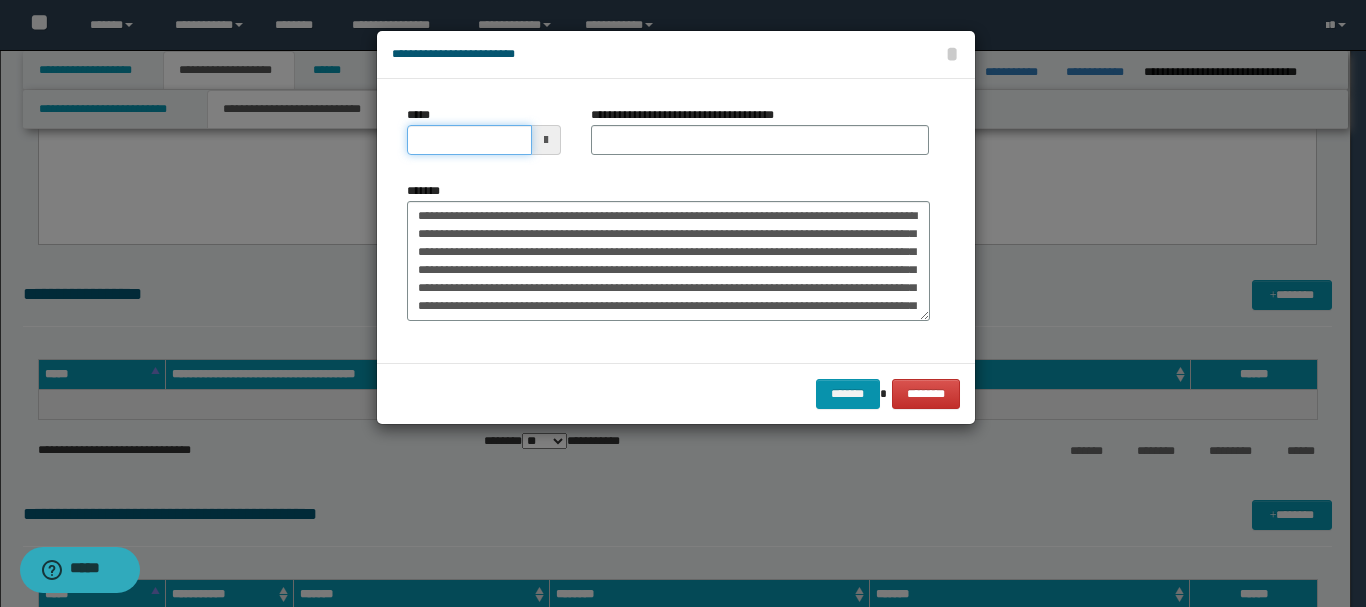 click on "*****" at bounding box center (469, 140) 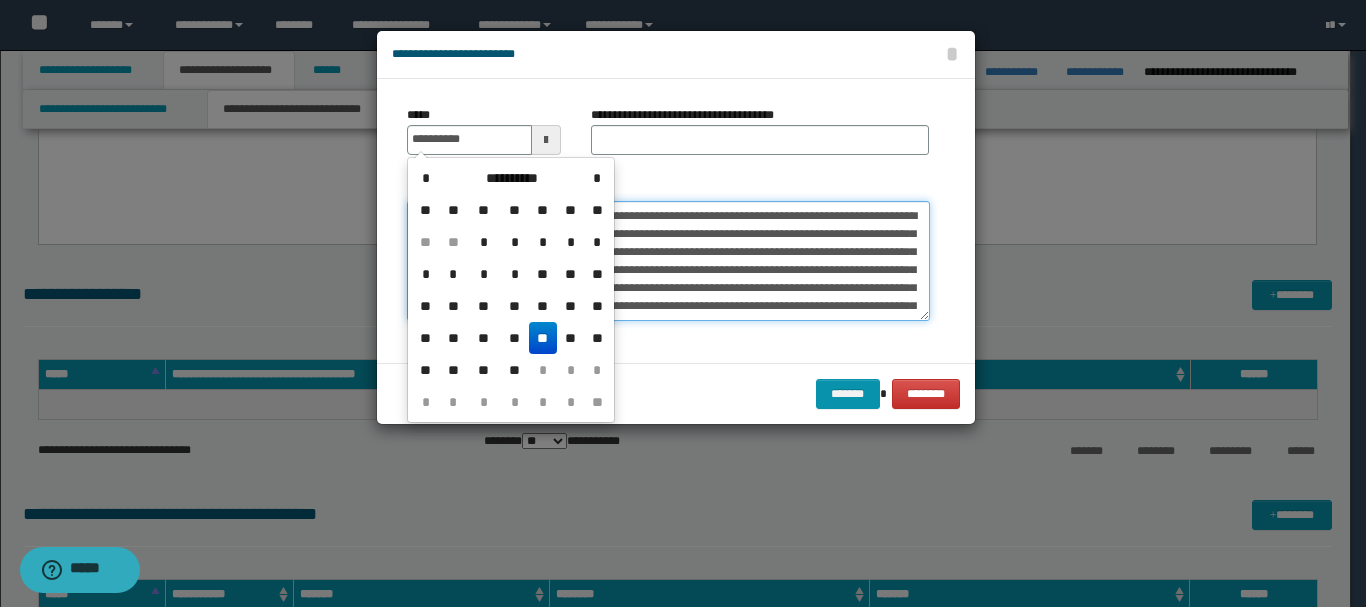 type on "**********" 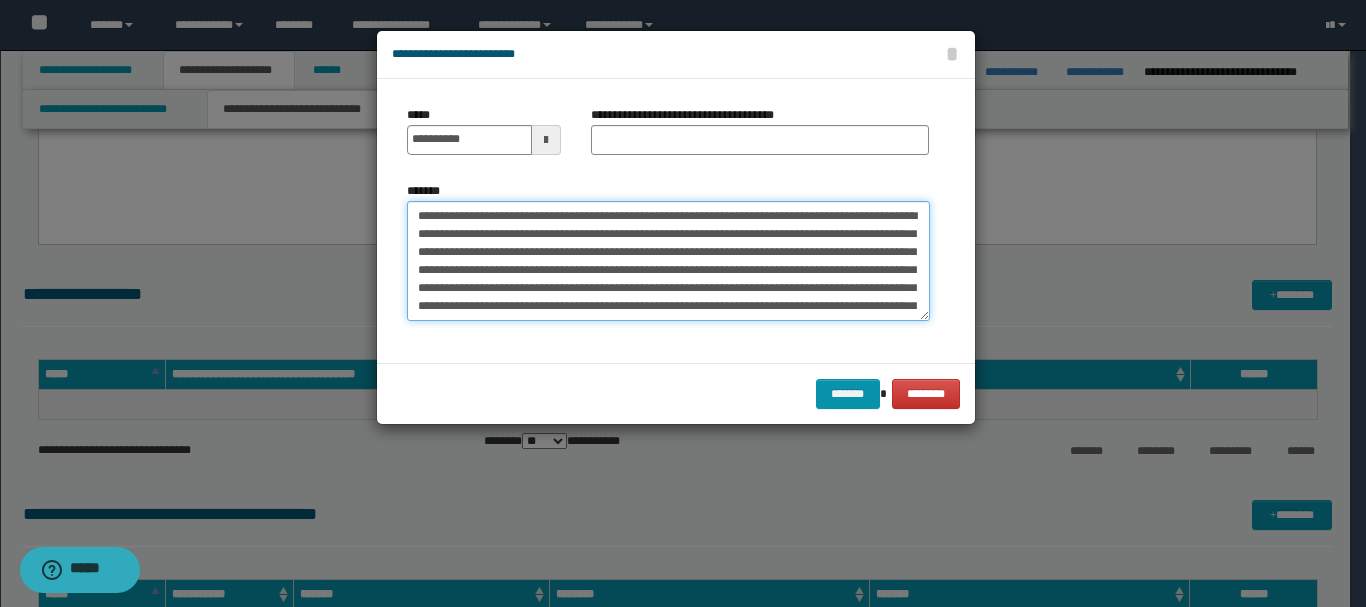 drag, startPoint x: 655, startPoint y: 216, endPoint x: 736, endPoint y: 218, distance: 81.02469 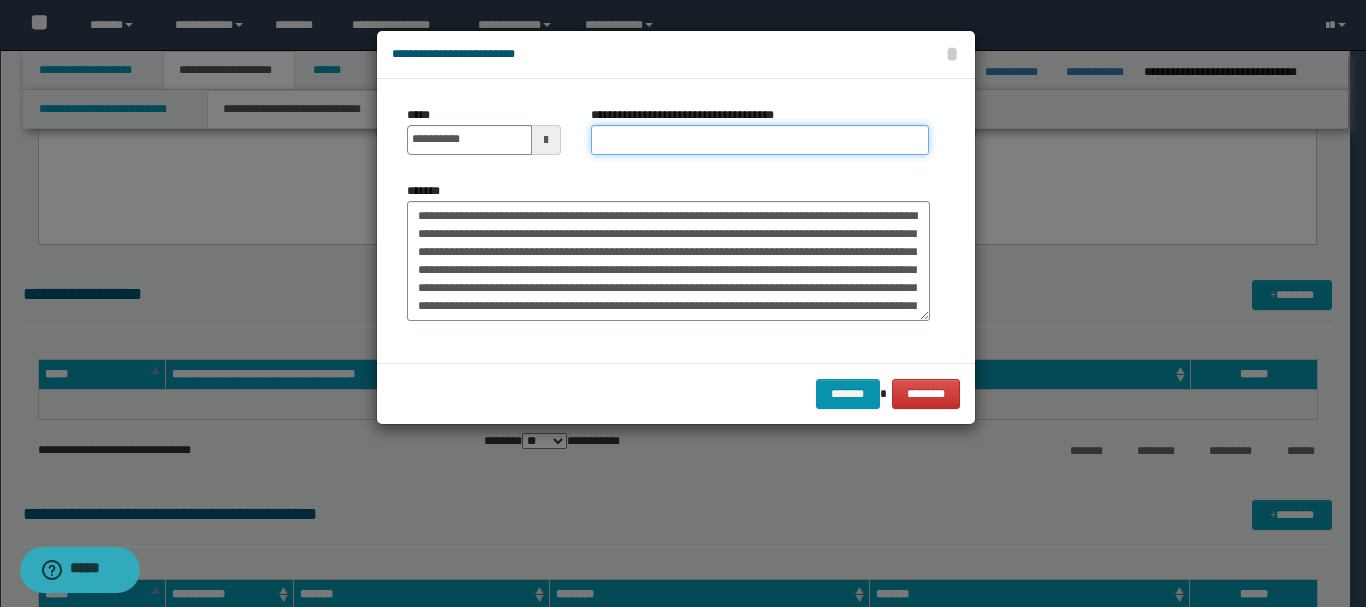 click on "**********" at bounding box center [760, 140] 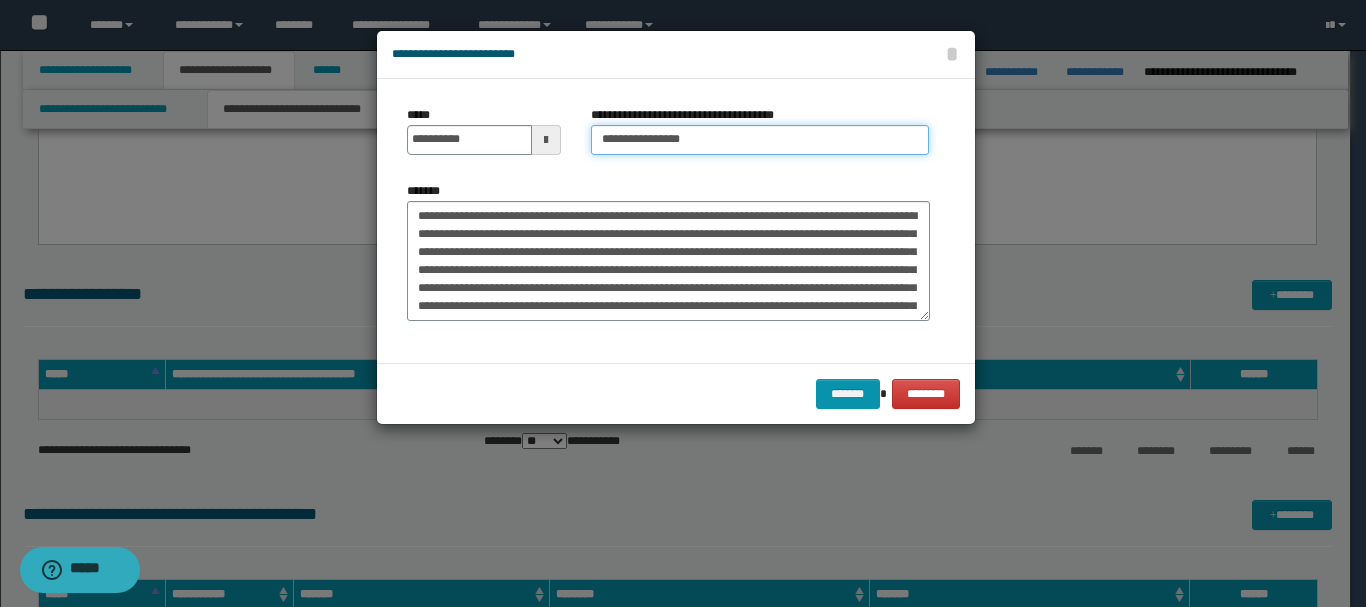 type on "**********" 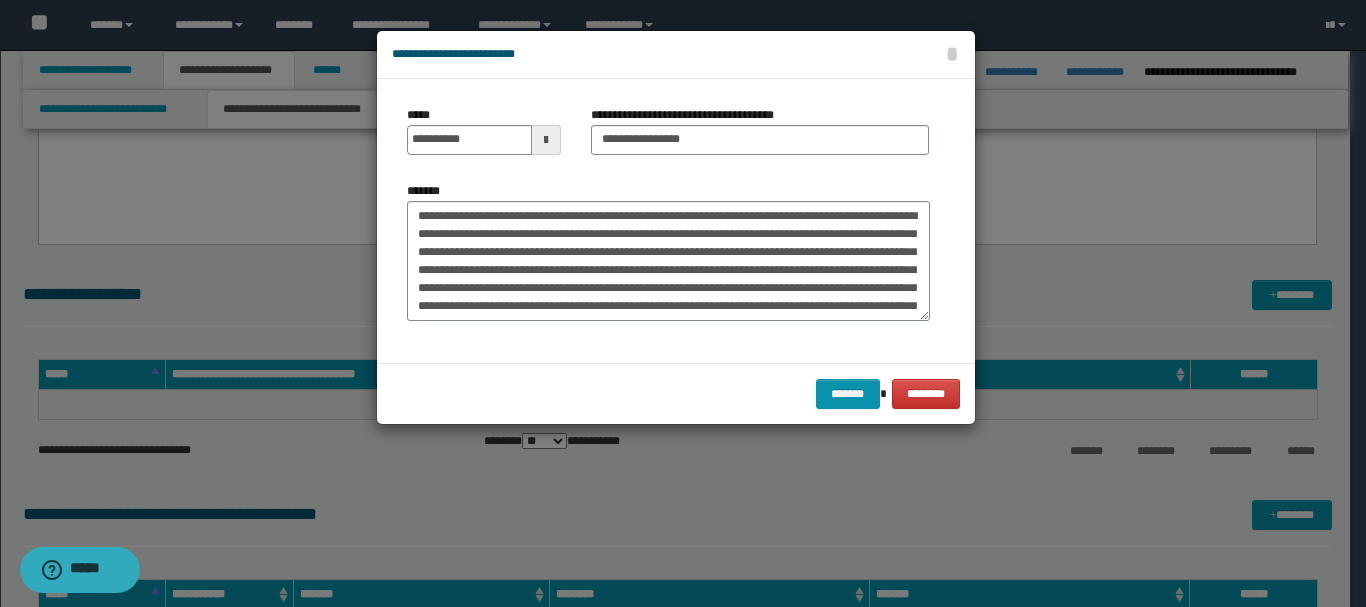 click on "*******
********" at bounding box center [676, 393] 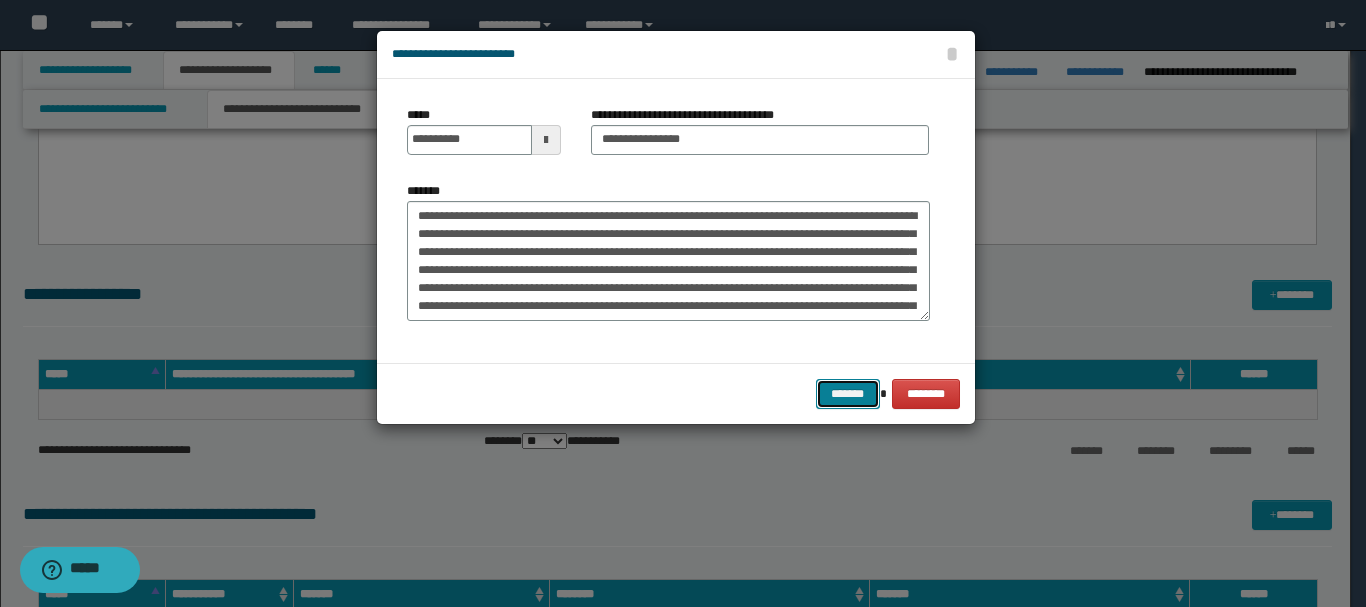 click on "*******" at bounding box center (848, 394) 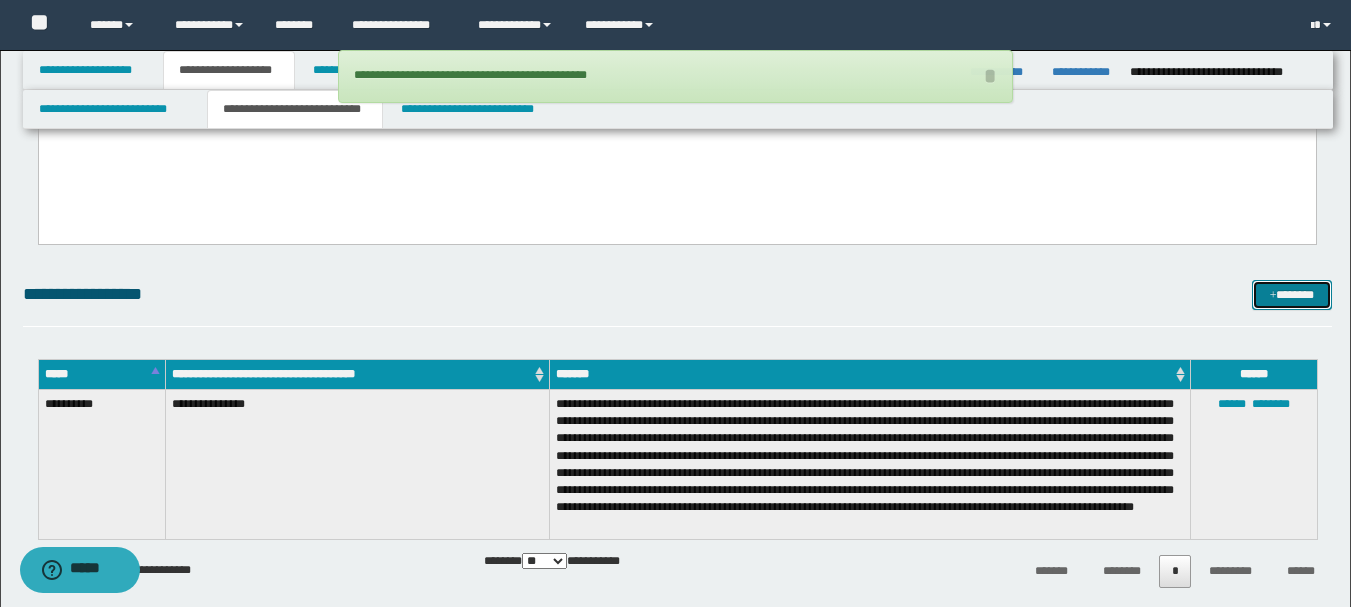 click on "*******" at bounding box center [1292, 295] 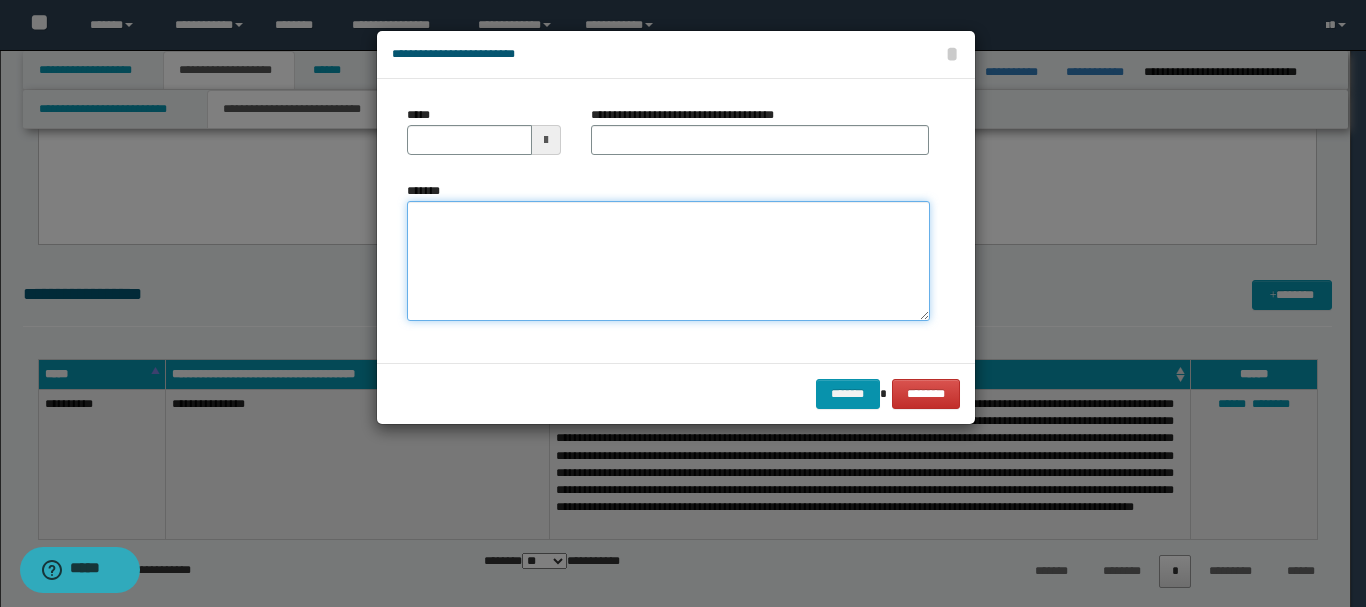 click on "*******" at bounding box center [668, 261] 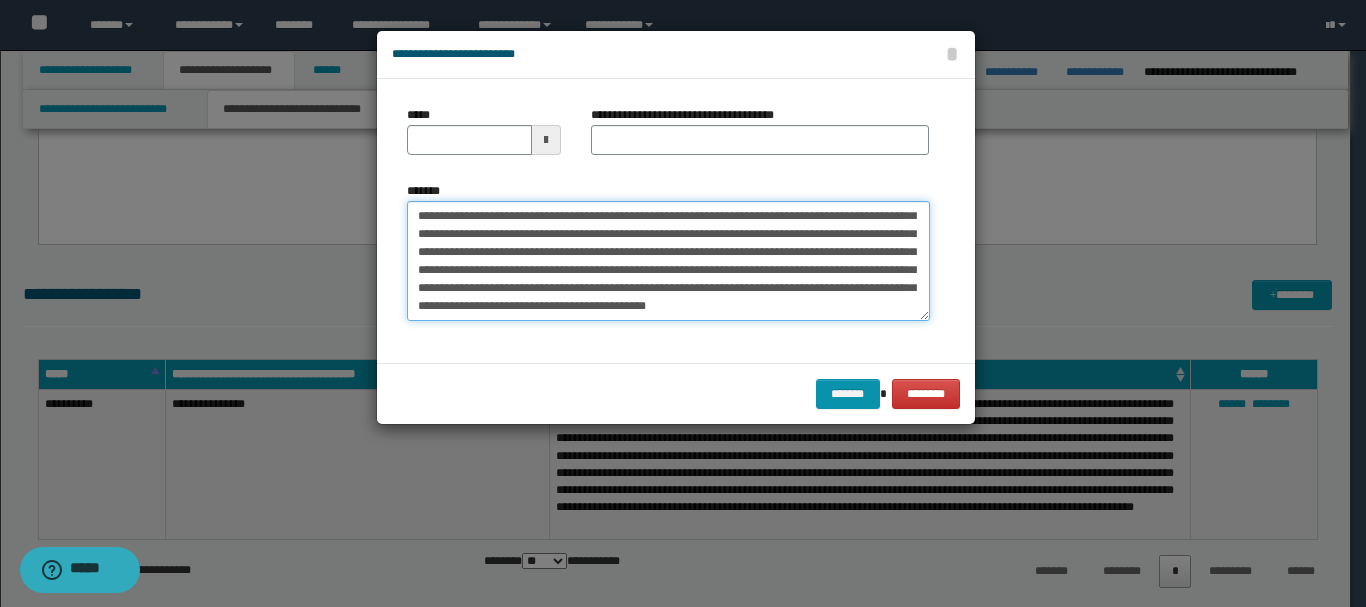 scroll, scrollTop: 0, scrollLeft: 0, axis: both 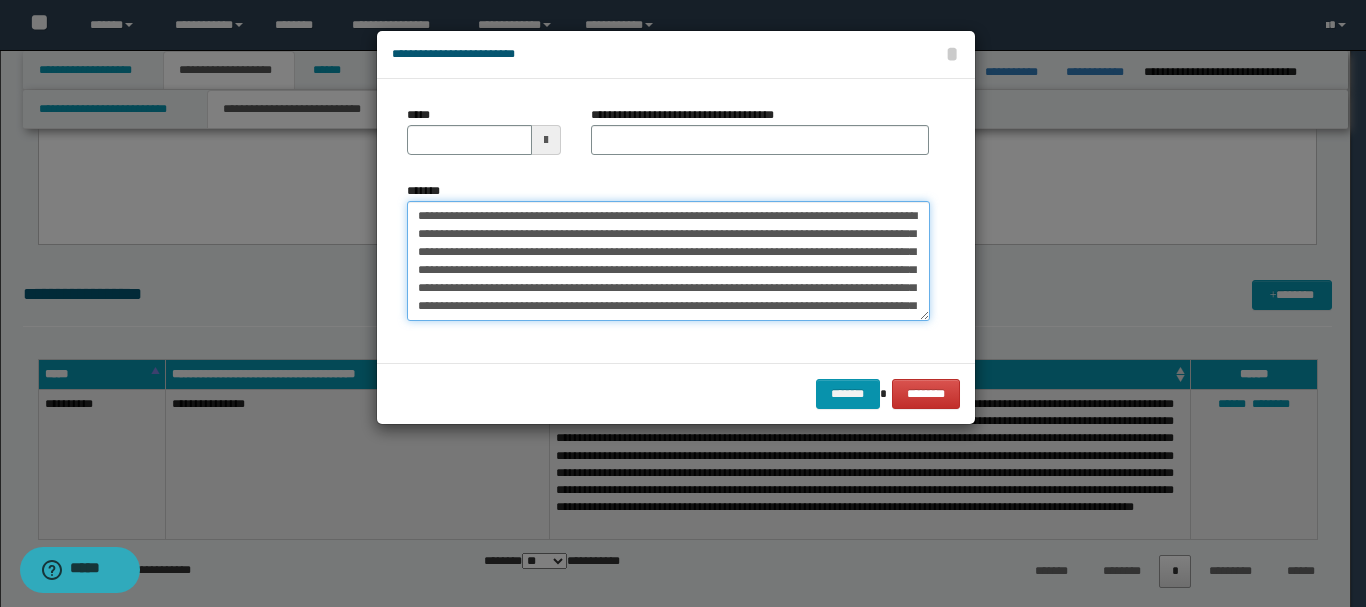 drag, startPoint x: 453, startPoint y: 217, endPoint x: 511, endPoint y: 215, distance: 58.034473 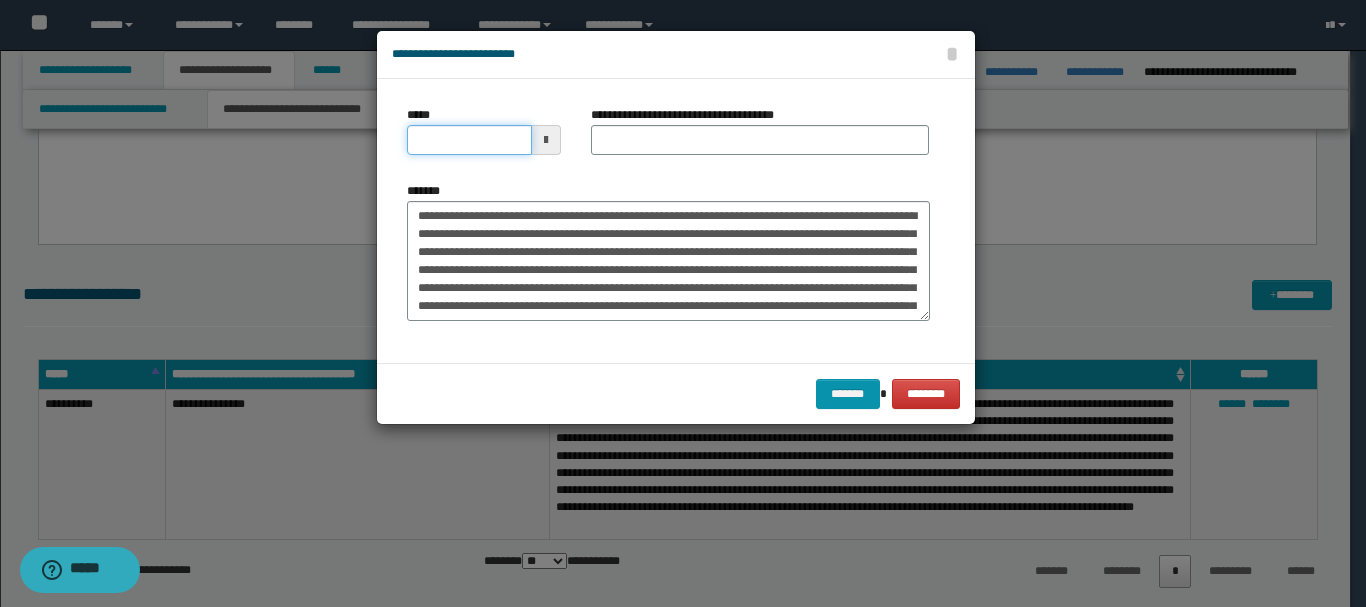 click on "*****" at bounding box center [469, 140] 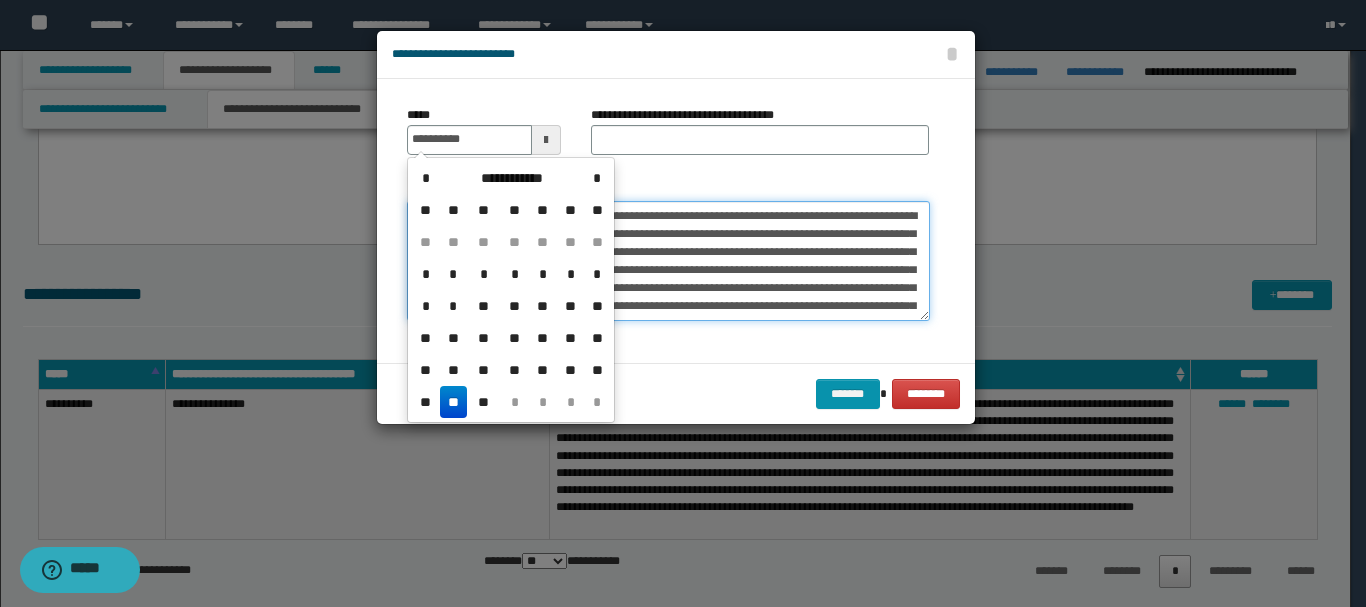 type on "**********" 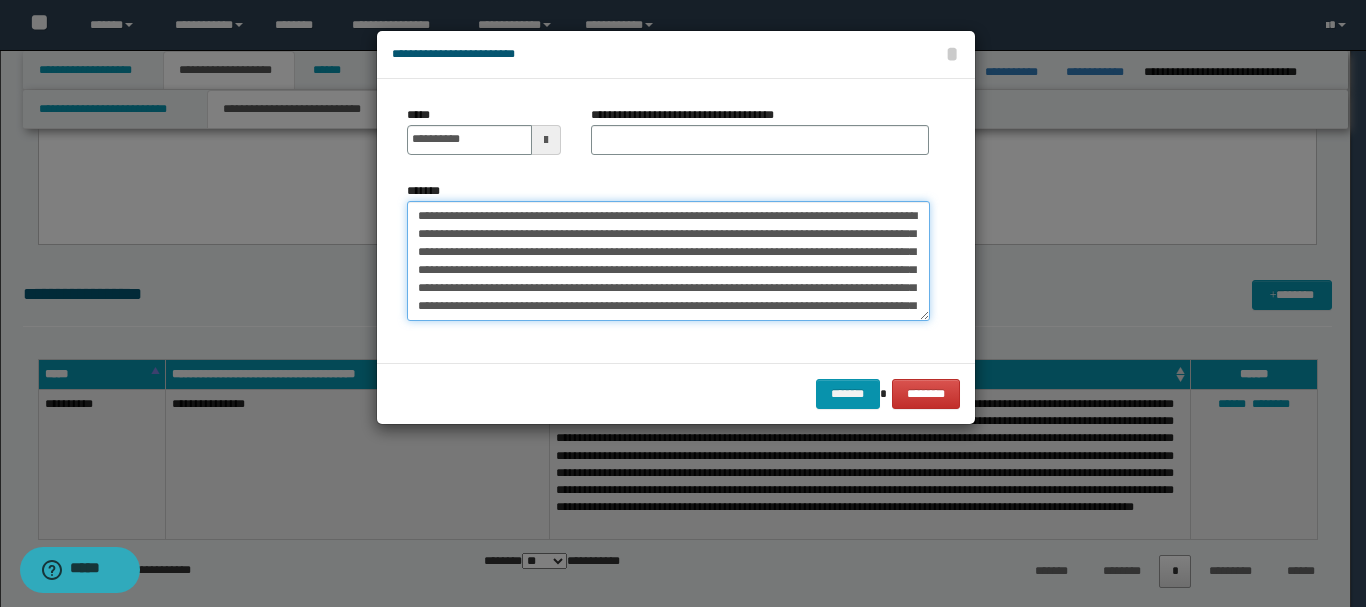 click on "**********" at bounding box center (668, 261) 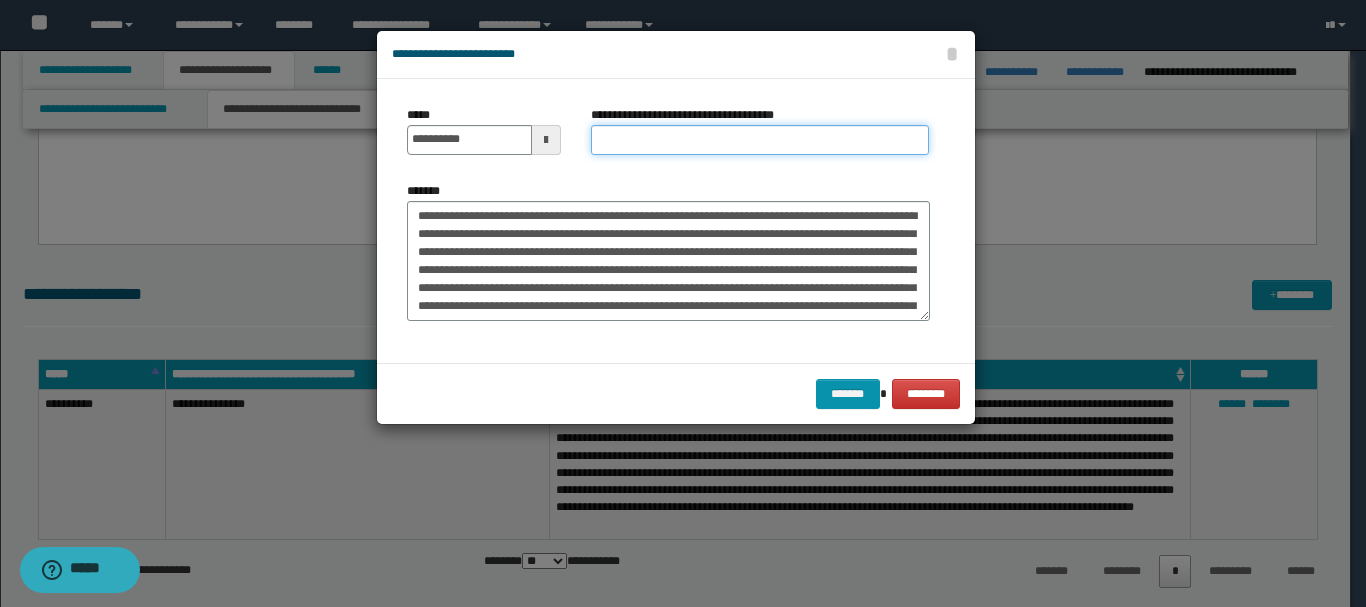 click on "**********" at bounding box center (760, 140) 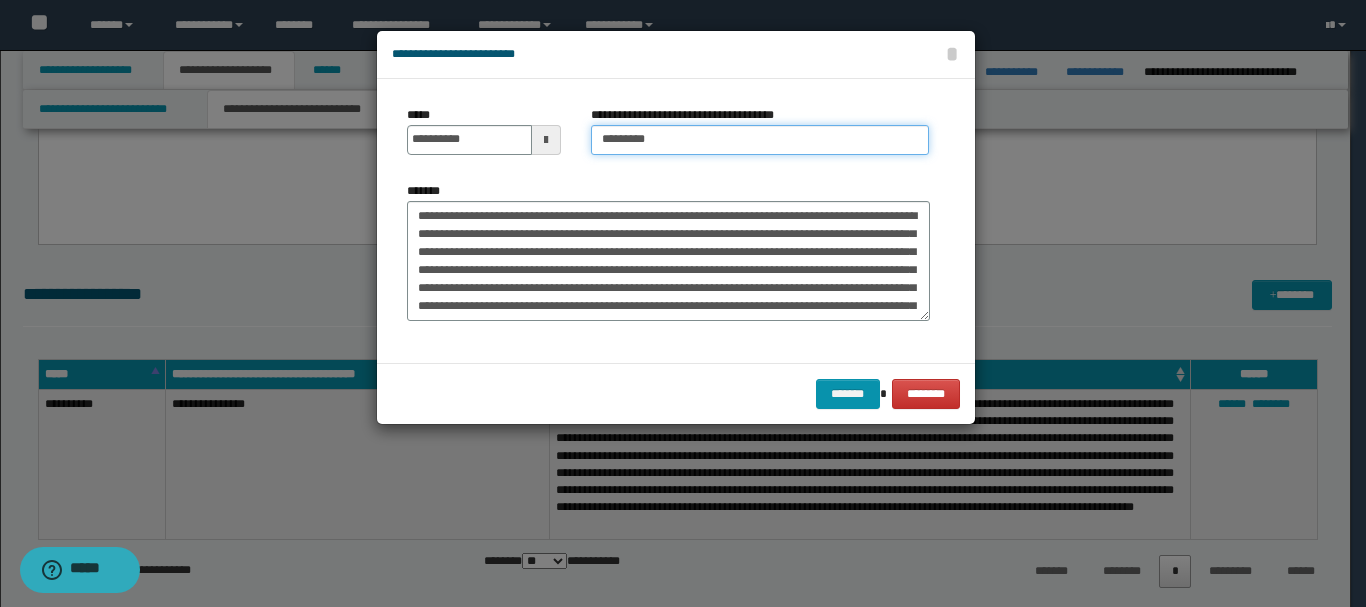 type on "*********" 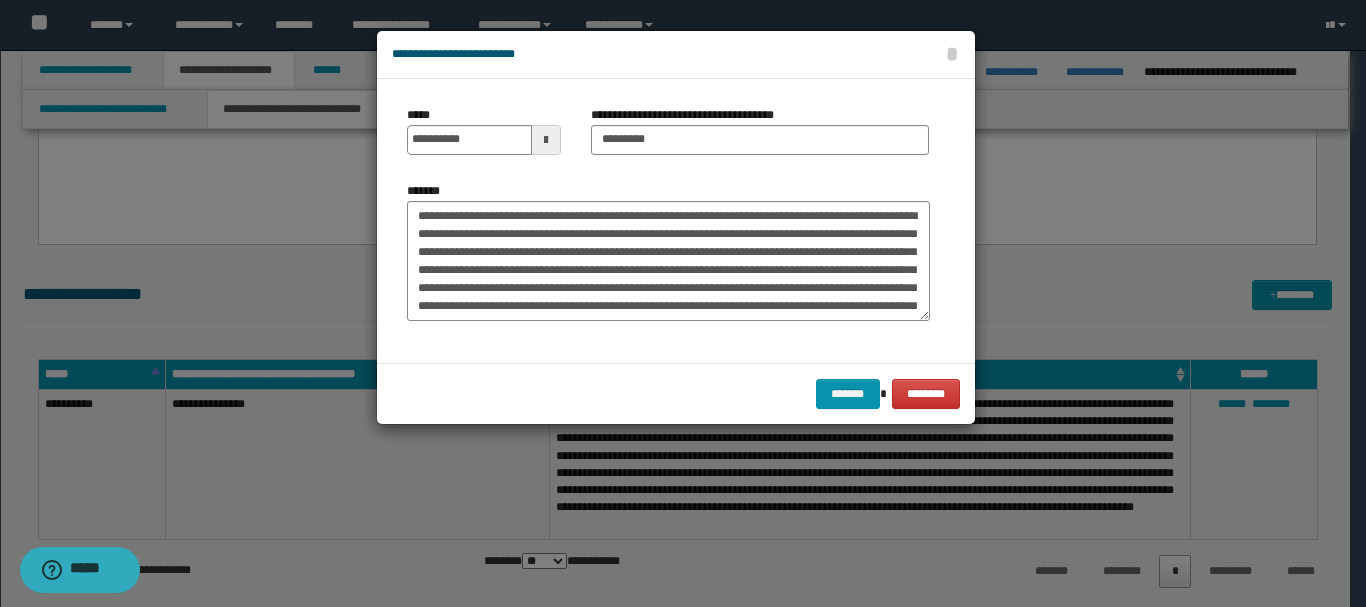click on "**********" at bounding box center (676, 221) 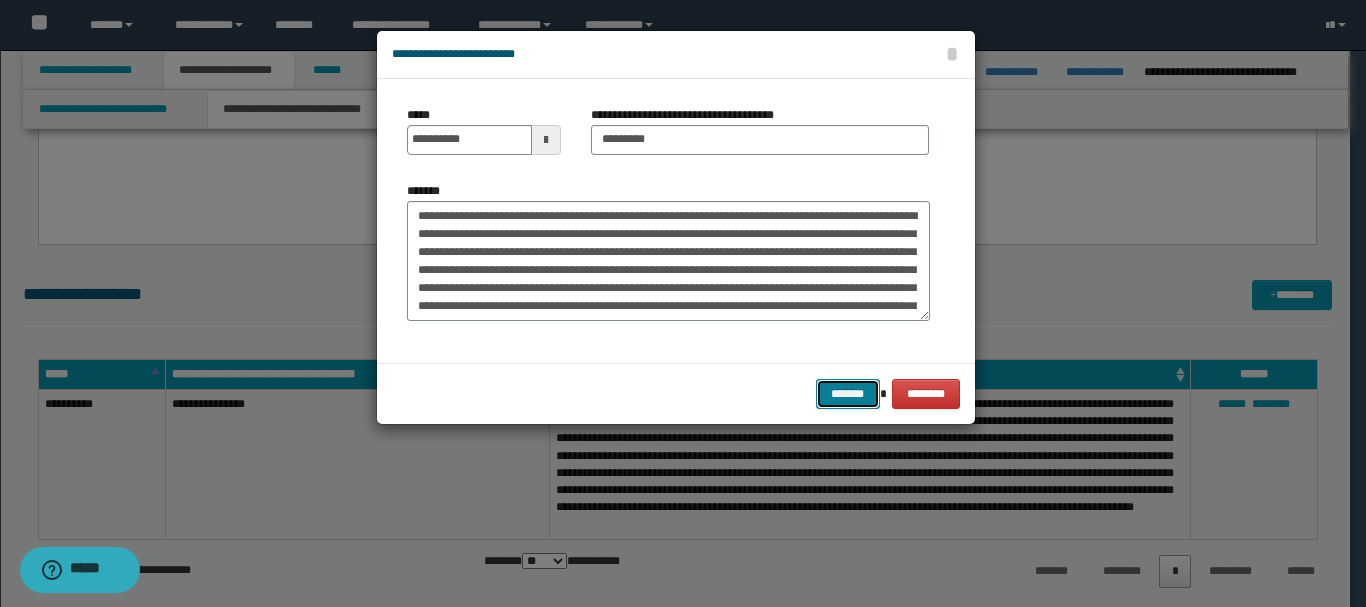 click on "*******" at bounding box center [848, 394] 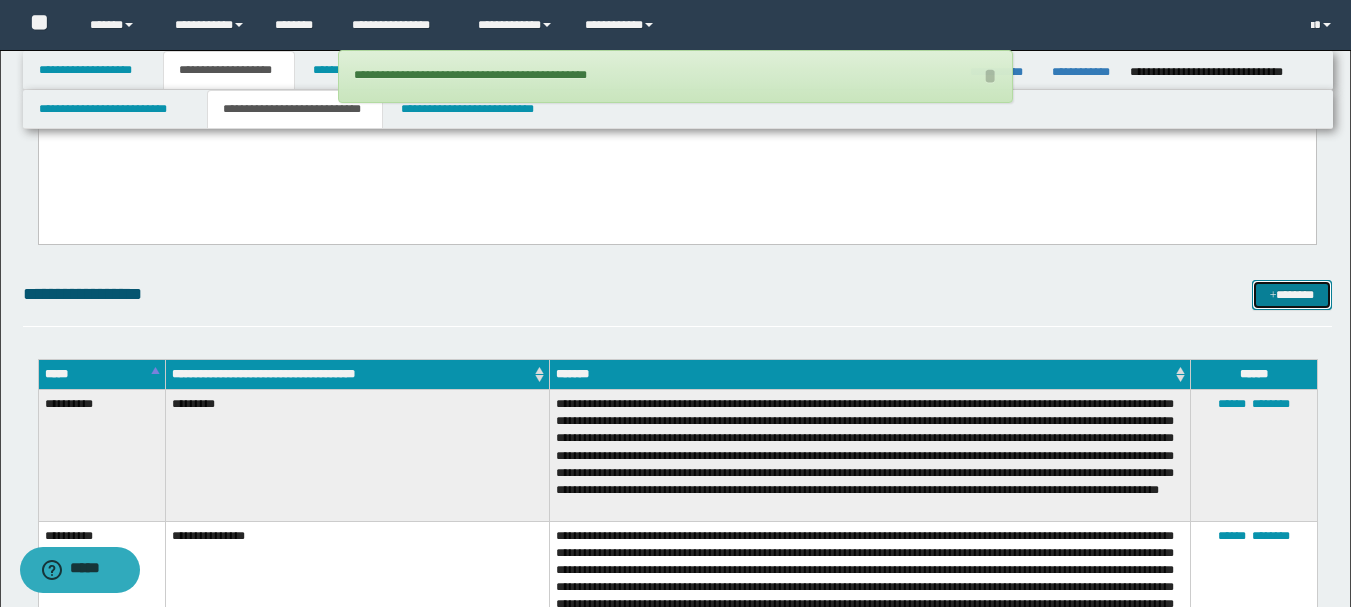 click on "*******" at bounding box center (1292, 295) 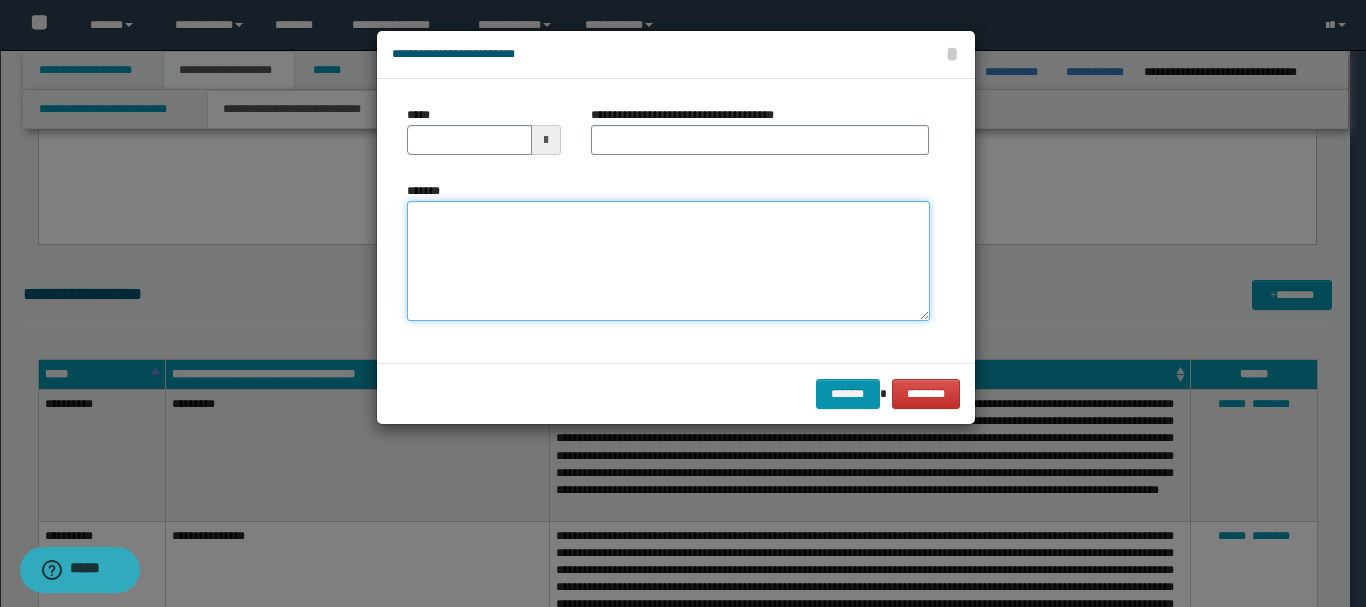 click on "*******" at bounding box center (668, 261) 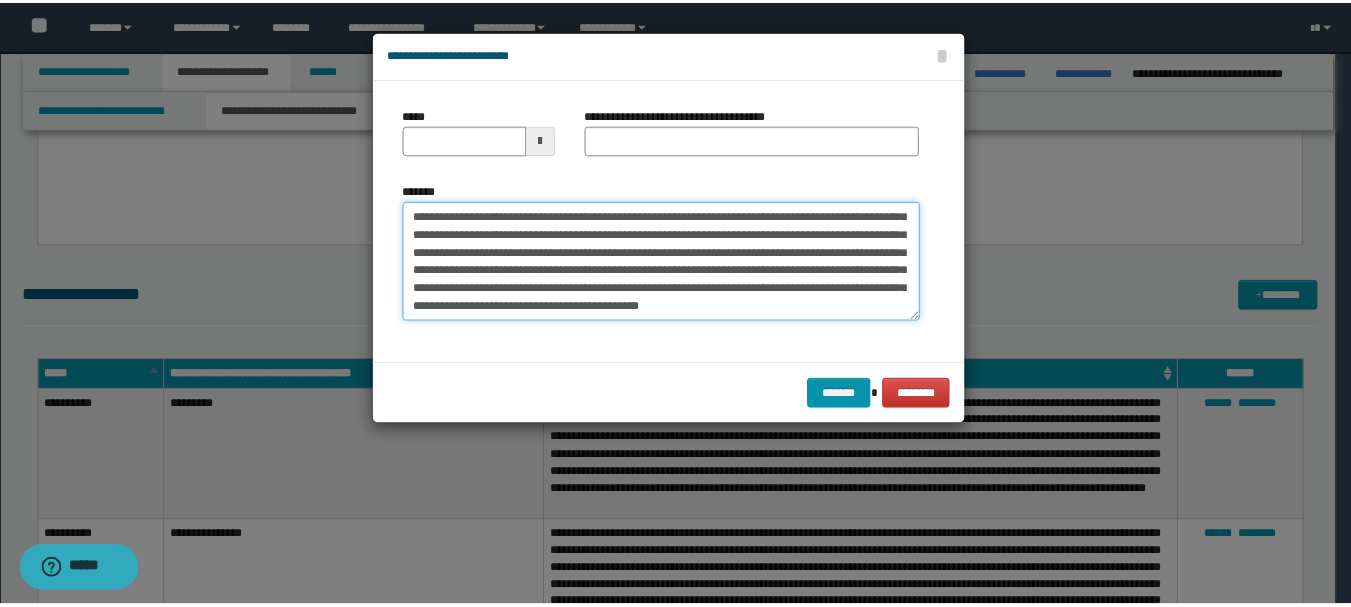 scroll, scrollTop: 0, scrollLeft: 0, axis: both 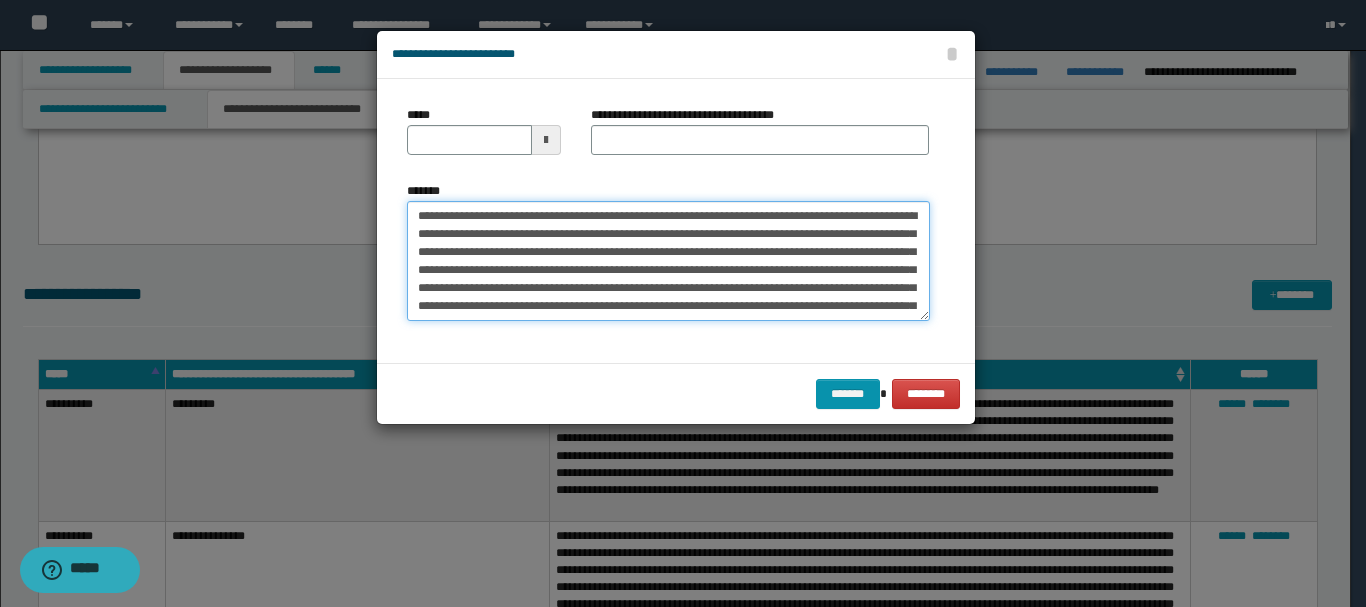drag, startPoint x: 449, startPoint y: 216, endPoint x: 513, endPoint y: 216, distance: 64 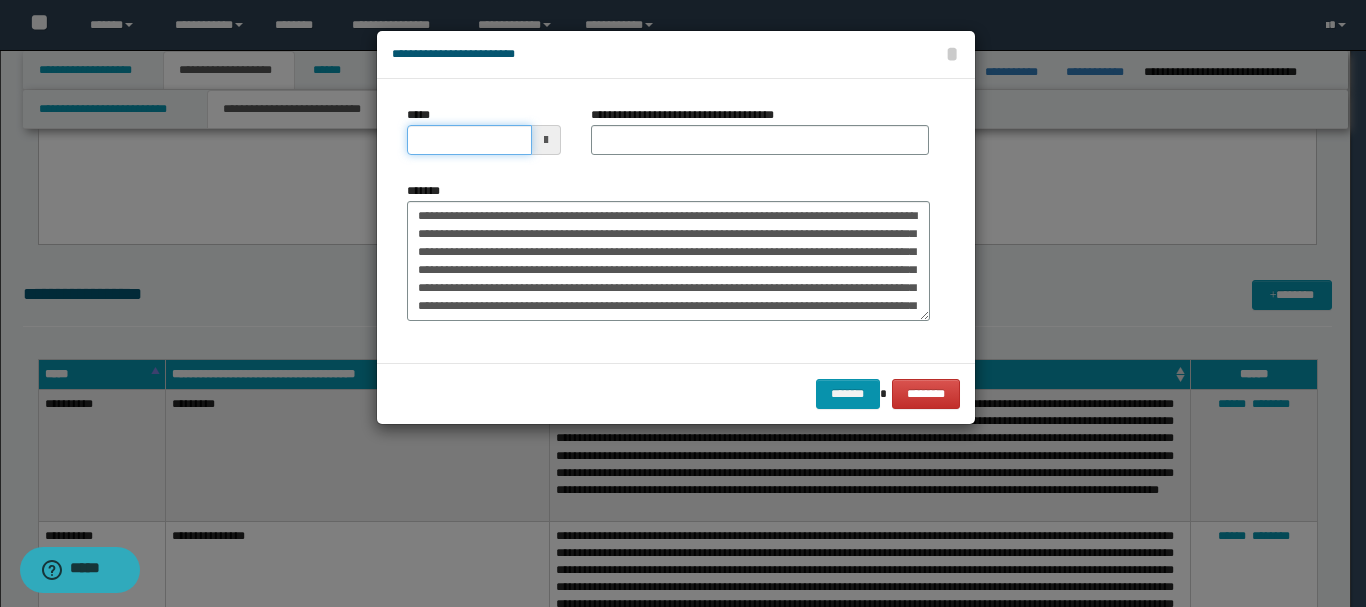 click on "*****" at bounding box center (469, 140) 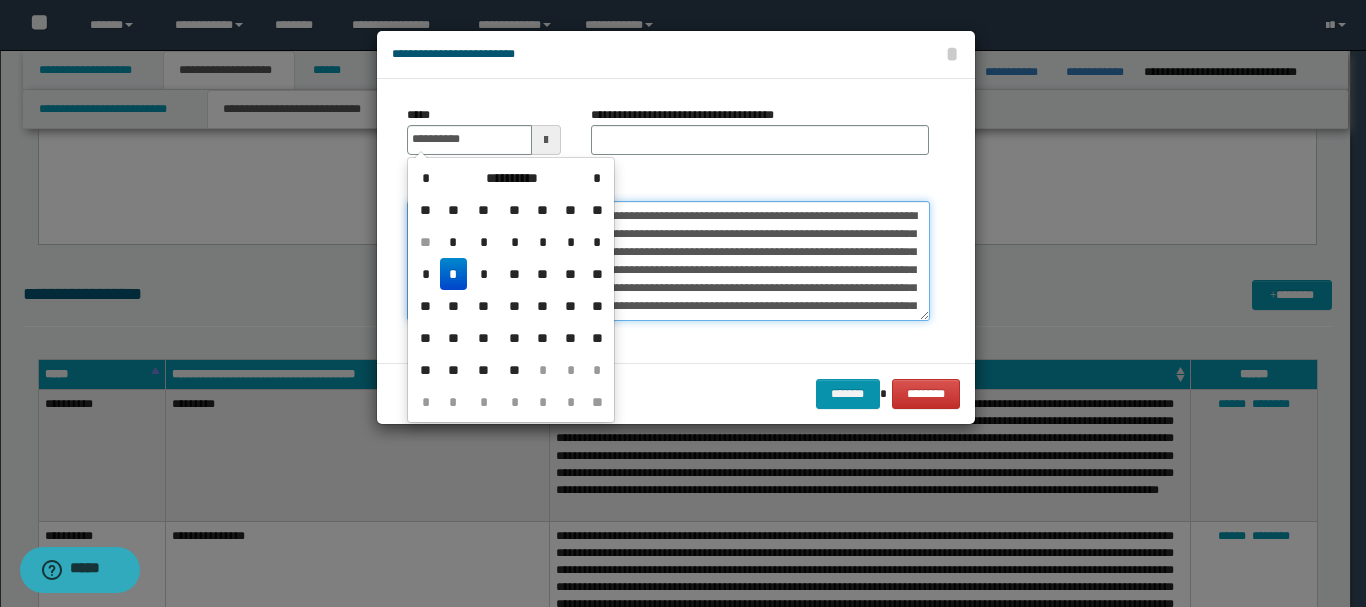 type on "**********" 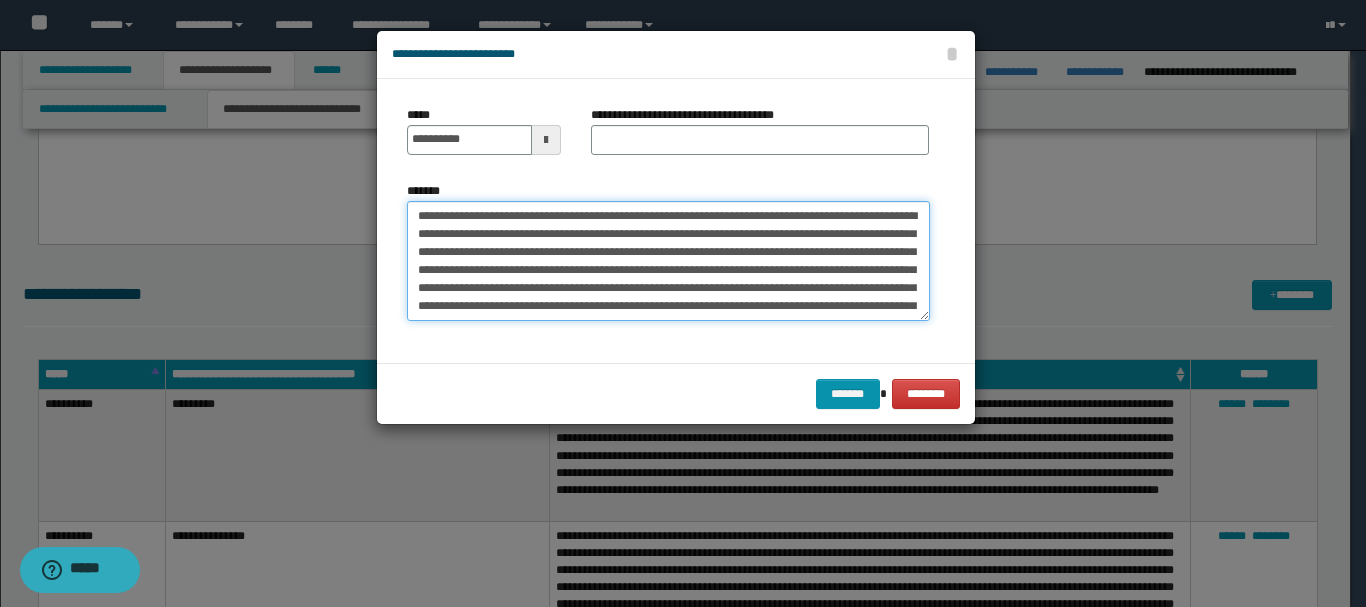 drag, startPoint x: 611, startPoint y: 216, endPoint x: 699, endPoint y: 217, distance: 88.005684 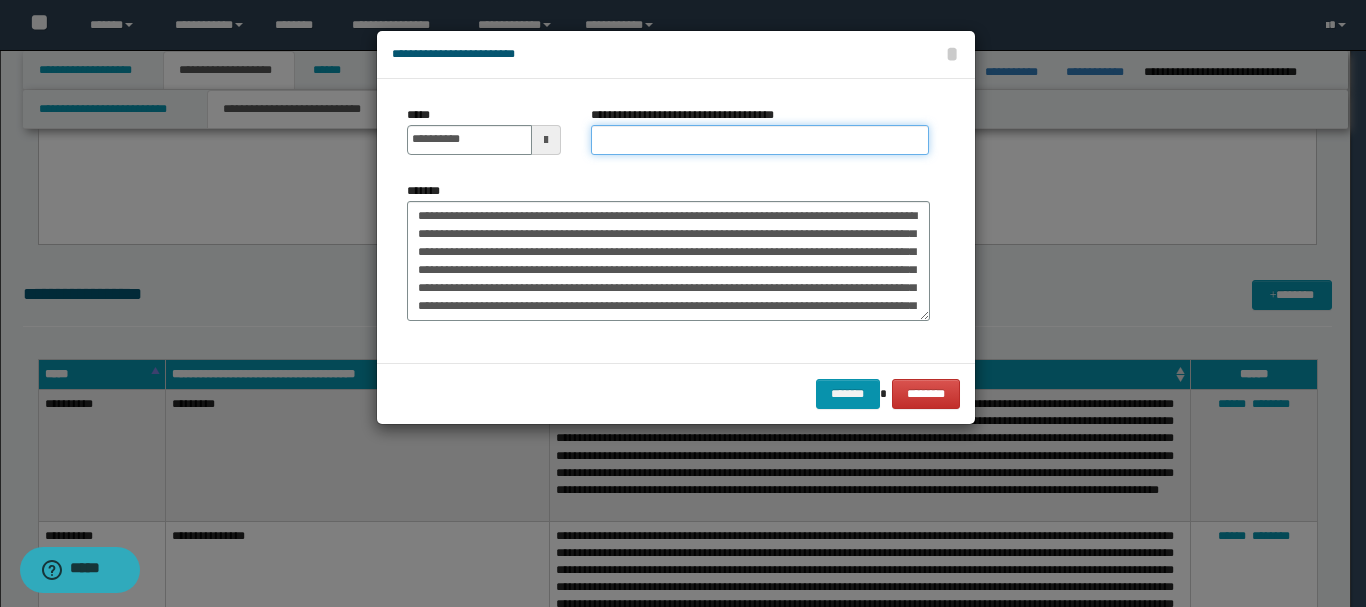 click on "**********" at bounding box center [760, 140] 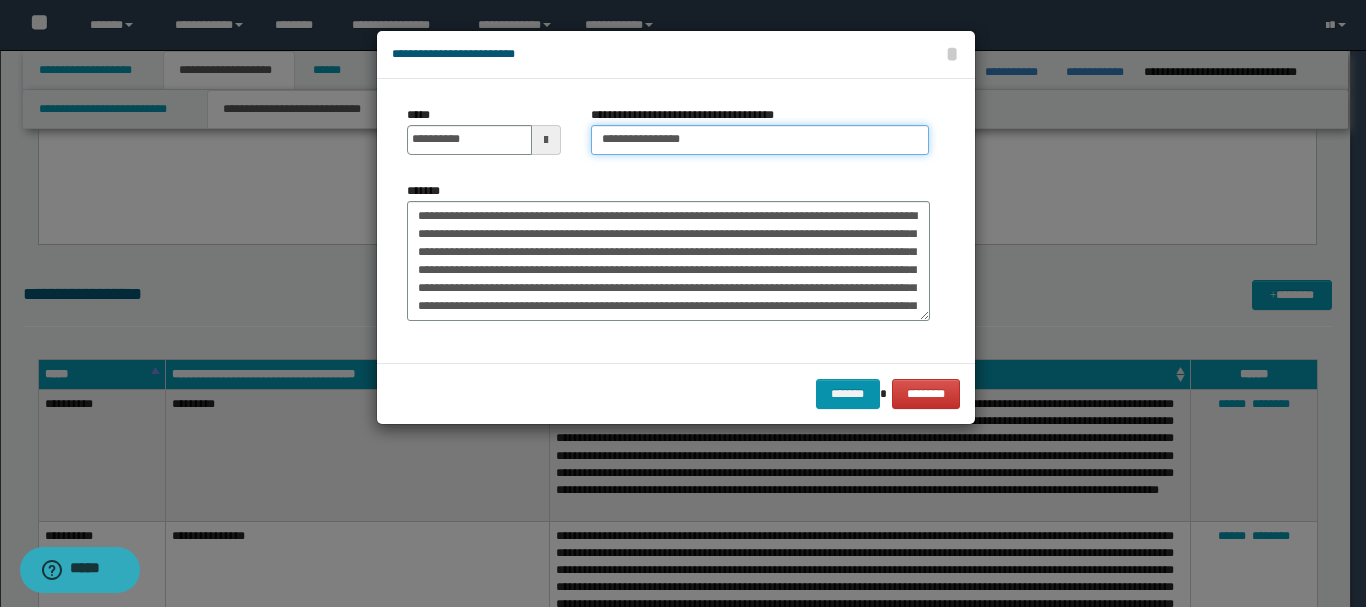 type on "**********" 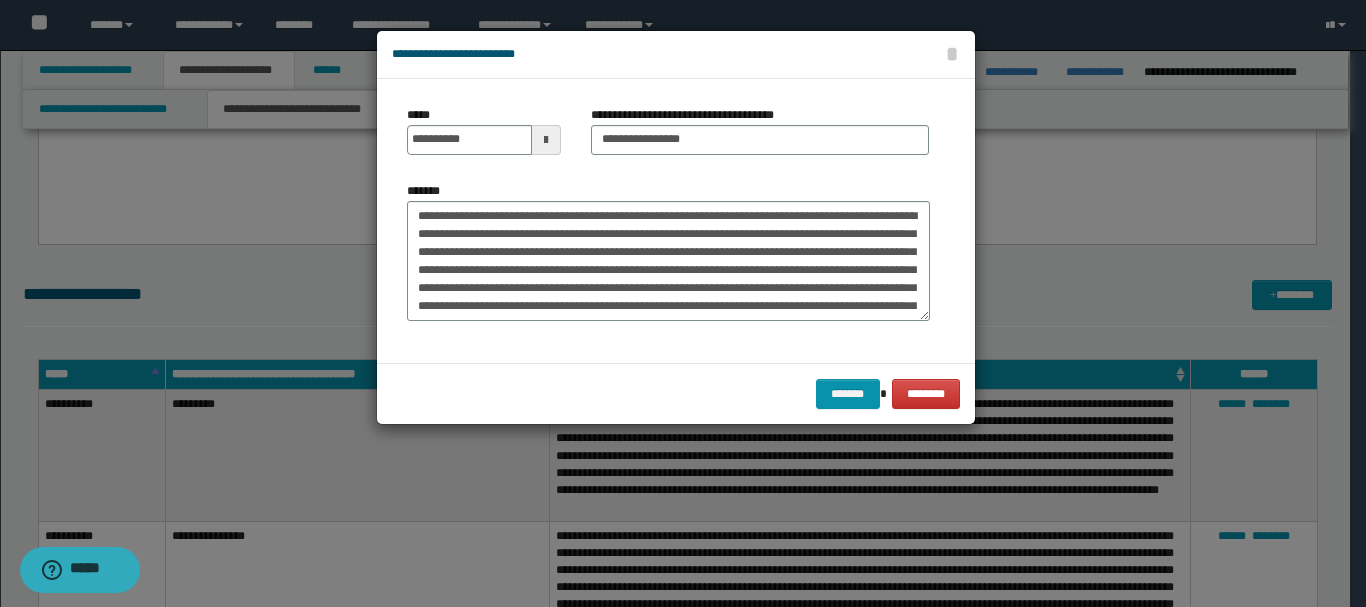 click on "*******
********" at bounding box center (676, 393) 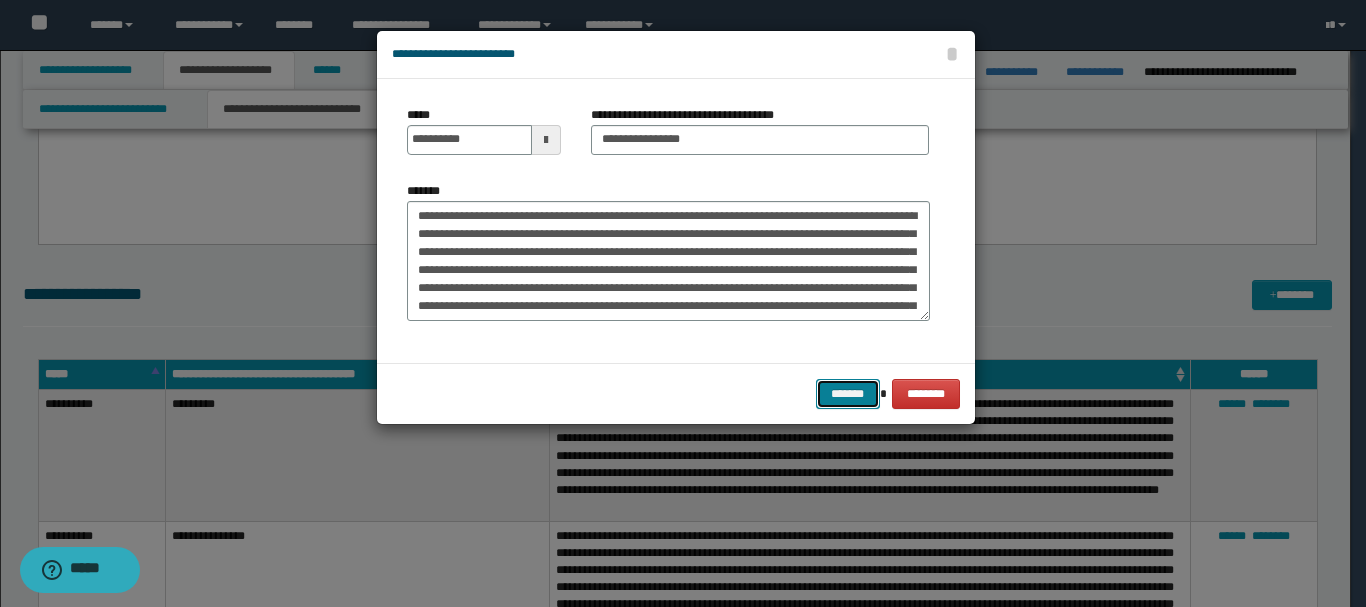 click on "*******" at bounding box center (848, 394) 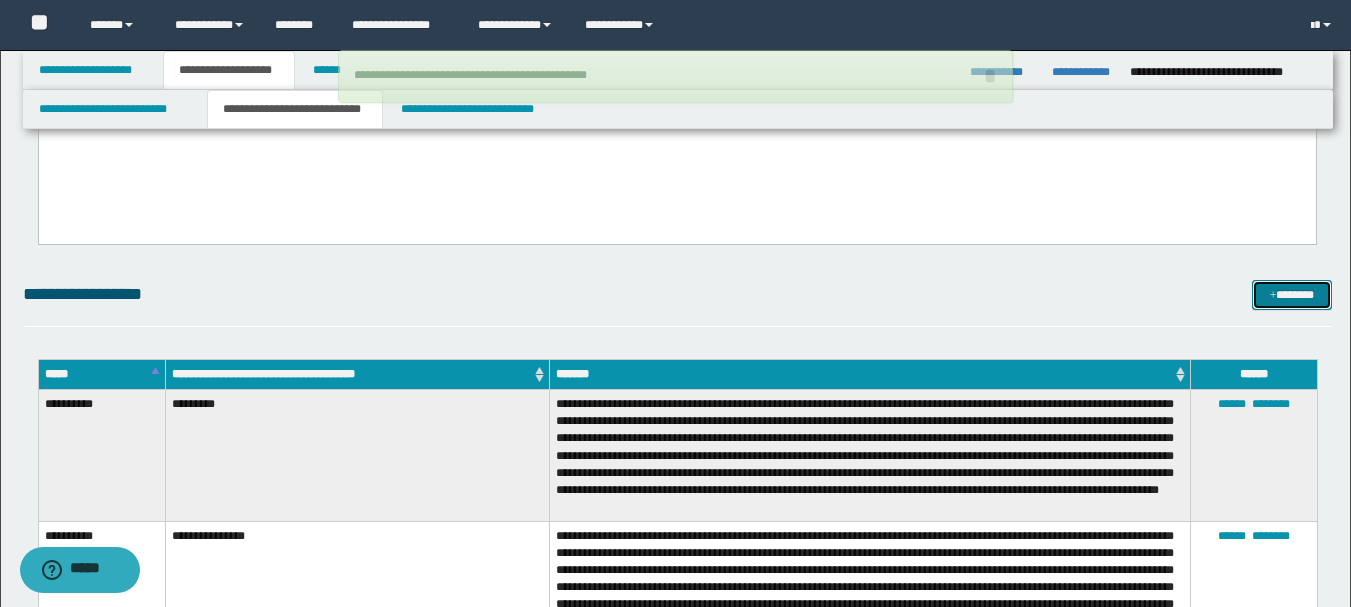 type 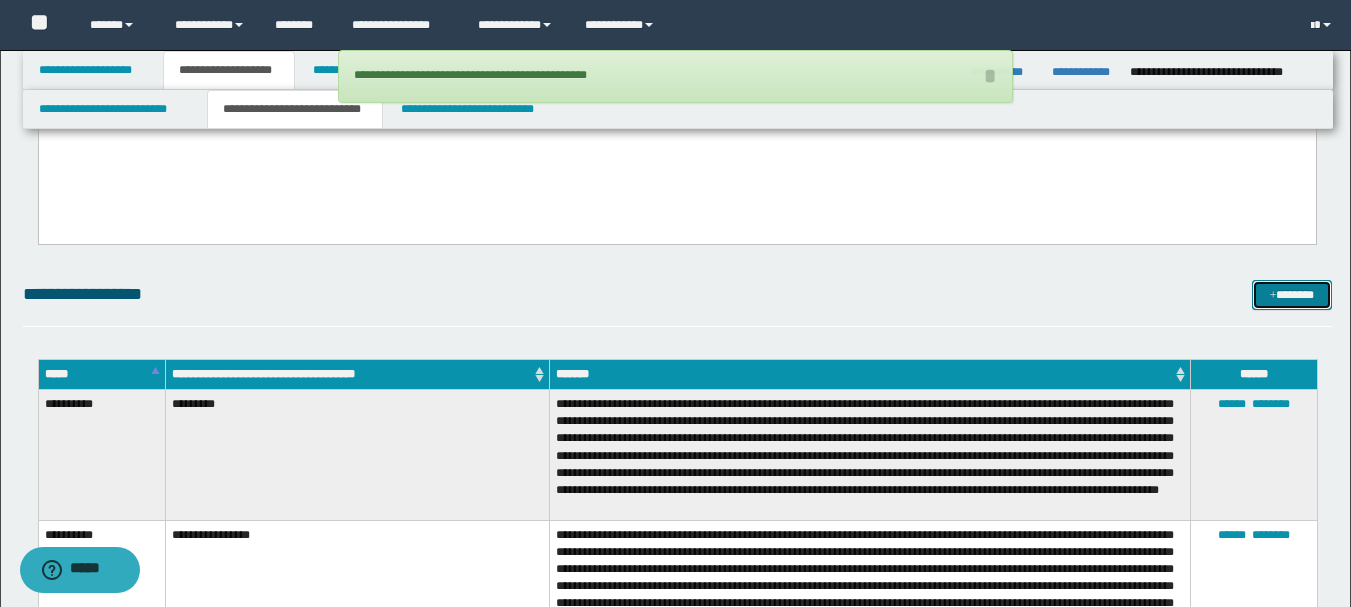 click on "*******" at bounding box center [1292, 295] 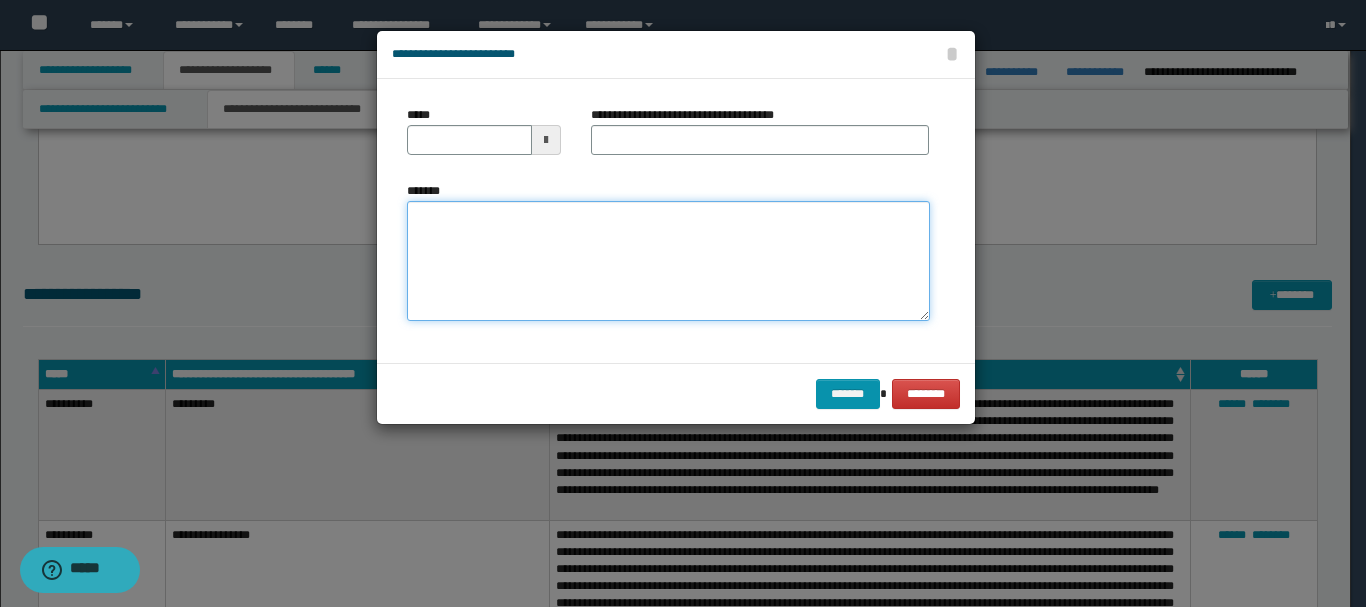 click on "*******" at bounding box center [668, 261] 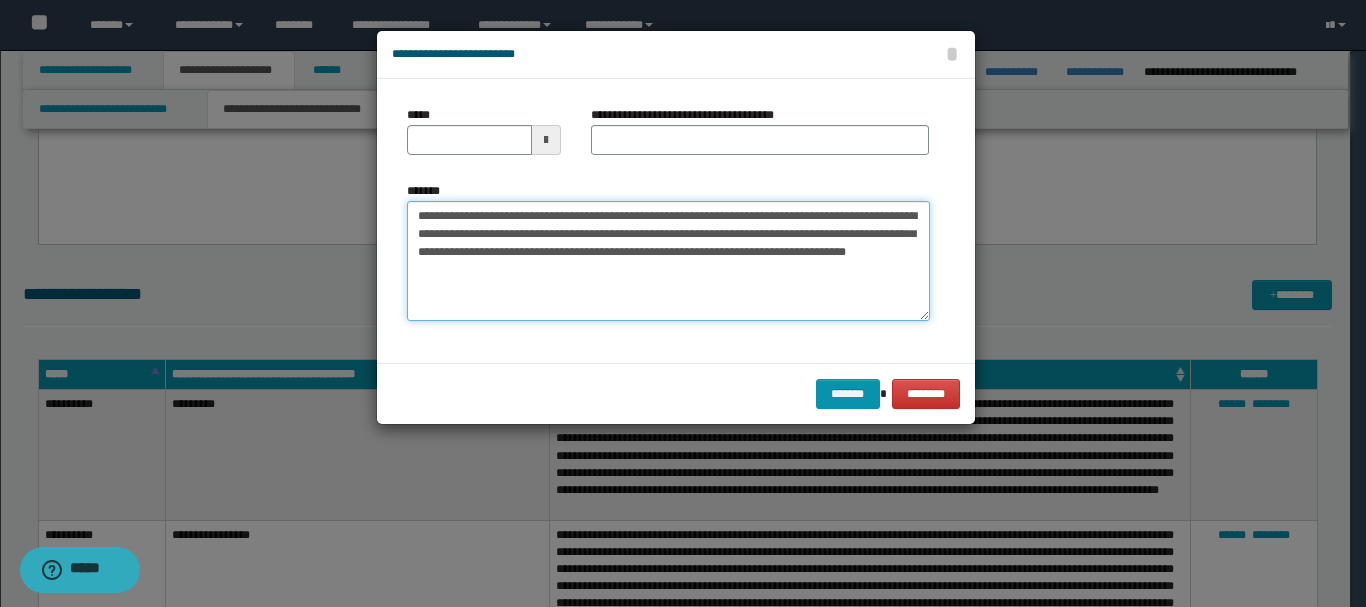 drag, startPoint x: 456, startPoint y: 218, endPoint x: 514, endPoint y: 218, distance: 58 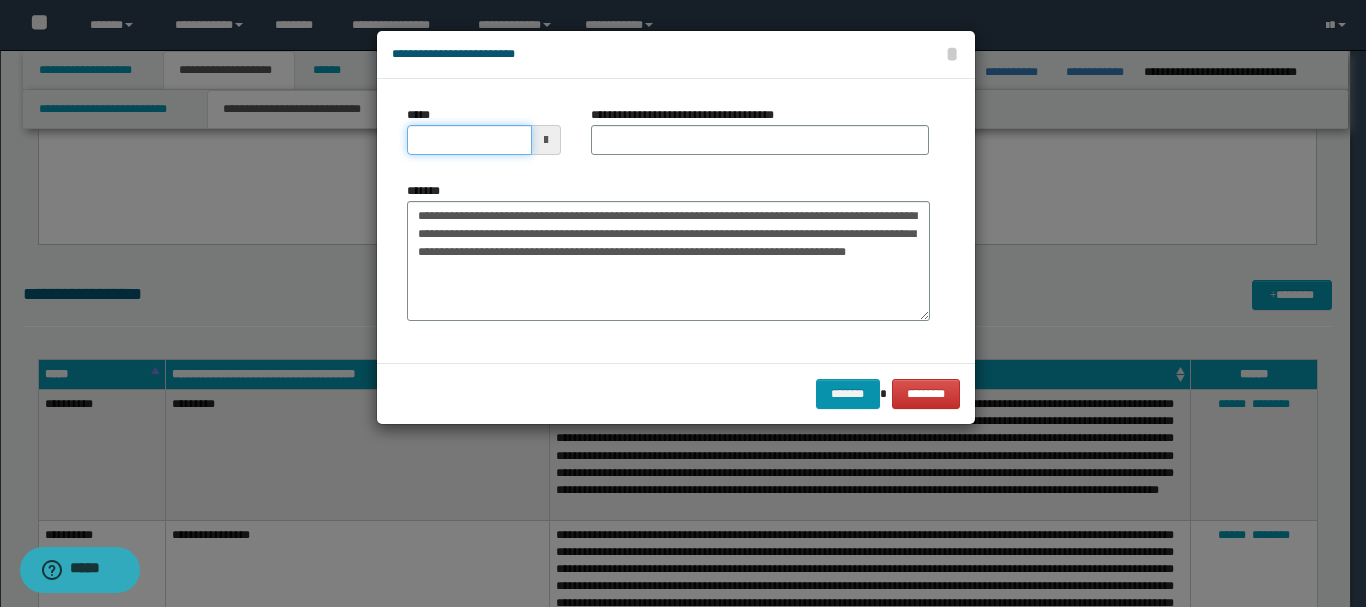 click on "*****" at bounding box center (469, 140) 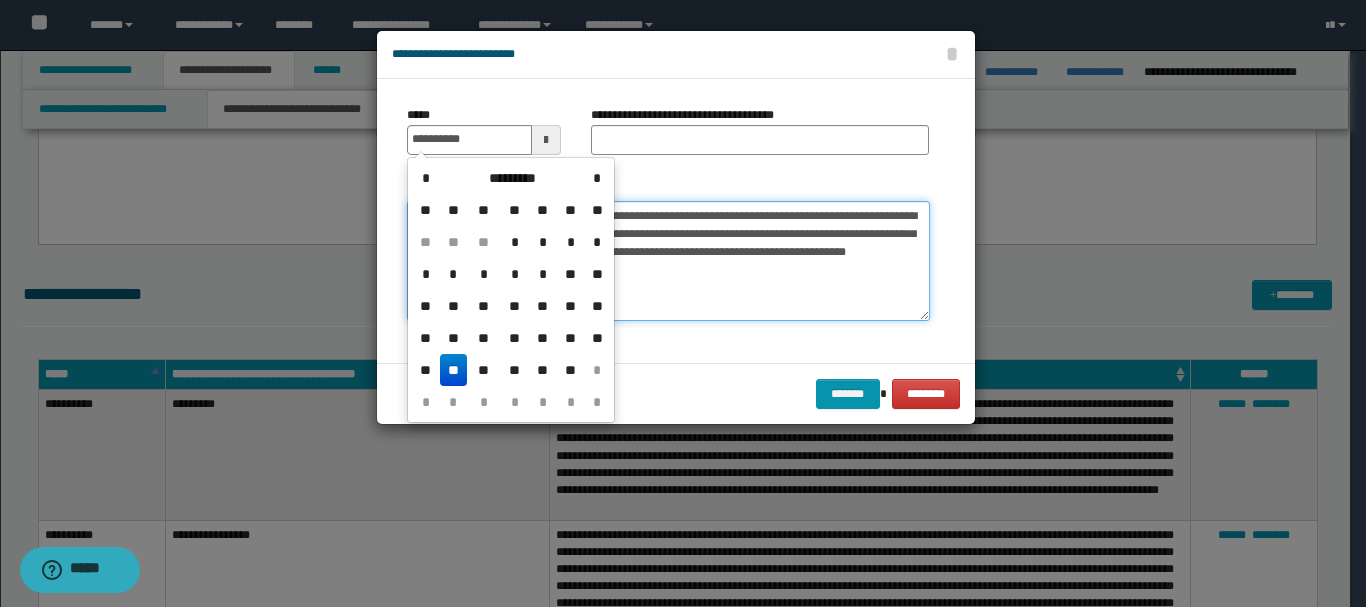 type on "**********" 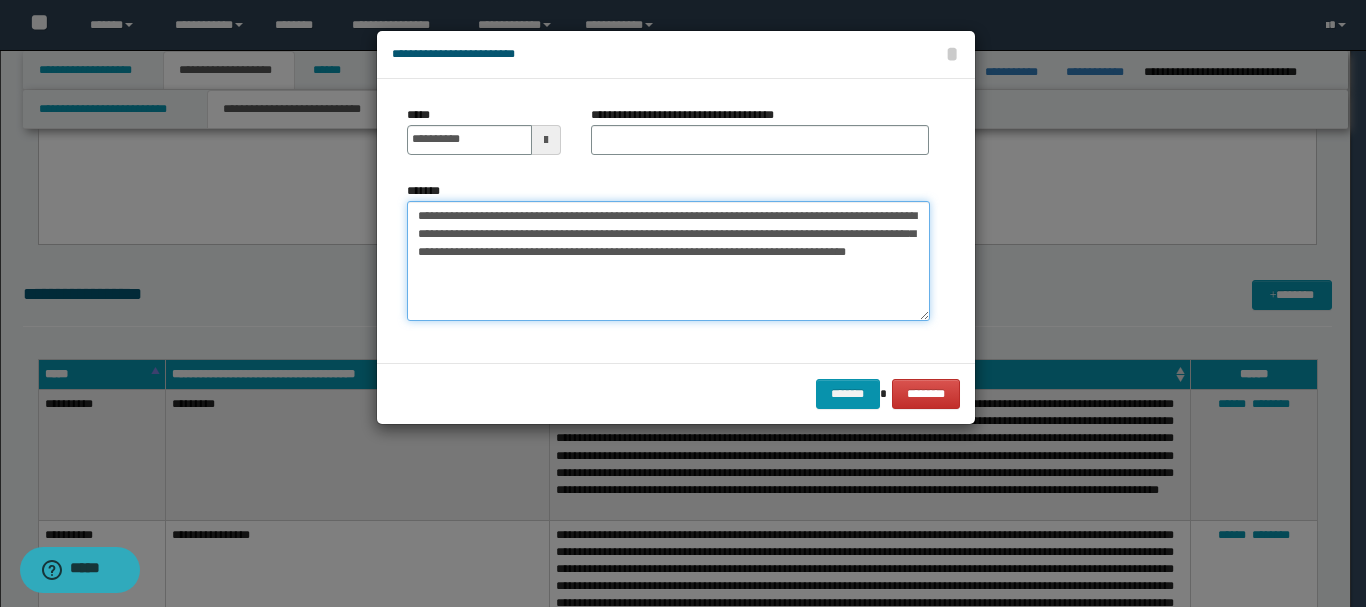 drag, startPoint x: 518, startPoint y: 217, endPoint x: 657, endPoint y: 216, distance: 139.0036 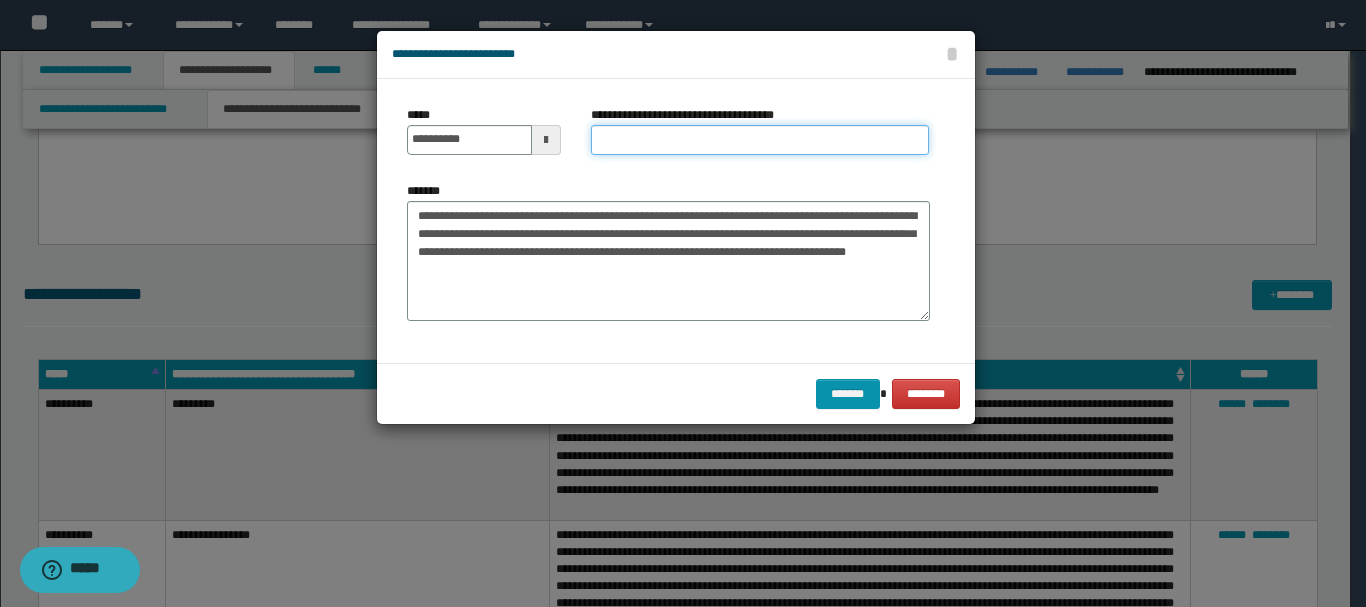 click on "**********" at bounding box center (760, 140) 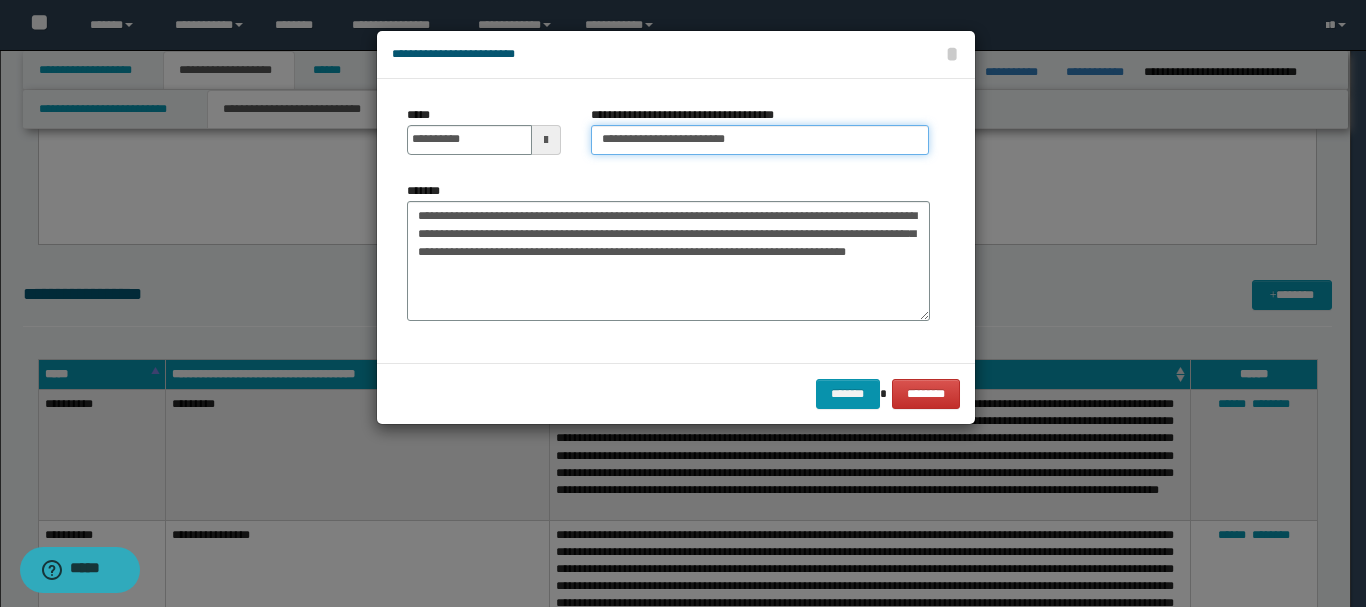 type on "**********" 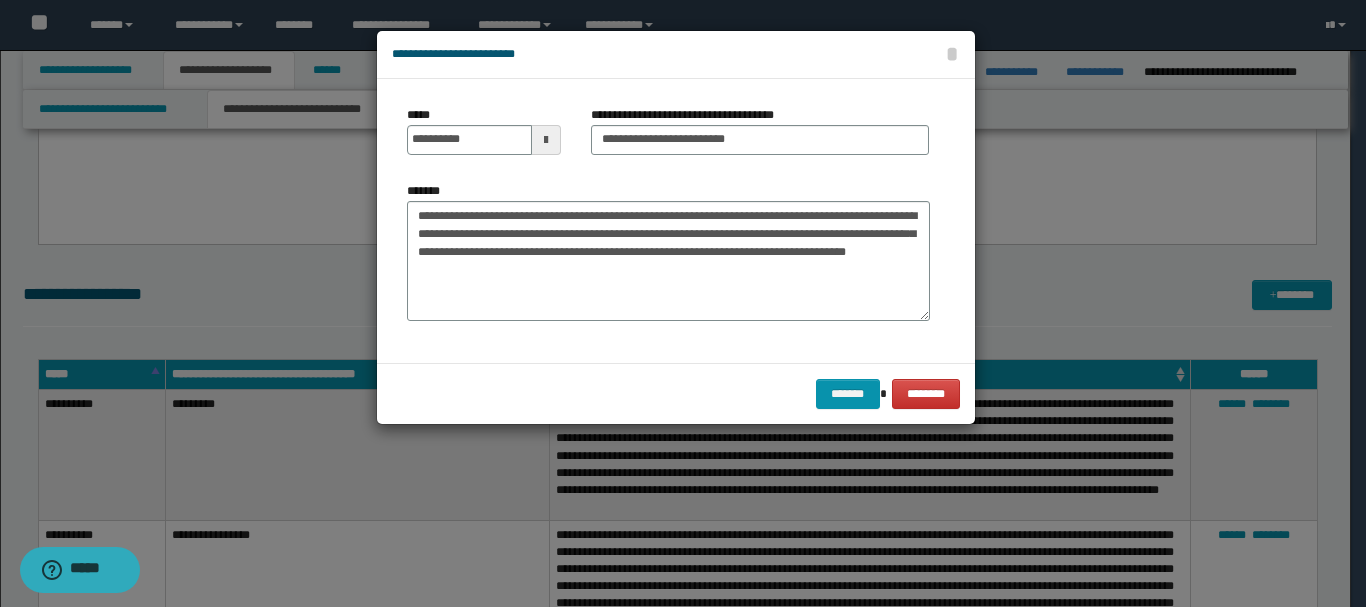 click on "*******
********" at bounding box center [676, 393] 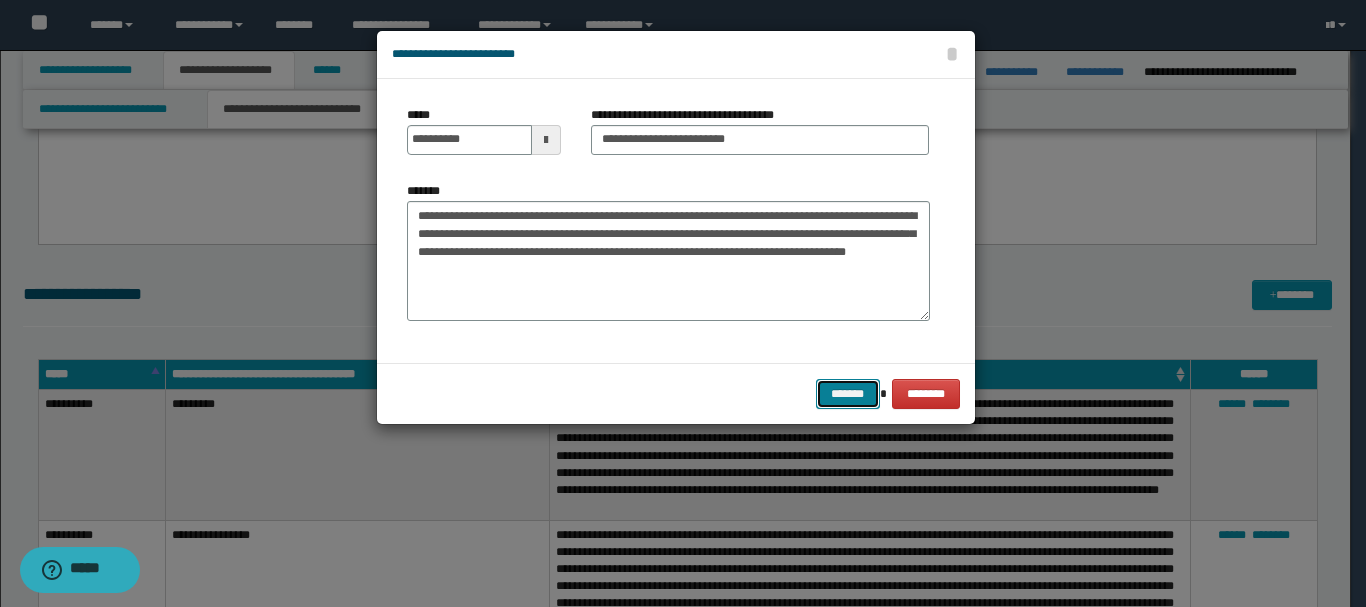 click on "*******" at bounding box center [848, 394] 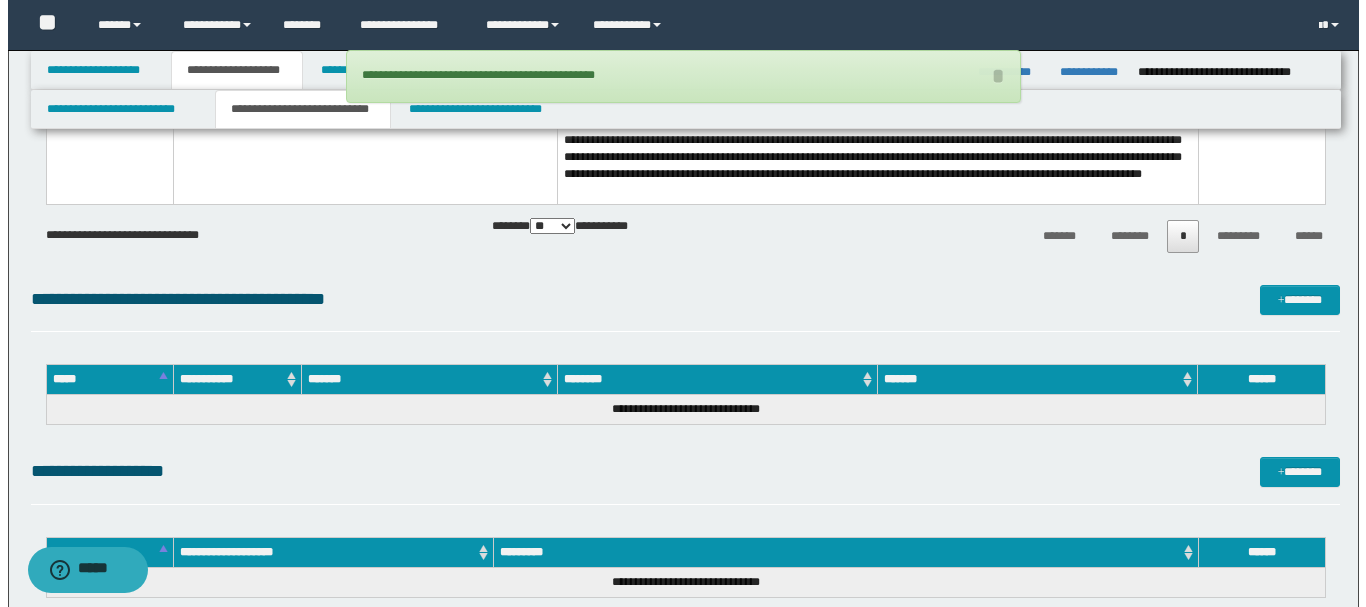 scroll, scrollTop: 3000, scrollLeft: 0, axis: vertical 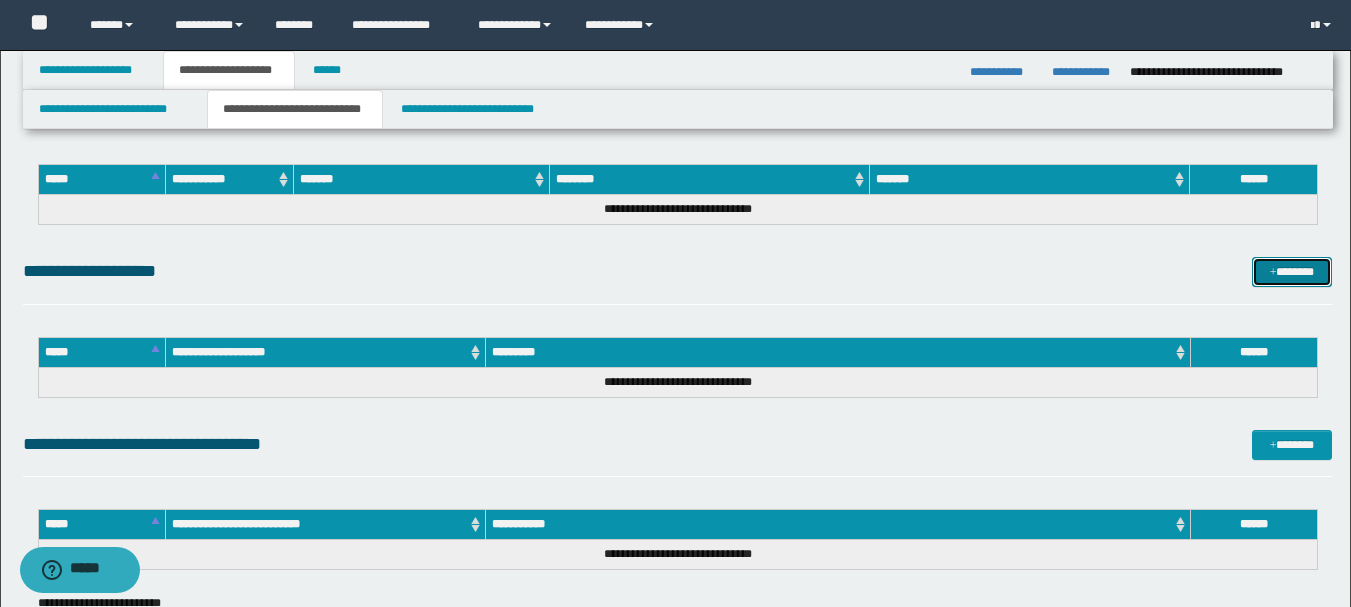 click on "*******" at bounding box center [1292, 272] 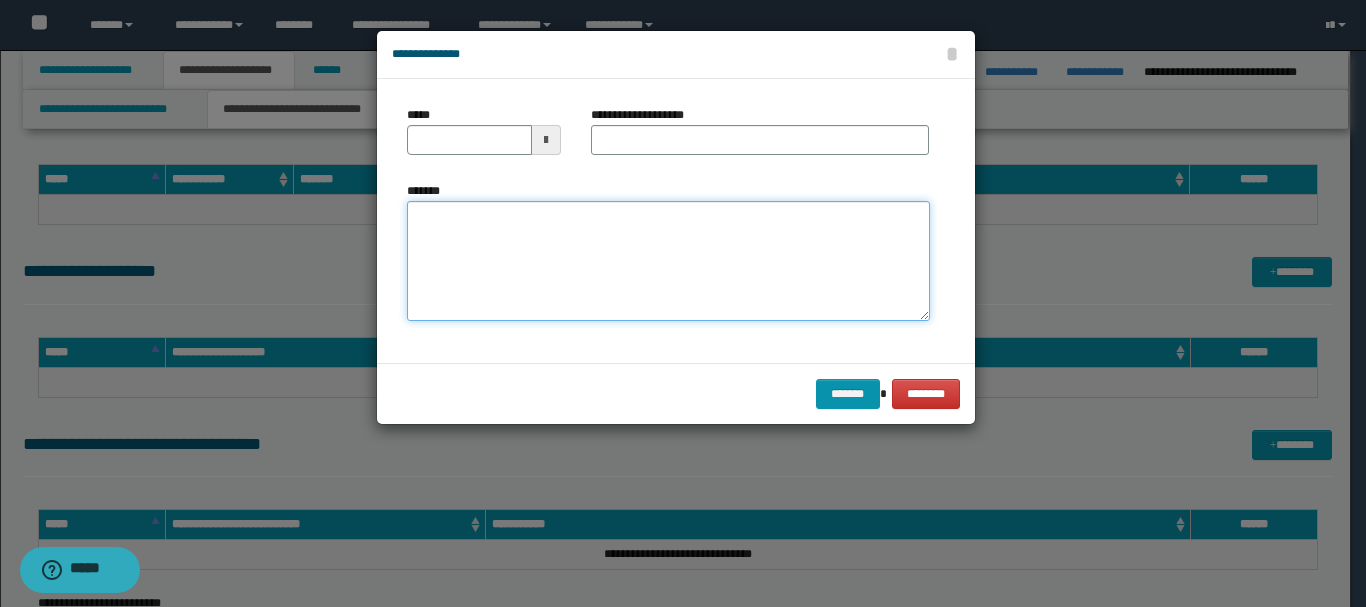 click on "*******" at bounding box center (668, 261) 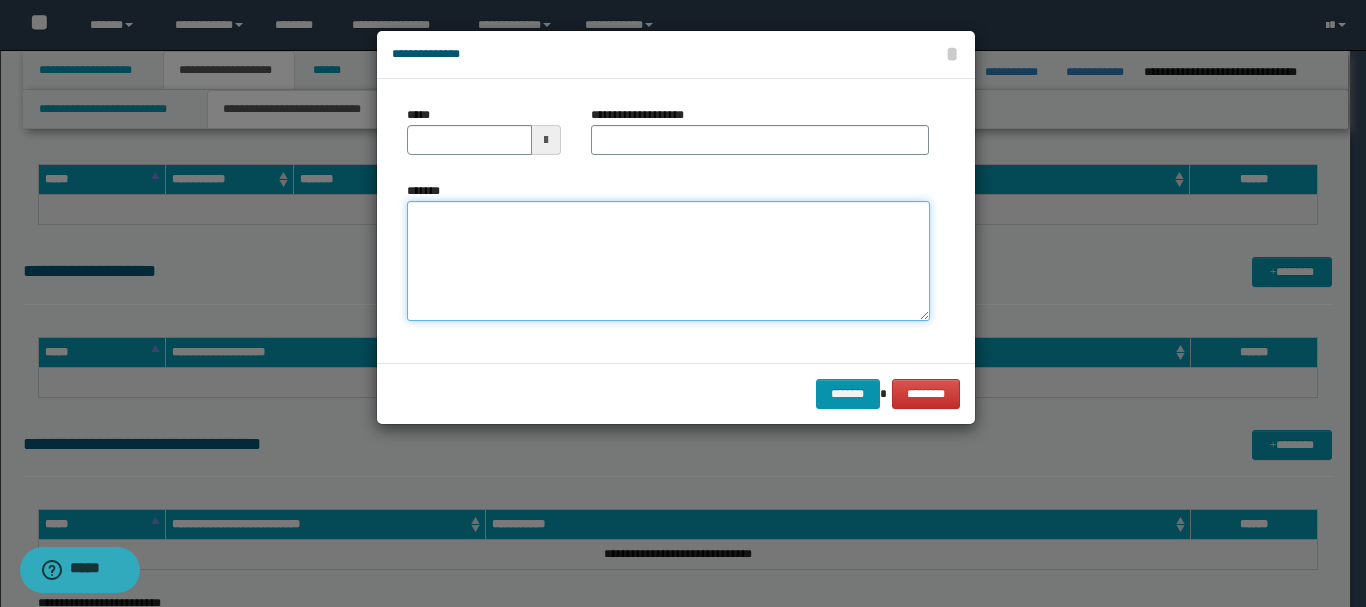 paste on "**********" 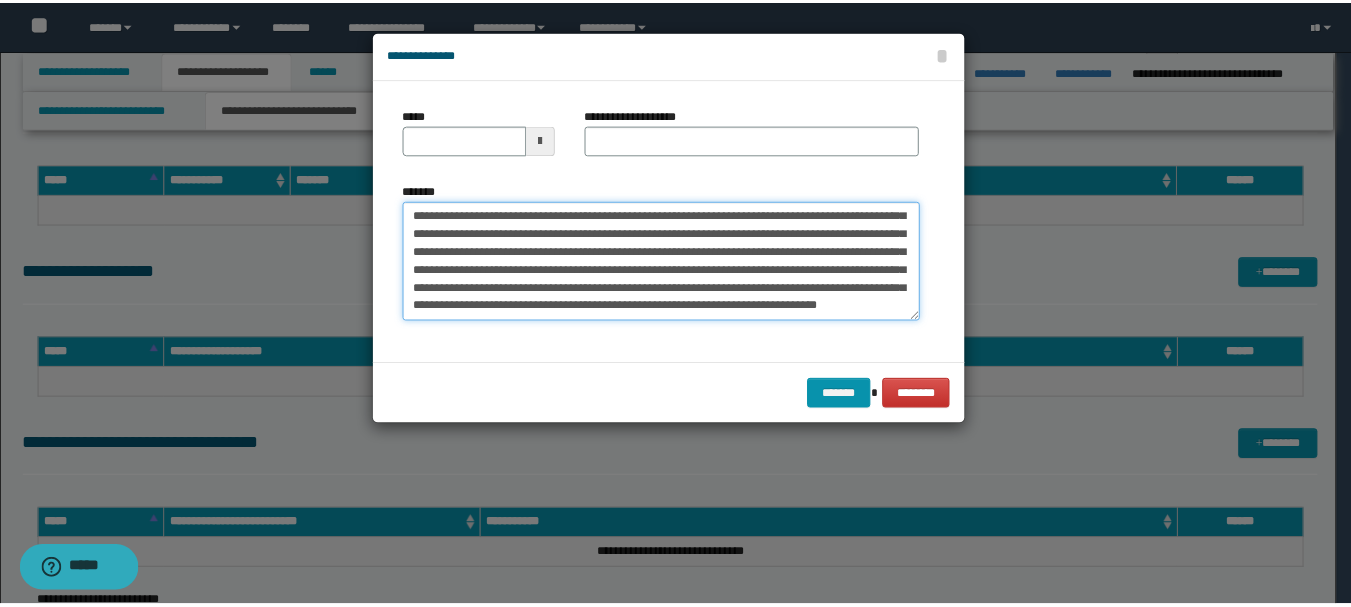 scroll, scrollTop: 0, scrollLeft: 0, axis: both 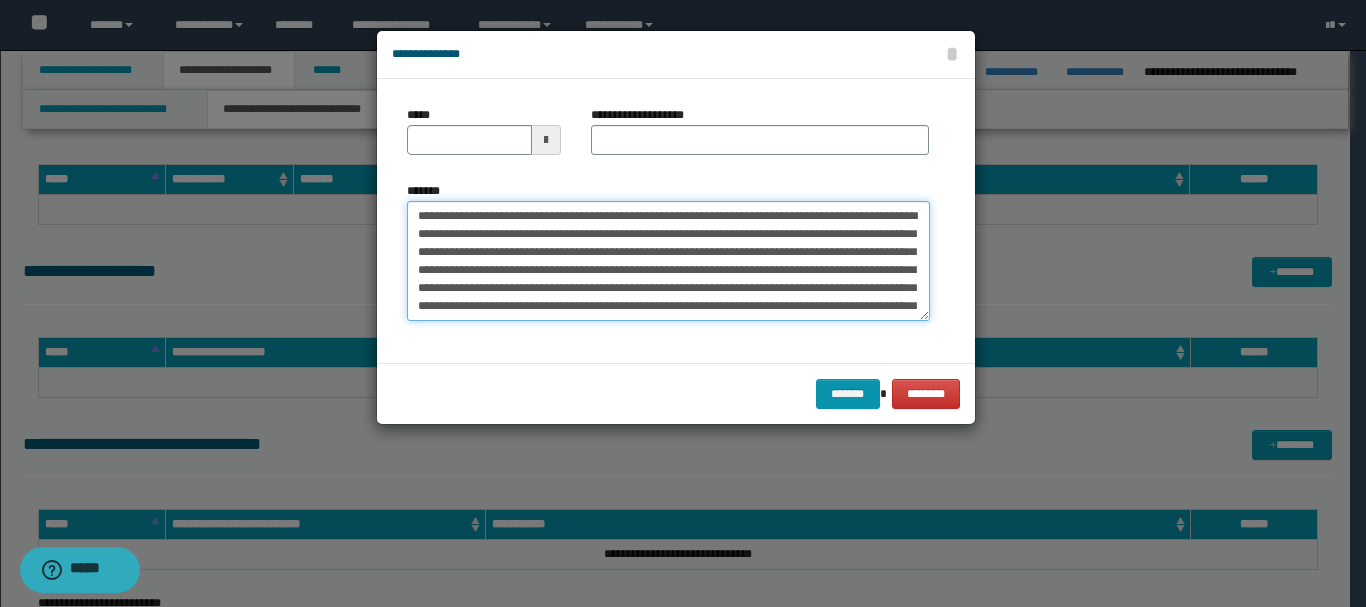 drag, startPoint x: 454, startPoint y: 217, endPoint x: 520, endPoint y: 218, distance: 66.007576 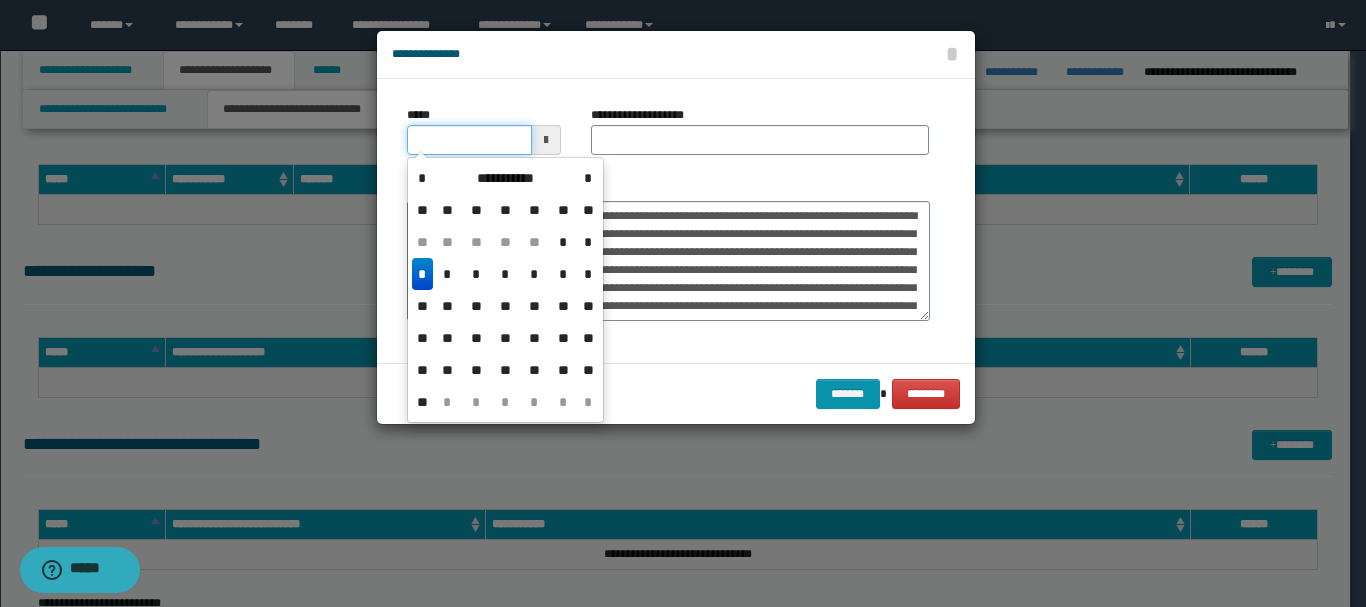 click on "*****" at bounding box center (469, 140) 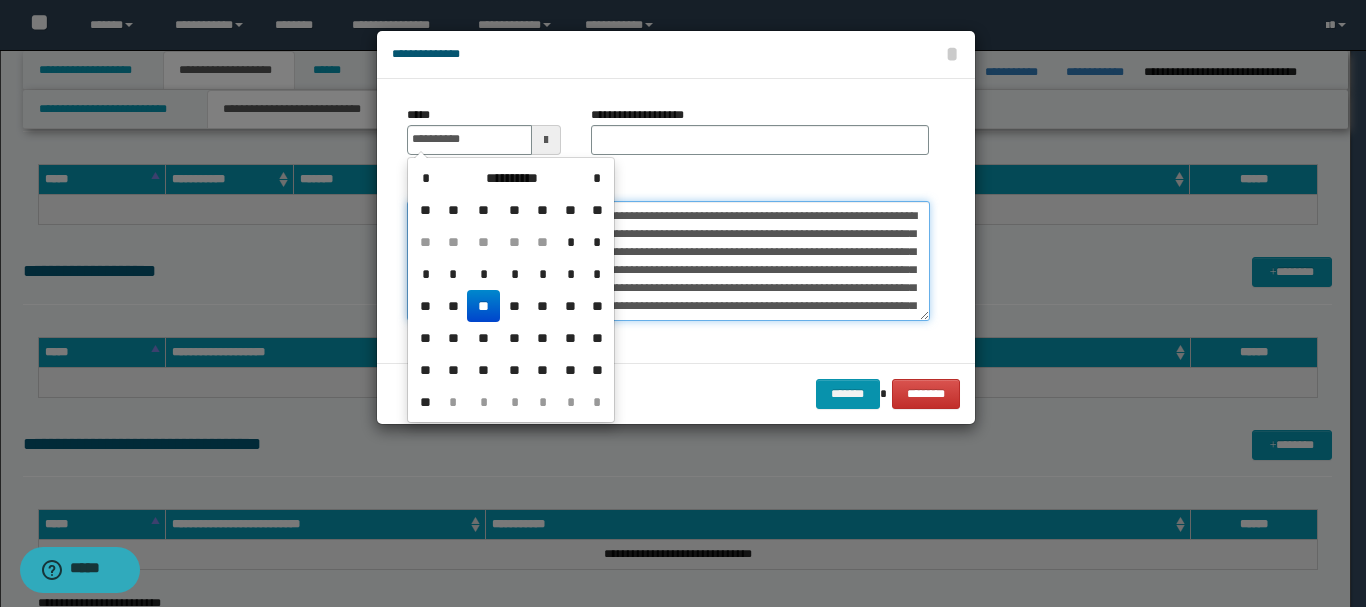 type on "**********" 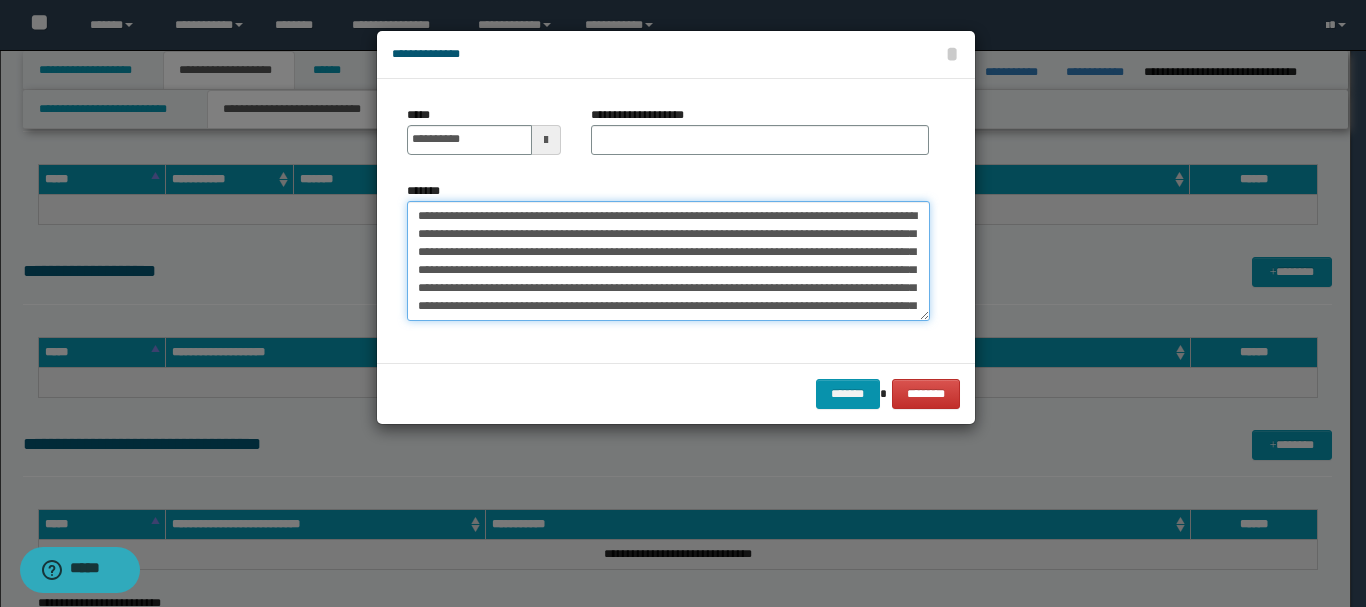 click on "**********" at bounding box center (668, 261) 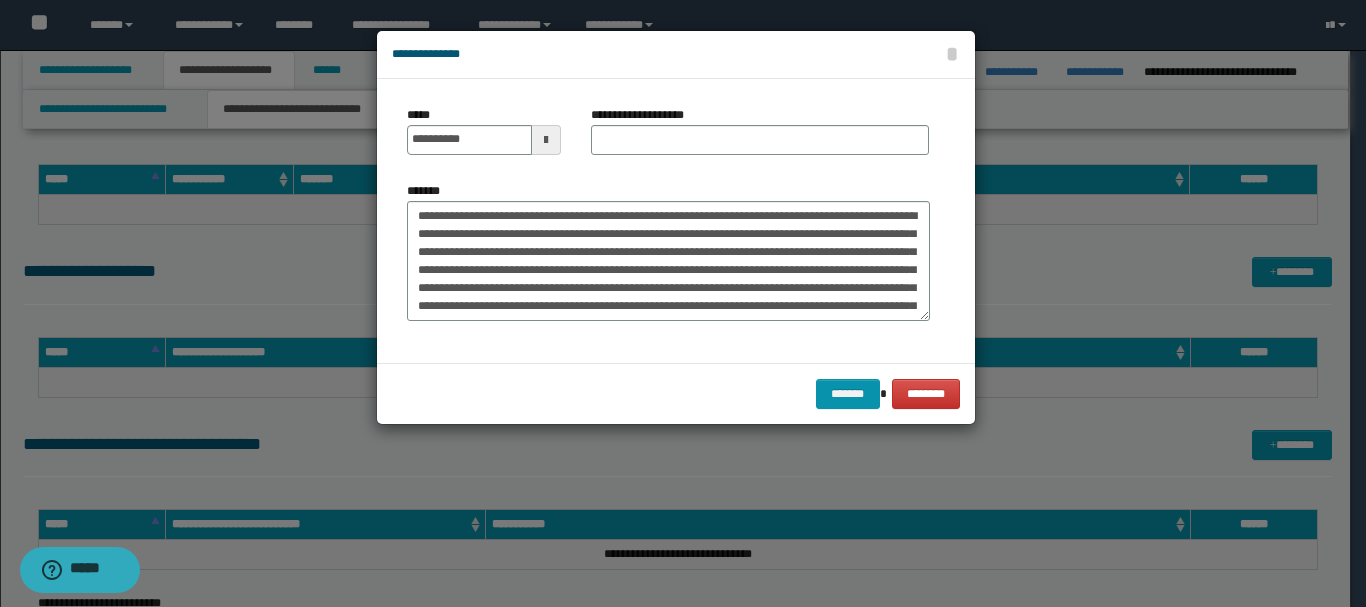 click on "**********" at bounding box center (648, 115) 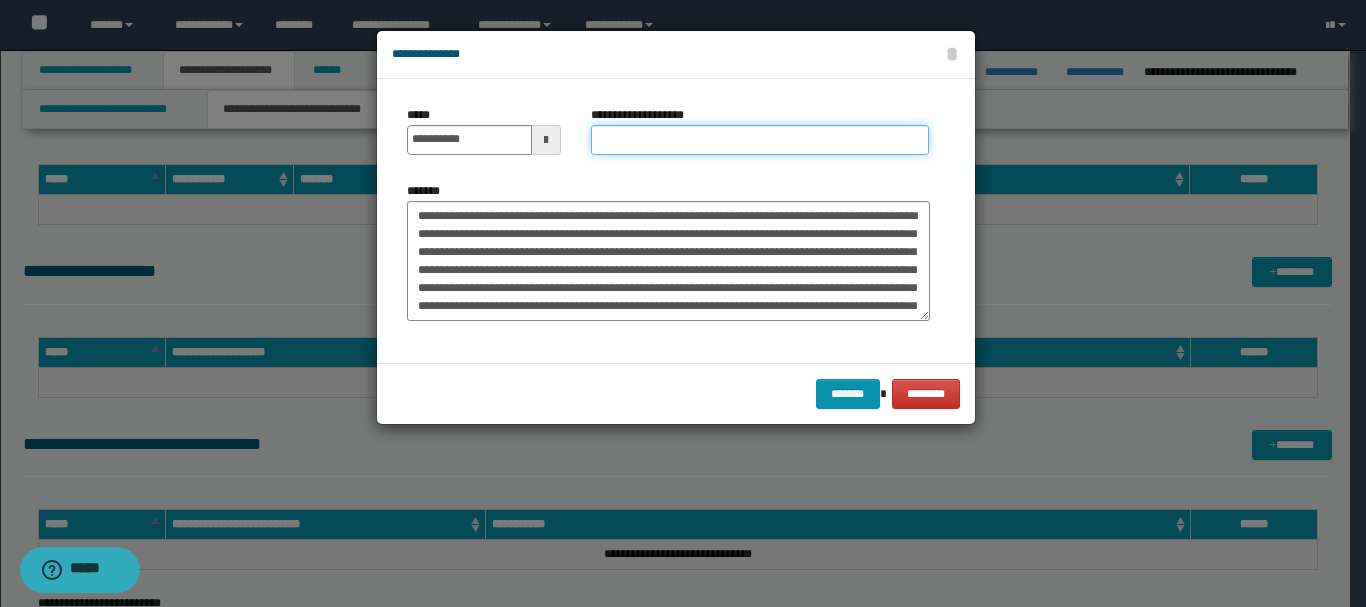 click on "**********" at bounding box center (760, 140) 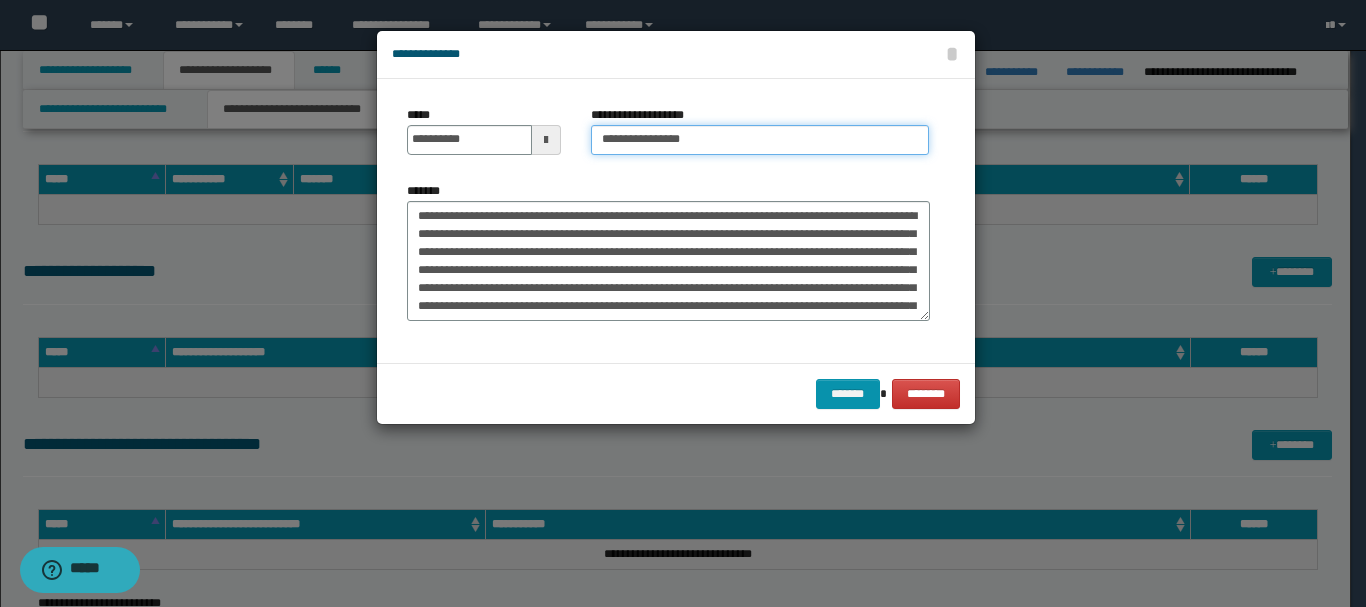 type on "**********" 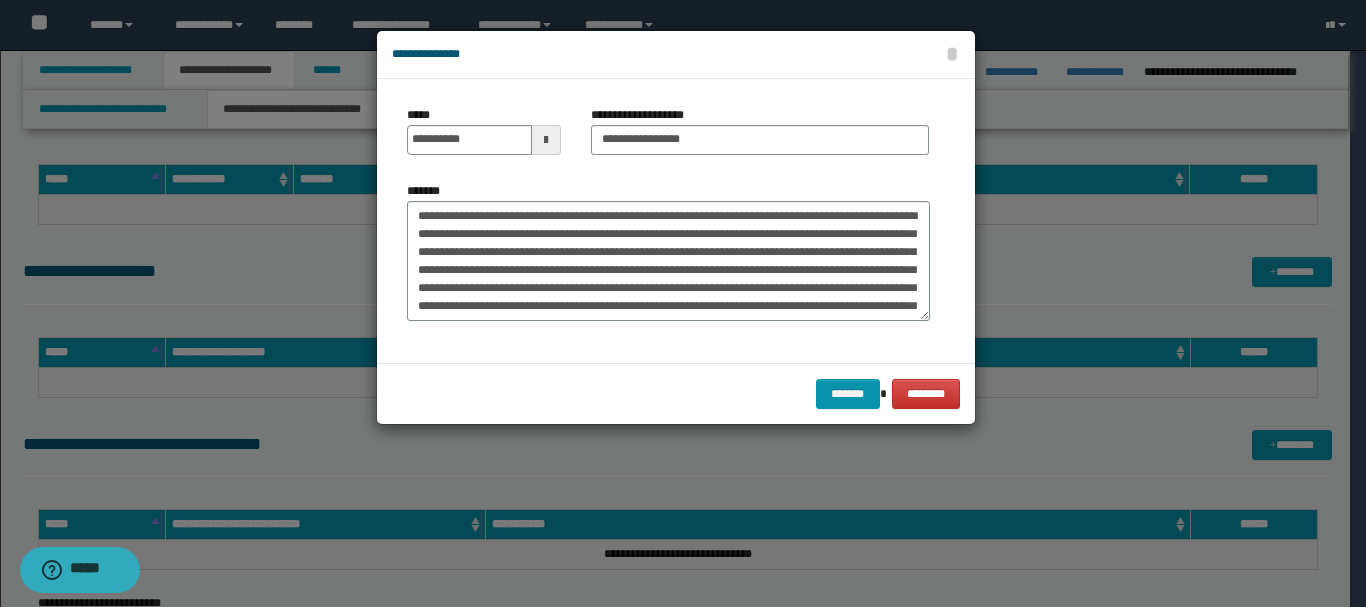 click on "*******
********" at bounding box center [676, 393] 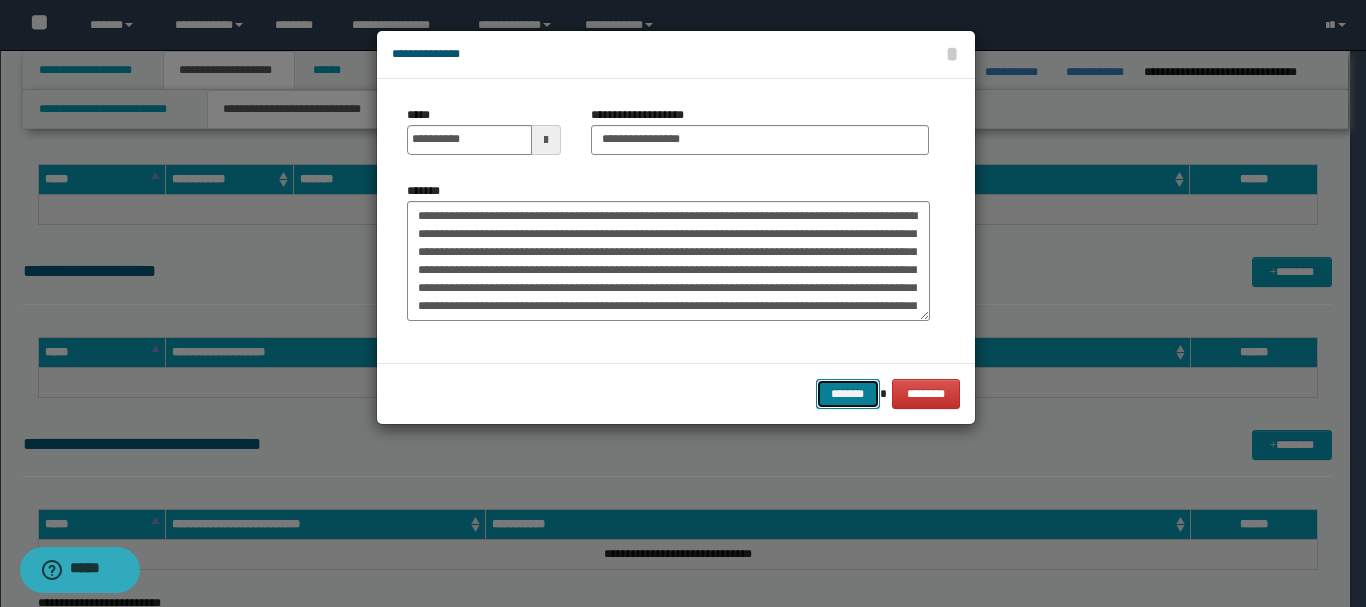 click on "*******" at bounding box center (848, 394) 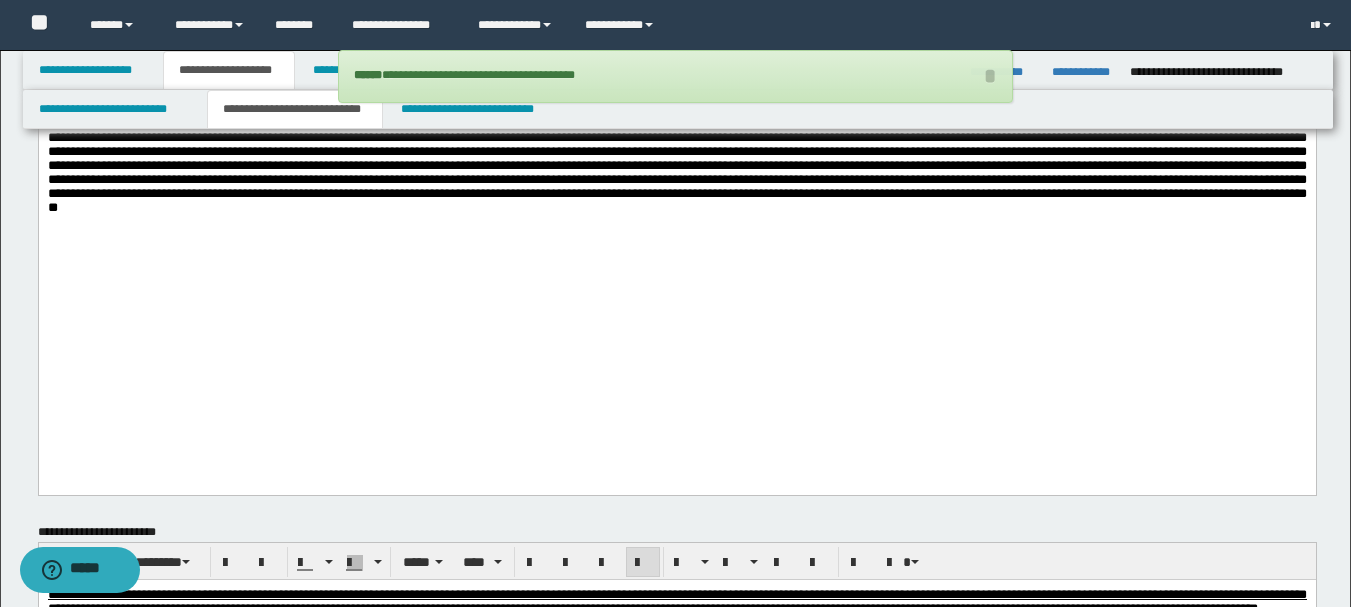 scroll, scrollTop: 1100, scrollLeft: 0, axis: vertical 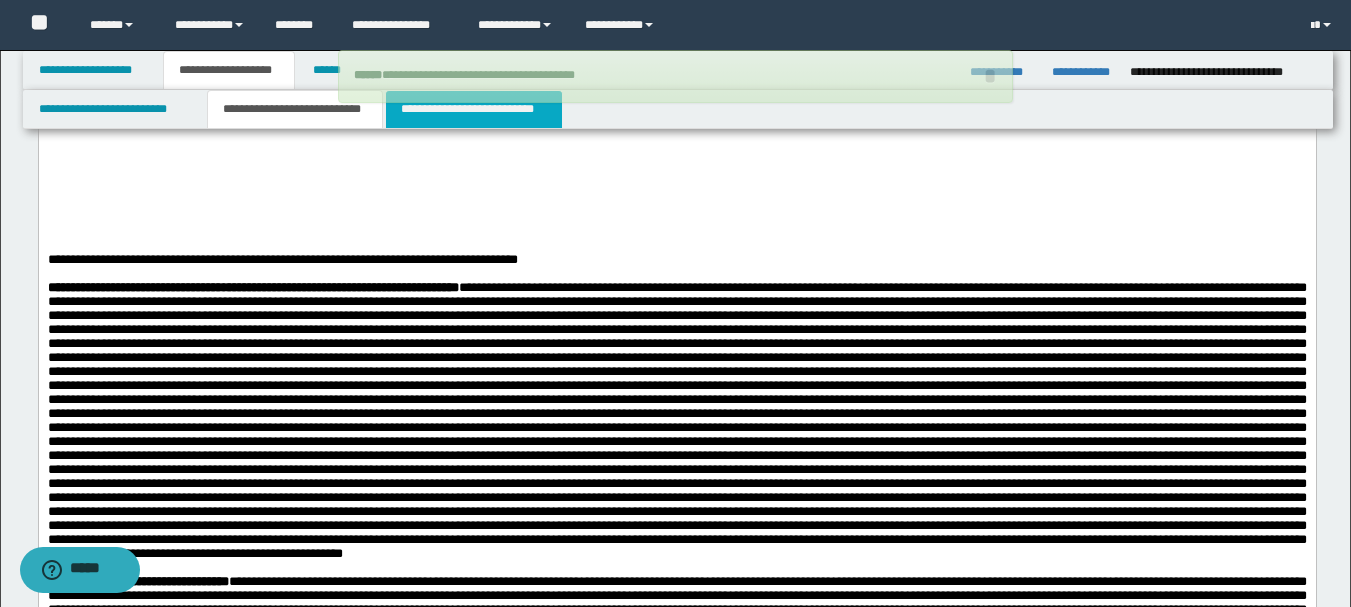 click on "**********" at bounding box center (474, 109) 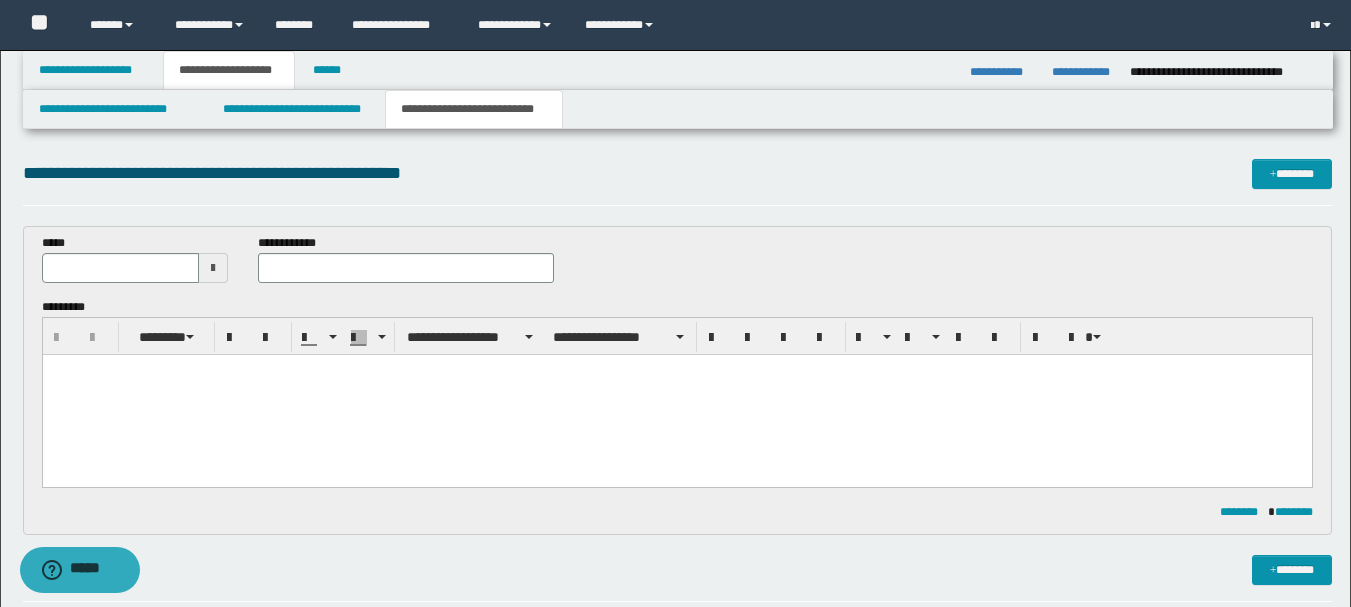 scroll, scrollTop: 0, scrollLeft: 0, axis: both 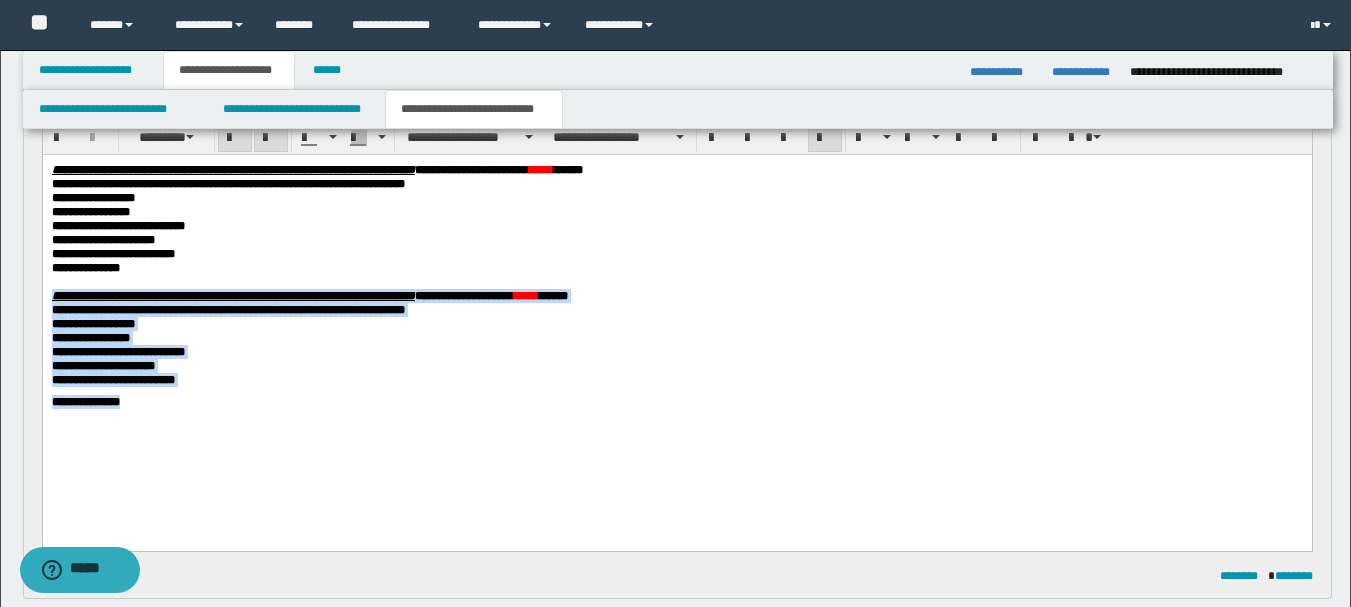 drag, startPoint x: 140, startPoint y: 434, endPoint x: 47, endPoint y: 307, distance: 157.4103 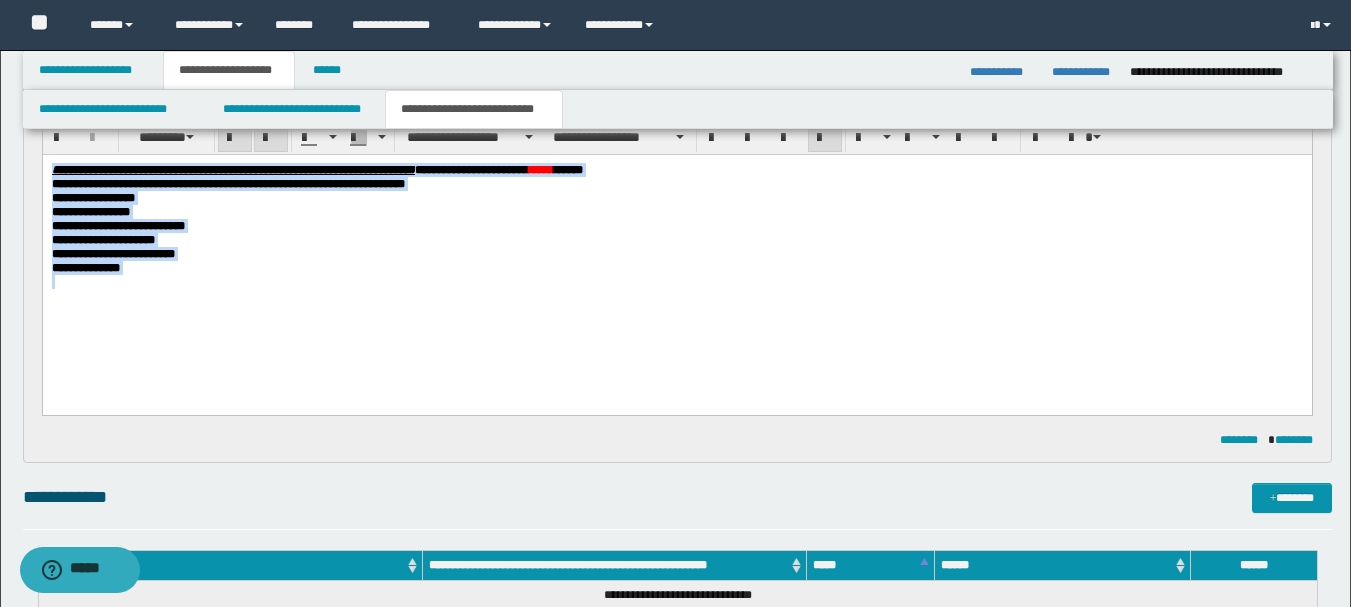 drag, startPoint x: 148, startPoint y: 306, endPoint x: 10, endPoint y: 160, distance: 200.89798 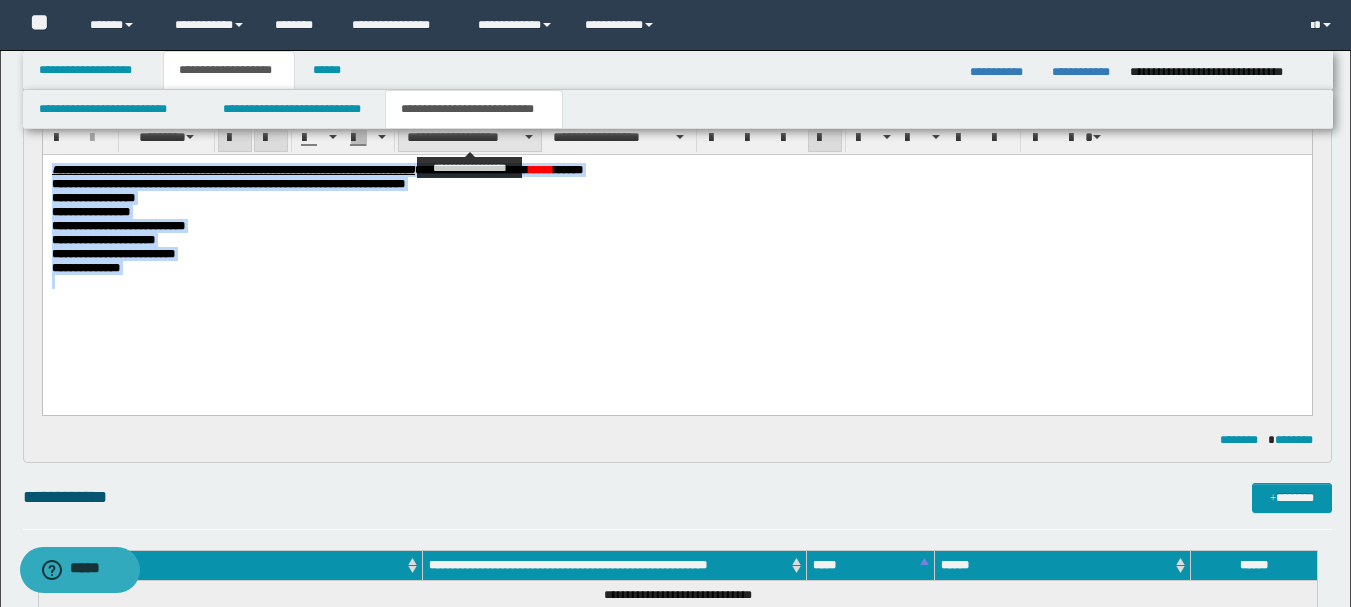 click on "**********" at bounding box center (470, 137) 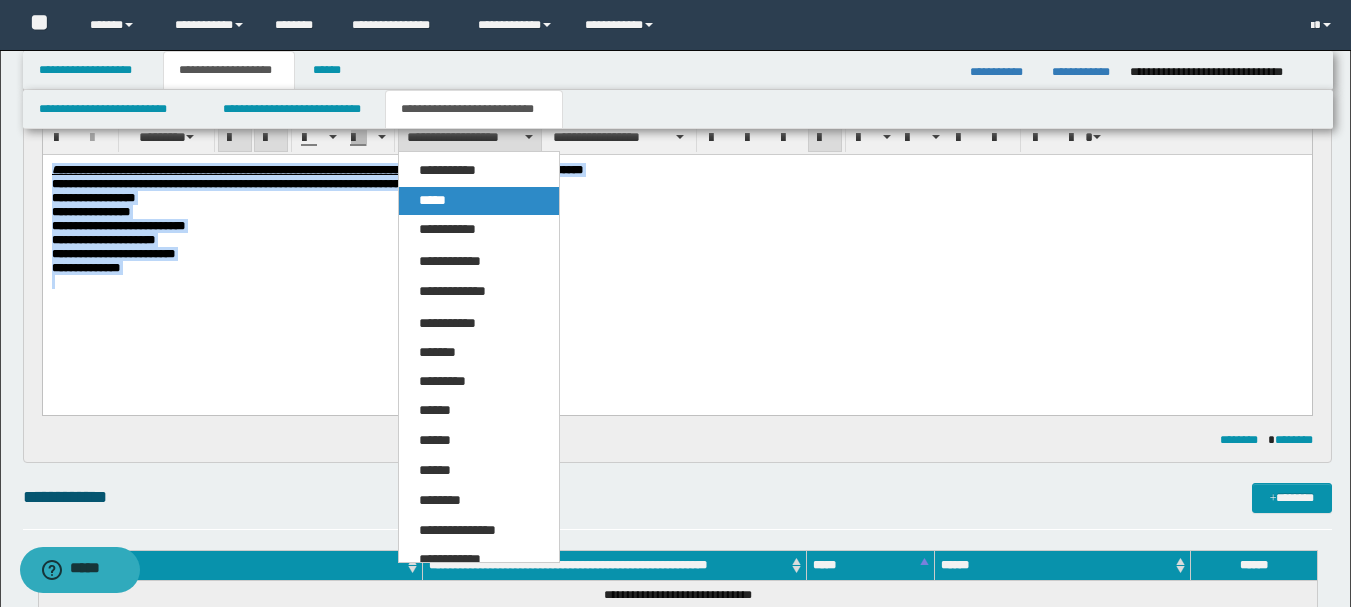 drag, startPoint x: 441, startPoint y: 197, endPoint x: 460, endPoint y: 21, distance: 177.0226 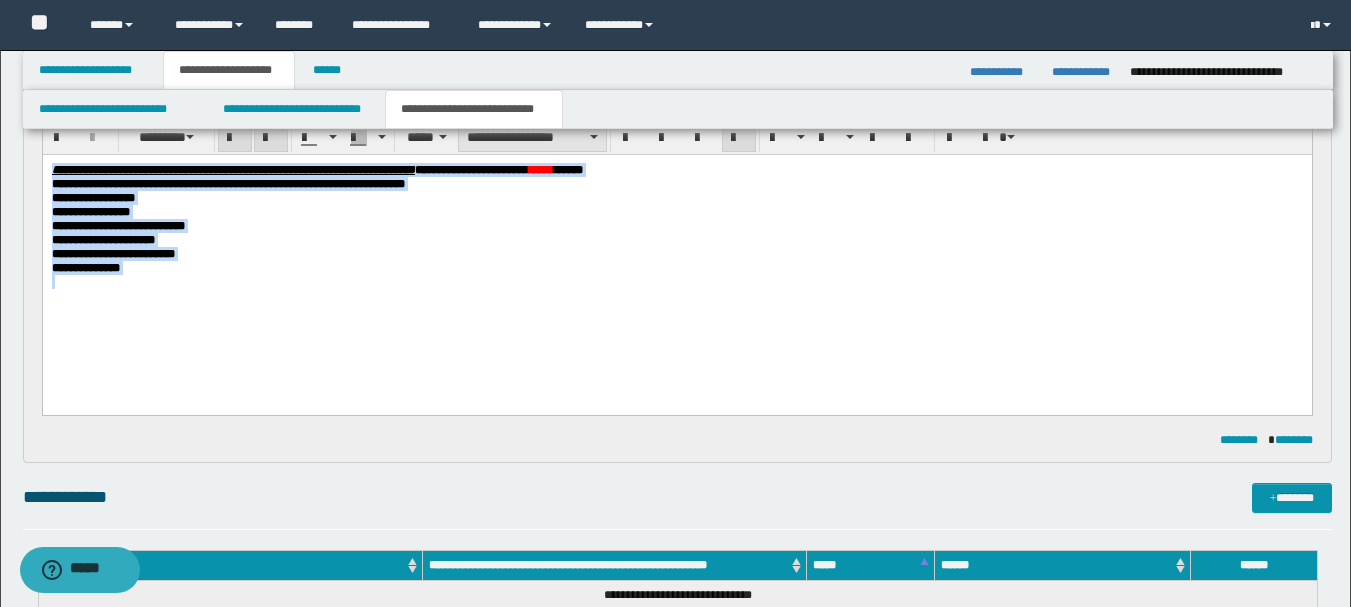 click on "**********" at bounding box center (532, 137) 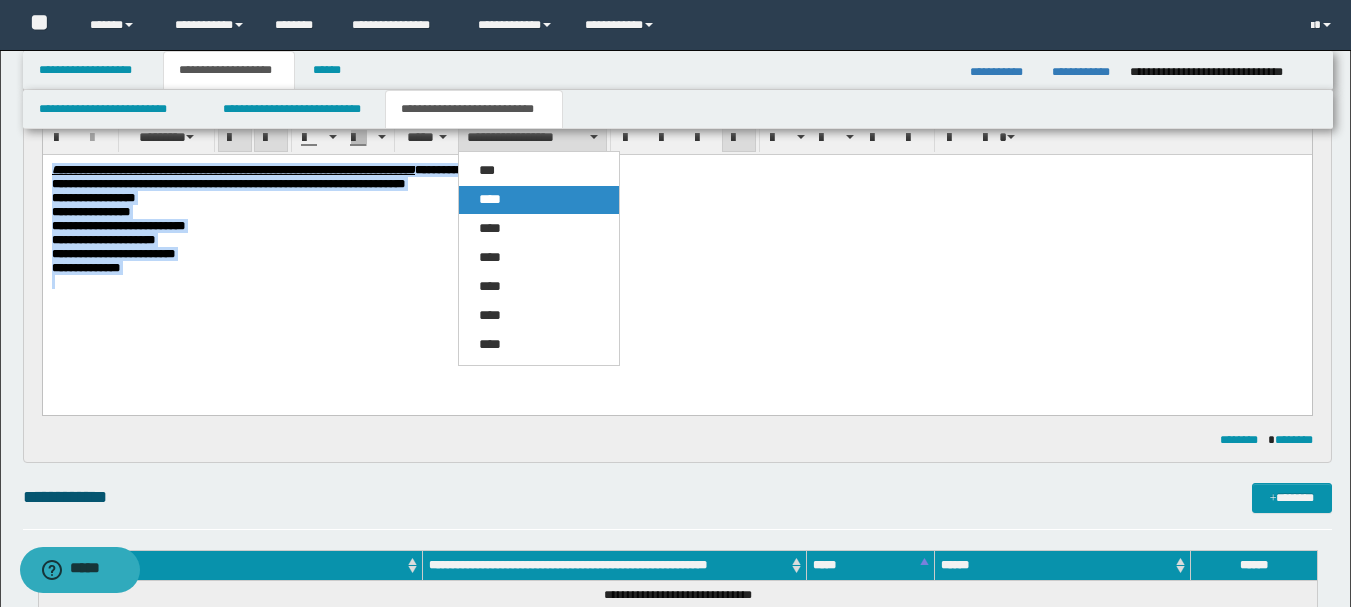 click on "****" at bounding box center [539, 200] 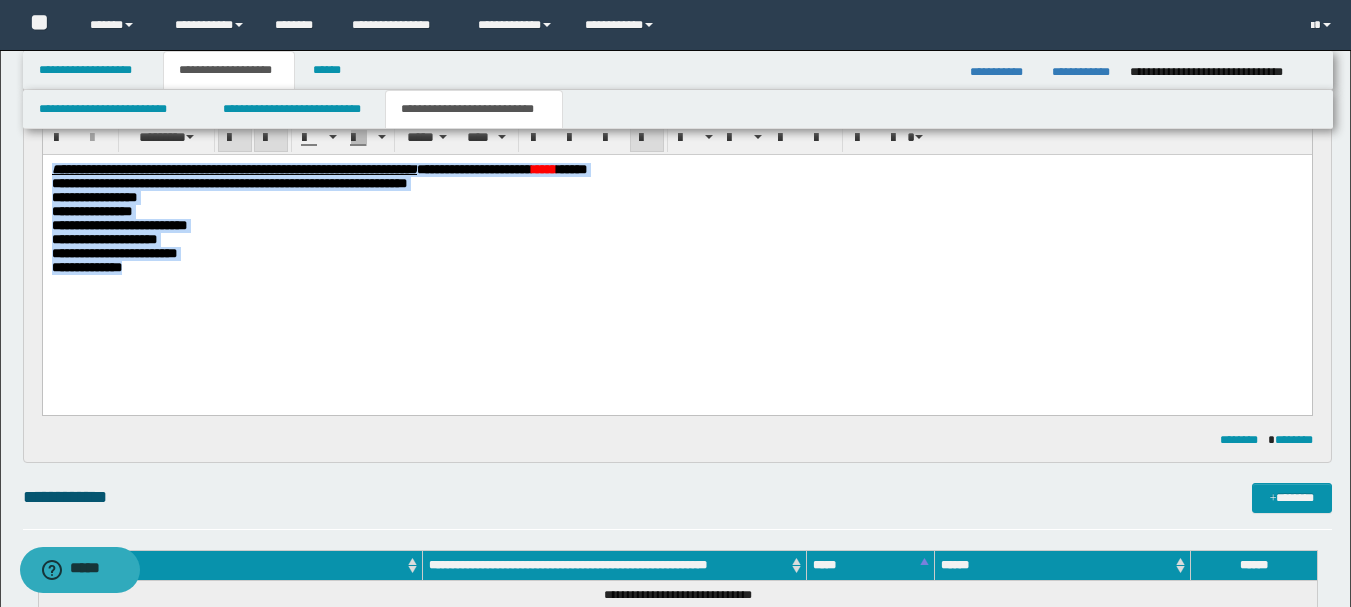 click at bounding box center [647, 138] 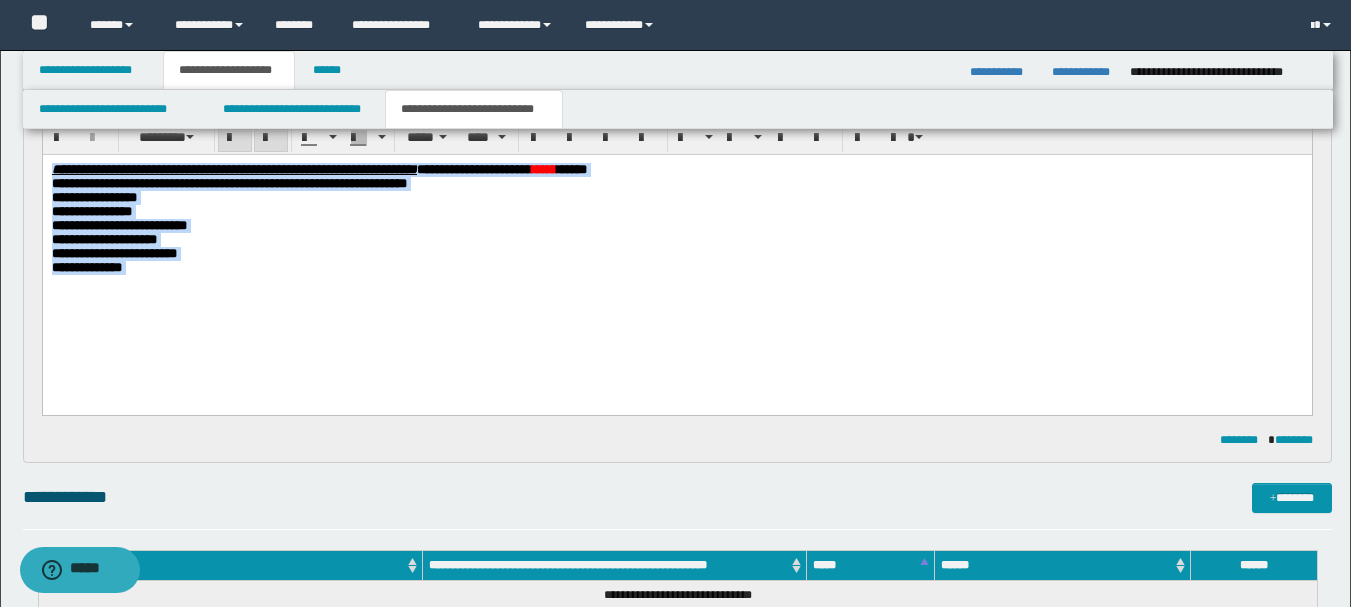 click on "**********" at bounding box center (676, 240) 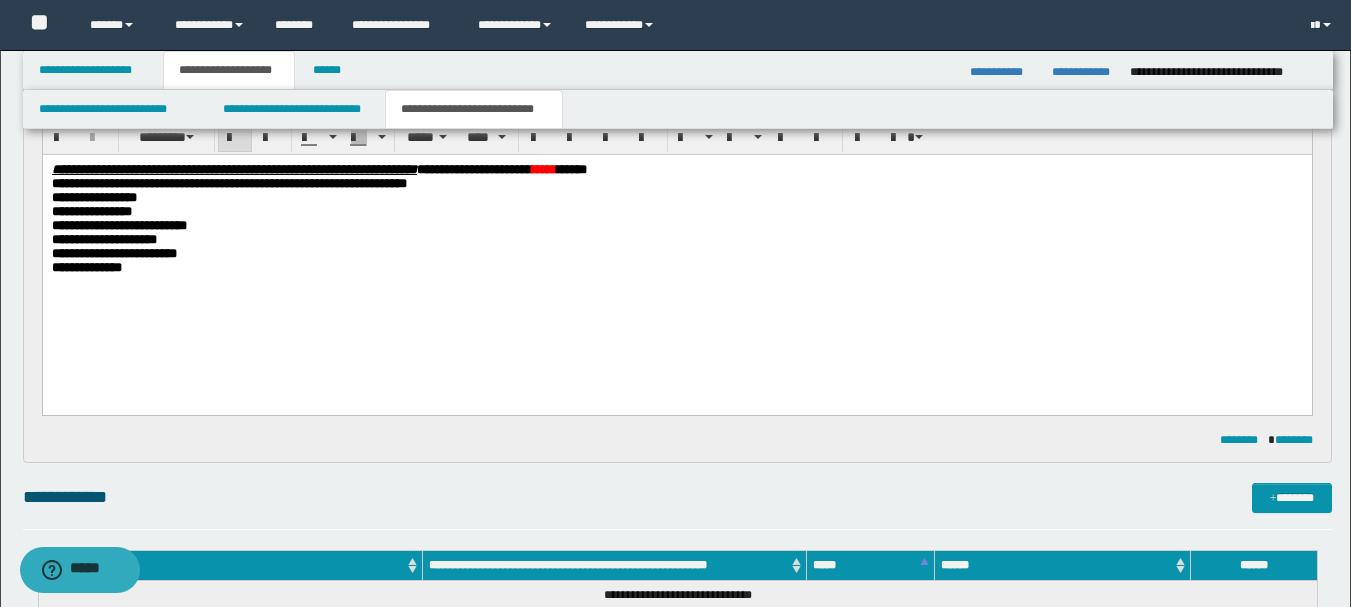 scroll, scrollTop: 0, scrollLeft: 0, axis: both 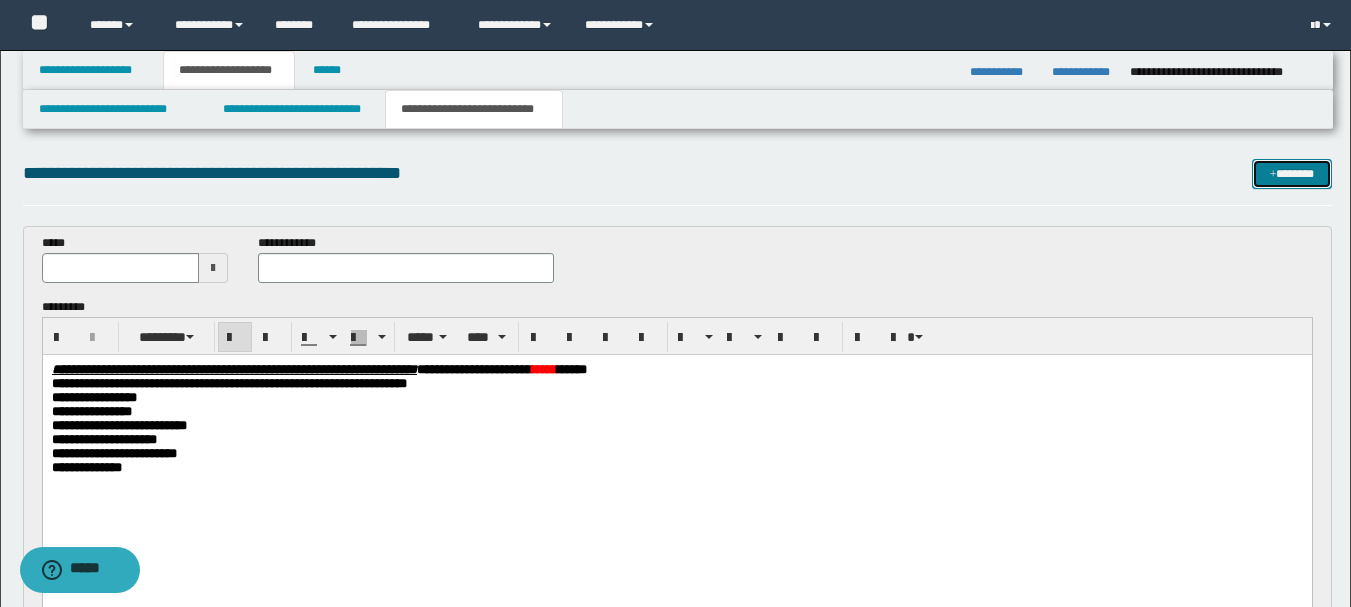 click on "*******" at bounding box center [1292, 174] 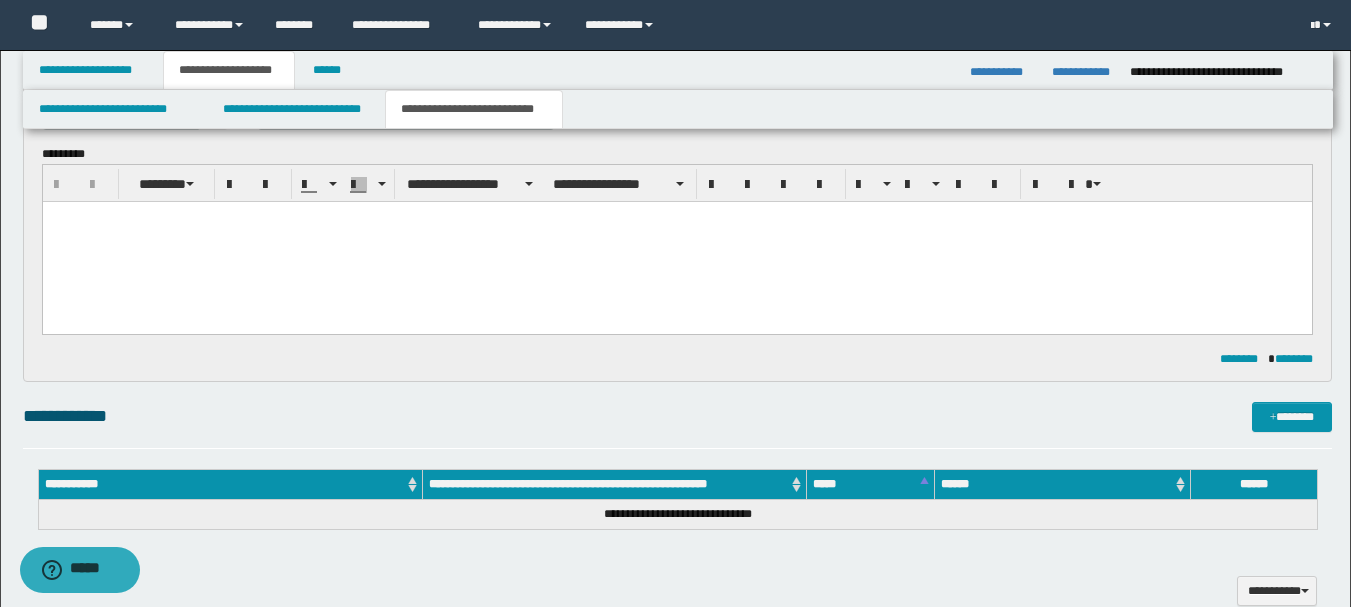 scroll, scrollTop: 0, scrollLeft: 0, axis: both 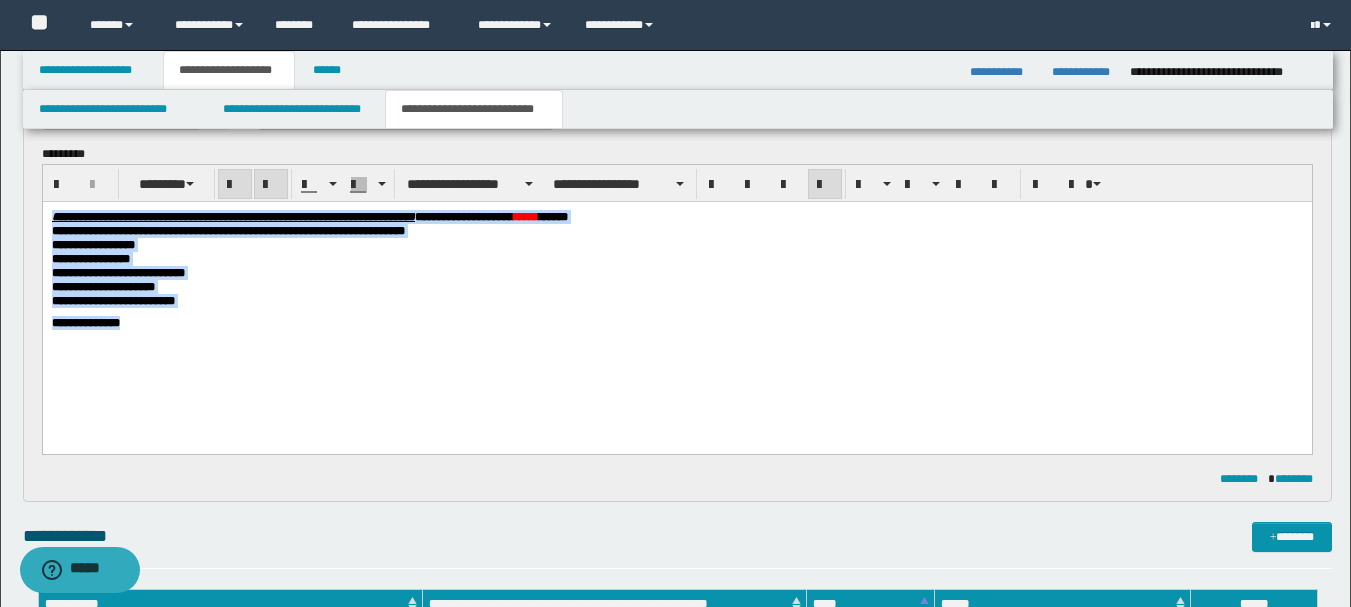 drag, startPoint x: 154, startPoint y: 340, endPoint x: 62, endPoint y: 406, distance: 113.22544 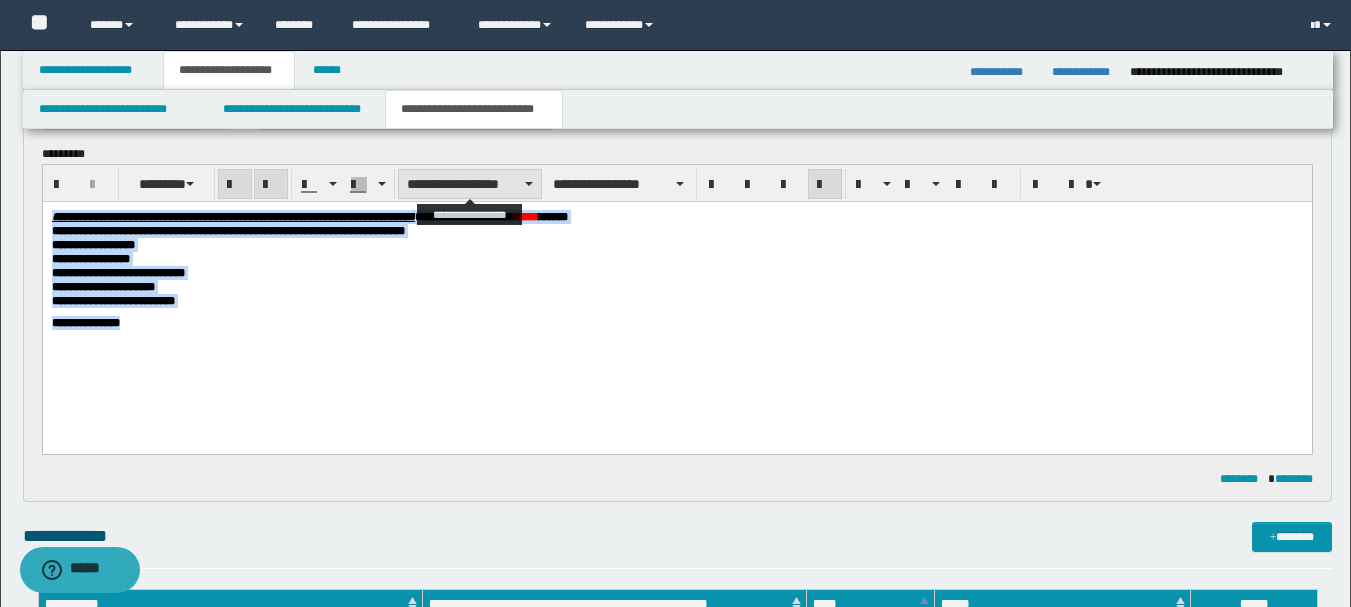click on "**********" at bounding box center (470, 184) 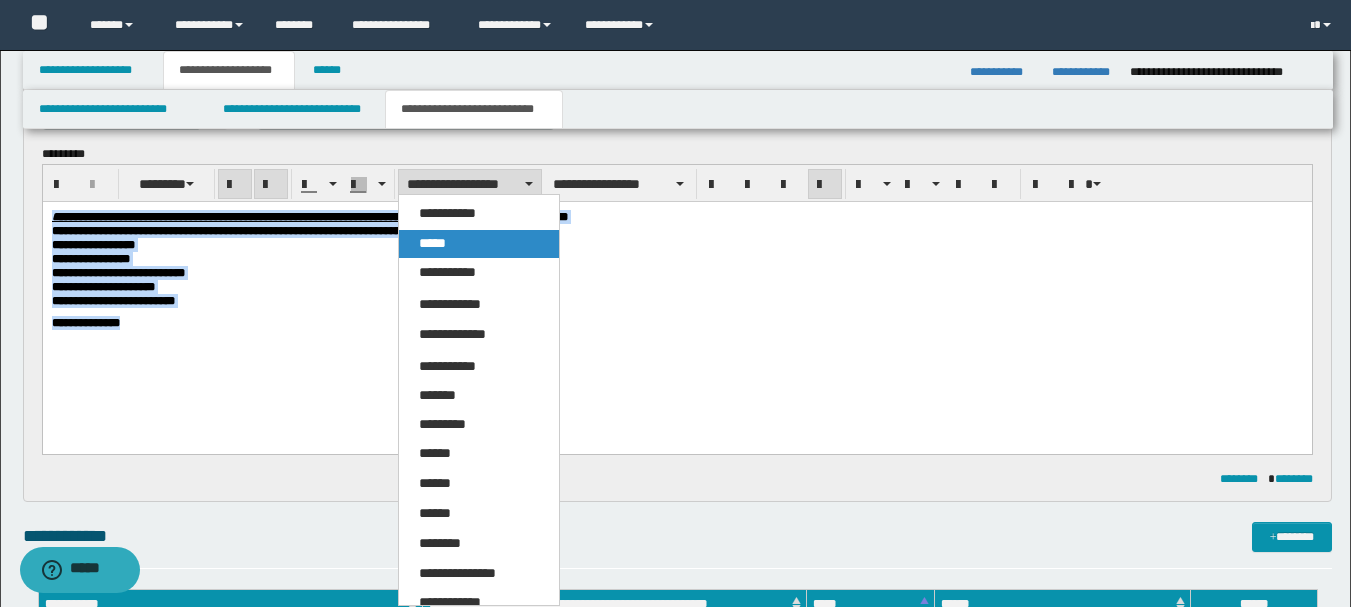 drag, startPoint x: 418, startPoint y: 238, endPoint x: 400, endPoint y: 9, distance: 229.70633 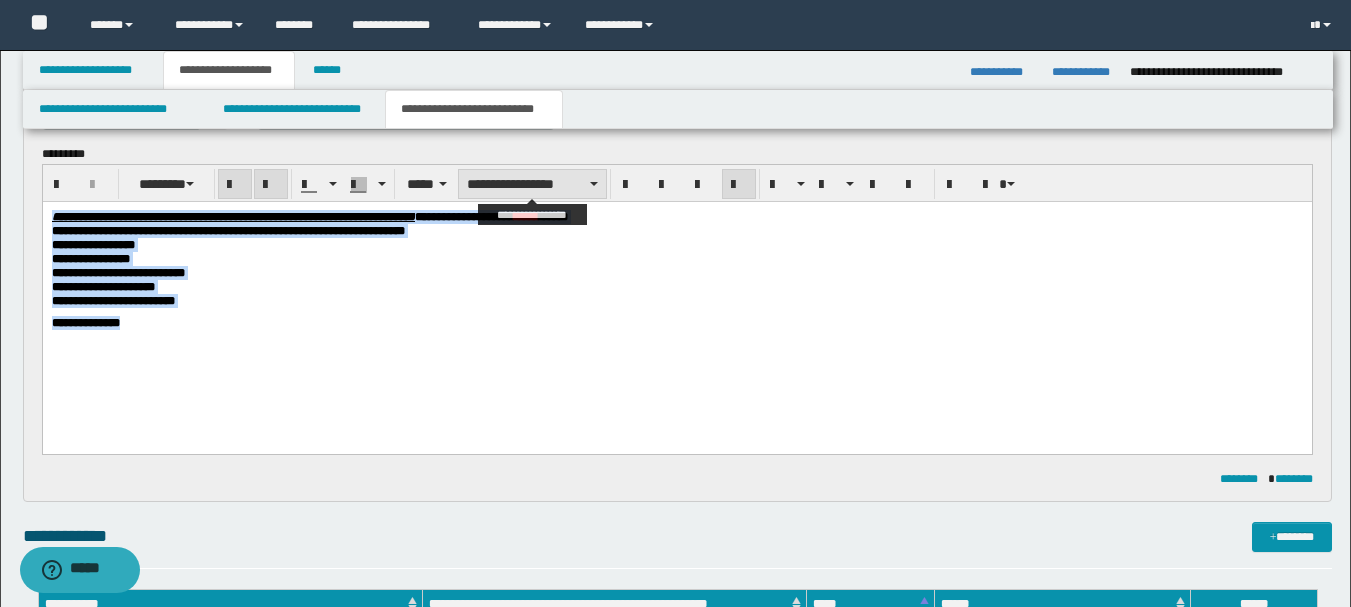 click on "**********" at bounding box center [532, 184] 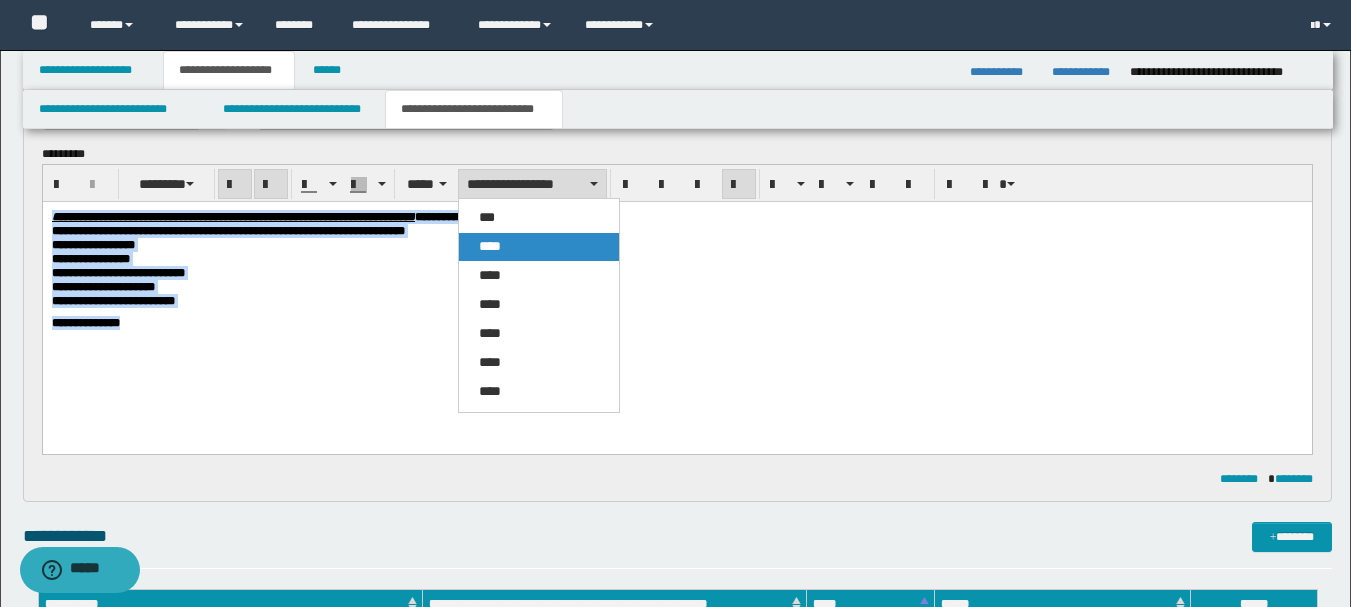 click on "****" at bounding box center [490, 246] 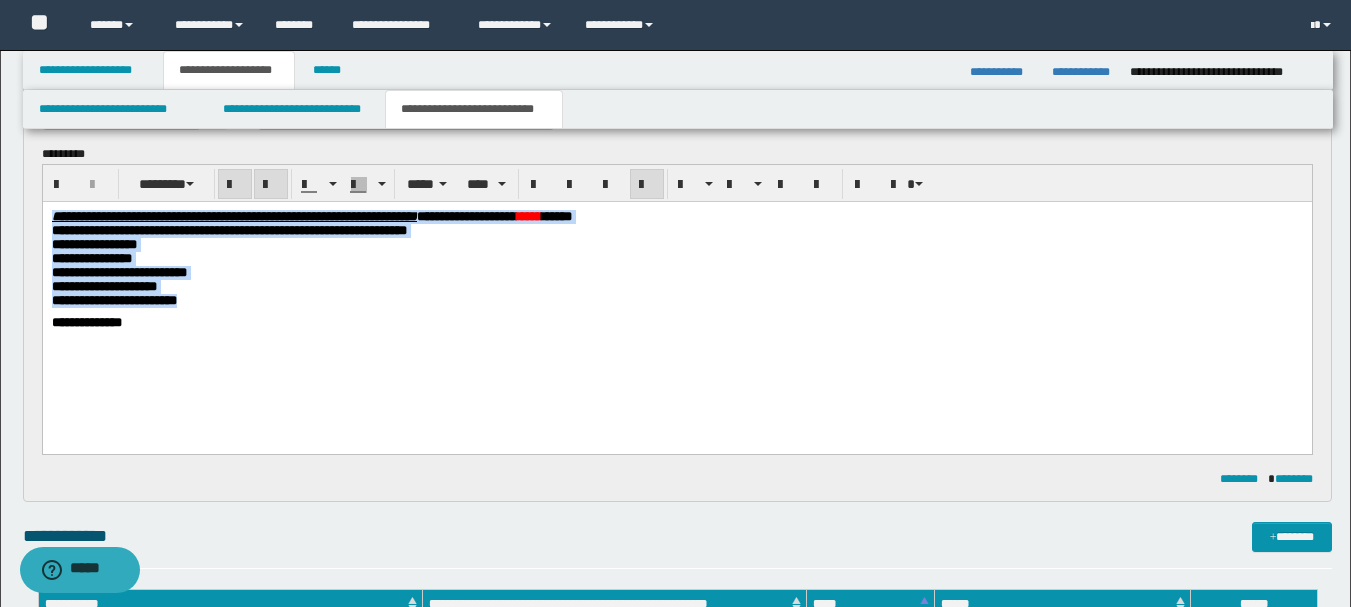 click at bounding box center (647, 185) 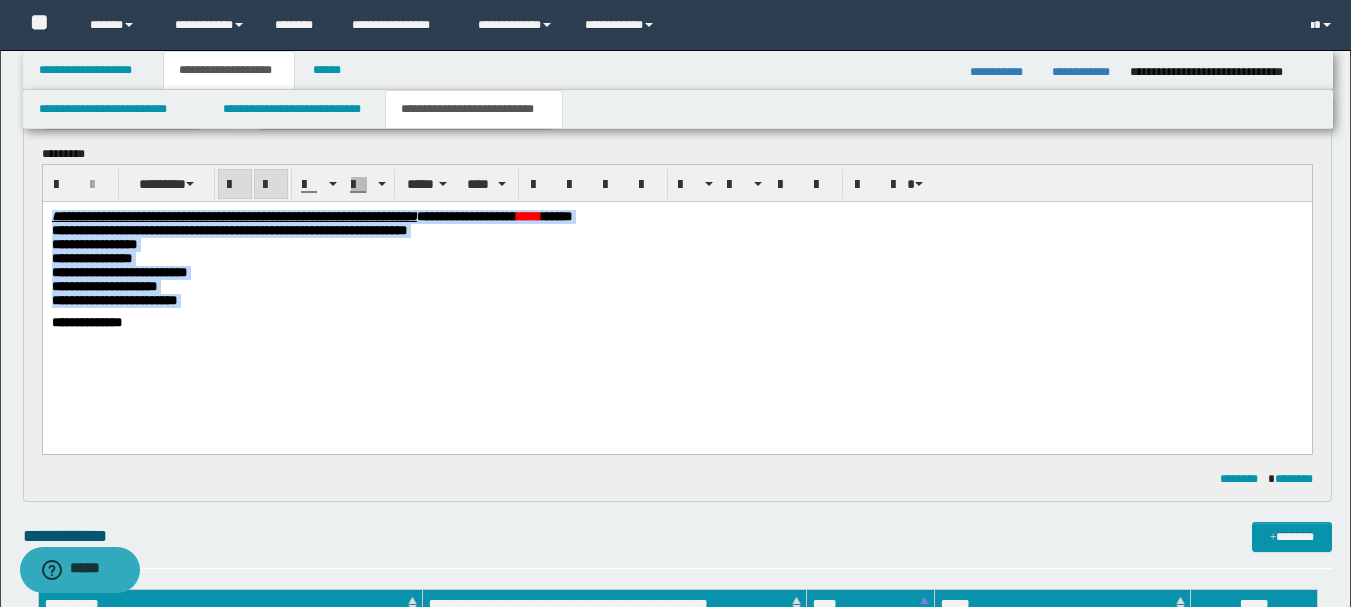 click on "**********" at bounding box center (676, 300) 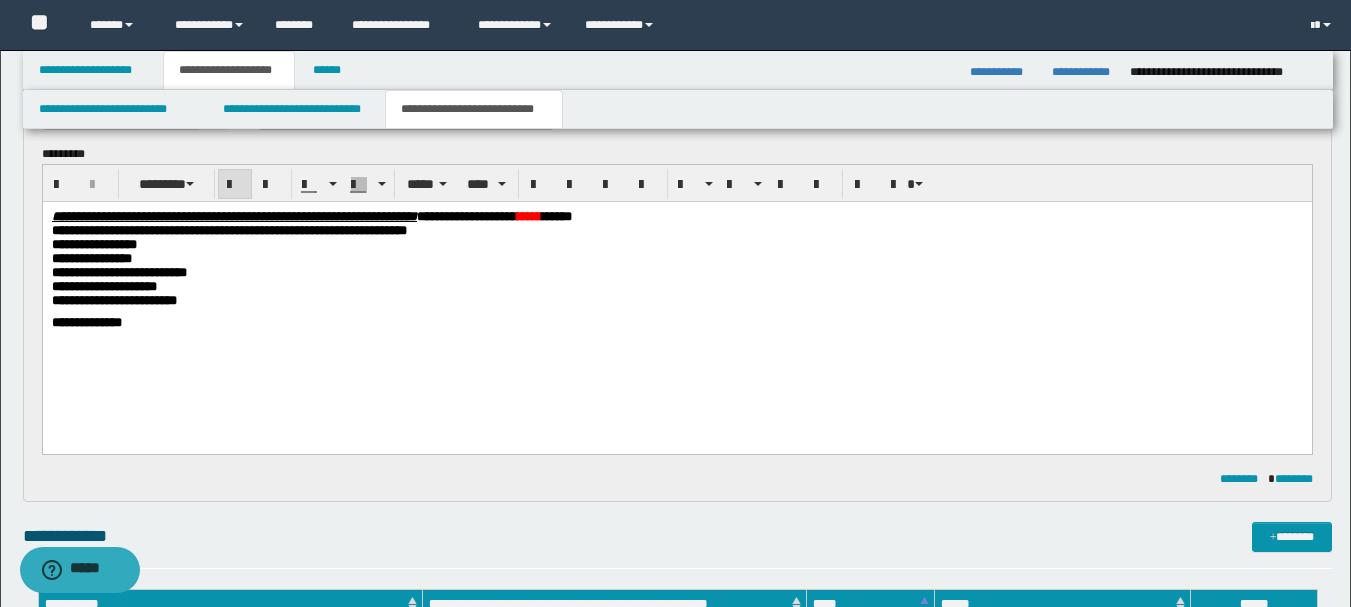 scroll, scrollTop: 710, scrollLeft: 0, axis: vertical 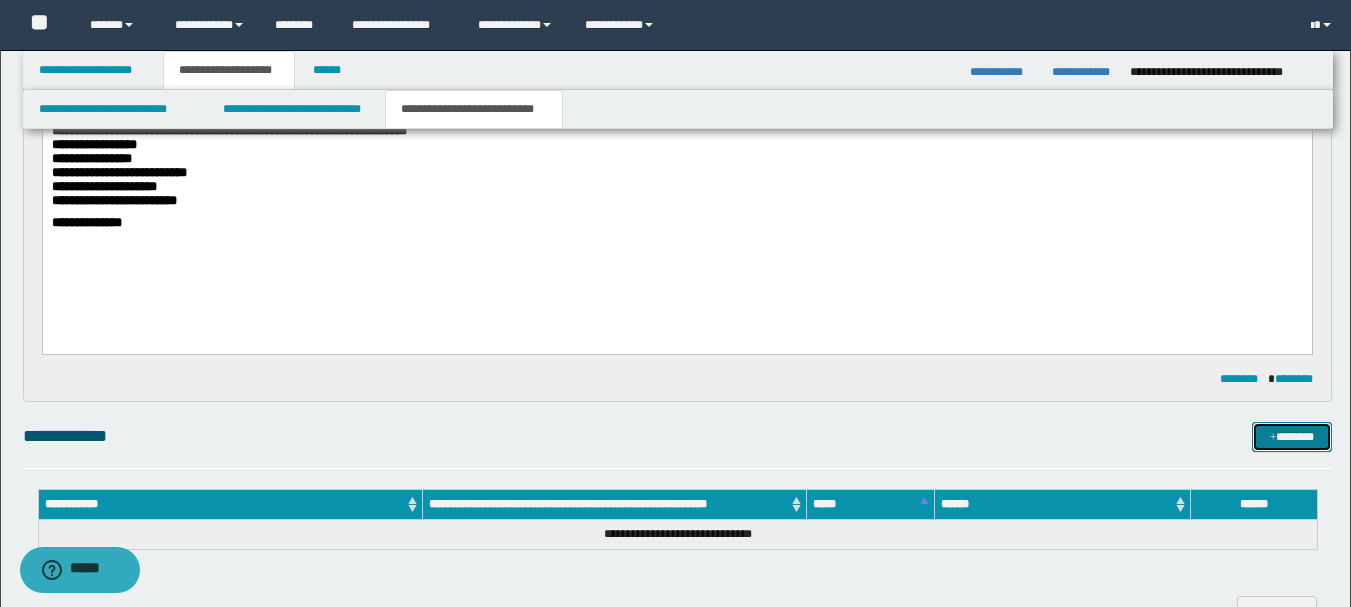 click on "*******" at bounding box center (1292, 437) 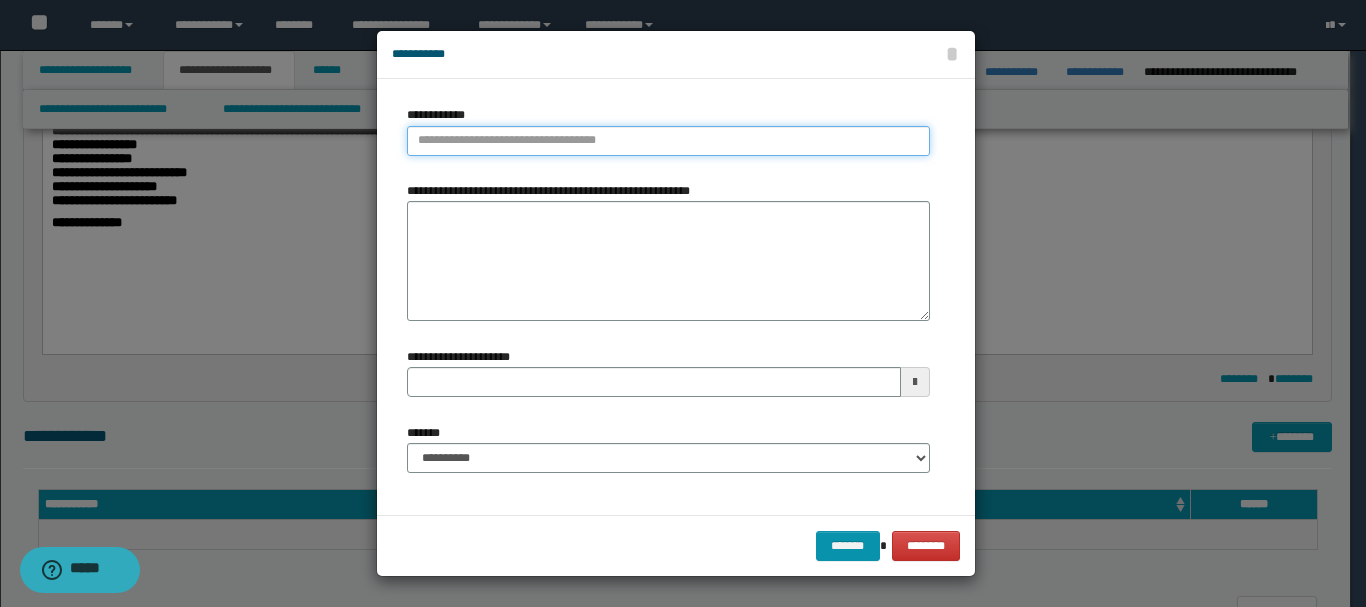 click on "**********" at bounding box center [668, 141] 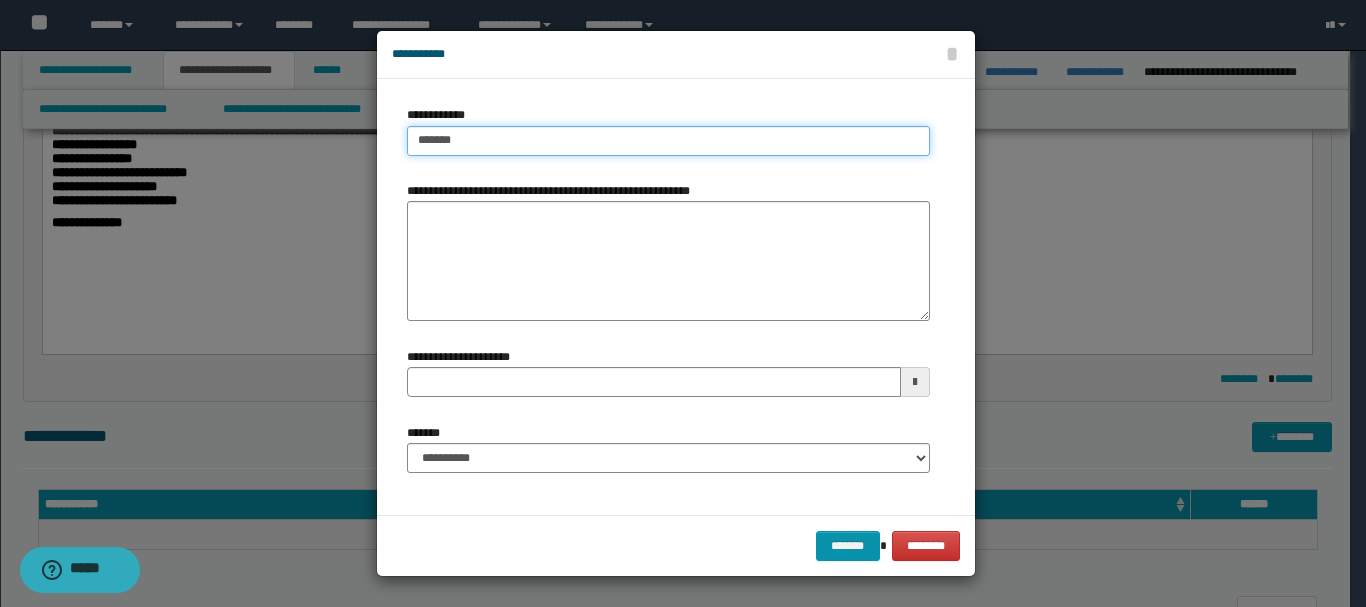click on "*******" at bounding box center (668, 141) 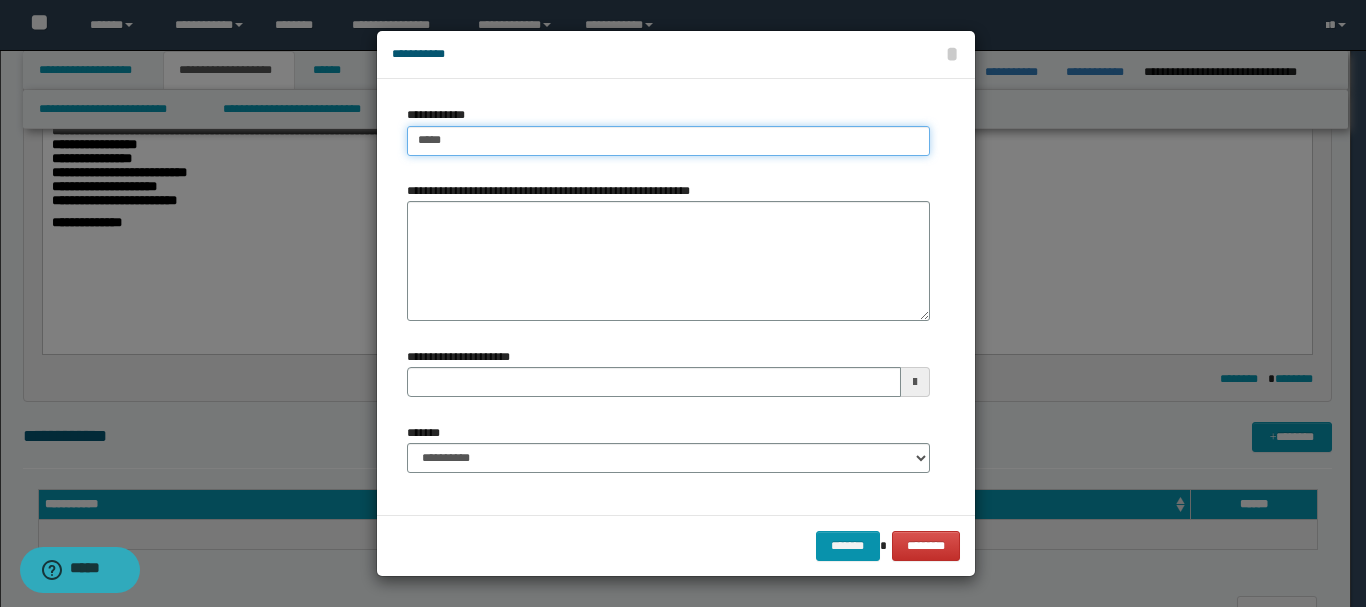 type on "****" 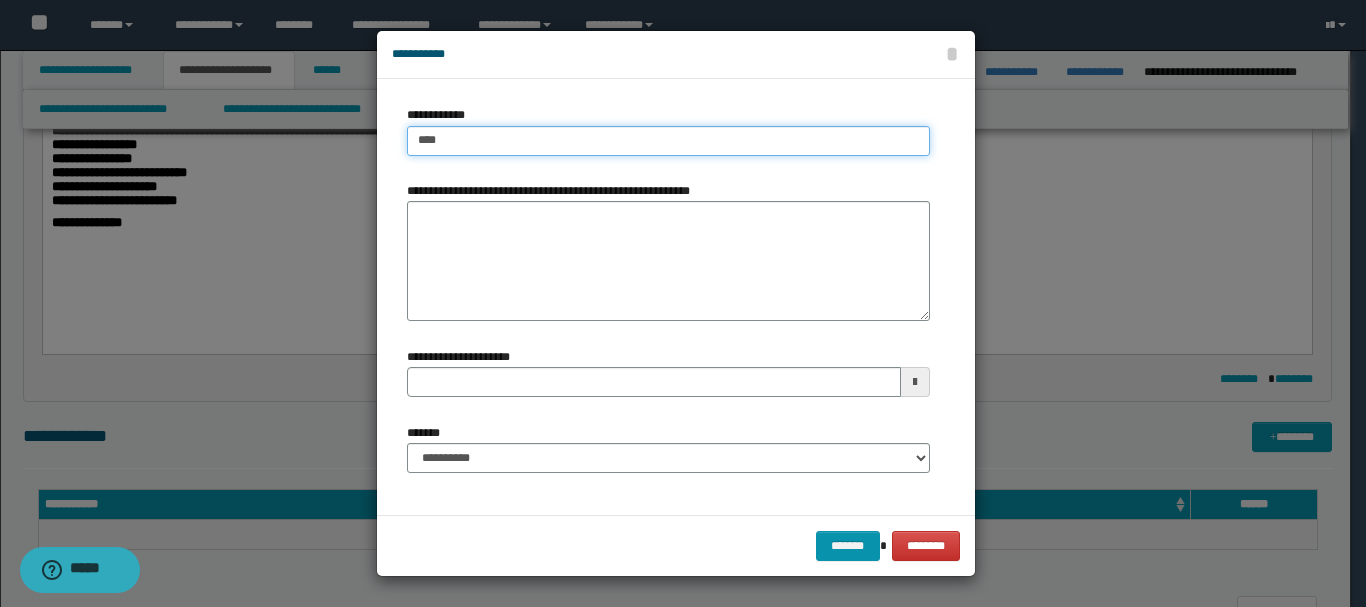 type on "****" 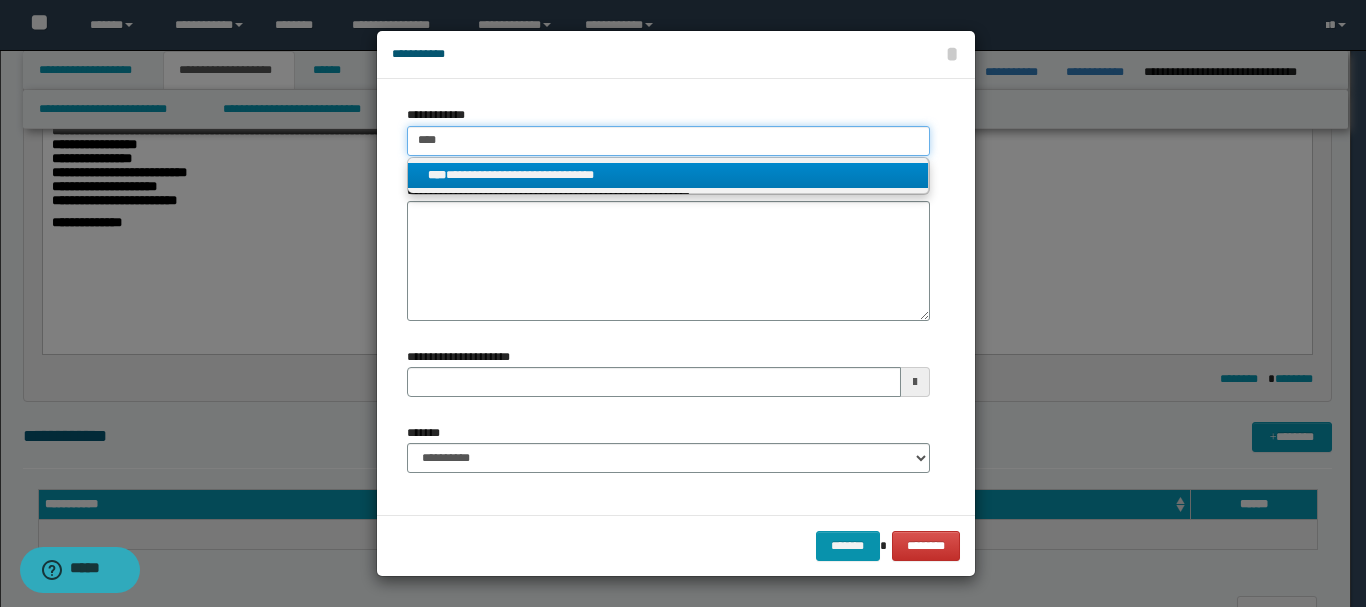 type on "****" 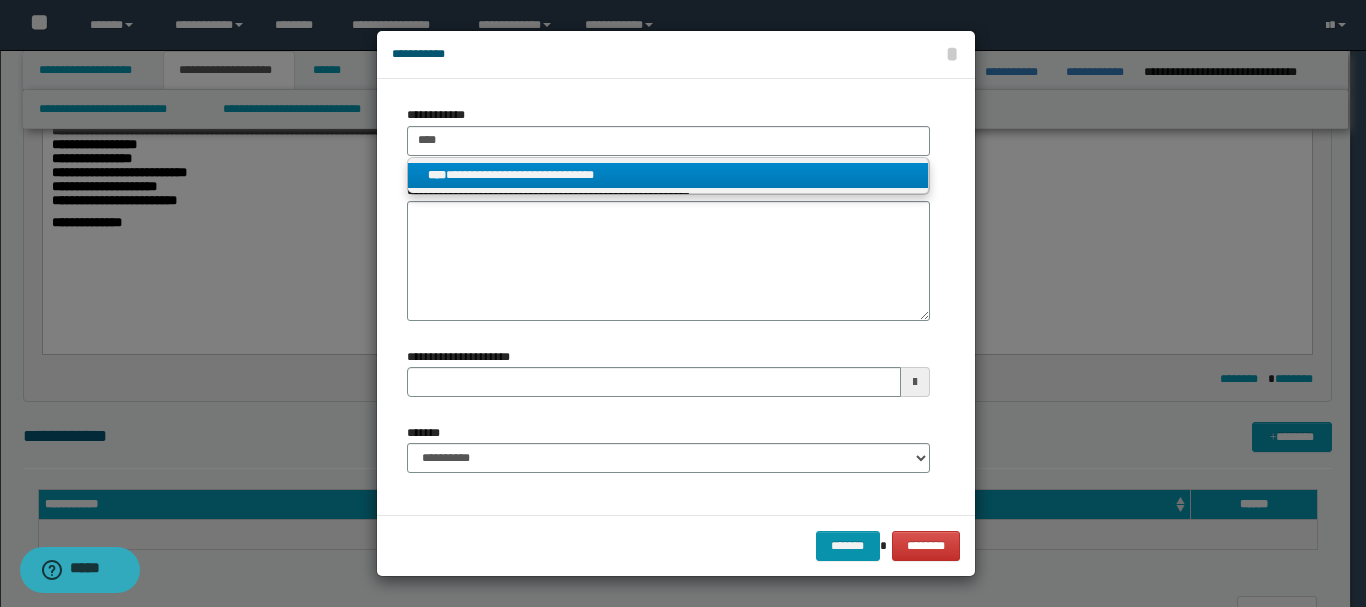 click on "**********" at bounding box center [668, 175] 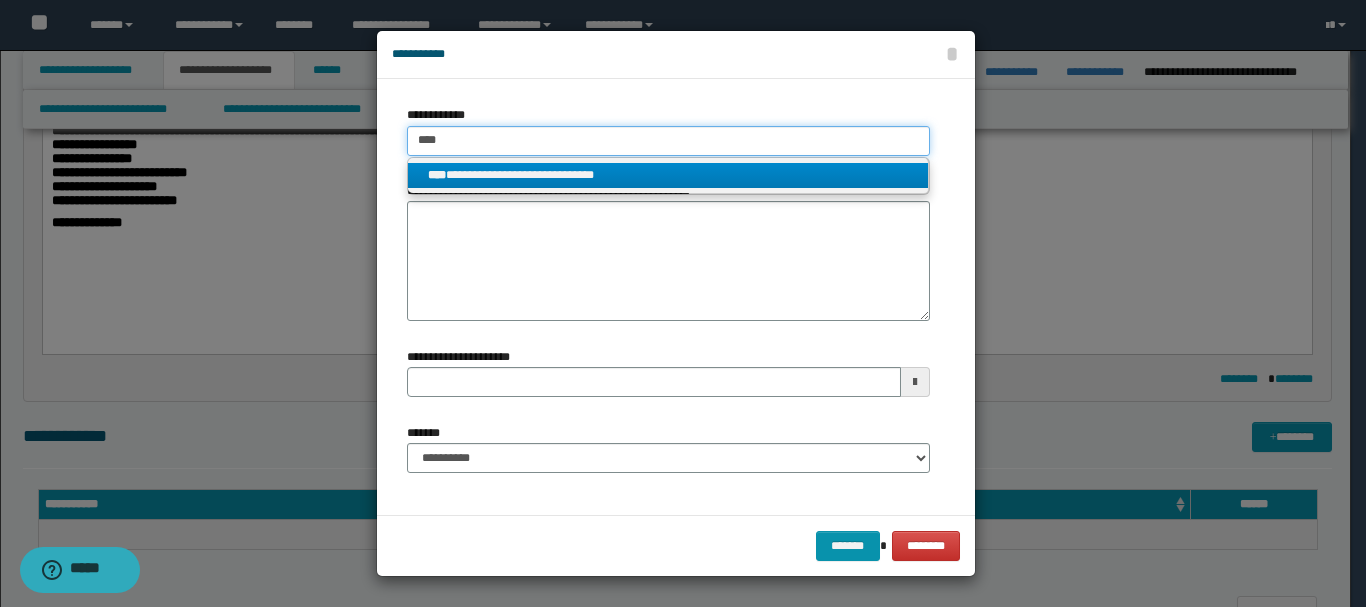 type 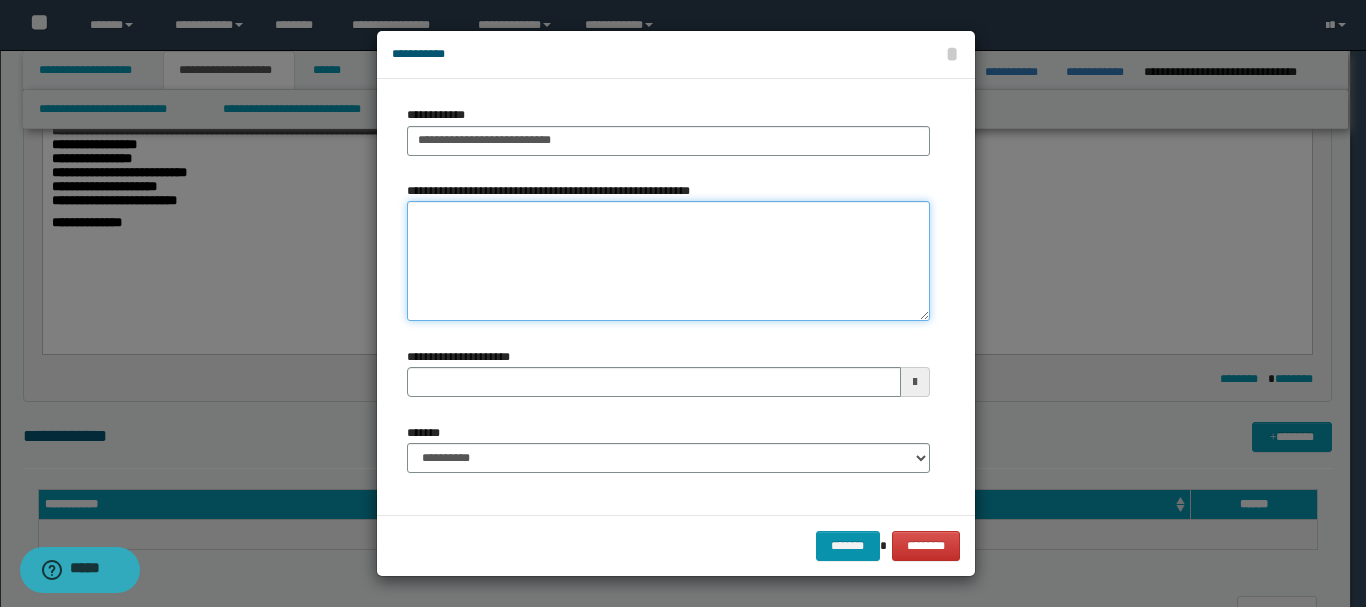 click on "**********" at bounding box center [668, 261] 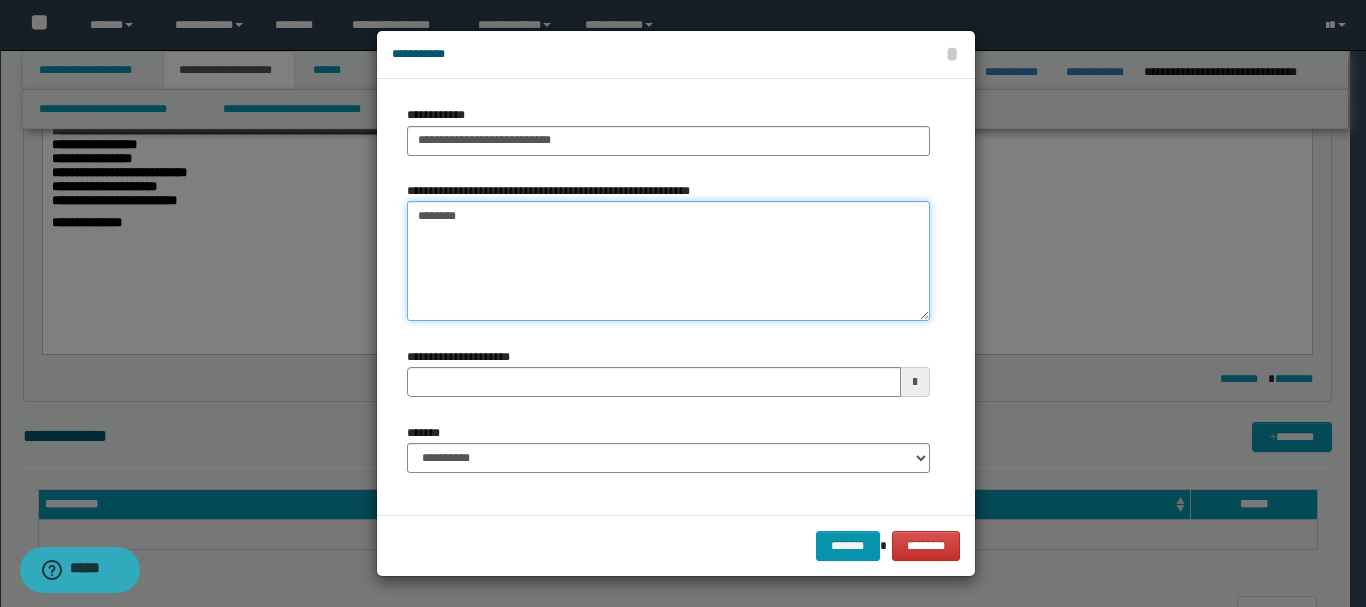 type on "*********" 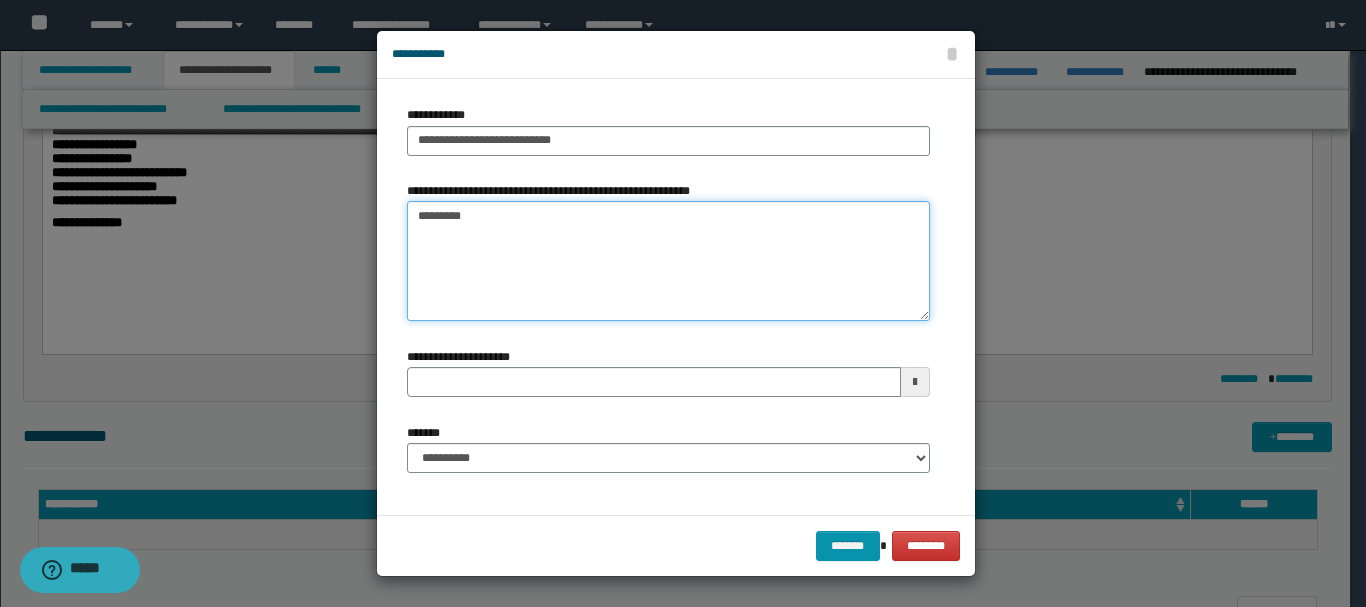 type 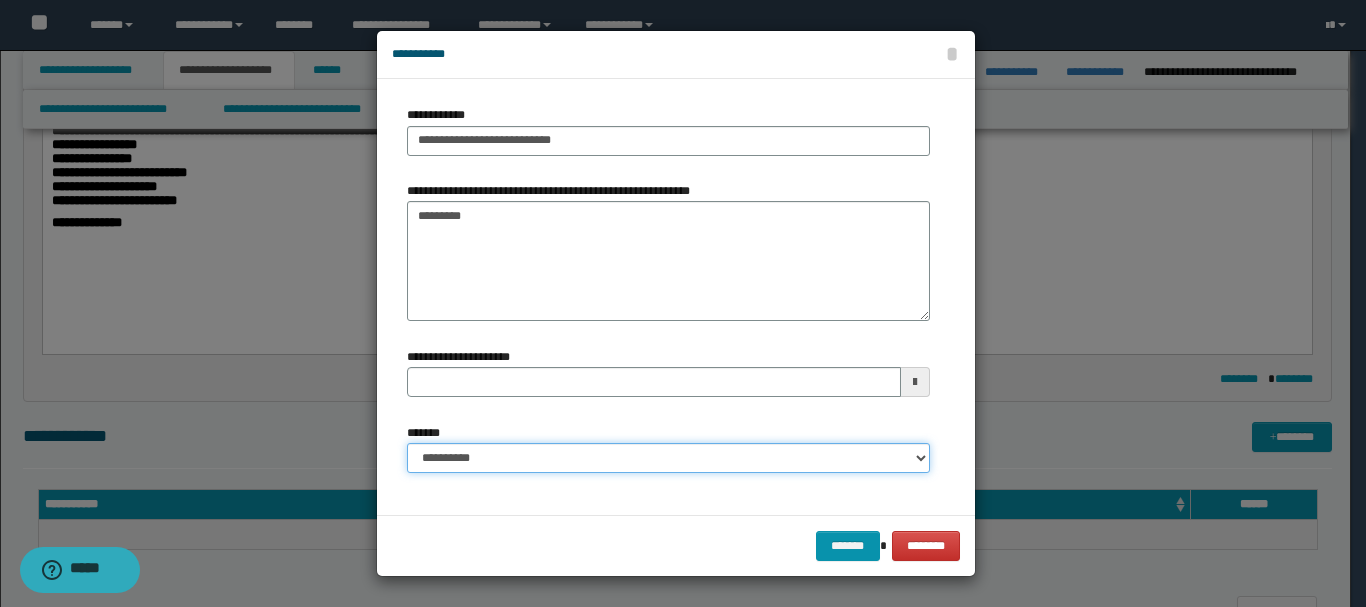 click on "**********" at bounding box center (668, 458) 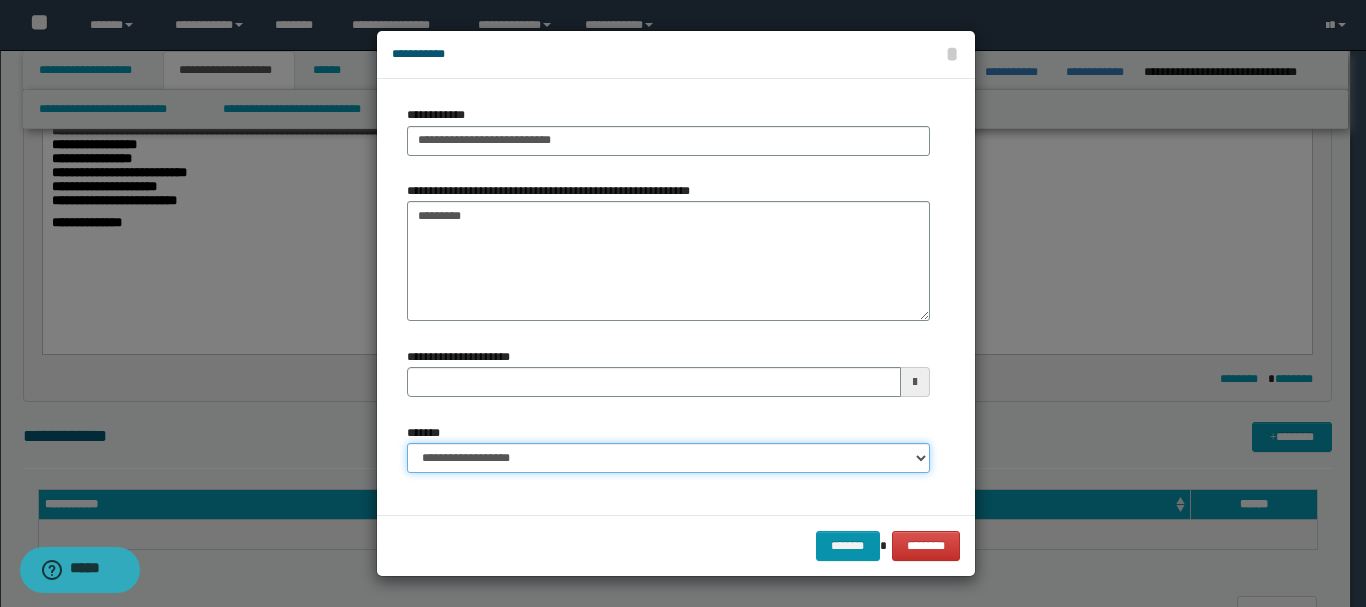click on "**********" at bounding box center [668, 458] 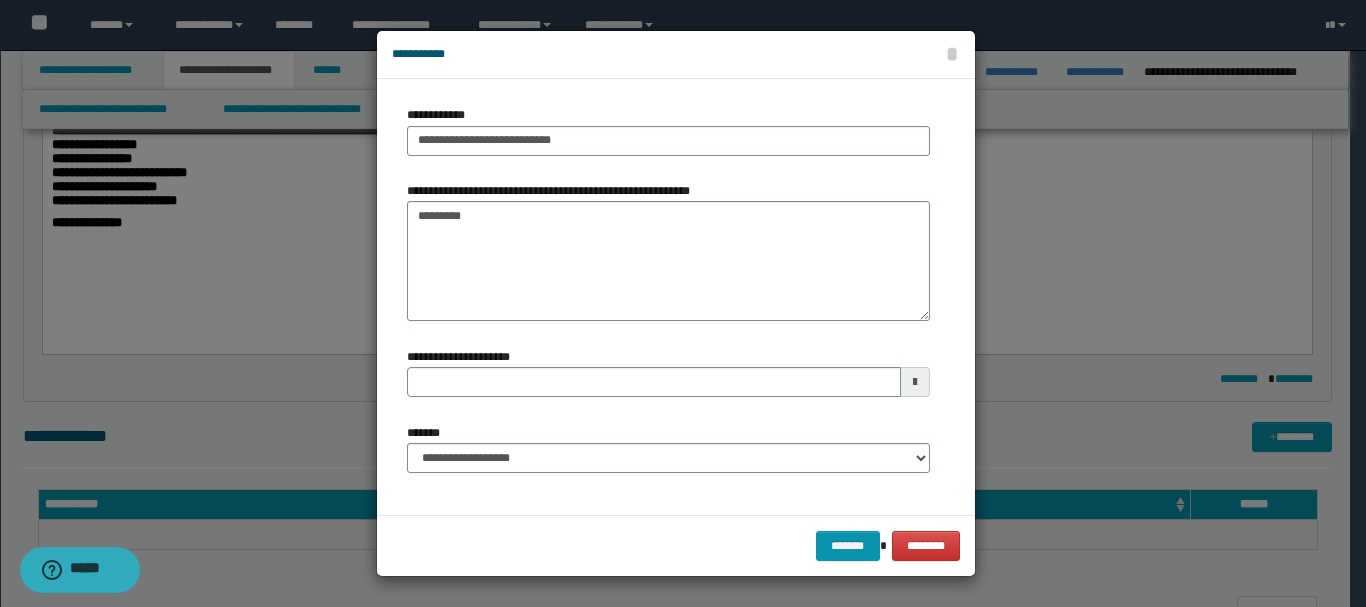 click on "*******
********" at bounding box center [676, 545] 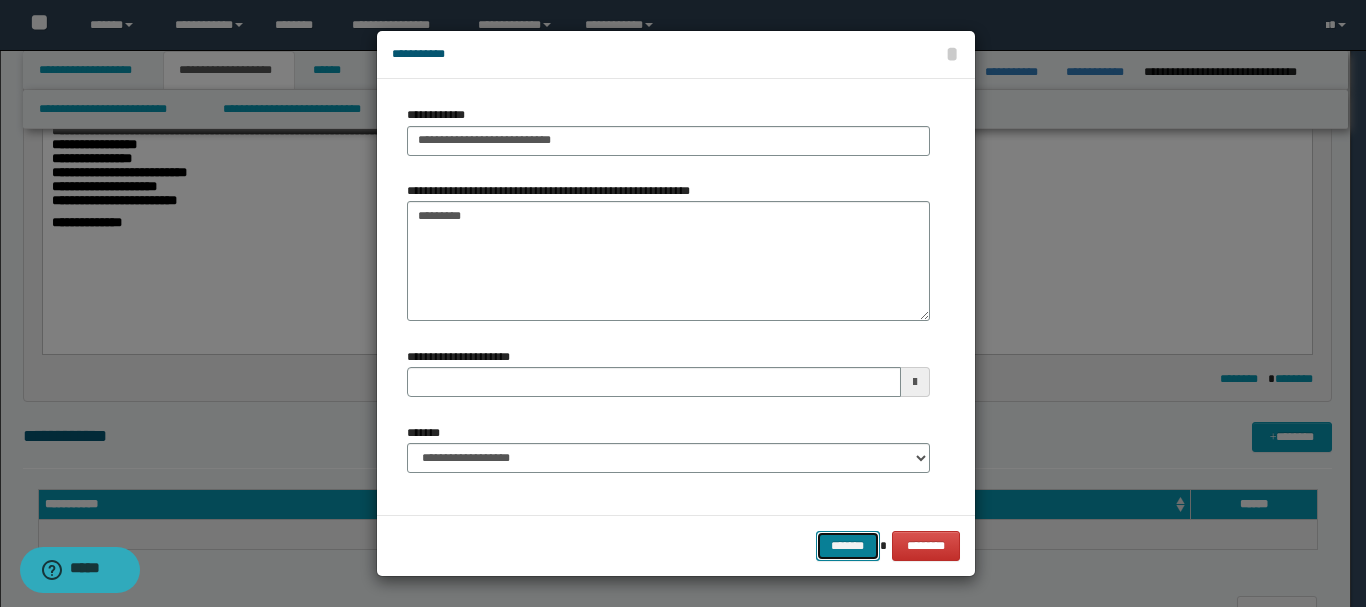 click on "*******" at bounding box center (848, 546) 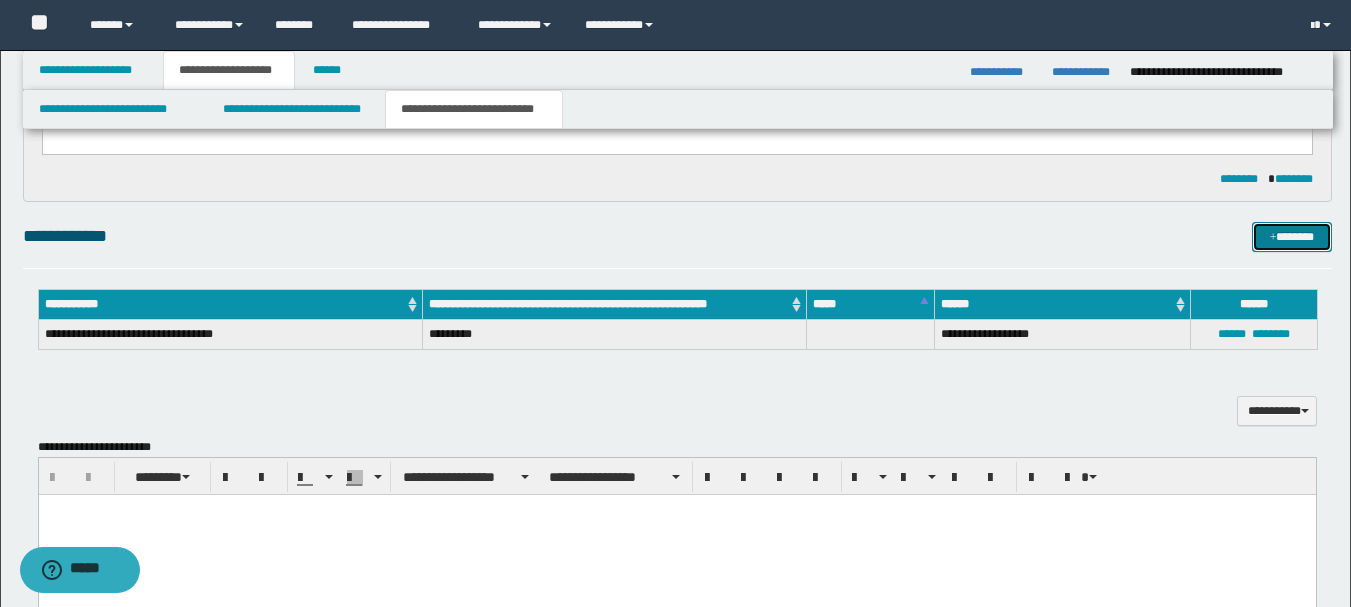 scroll, scrollTop: 1110, scrollLeft: 0, axis: vertical 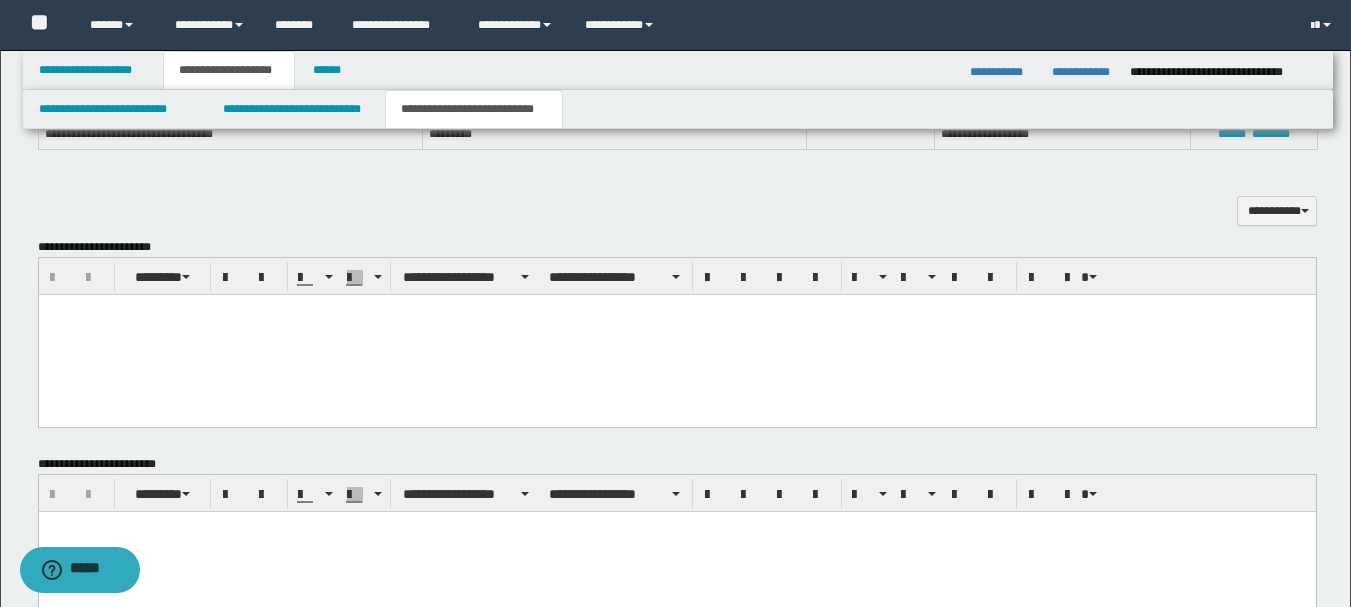 click at bounding box center [676, 334] 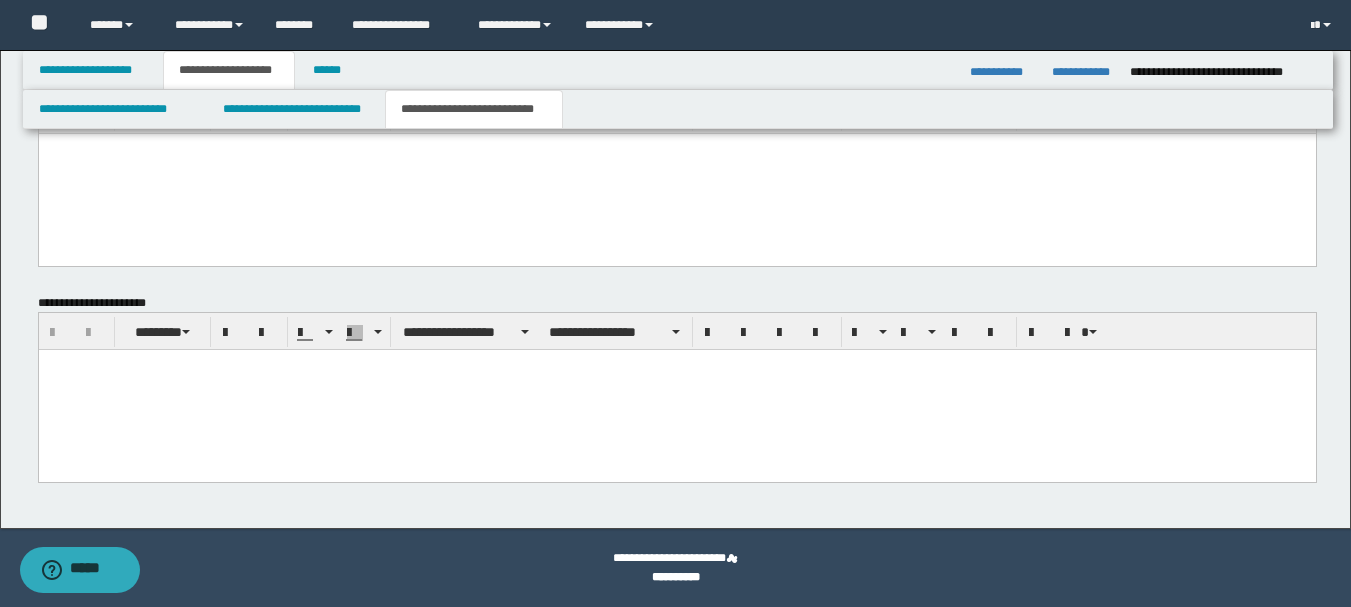 drag, startPoint x: 46, startPoint y: -705, endPoint x: 777, endPoint y: 600, distance: 1495.7894 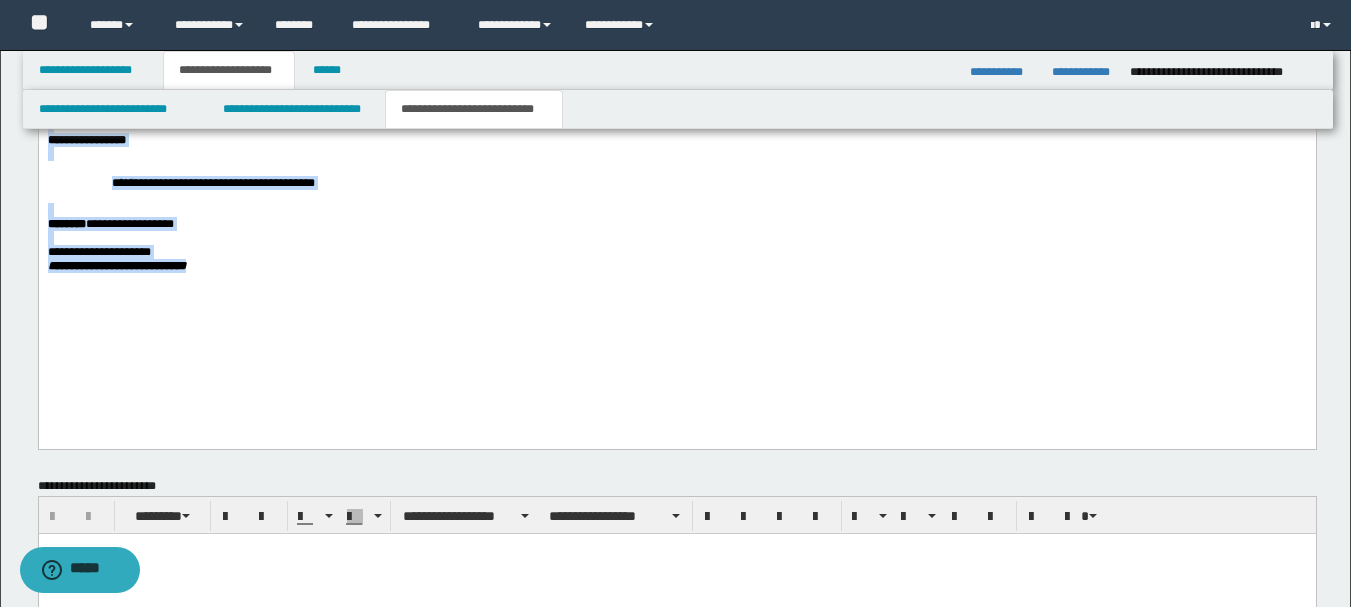 scroll, scrollTop: 1225, scrollLeft: 0, axis: vertical 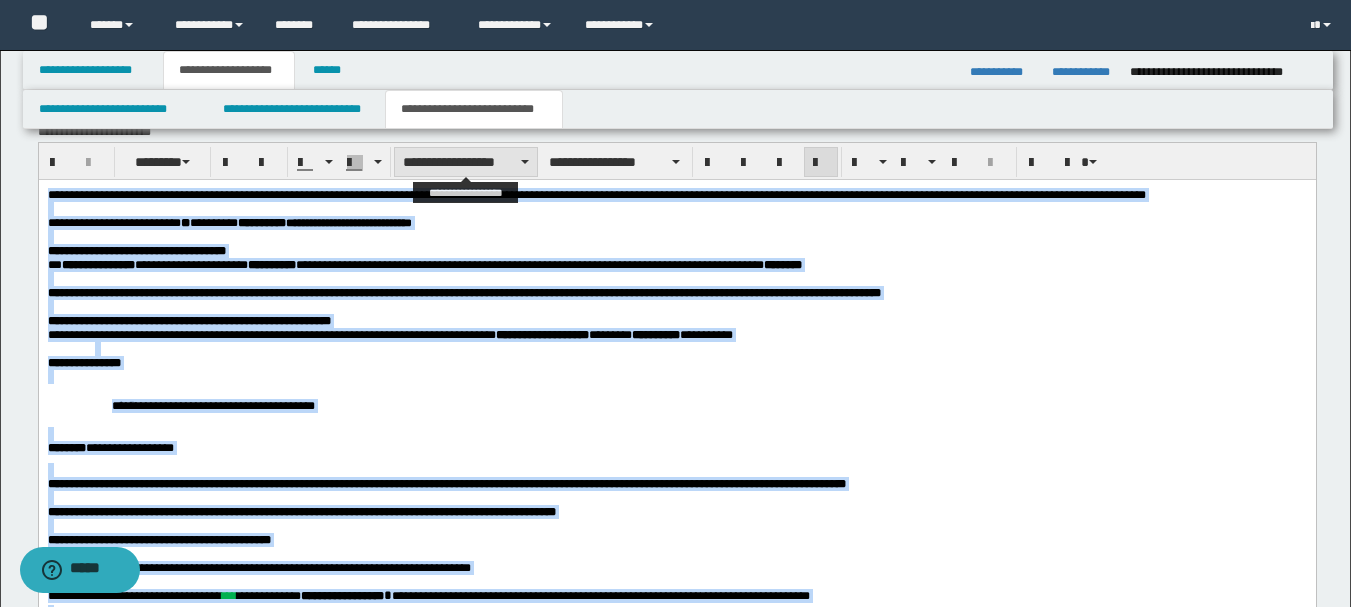 click on "**********" at bounding box center [466, 162] 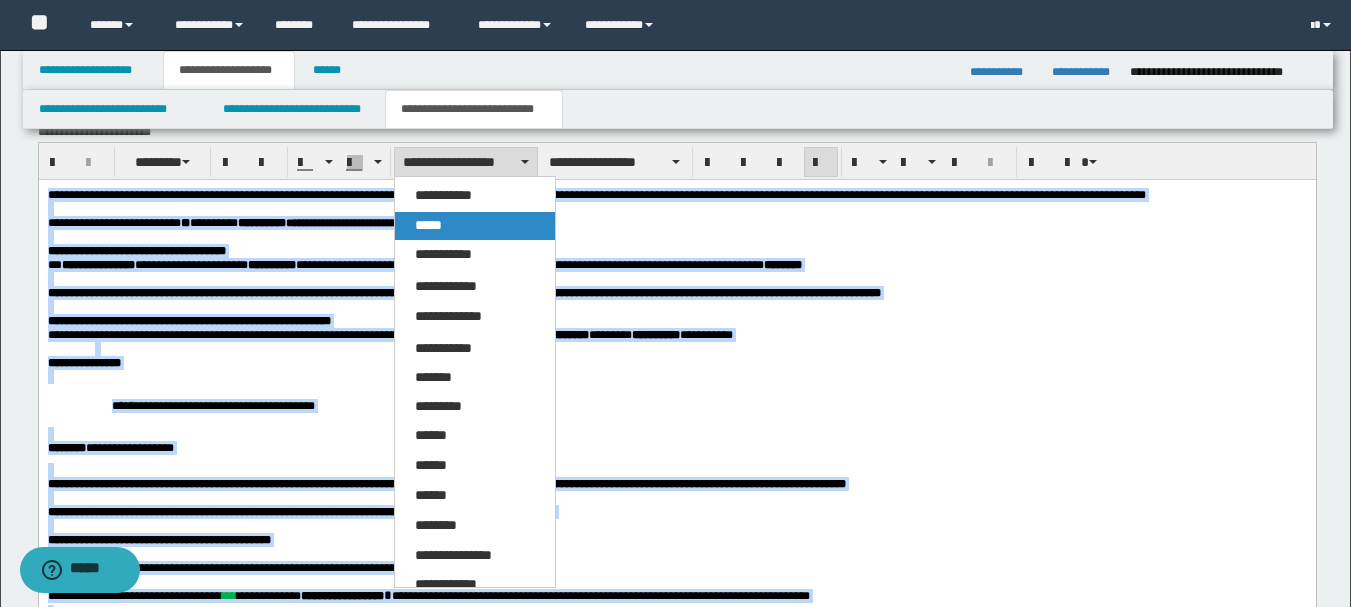 click on "*****" at bounding box center (475, 226) 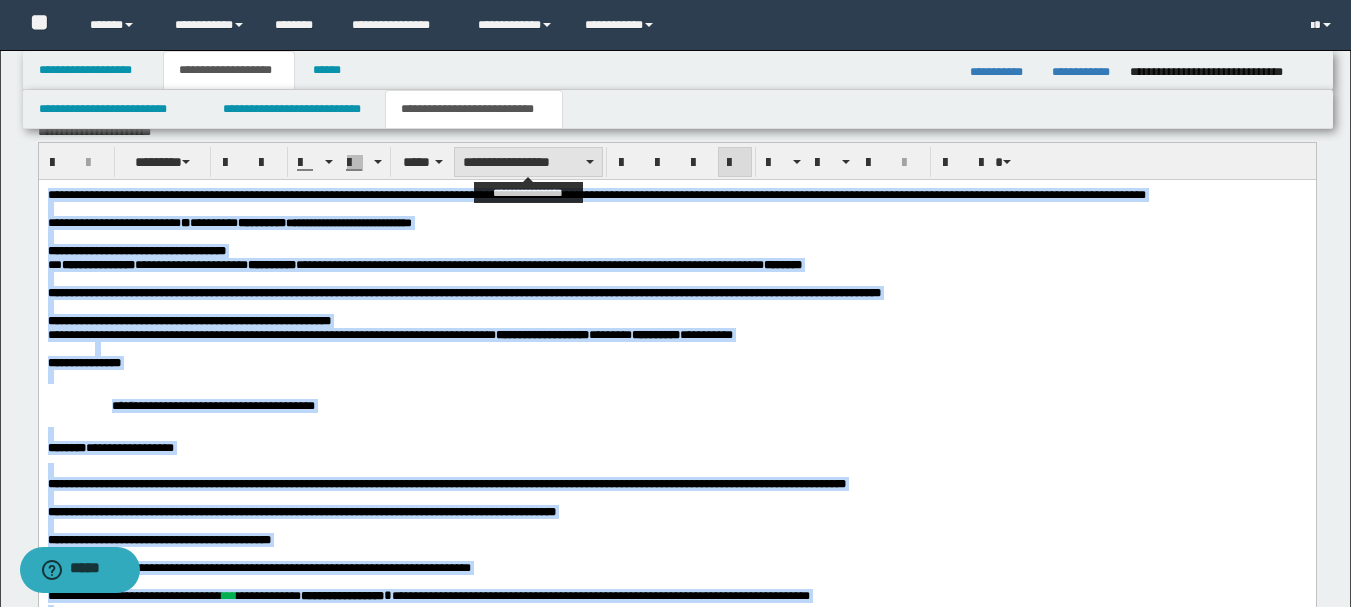 click on "**********" at bounding box center (528, 162) 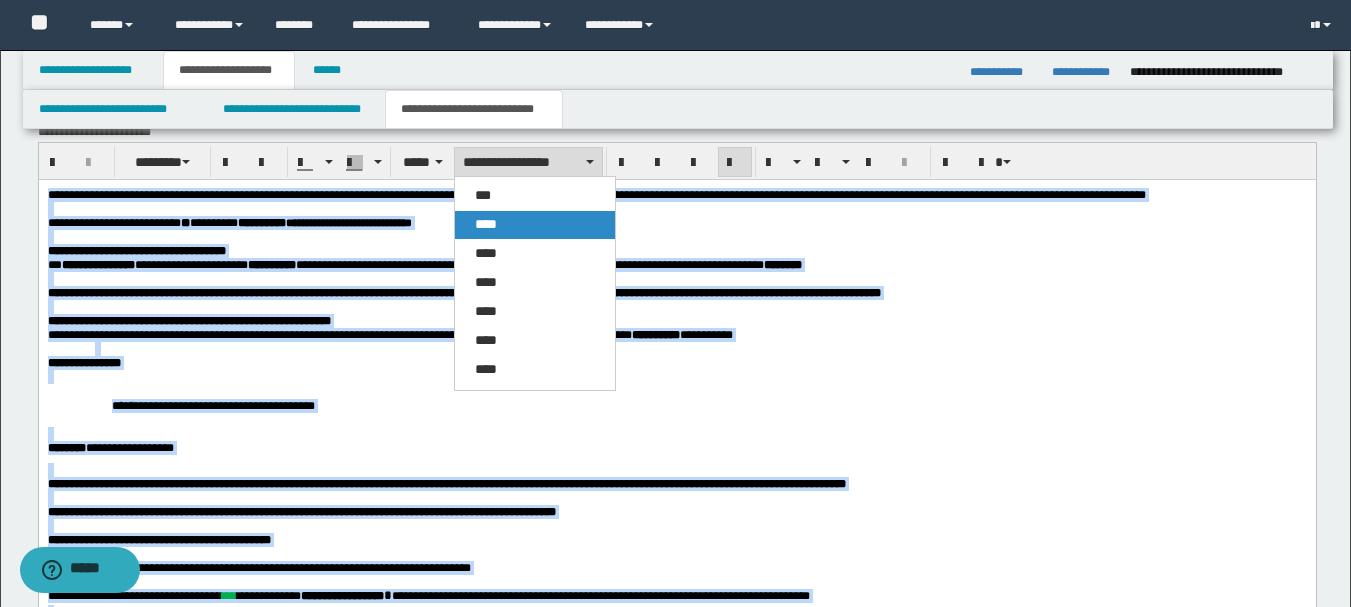 drag, startPoint x: 499, startPoint y: 223, endPoint x: 478, endPoint y: 32, distance: 192.15099 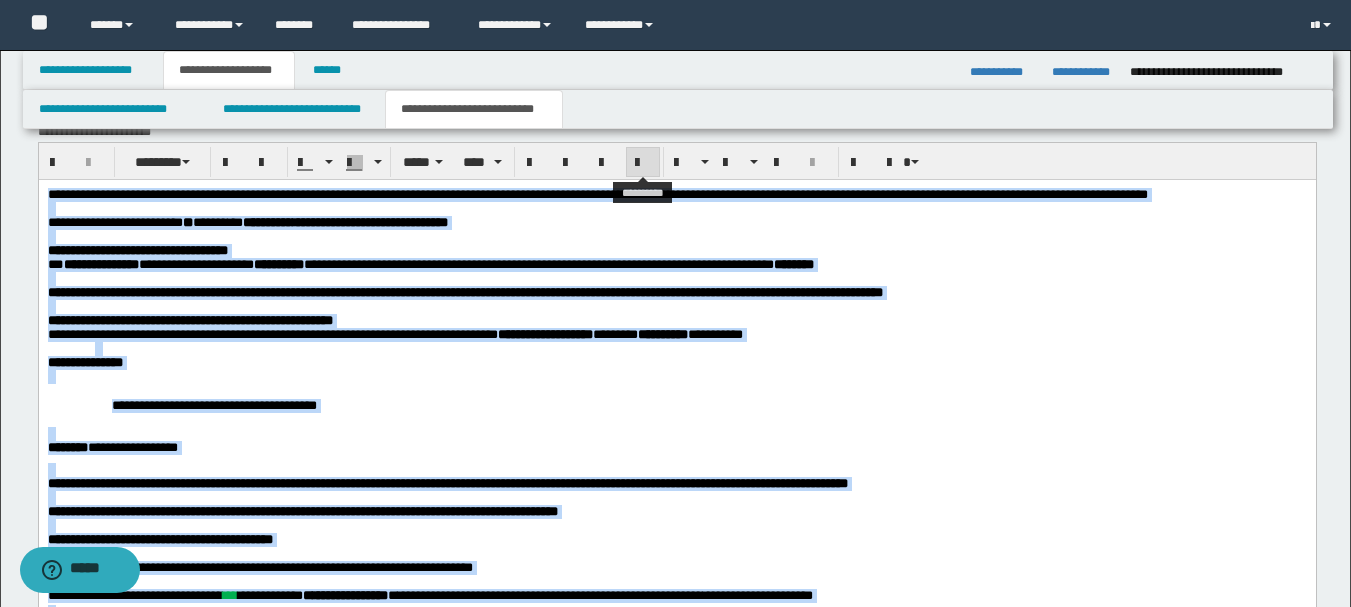 click at bounding box center (643, 163) 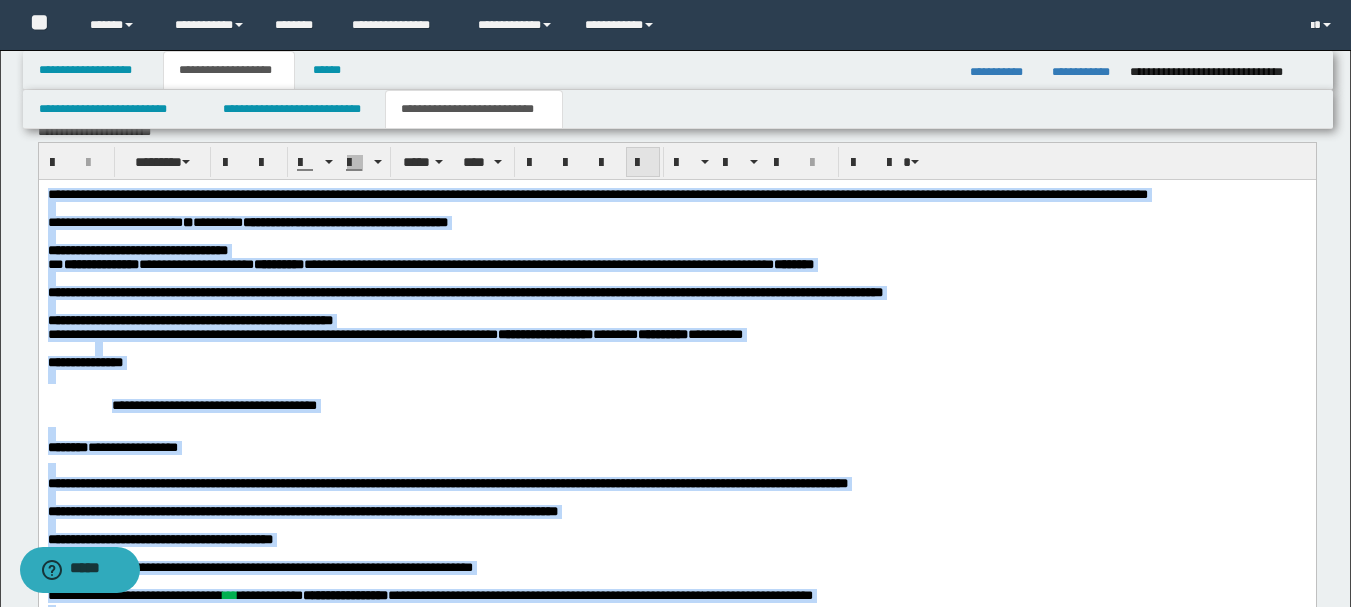 click at bounding box center (643, 163) 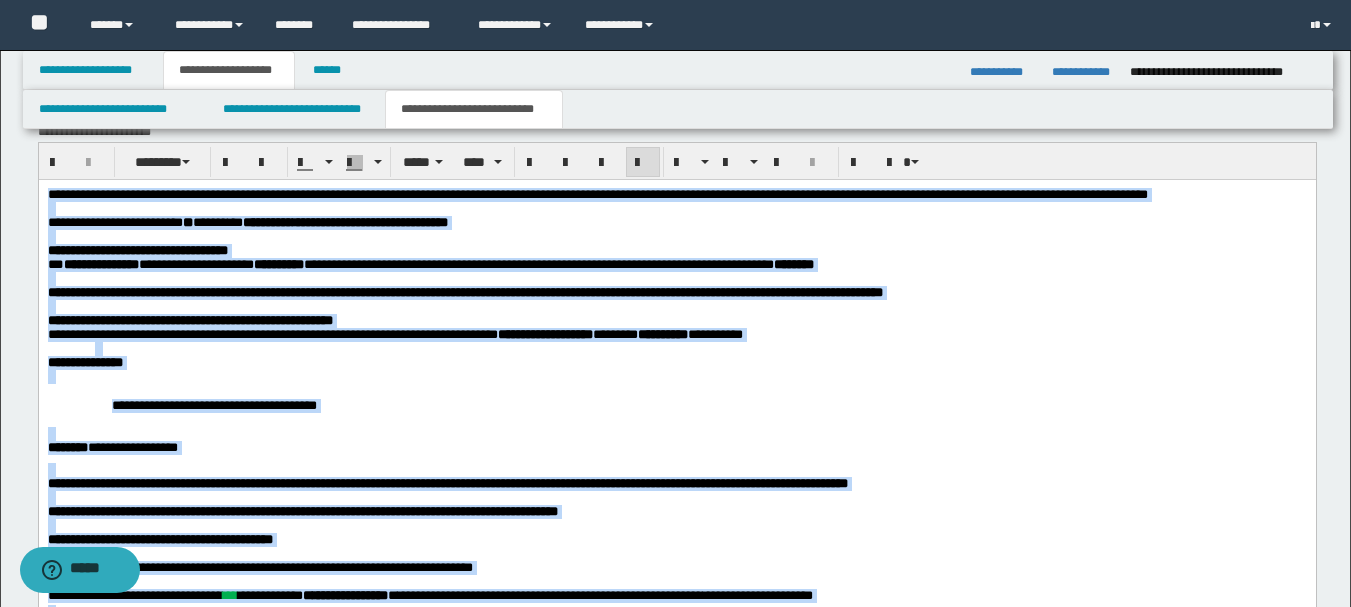 click on "**********" at bounding box center (676, 320) 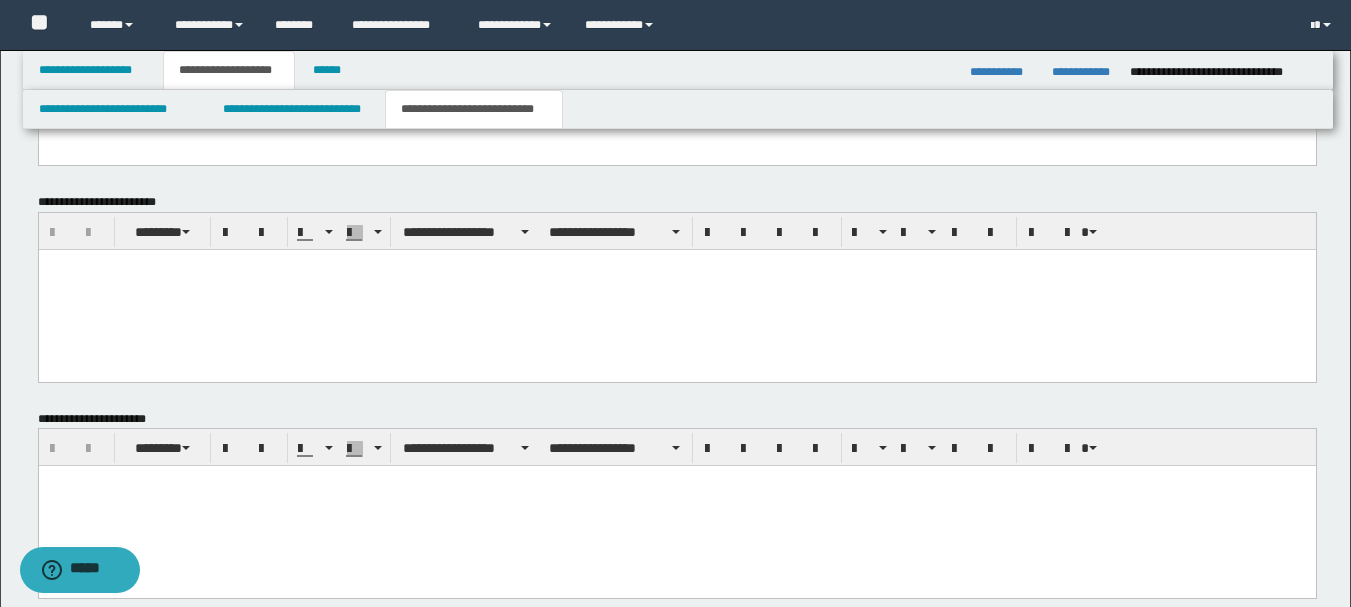 scroll, scrollTop: 2141, scrollLeft: 0, axis: vertical 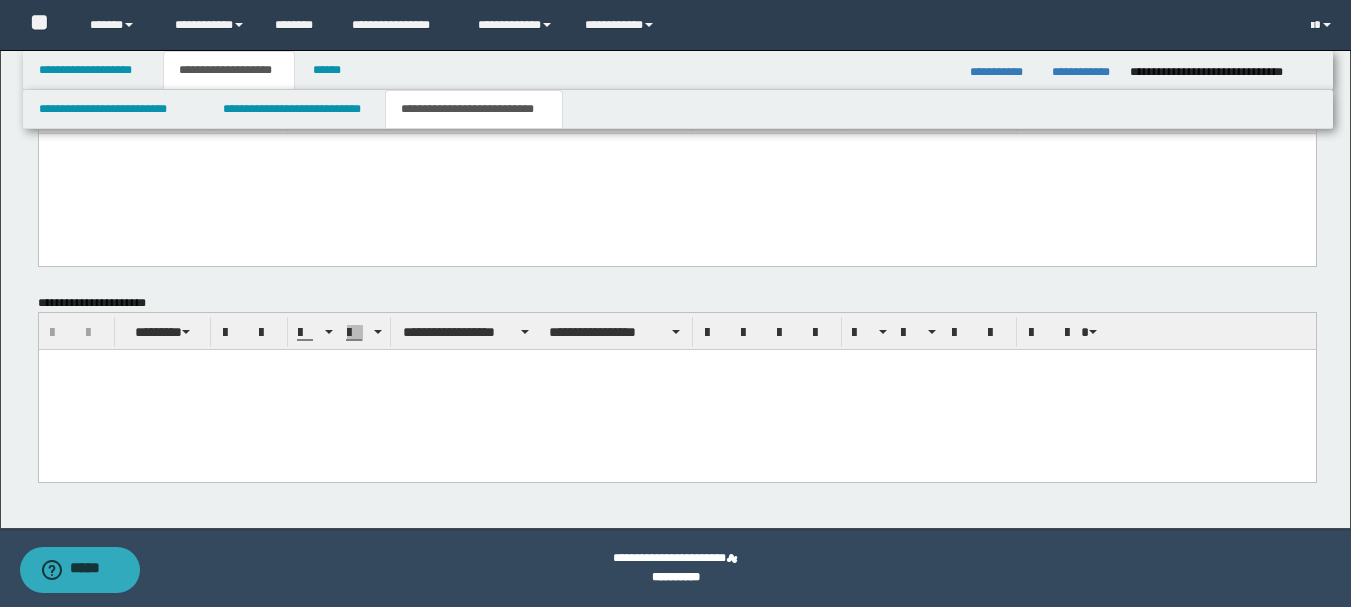click at bounding box center [676, 390] 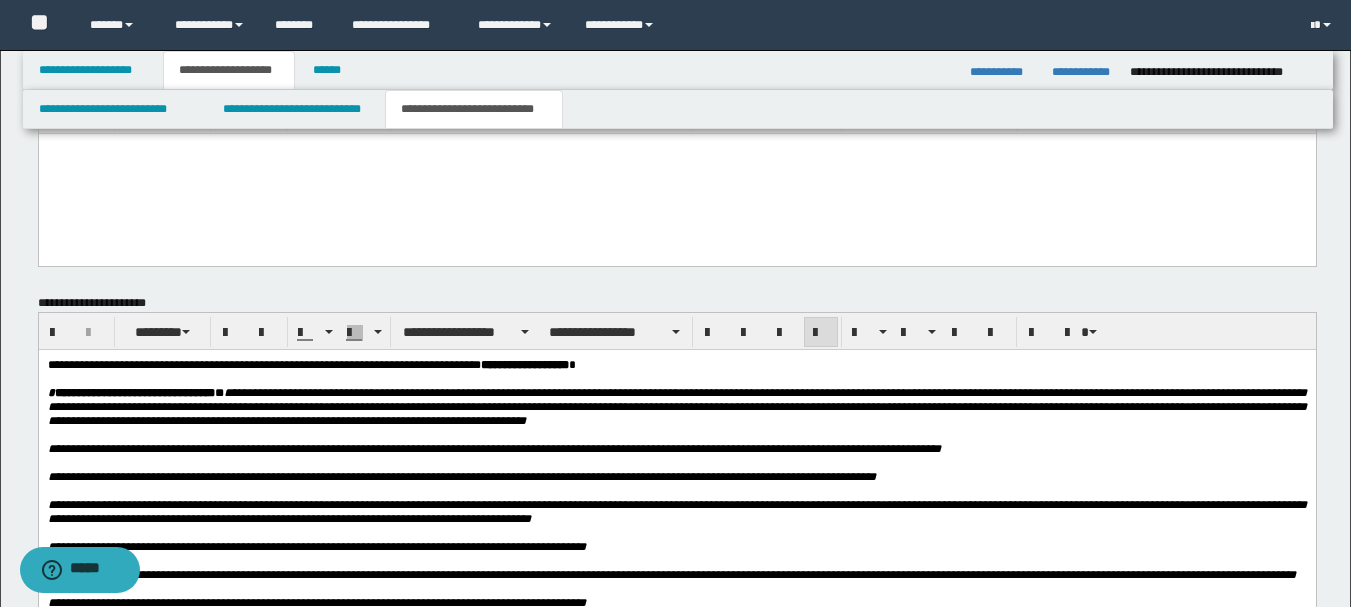 drag, startPoint x: 44, startPoint y: 363, endPoint x: 115, endPoint y: 382, distance: 73.4983 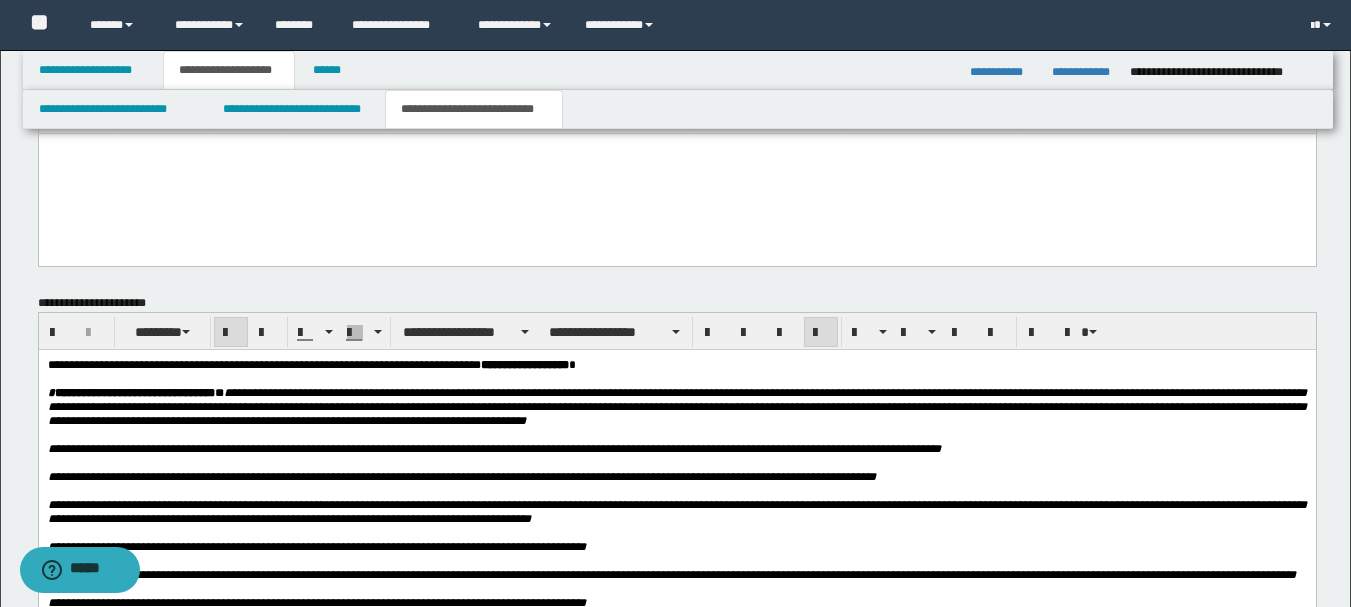 click at bounding box center (688, 379) 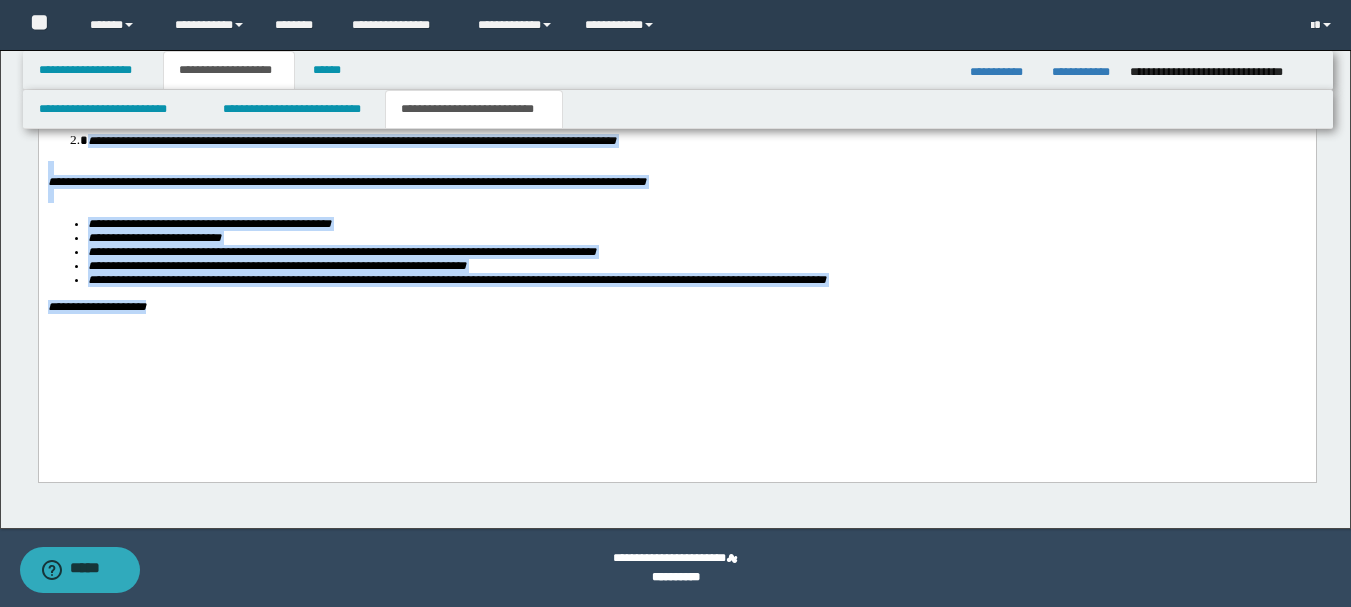 drag, startPoint x: 48, startPoint y: -207, endPoint x: 675, endPoint y: 592, distance: 1015.64264 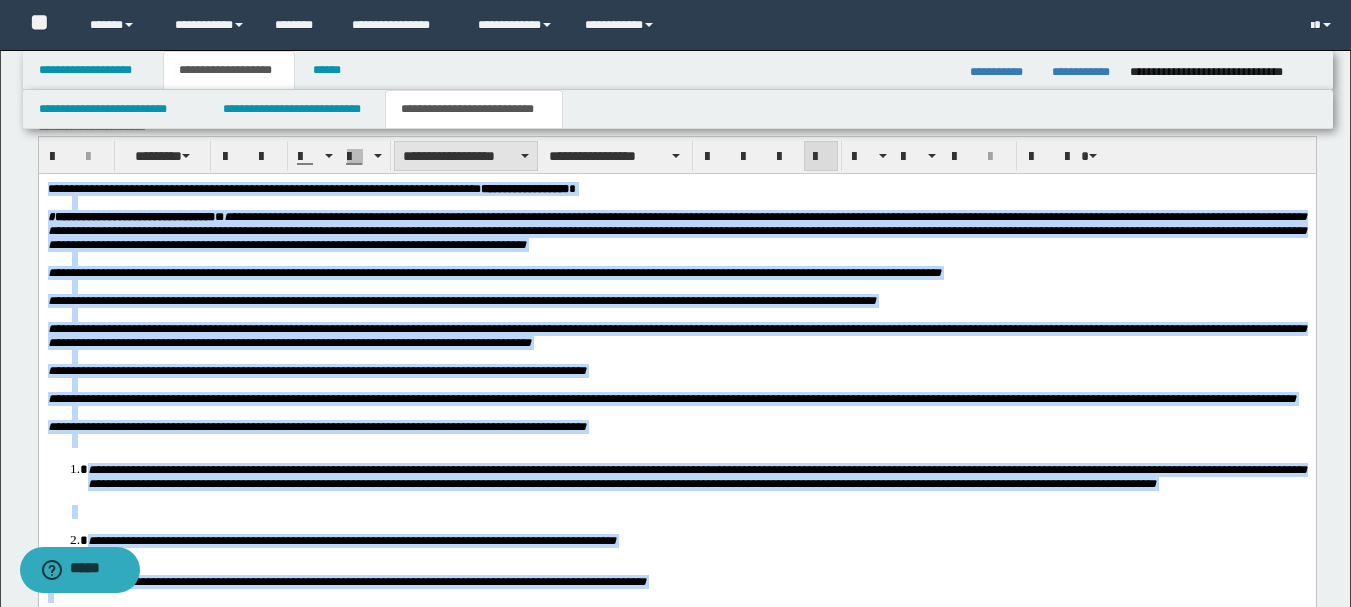 click on "**********" at bounding box center (466, 156) 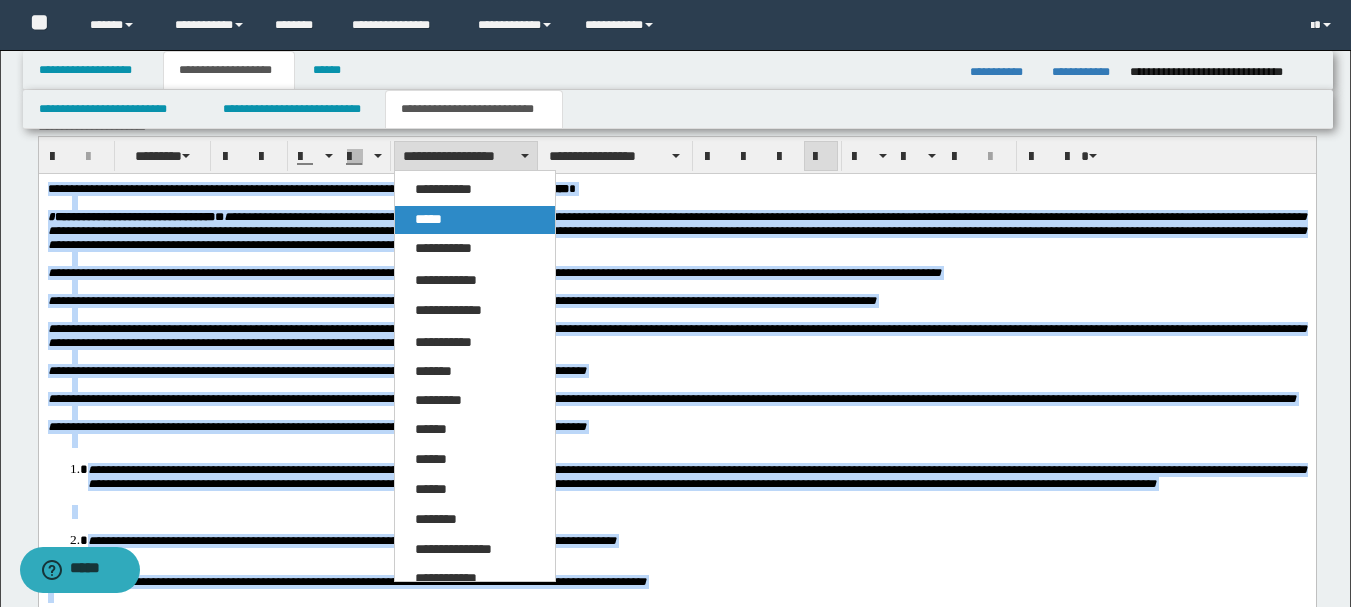 click on "*****" at bounding box center (428, 219) 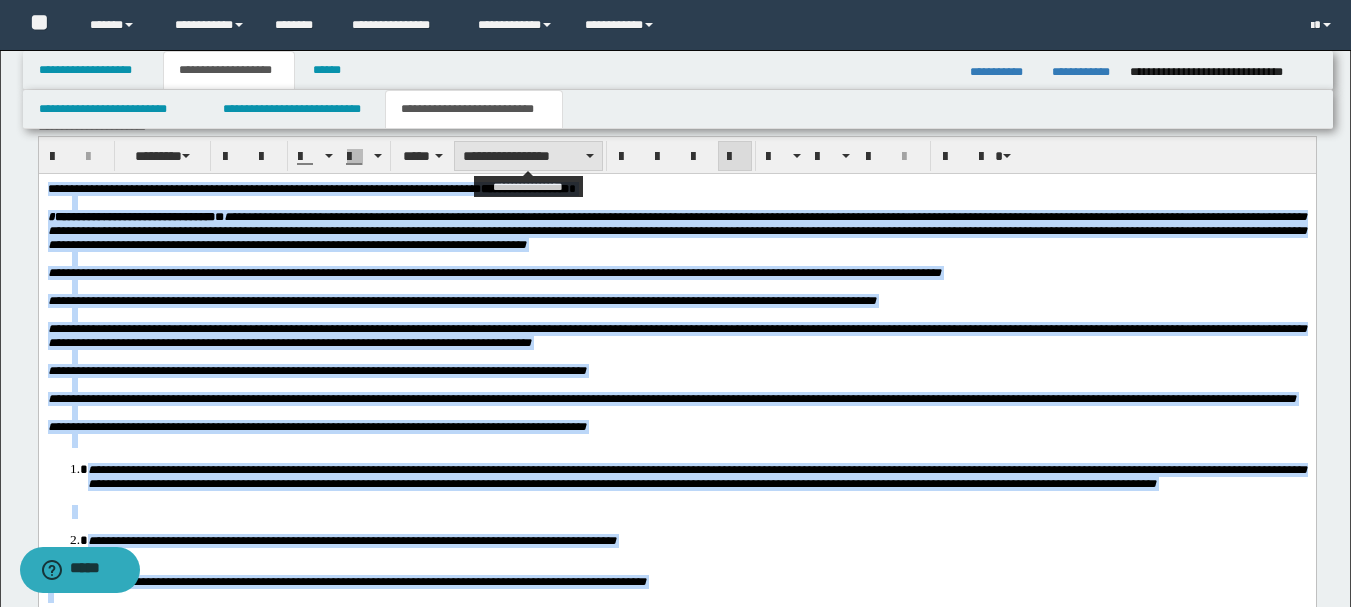 click on "**********" at bounding box center [528, 156] 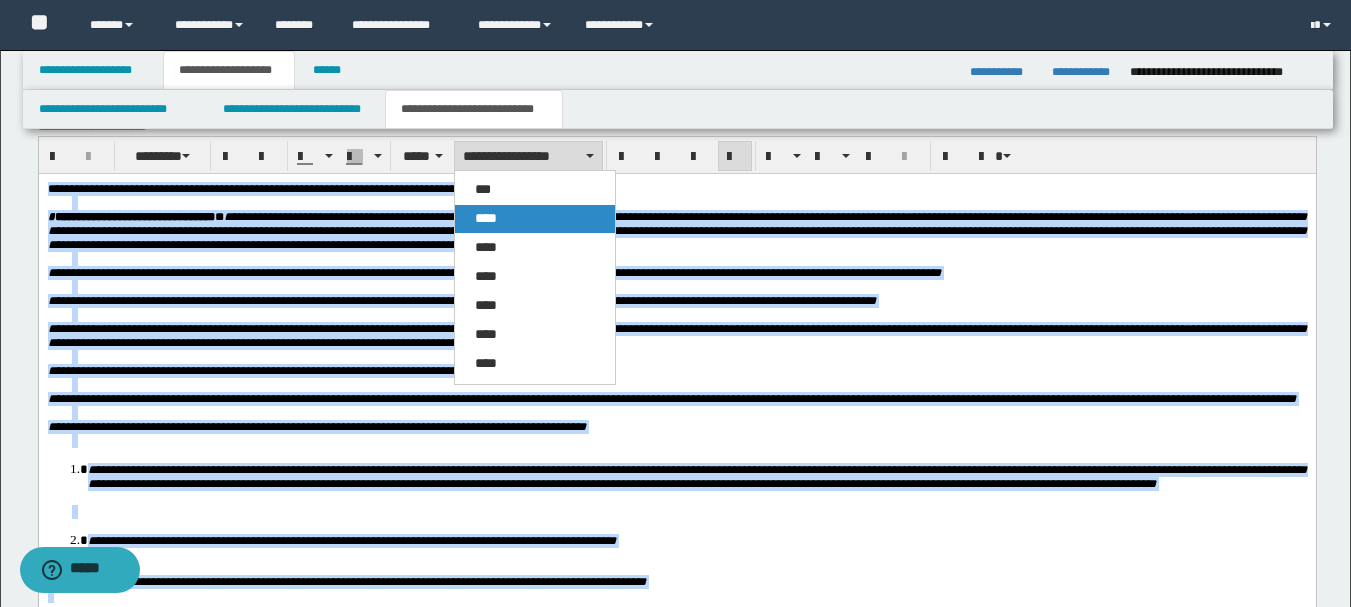 drag, startPoint x: 489, startPoint y: 220, endPoint x: 556, endPoint y: 22, distance: 209.0287 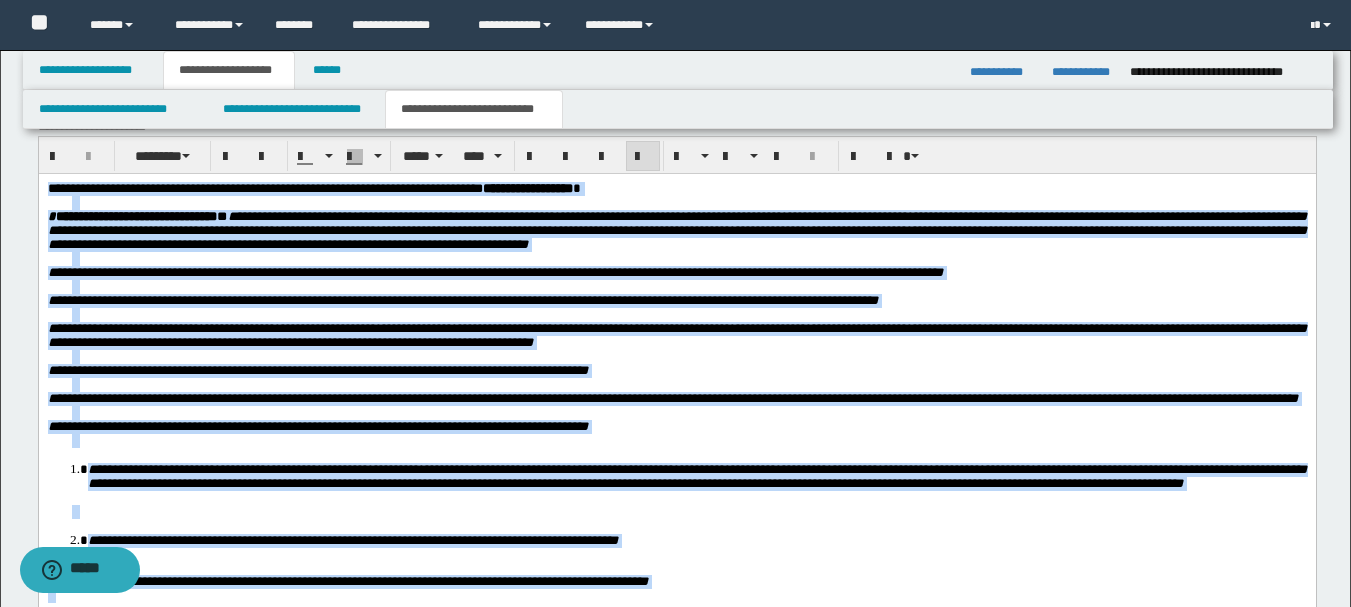 click at bounding box center (643, 157) 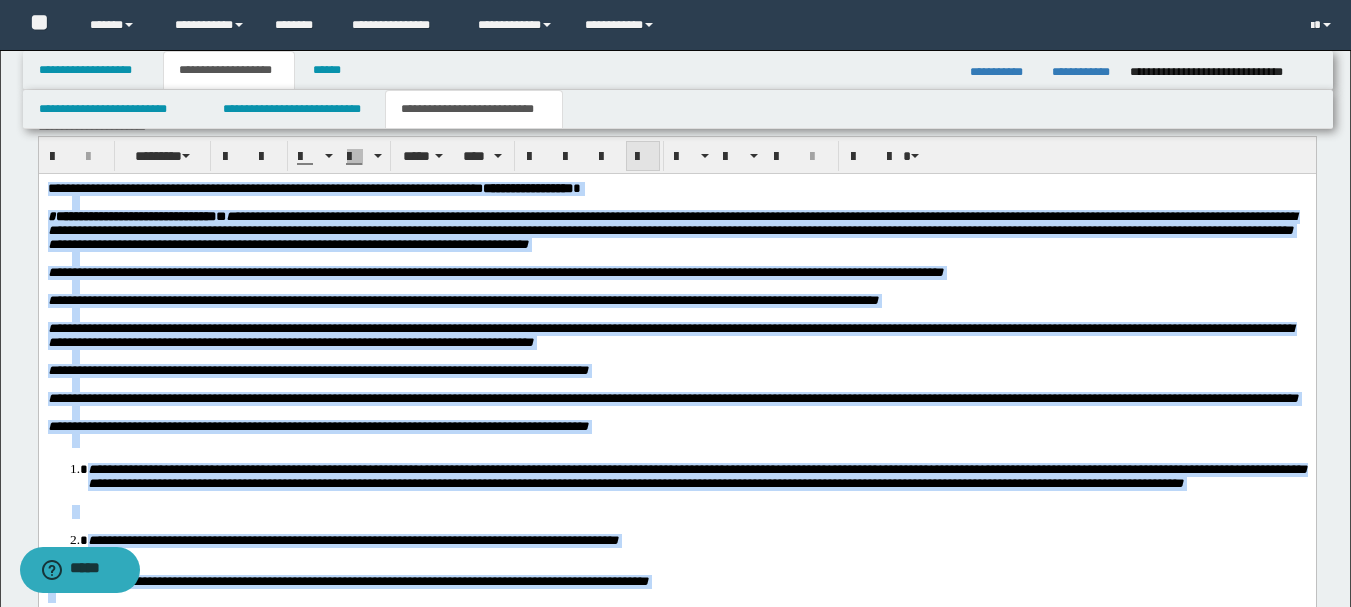click at bounding box center (643, 157) 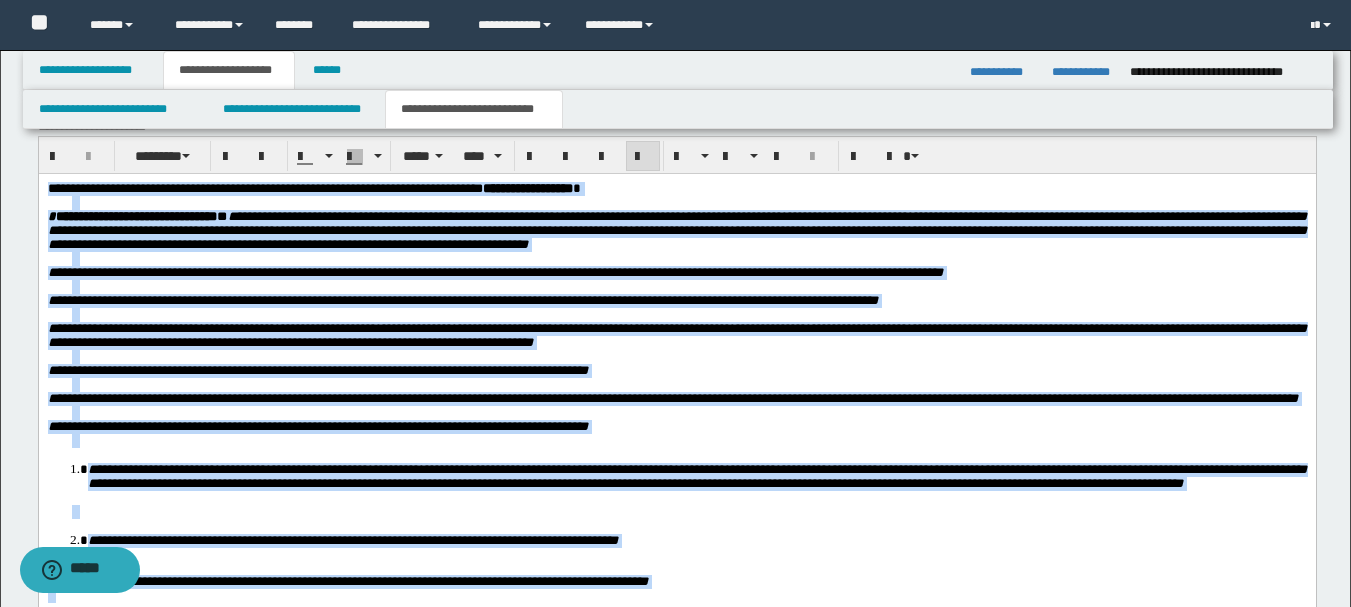 click on "**********" at bounding box center [462, 300] 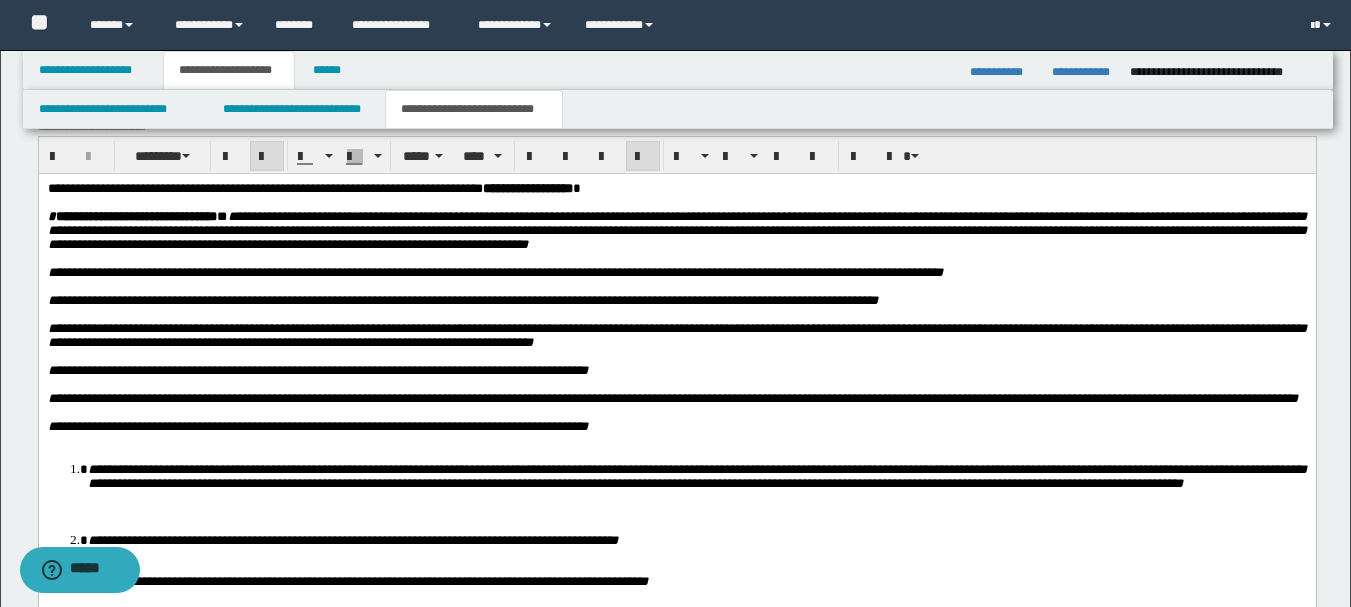 scroll, scrollTop: 2717, scrollLeft: 0, axis: vertical 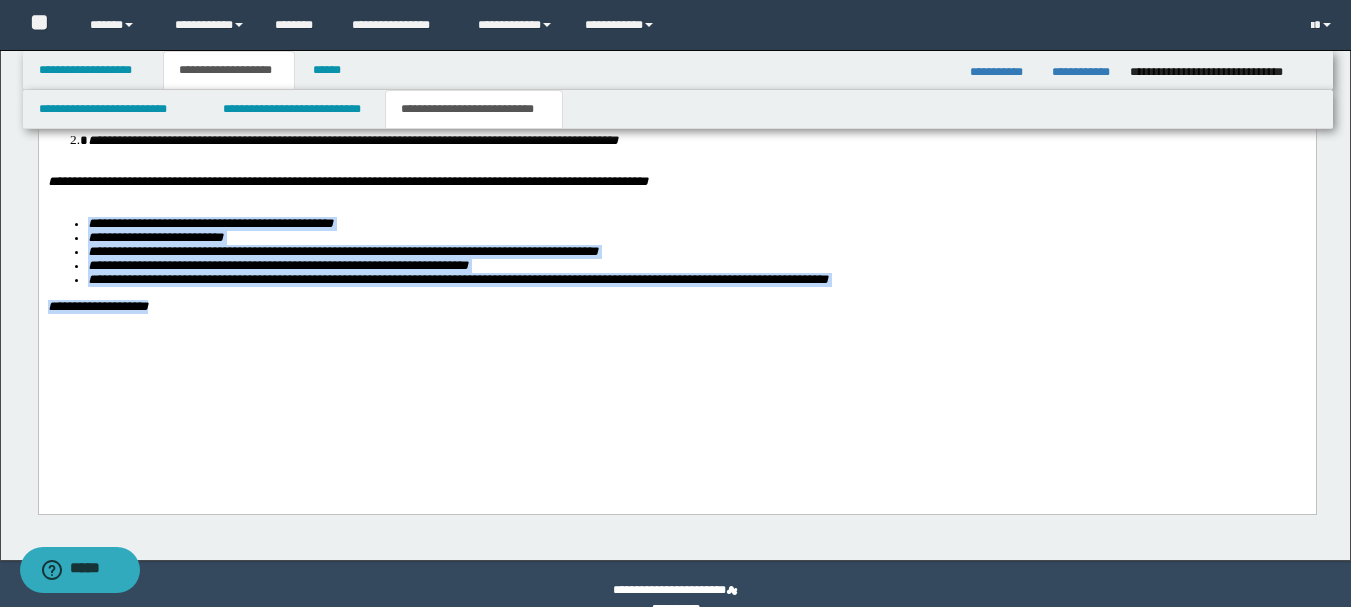 drag, startPoint x: 182, startPoint y: 405, endPoint x: 45, endPoint y: 304, distance: 170.20576 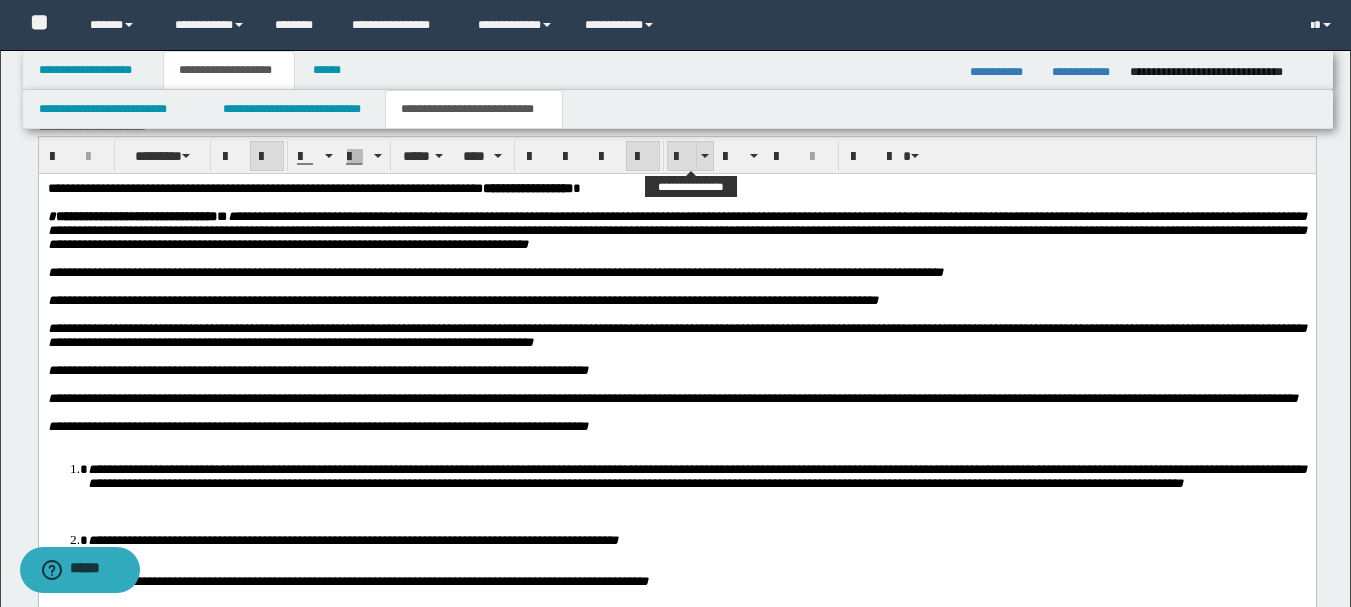 click at bounding box center [682, 157] 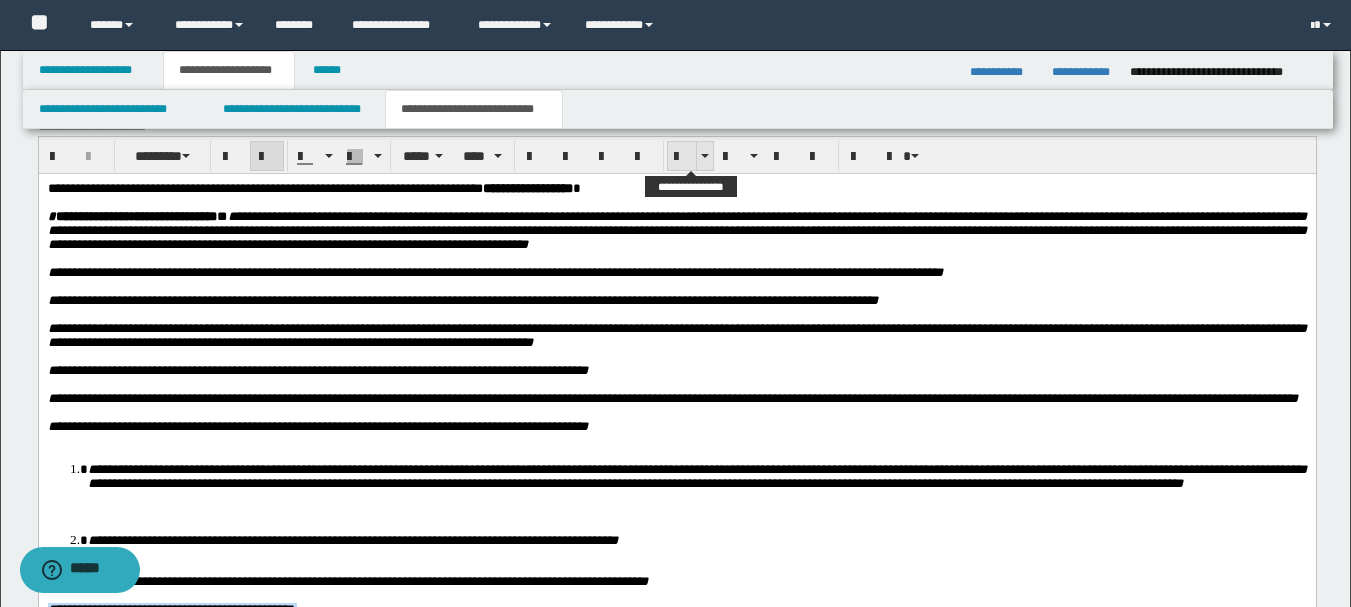click at bounding box center [682, 157] 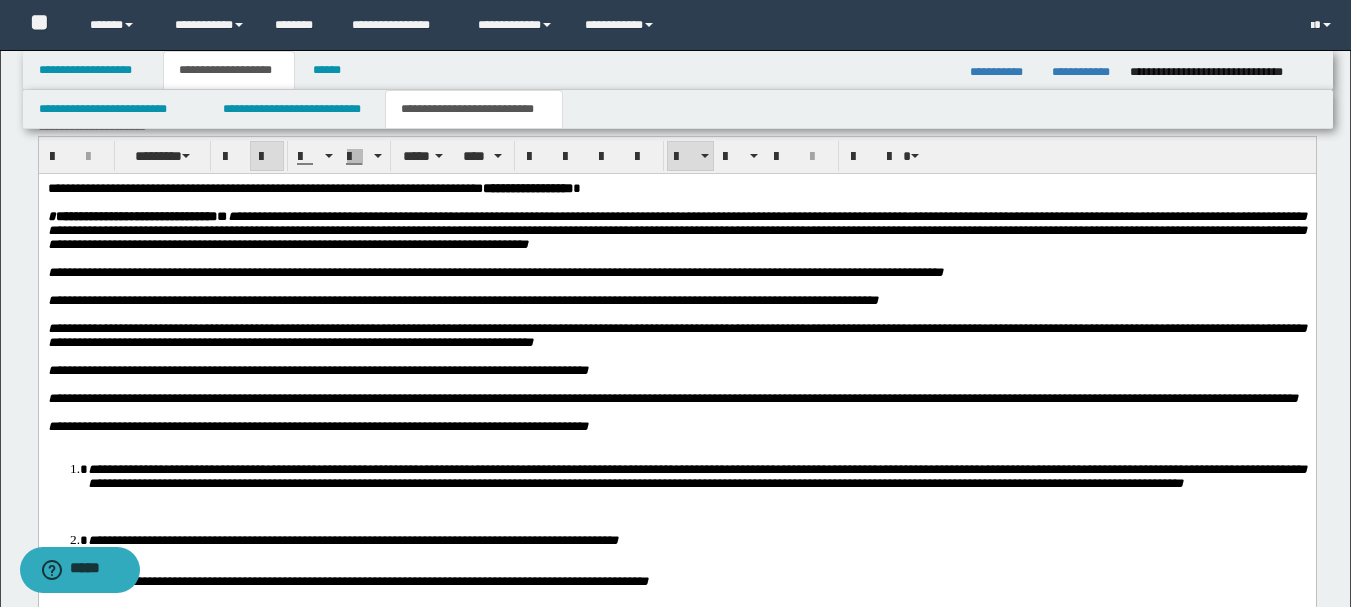 scroll, scrollTop: 2717, scrollLeft: 0, axis: vertical 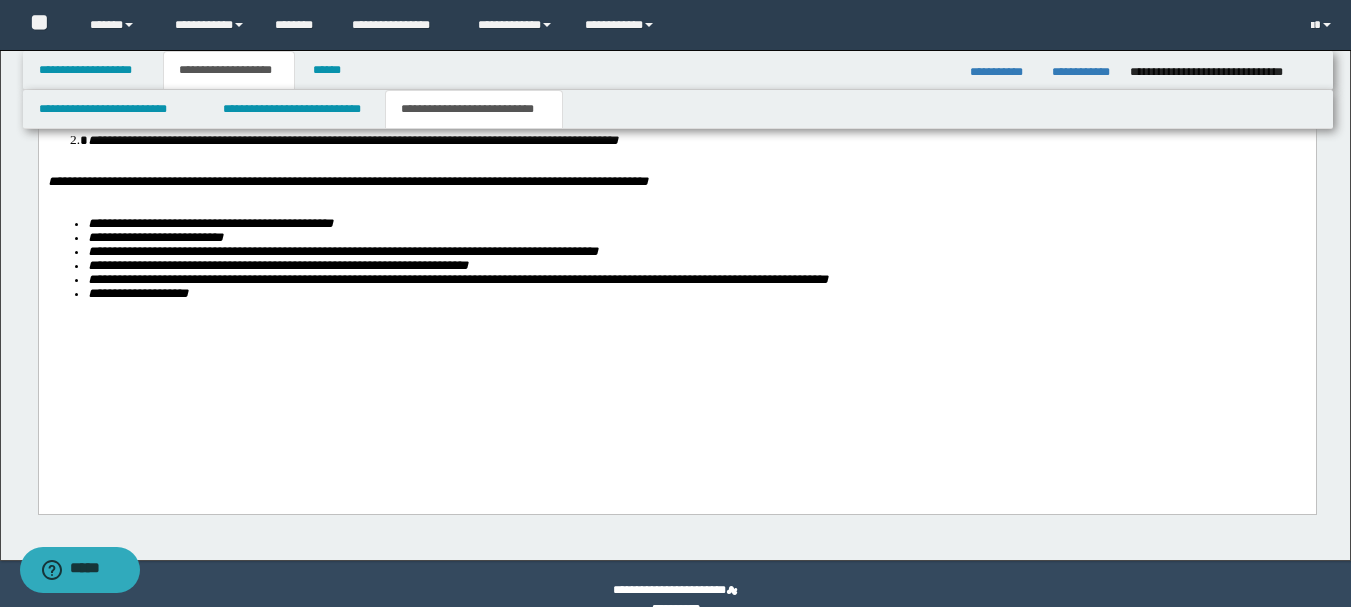 click on "**********" at bounding box center (676, 74) 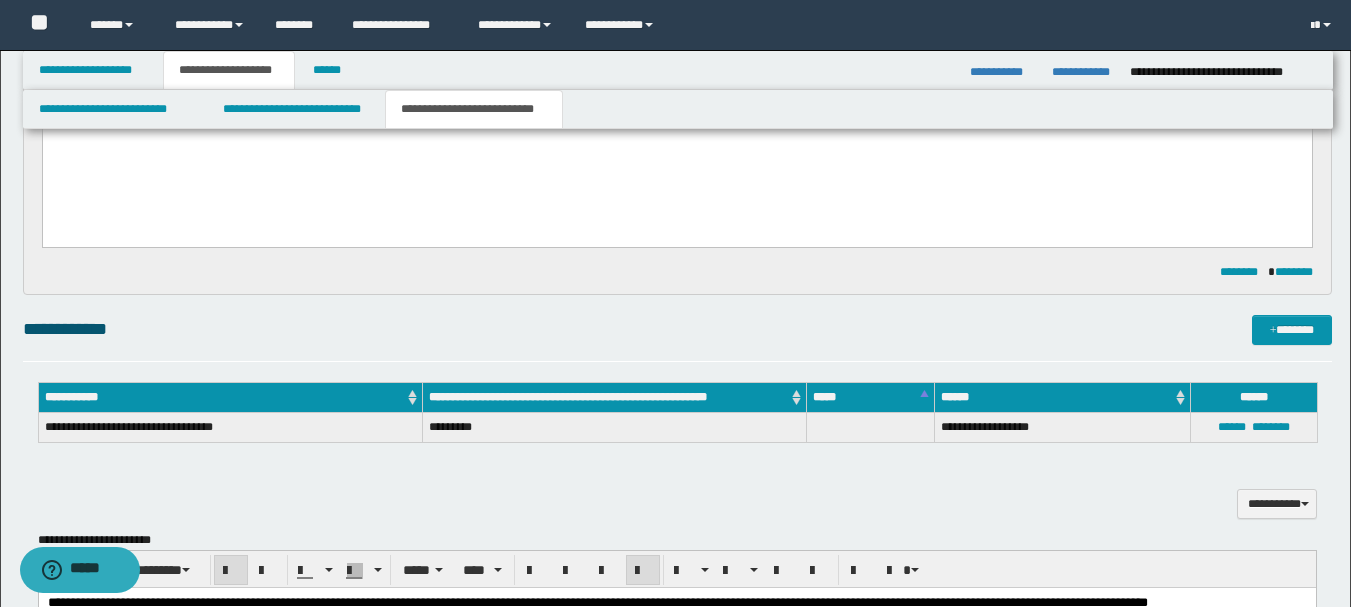 scroll, scrollTop: 117, scrollLeft: 0, axis: vertical 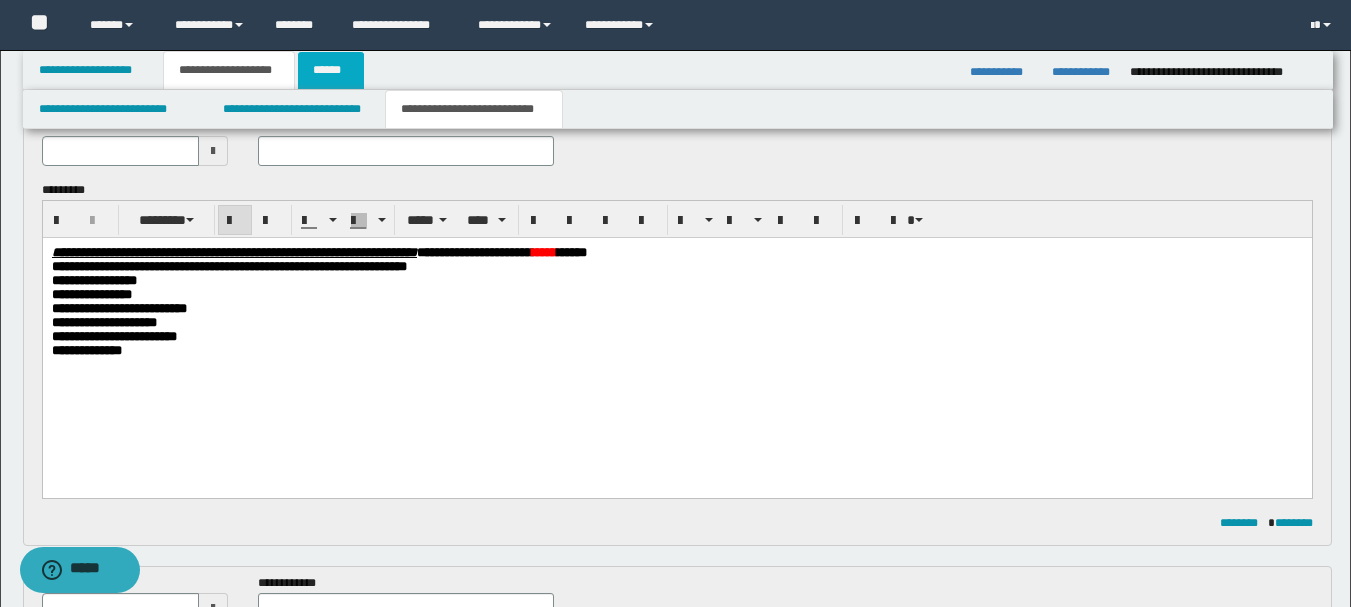 click on "******" at bounding box center (331, 70) 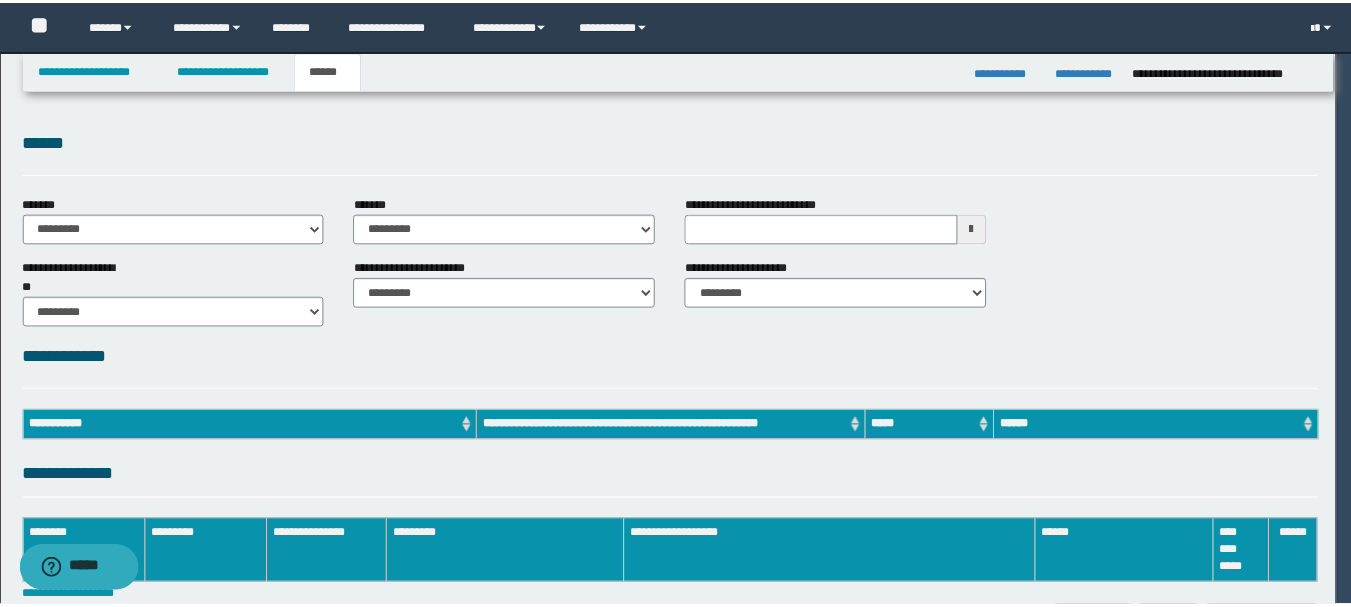 scroll, scrollTop: 0, scrollLeft: 0, axis: both 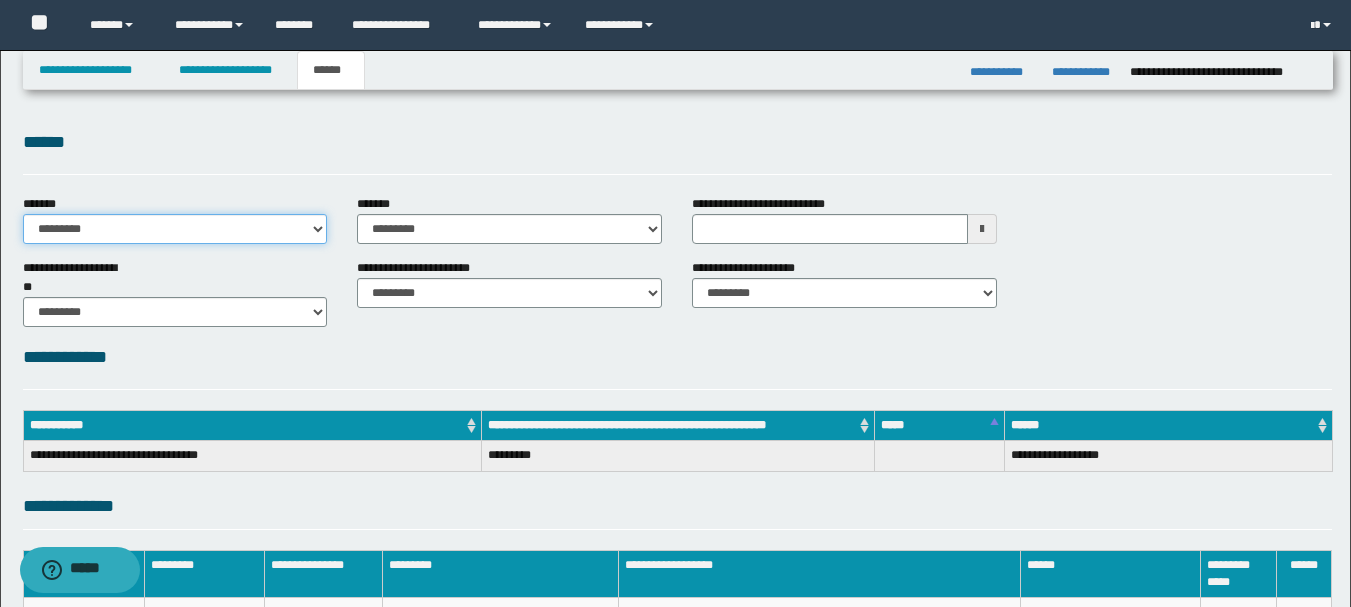 click on "**********" at bounding box center [175, 229] 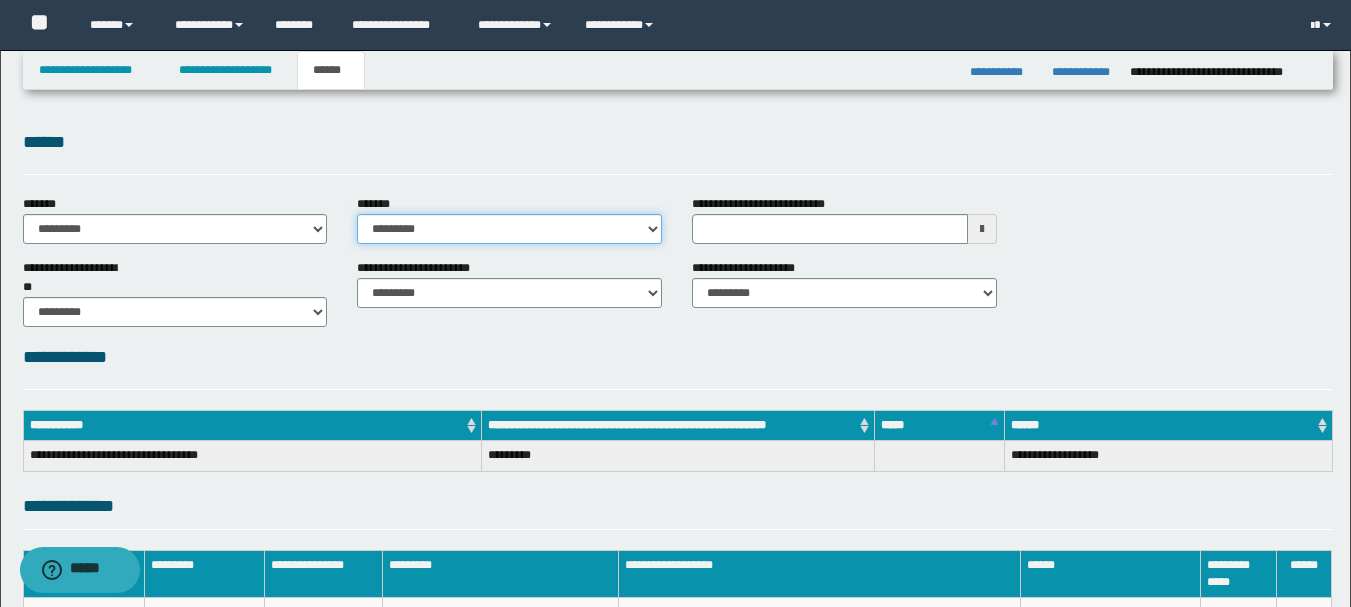click on "**********" at bounding box center (509, 229) 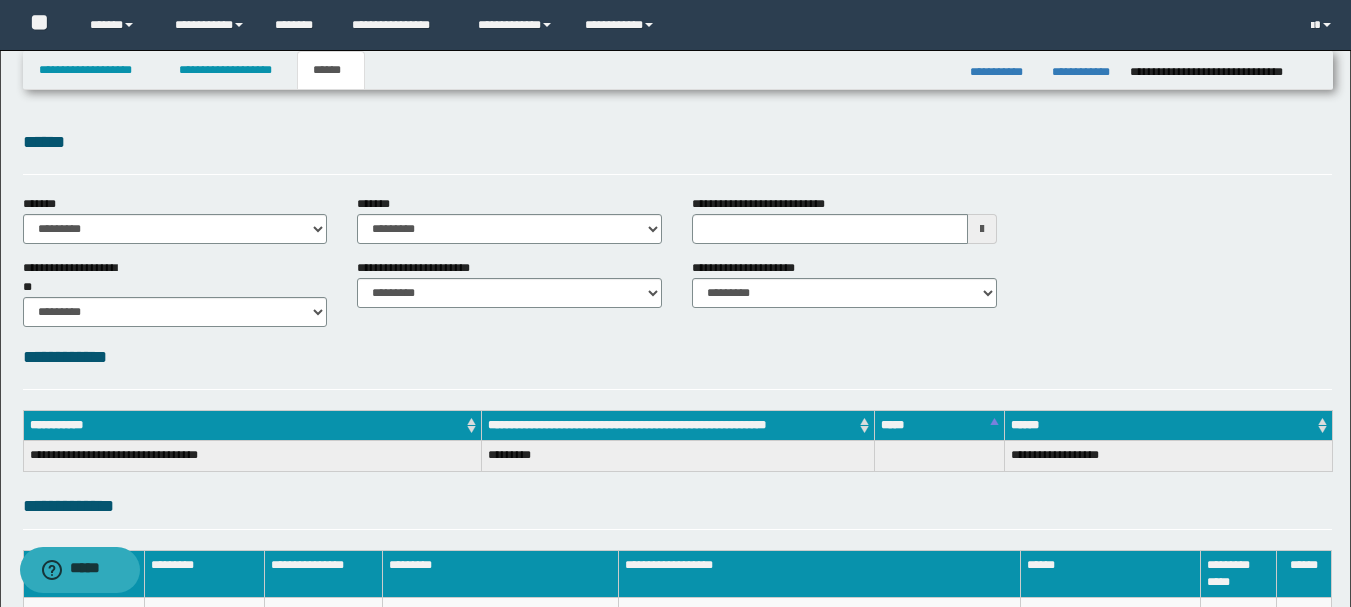 click on "******" at bounding box center (677, 151) 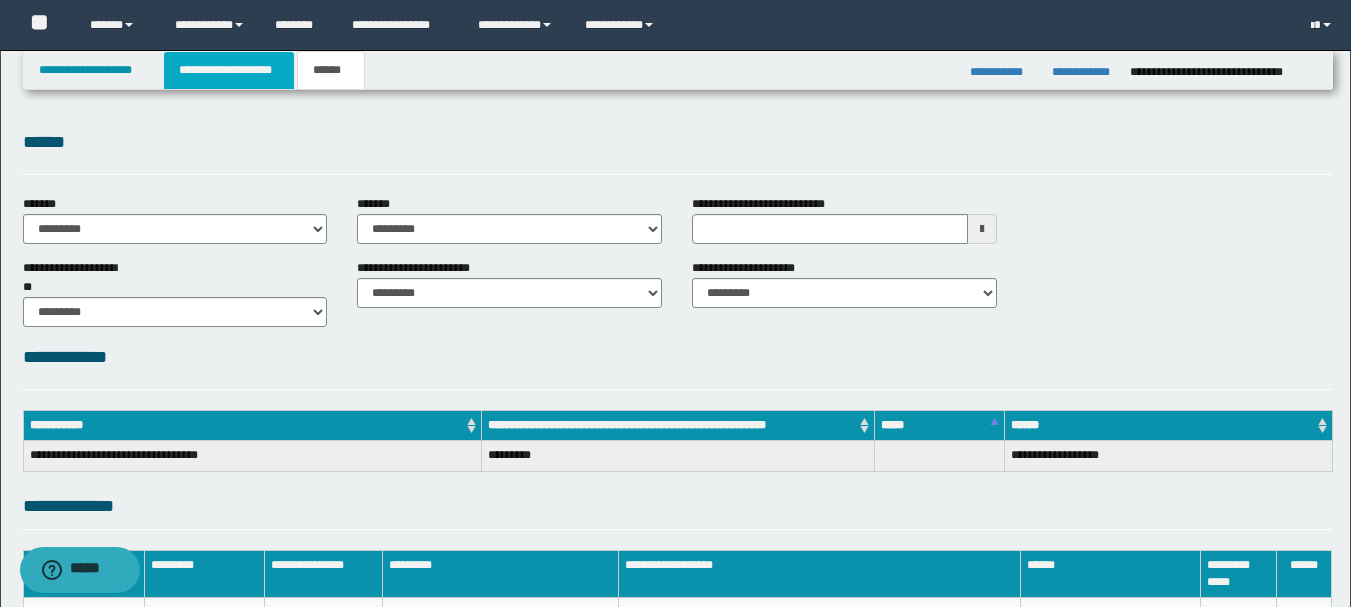 click on "**********" at bounding box center [229, 70] 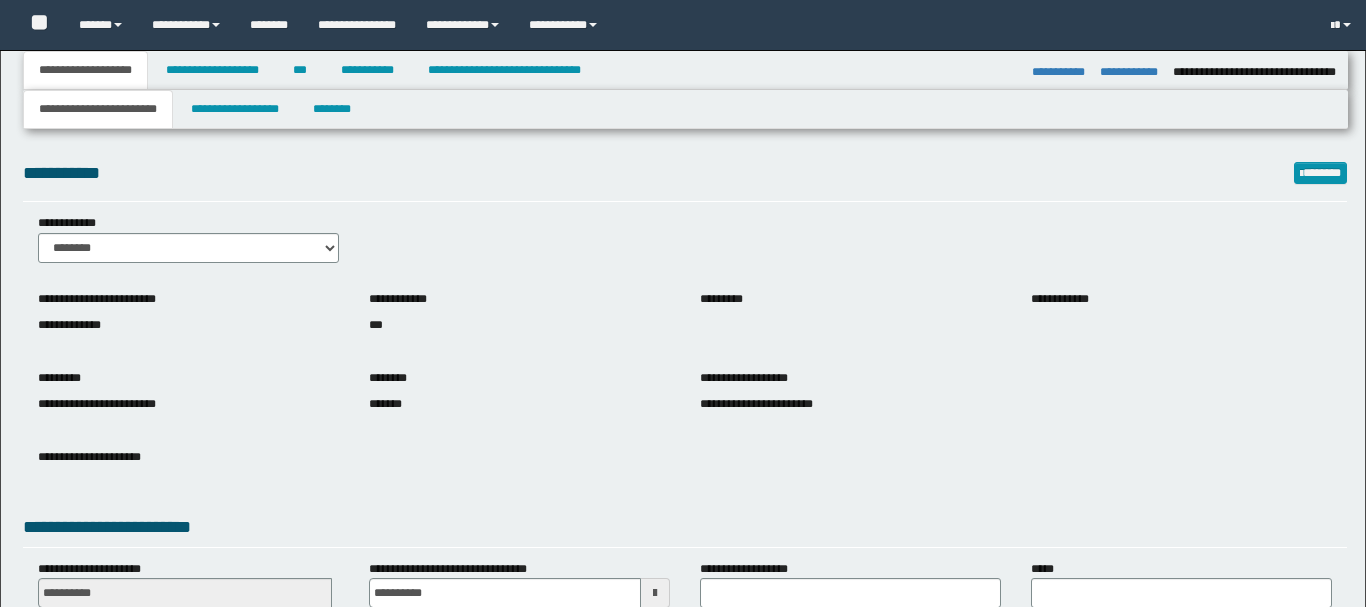 select on "**" 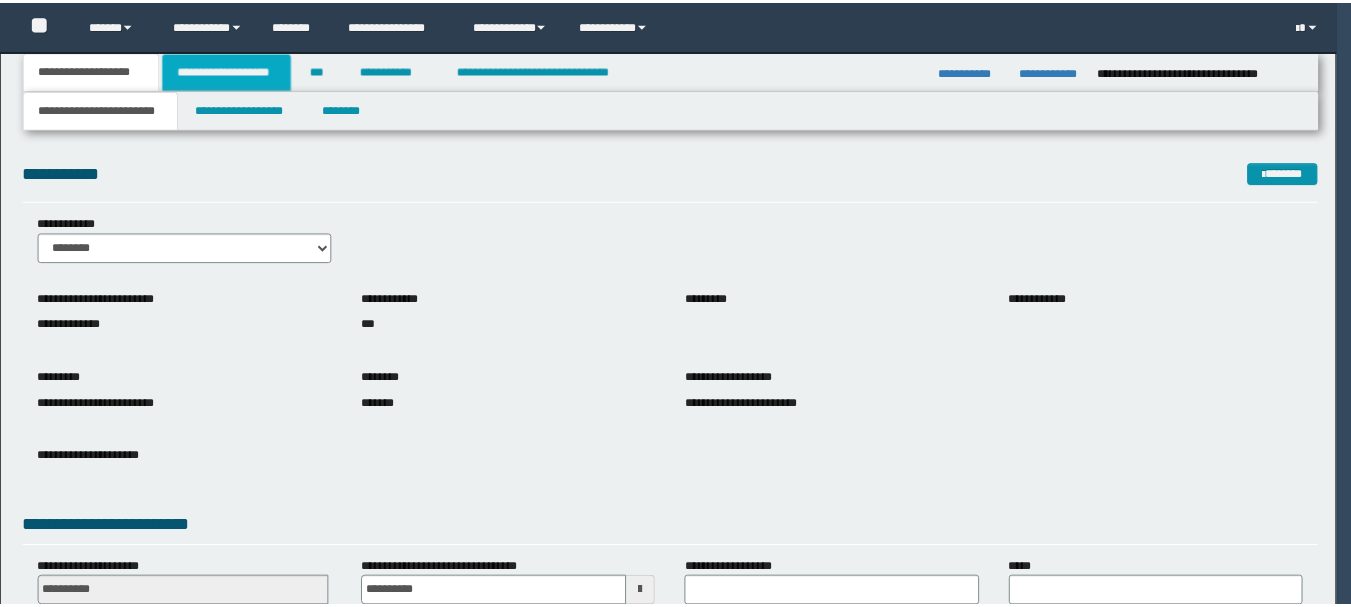 scroll, scrollTop: 0, scrollLeft: 0, axis: both 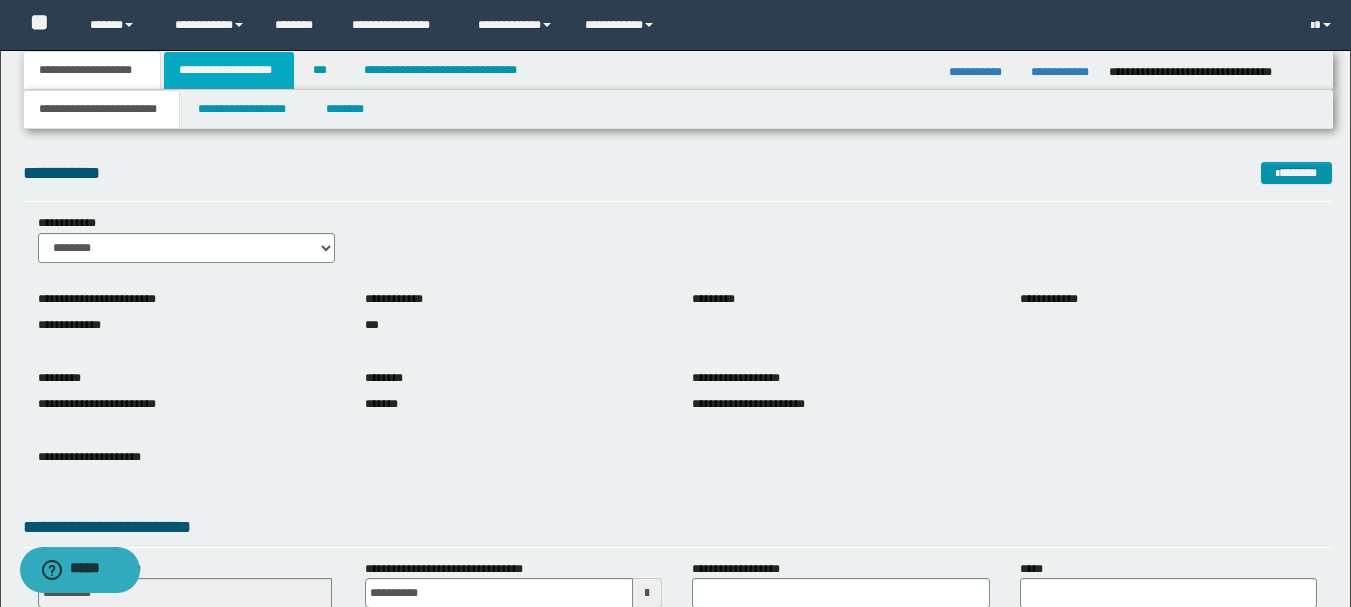 click on "**********" at bounding box center (229, 70) 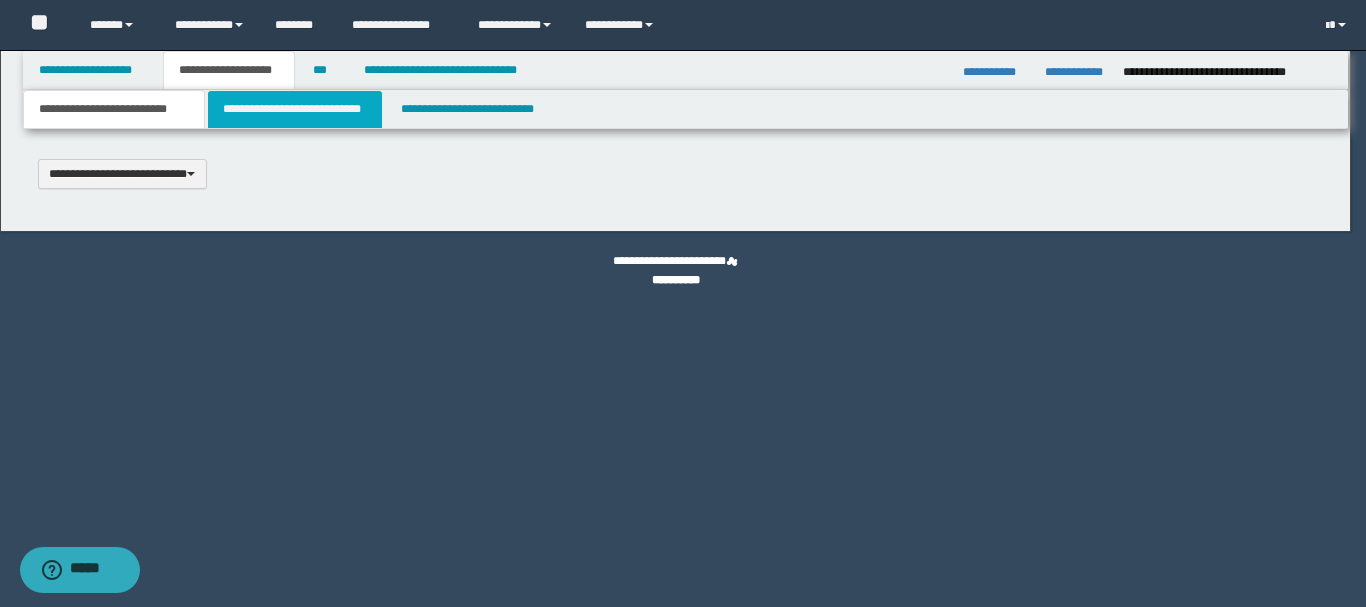 type 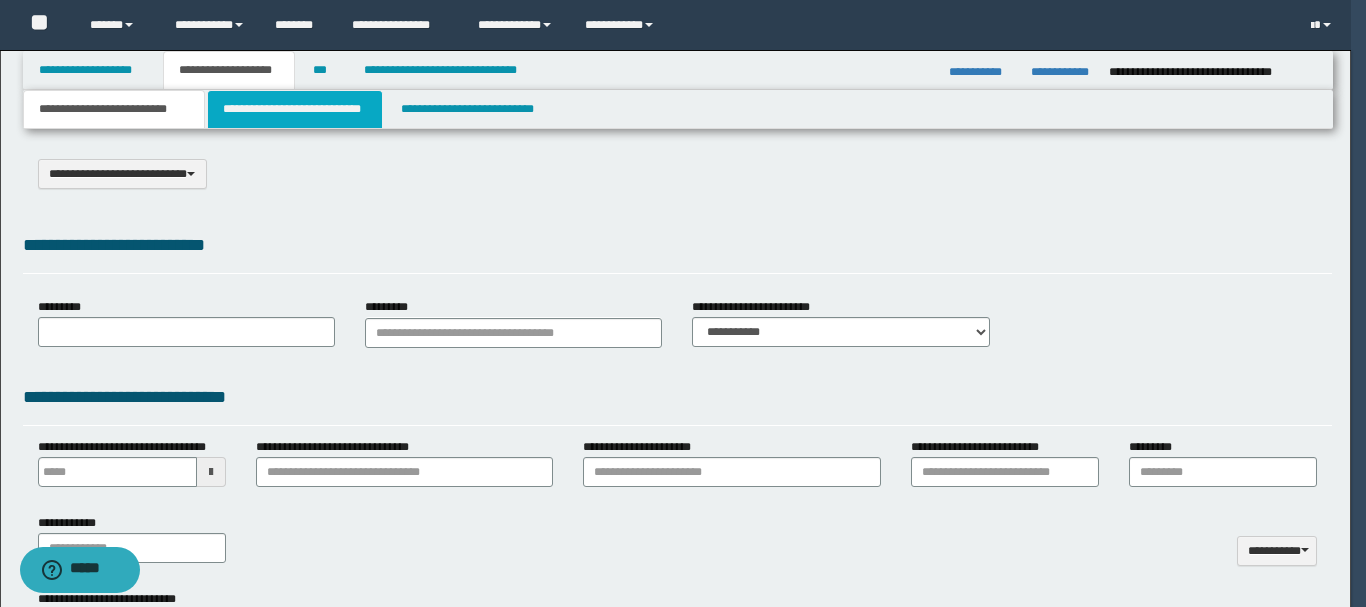 scroll, scrollTop: 0, scrollLeft: 0, axis: both 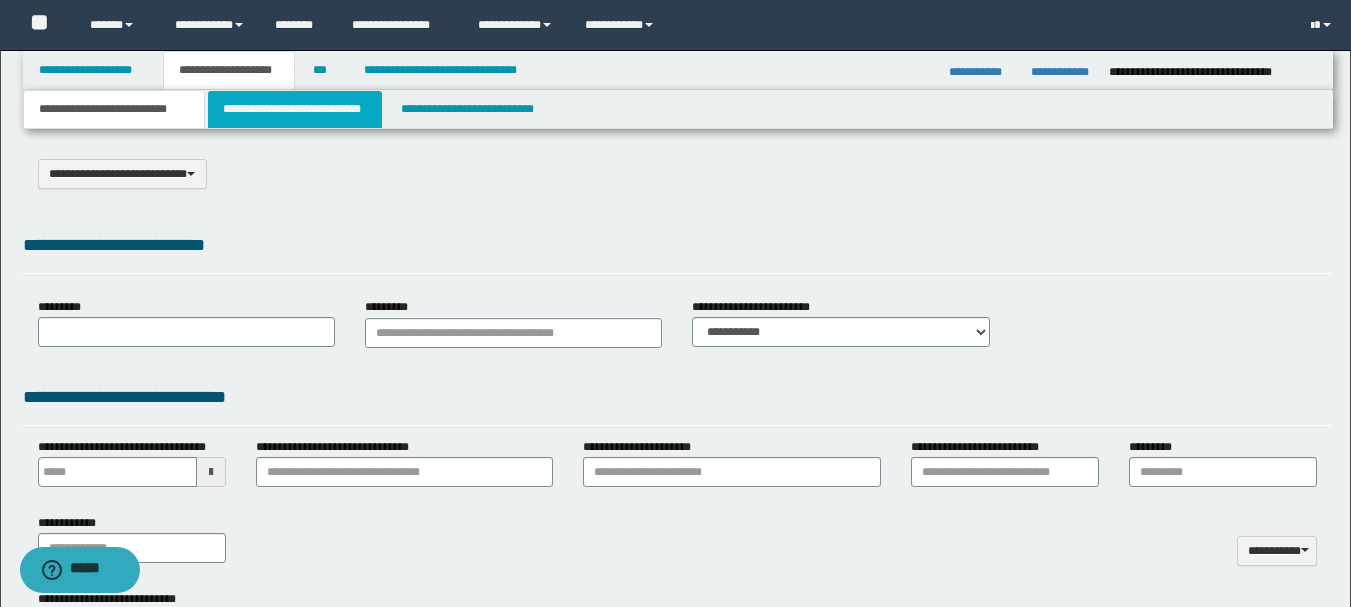 select on "*" 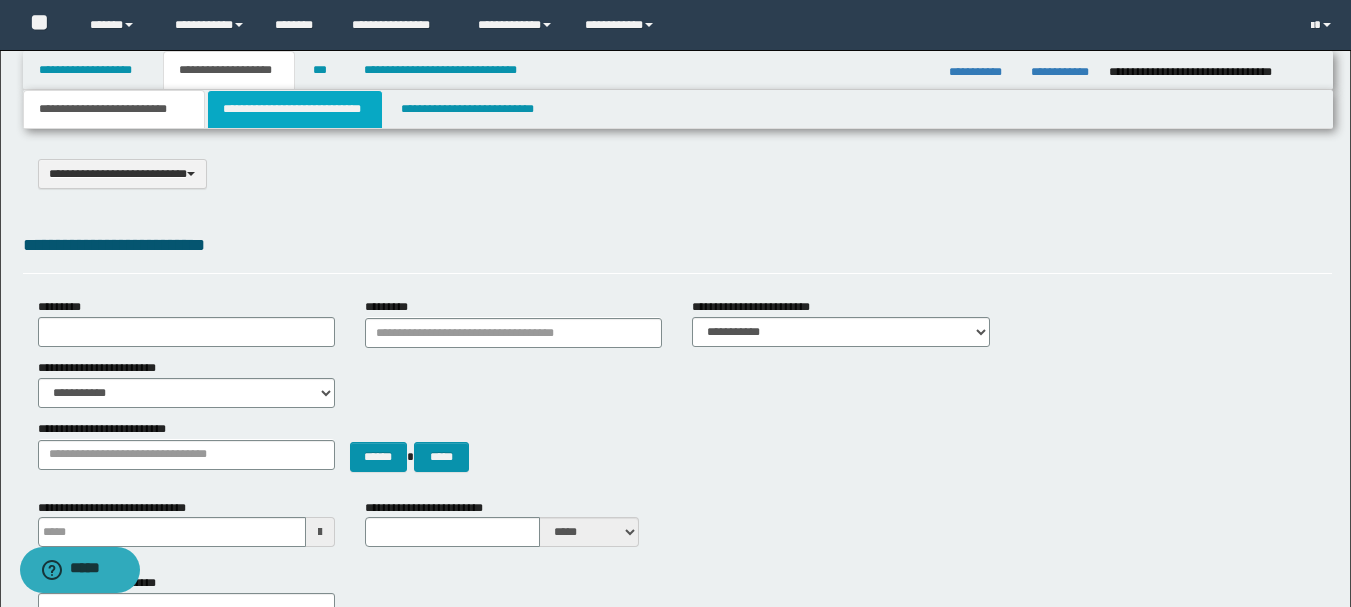 click on "**********" at bounding box center [295, 109] 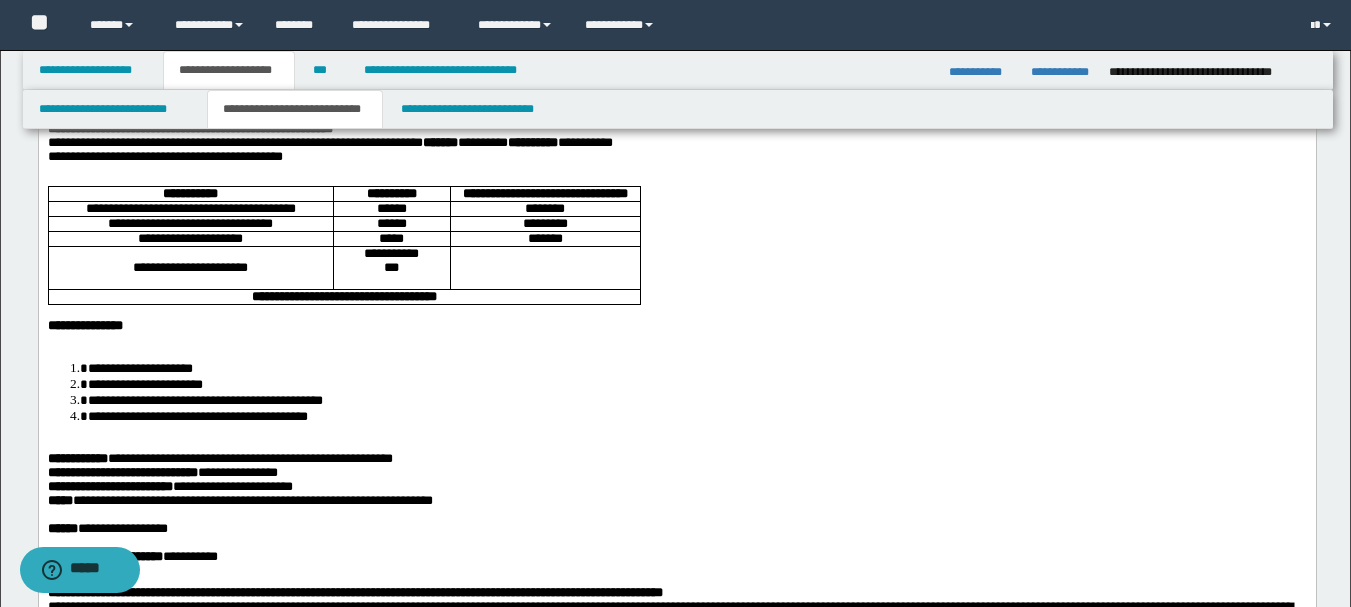 scroll, scrollTop: 100, scrollLeft: 0, axis: vertical 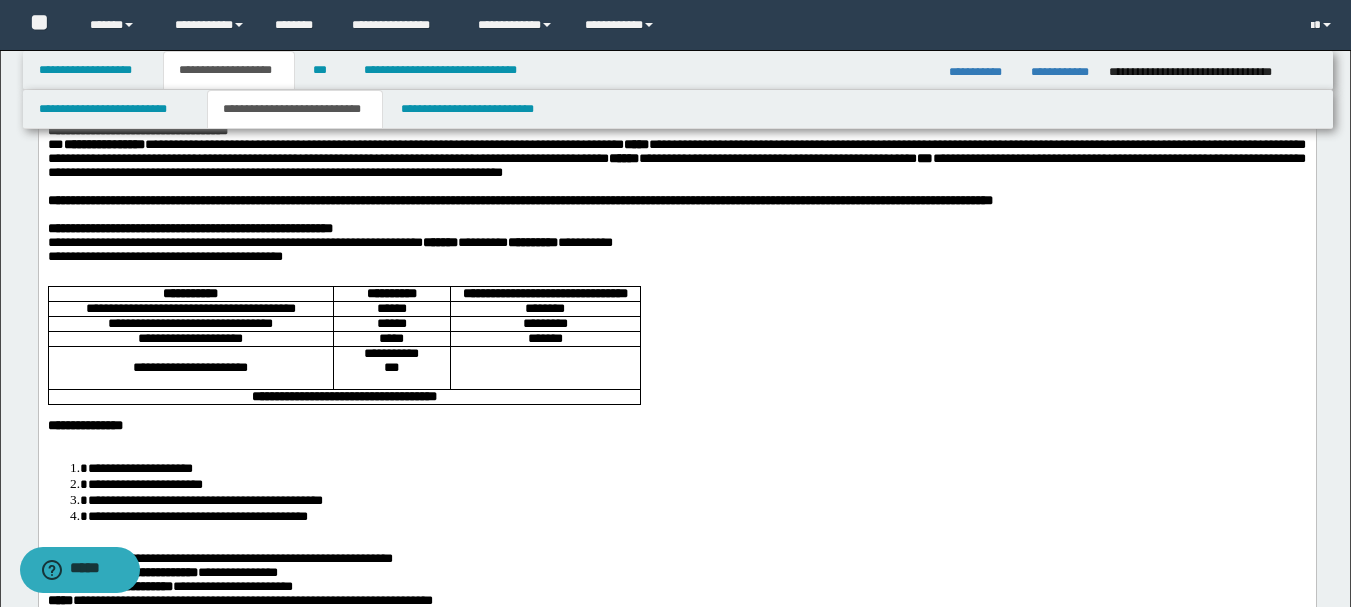 click on "**********" at bounding box center (190, 338) 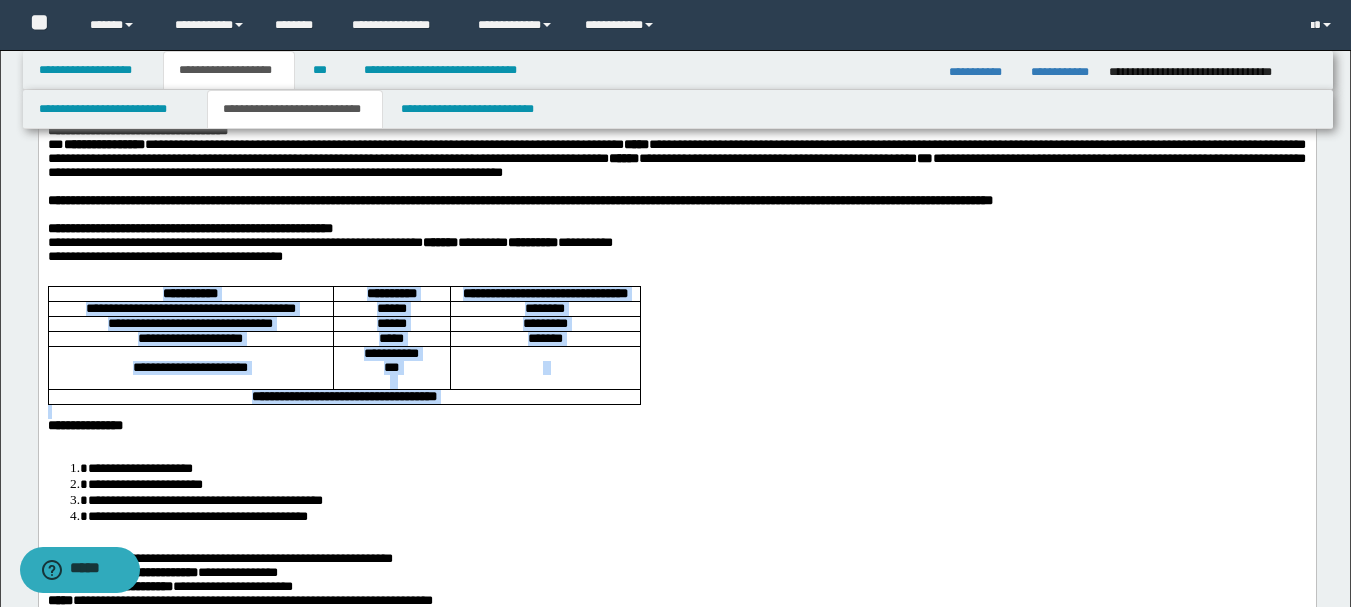 drag, startPoint x: 674, startPoint y: 461, endPoint x: 117, endPoint y: 296, distance: 580.9251 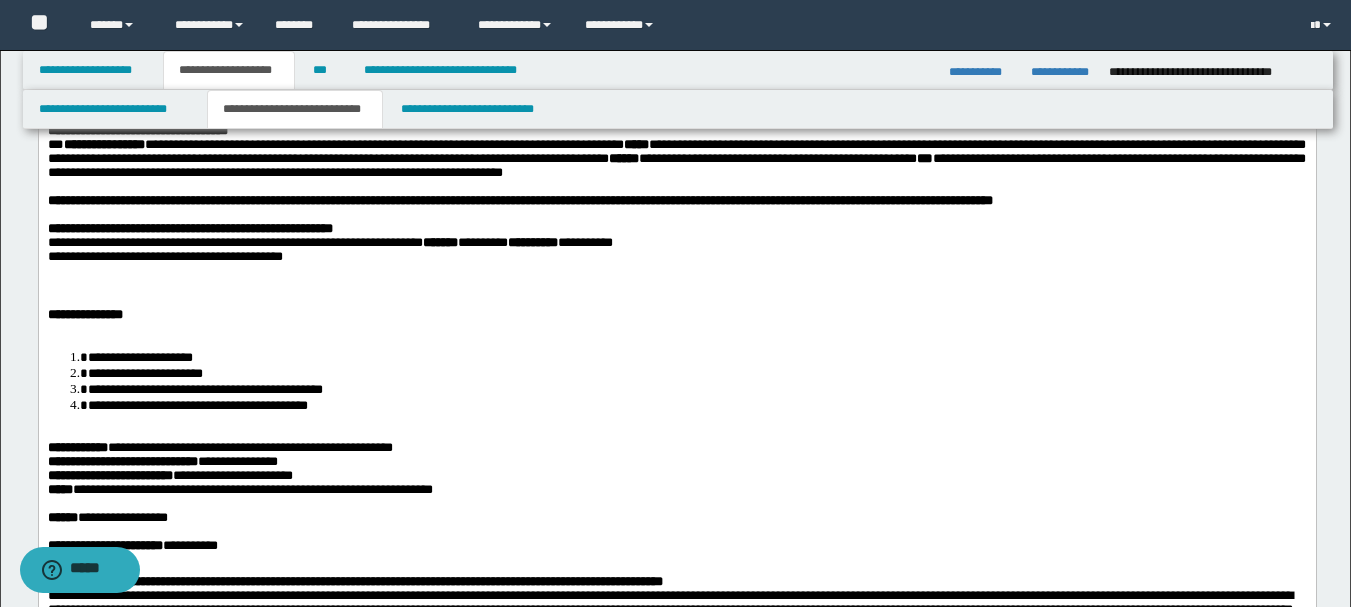 paste 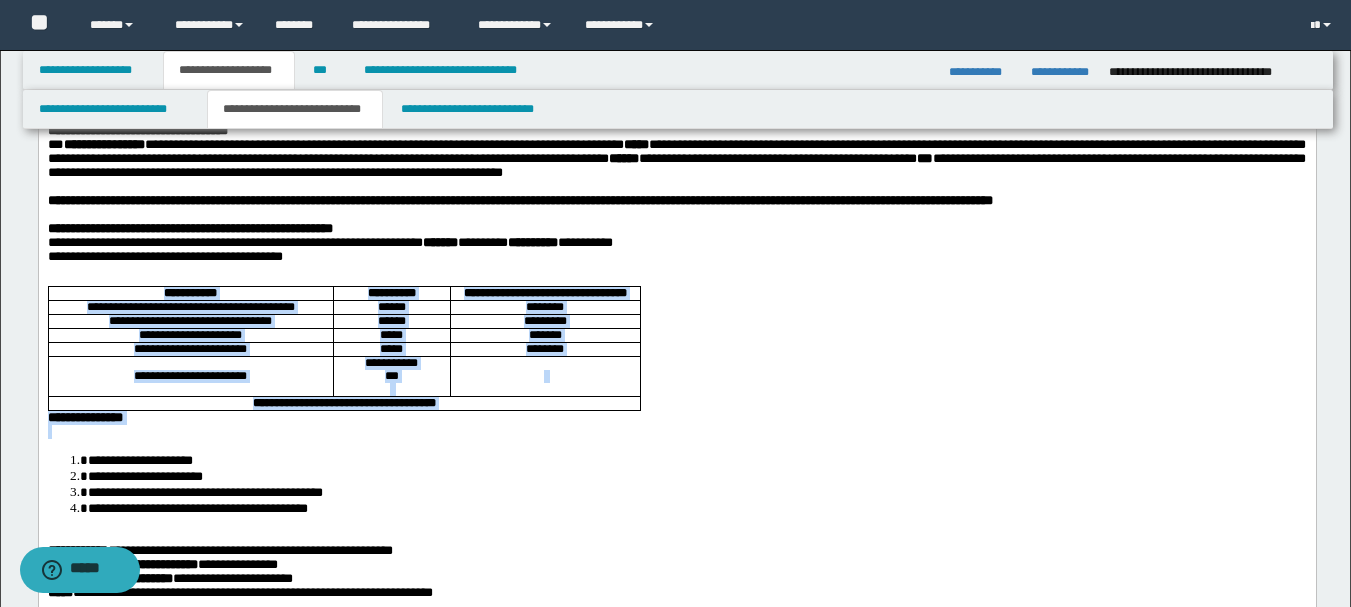 drag, startPoint x: 707, startPoint y: 493, endPoint x: 67, endPoint y: 297, distance: 669.33997 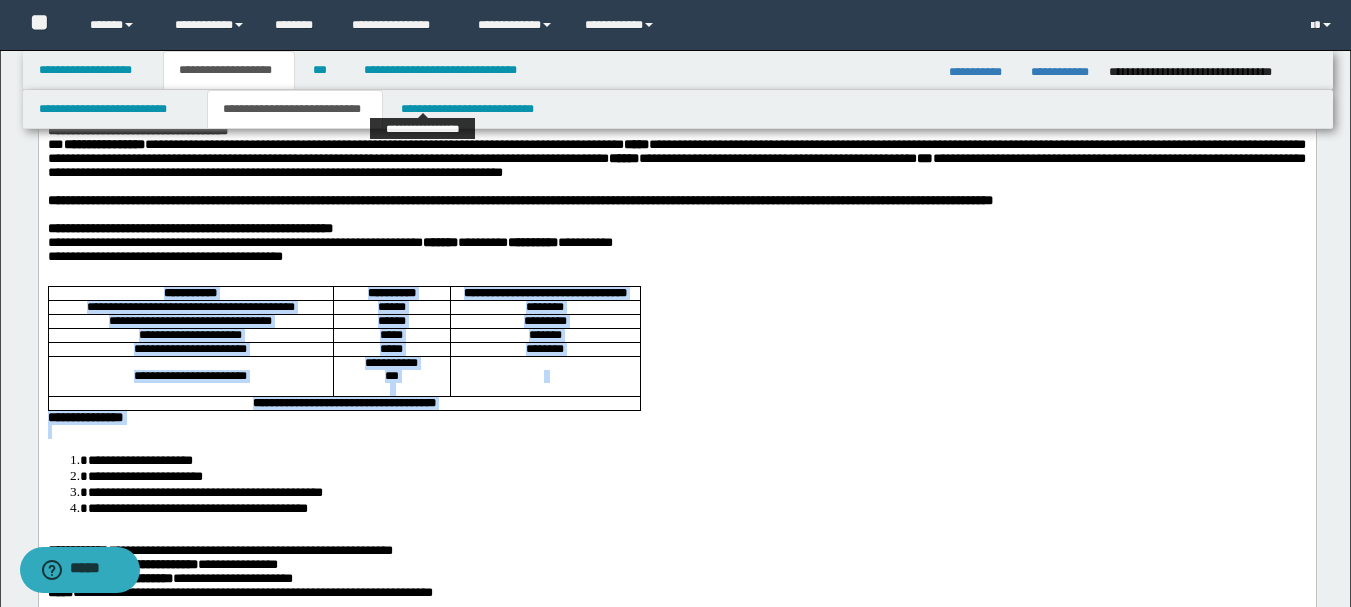 scroll, scrollTop: 0, scrollLeft: 0, axis: both 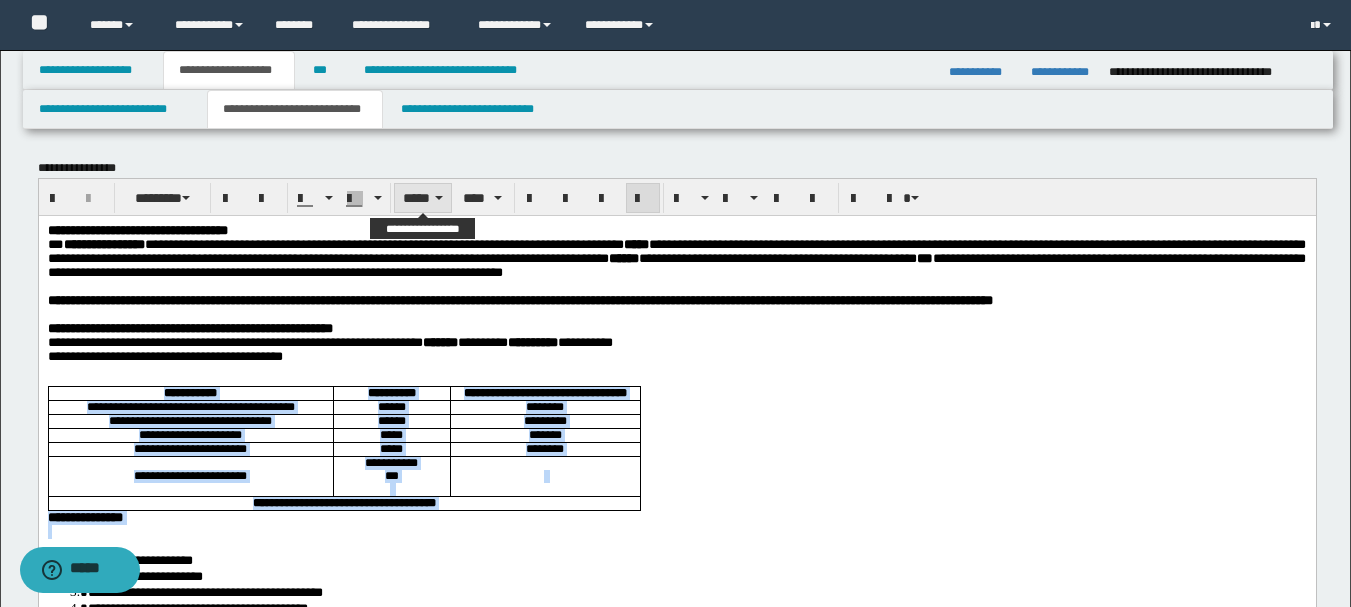 click on "*****" at bounding box center (423, 198) 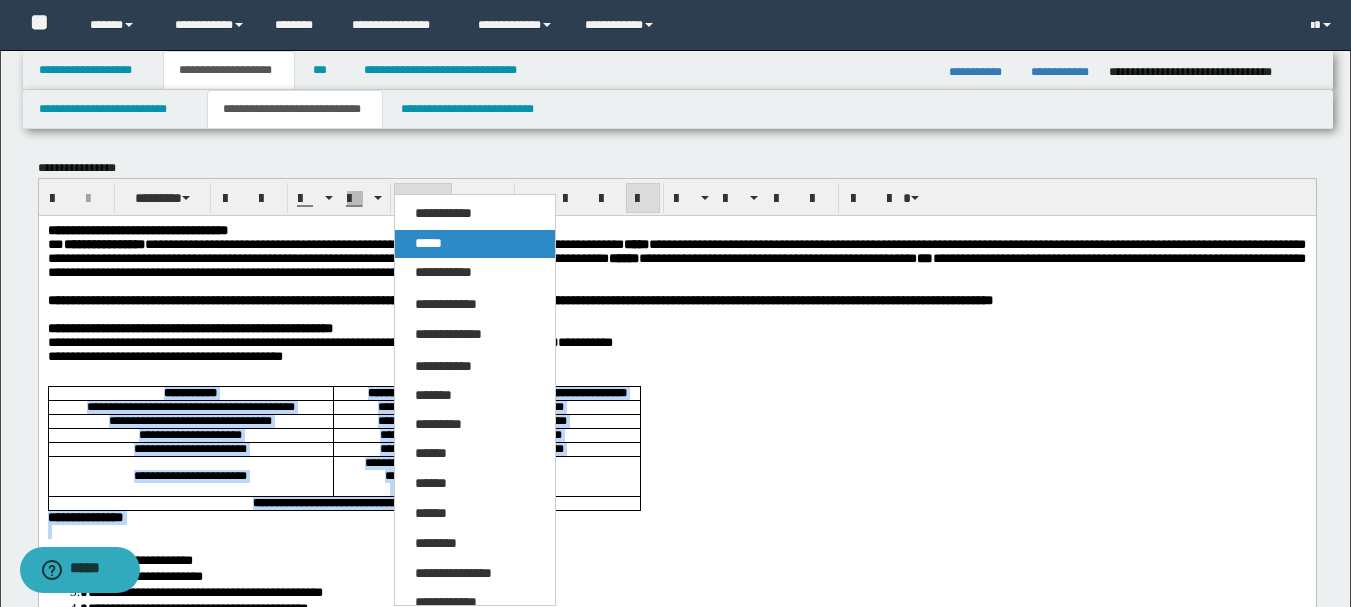 click on "*****" at bounding box center (428, 243) 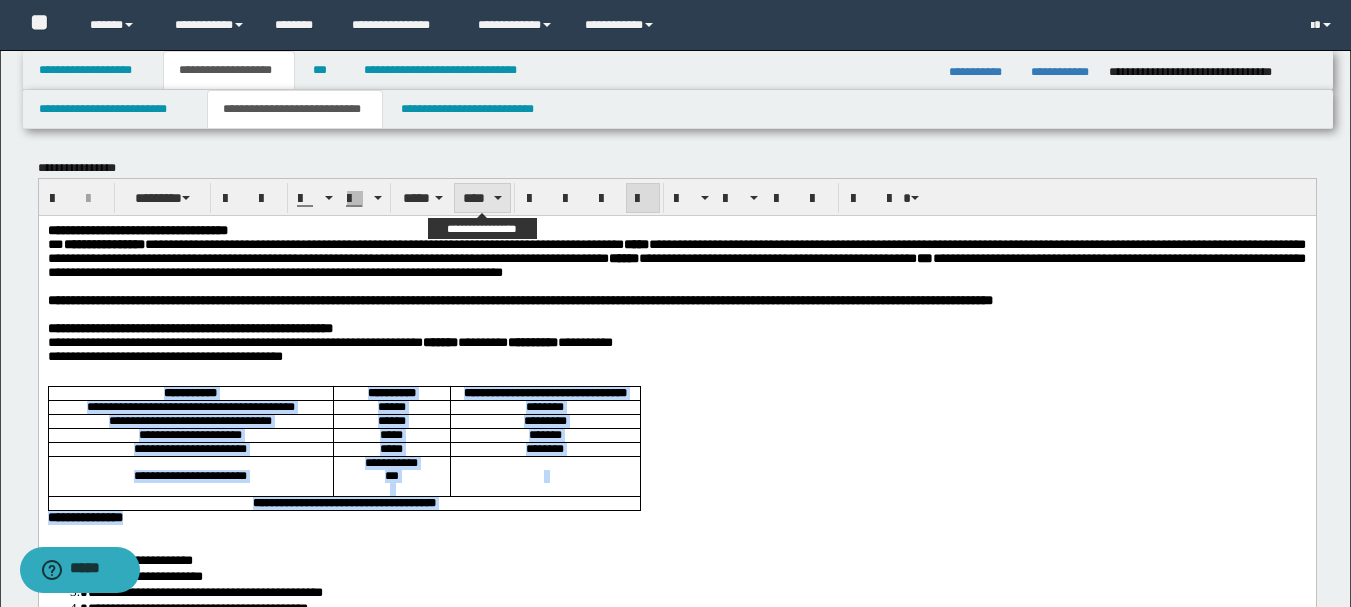 click on "****" at bounding box center [482, 198] 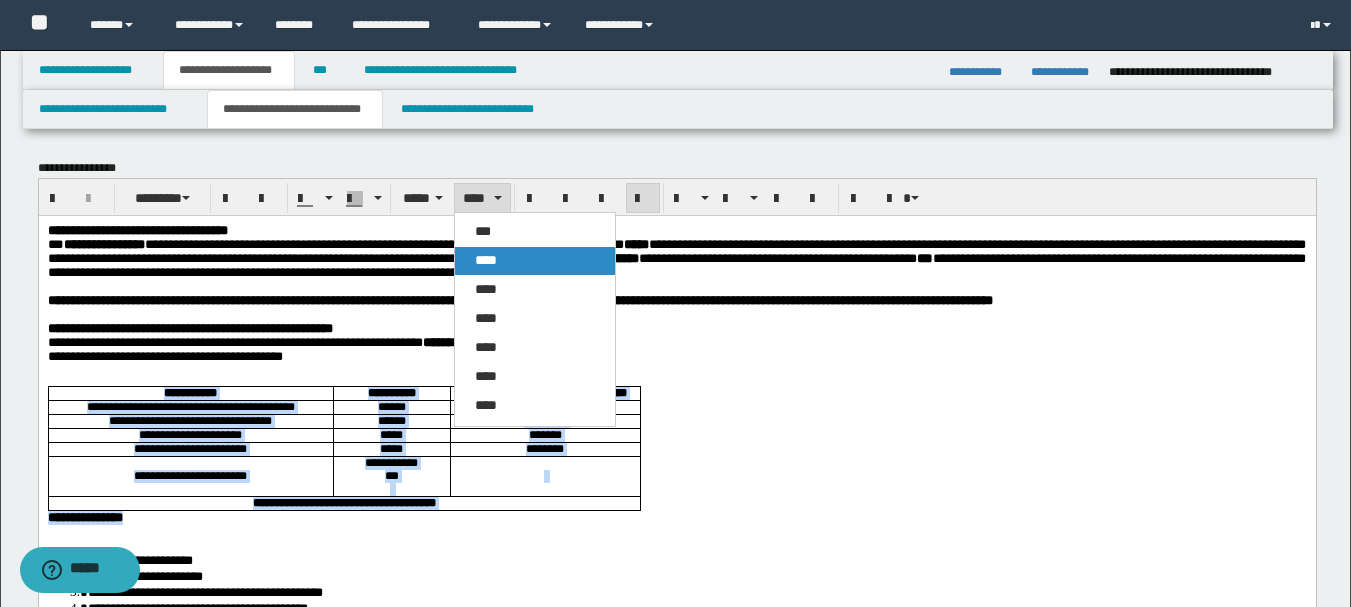 click on "****" at bounding box center [535, 261] 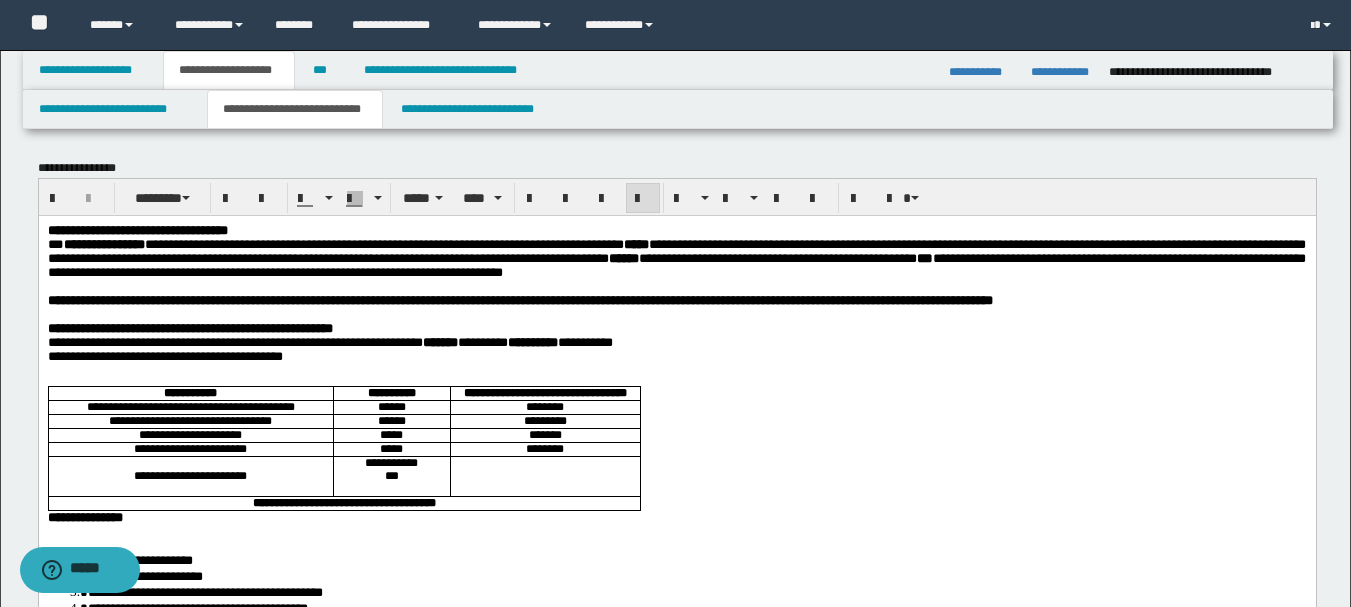 click on "**********" at bounding box center [519, 299] 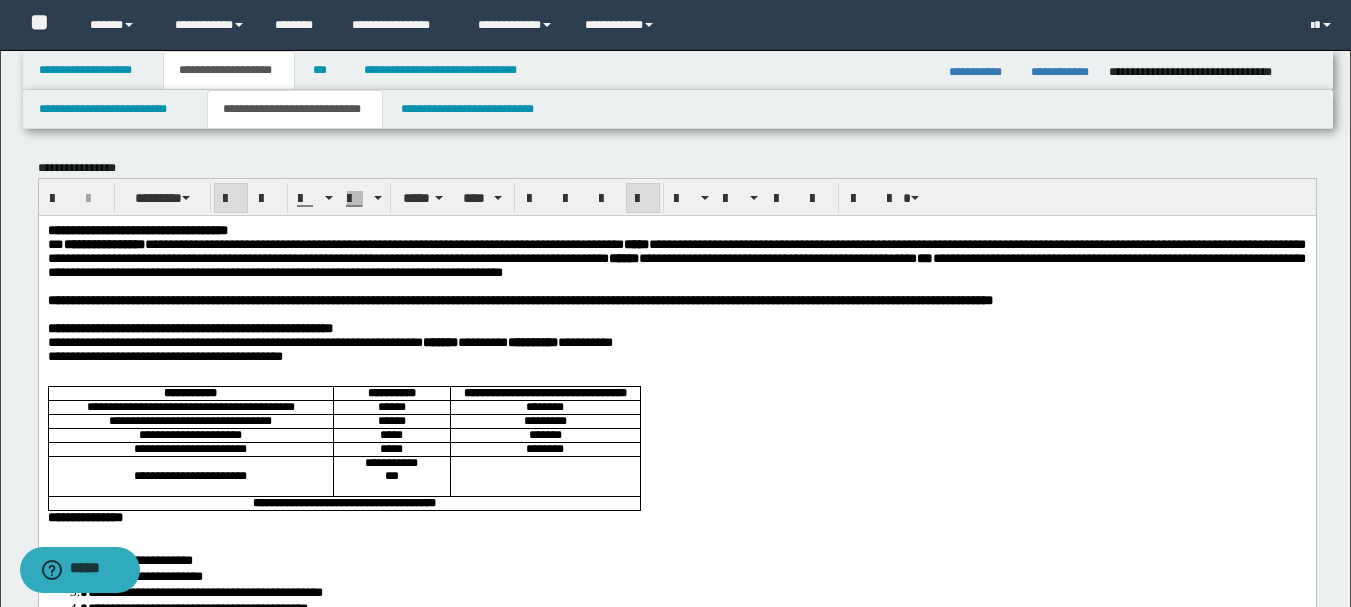 scroll, scrollTop: 100, scrollLeft: 0, axis: vertical 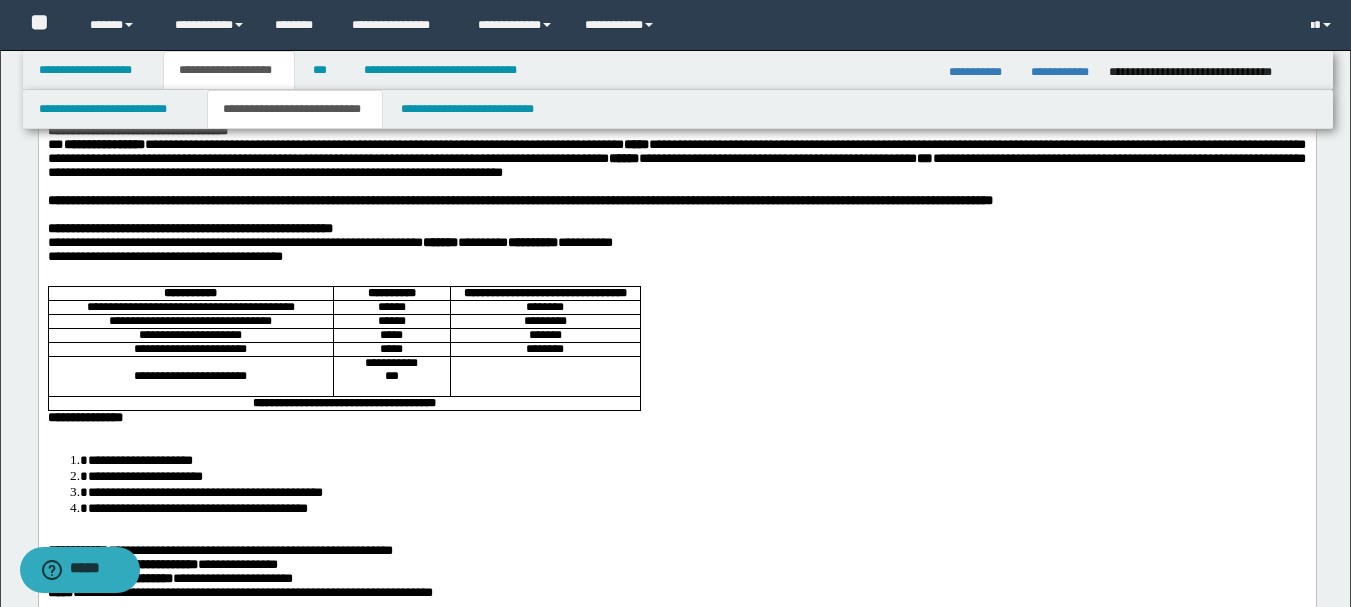 click at bounding box center (676, 431) 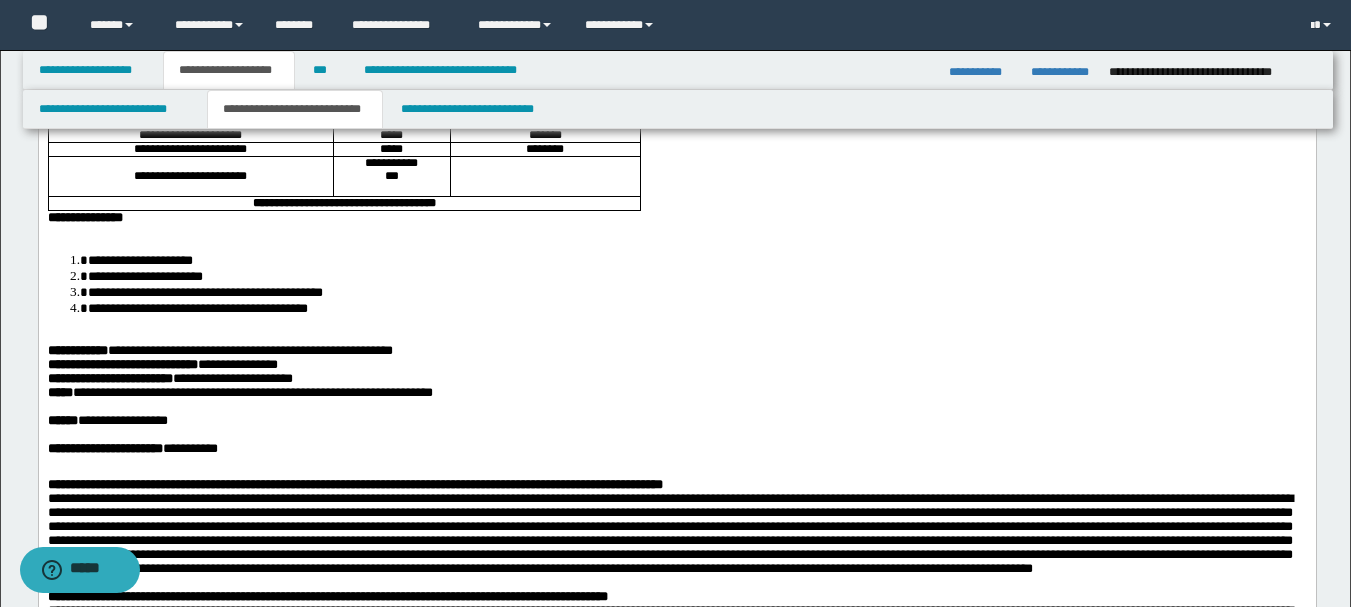 click on "**********" at bounding box center (84, 217) 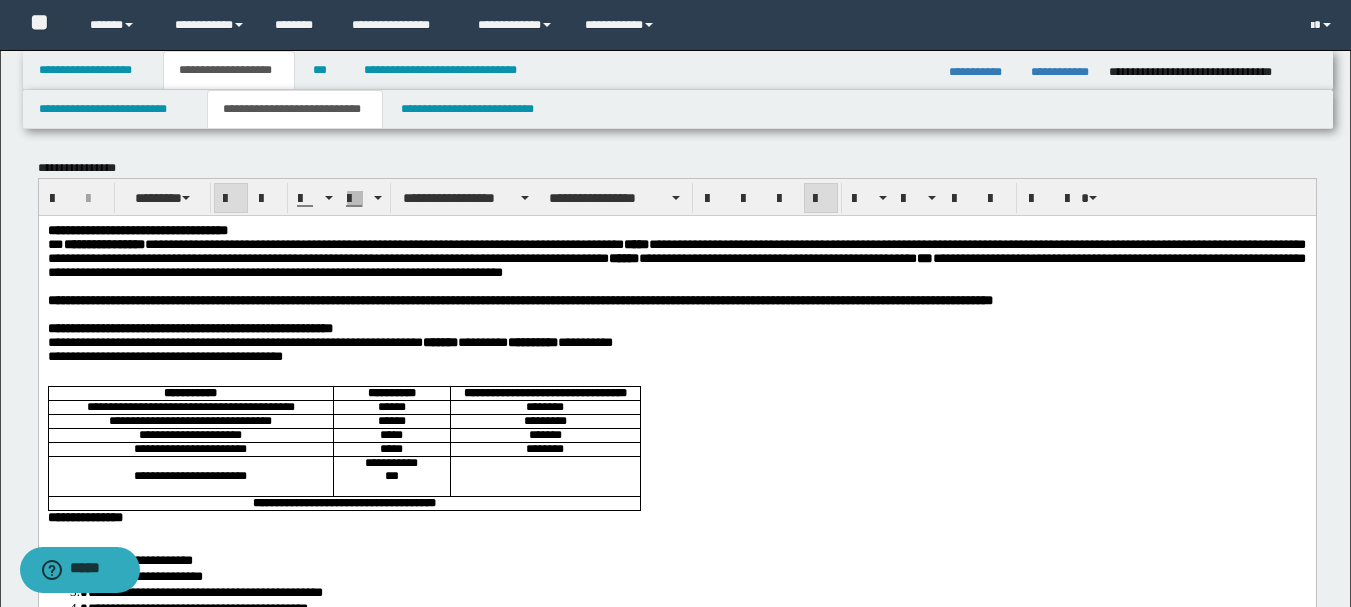 scroll, scrollTop: 200, scrollLeft: 0, axis: vertical 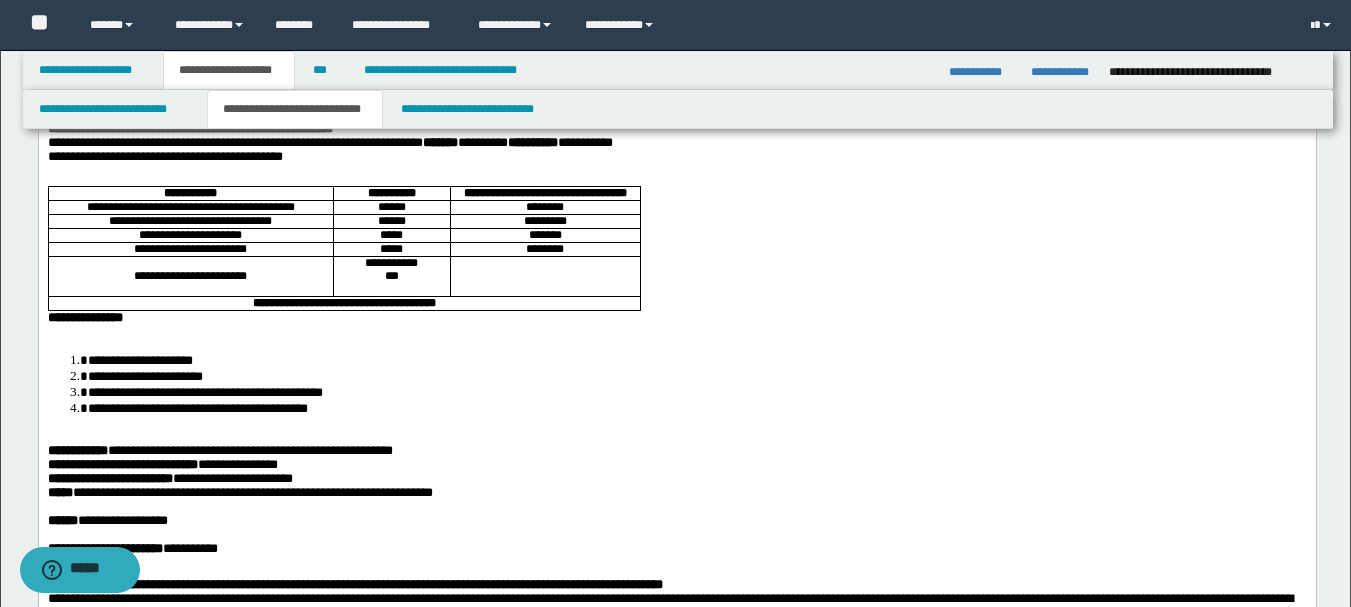 drag, startPoint x: 43, startPoint y: 370, endPoint x: 140, endPoint y: 381, distance: 97.62172 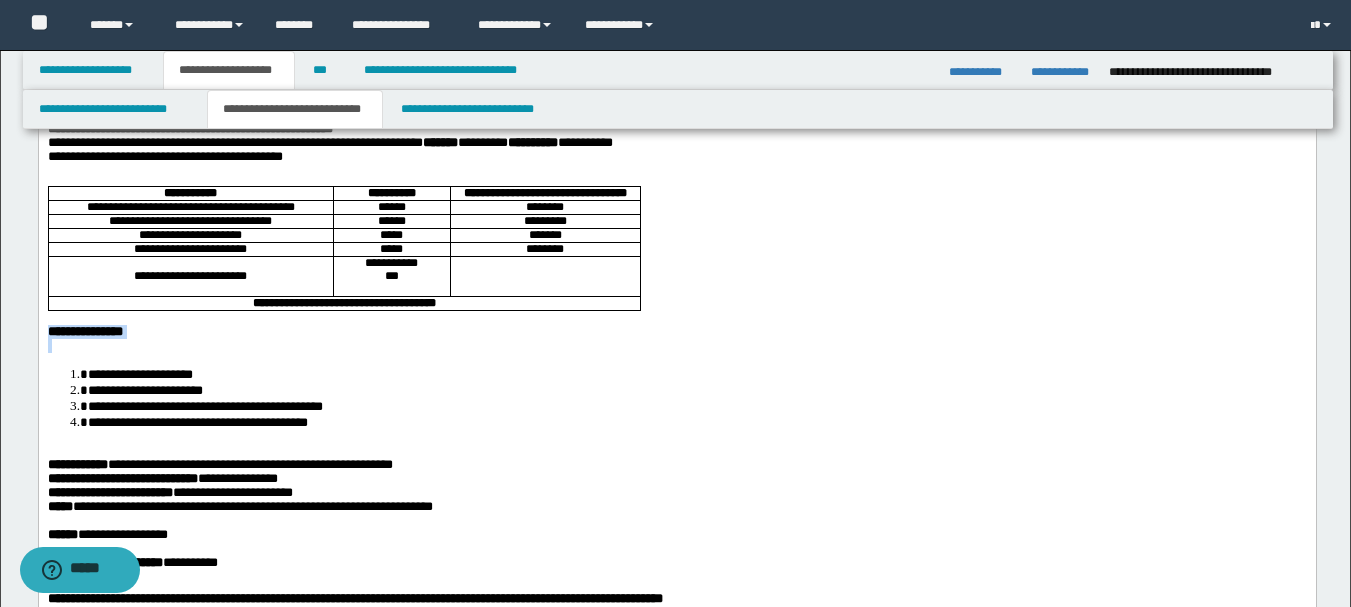 drag, startPoint x: 172, startPoint y: 398, endPoint x: 64, endPoint y: 398, distance: 108 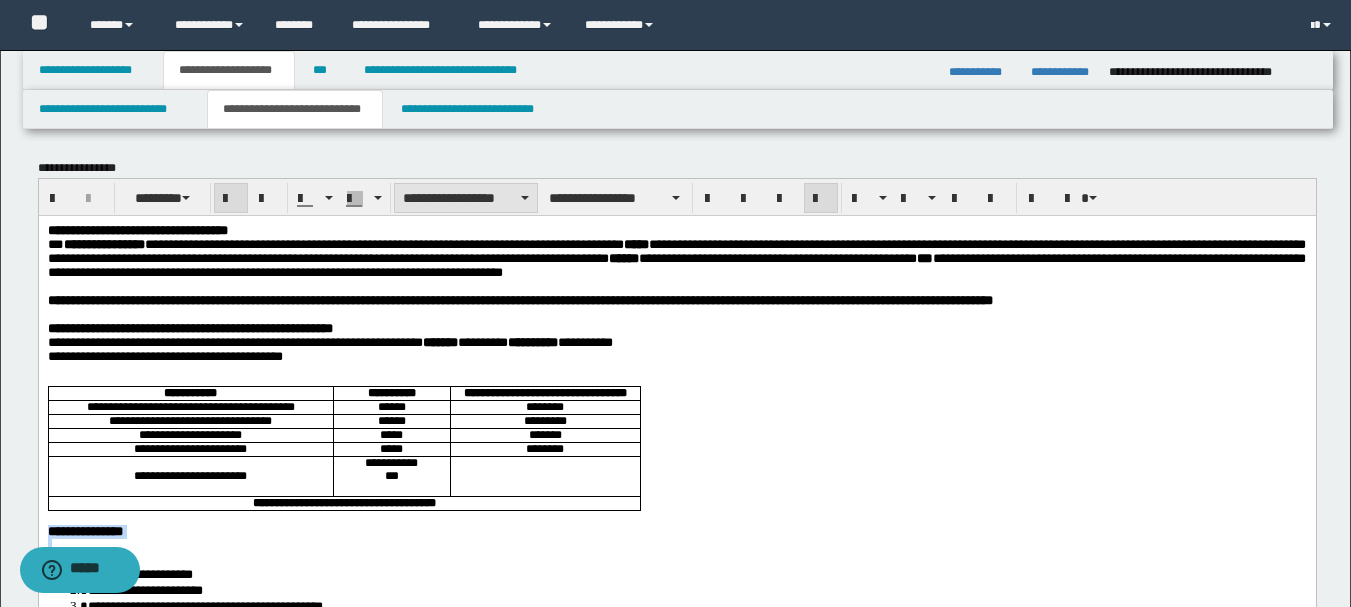 click on "**********" at bounding box center (466, 198) 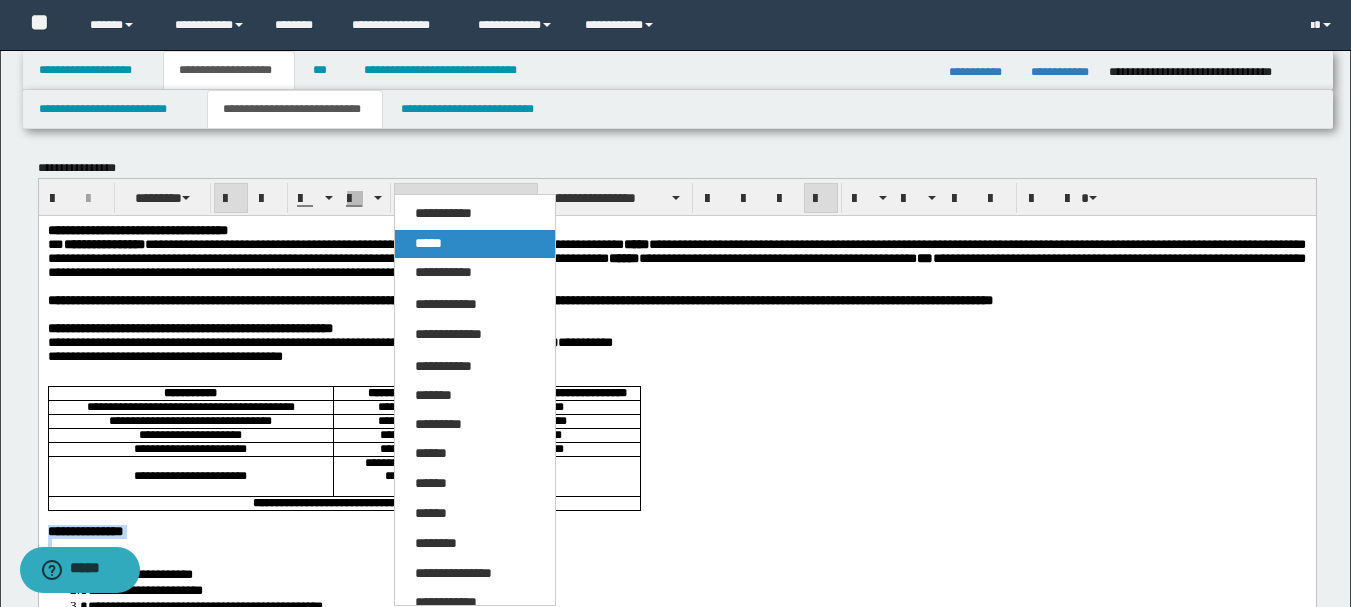 click on "*****" at bounding box center (475, 244) 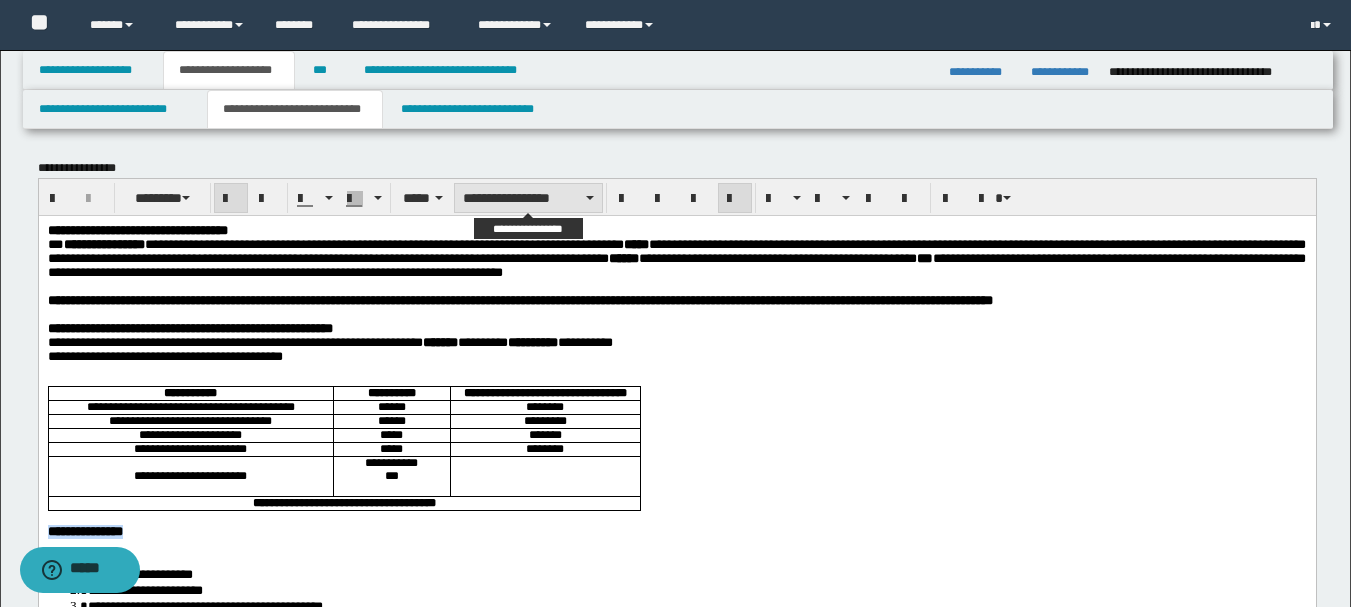 click on "**********" at bounding box center (528, 198) 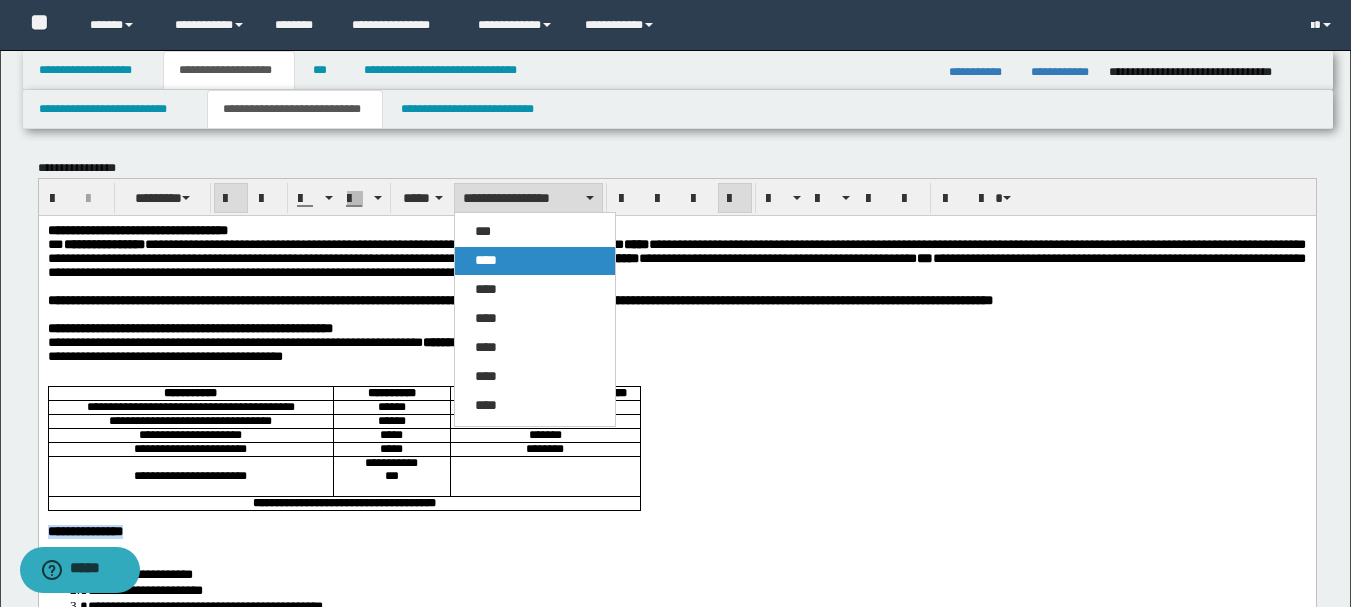 drag, startPoint x: 506, startPoint y: 251, endPoint x: 485, endPoint y: 40, distance: 212.04245 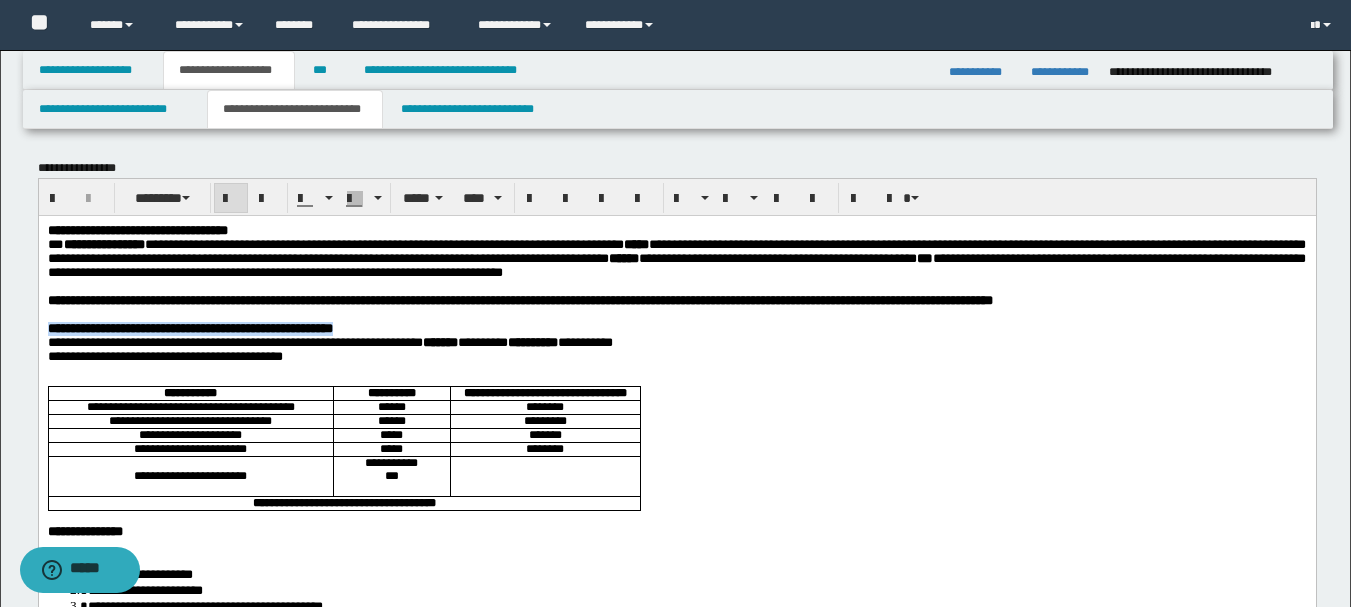 click on "**********" at bounding box center (676, 648) 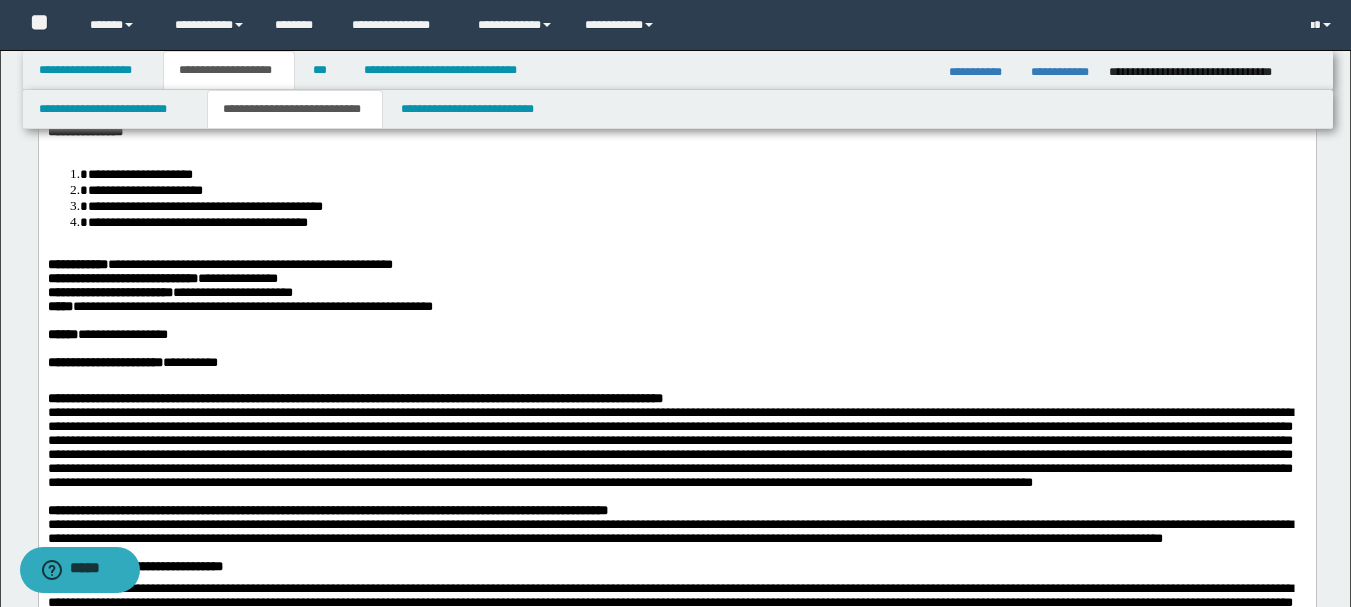 click on "**********" at bounding box center (676, 293) 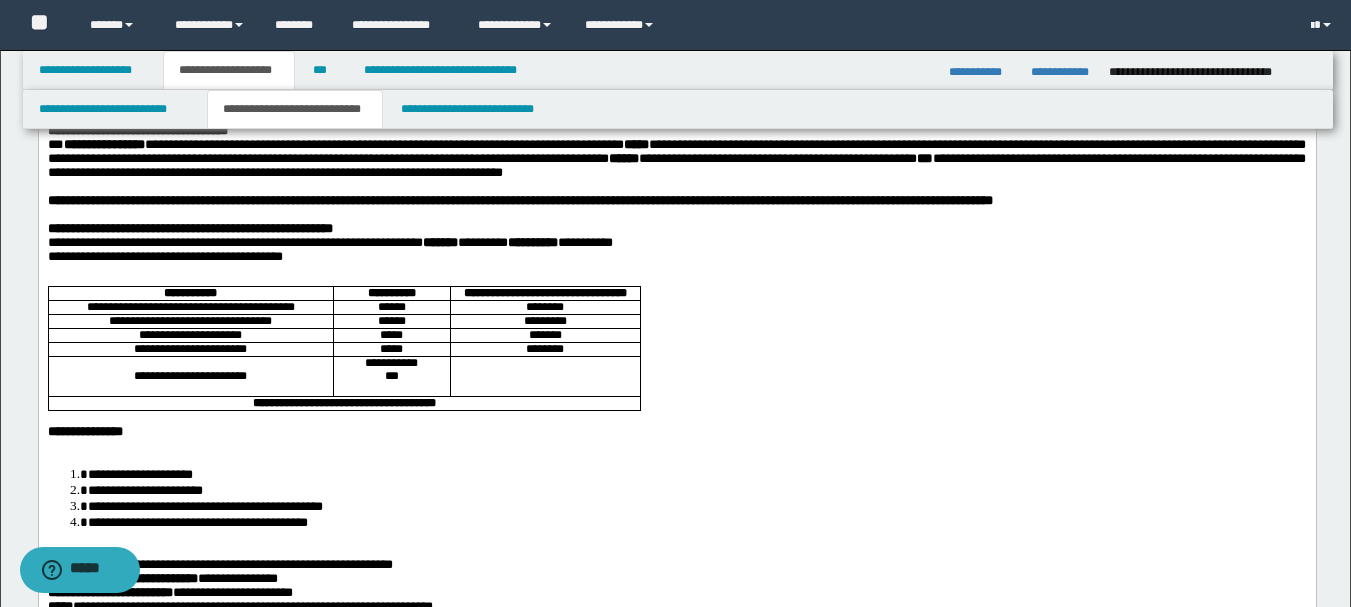 scroll, scrollTop: 0, scrollLeft: 0, axis: both 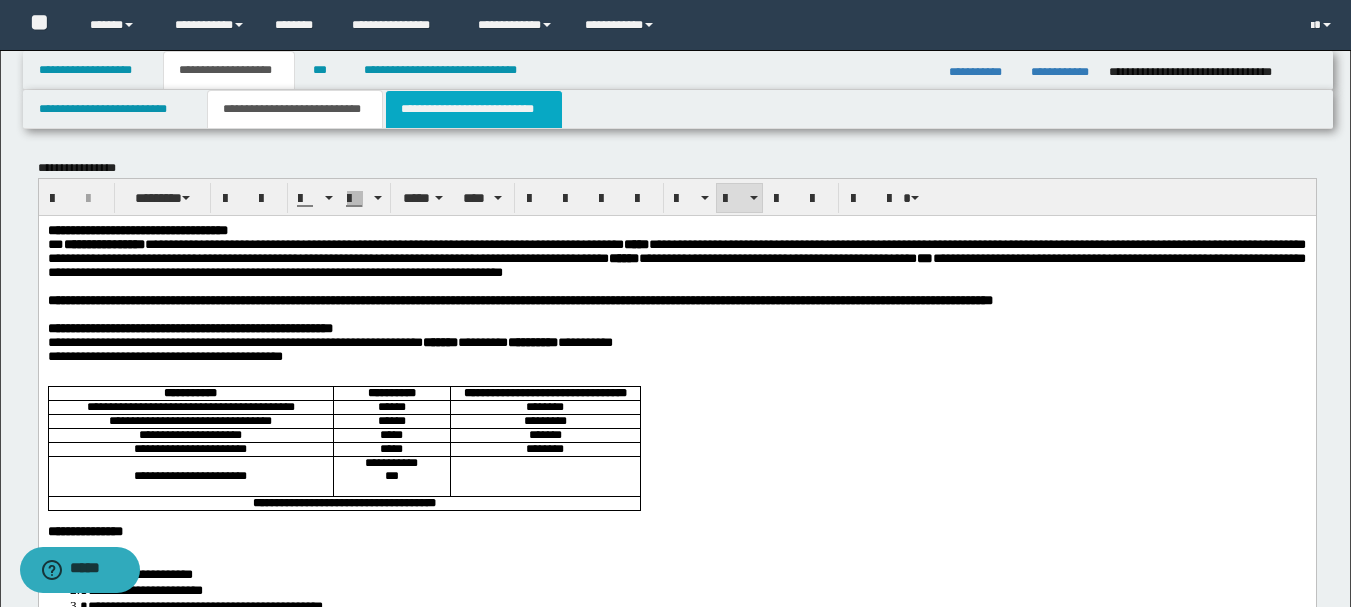 click on "**********" at bounding box center [474, 109] 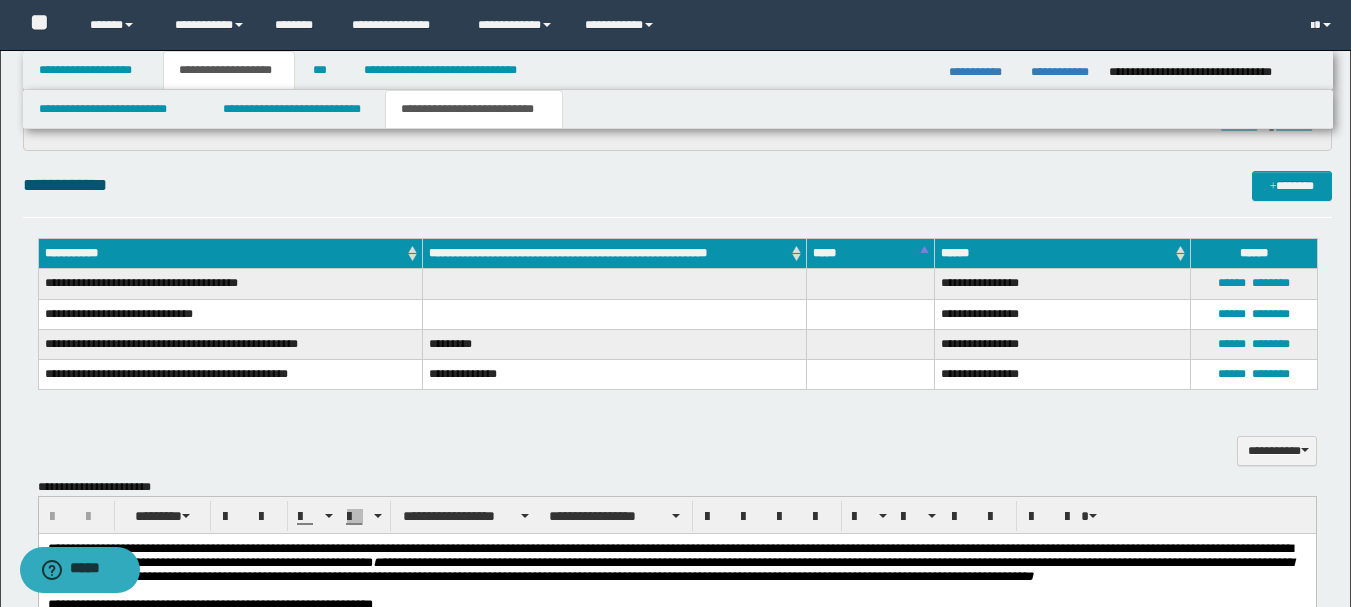 scroll, scrollTop: 0, scrollLeft: 0, axis: both 